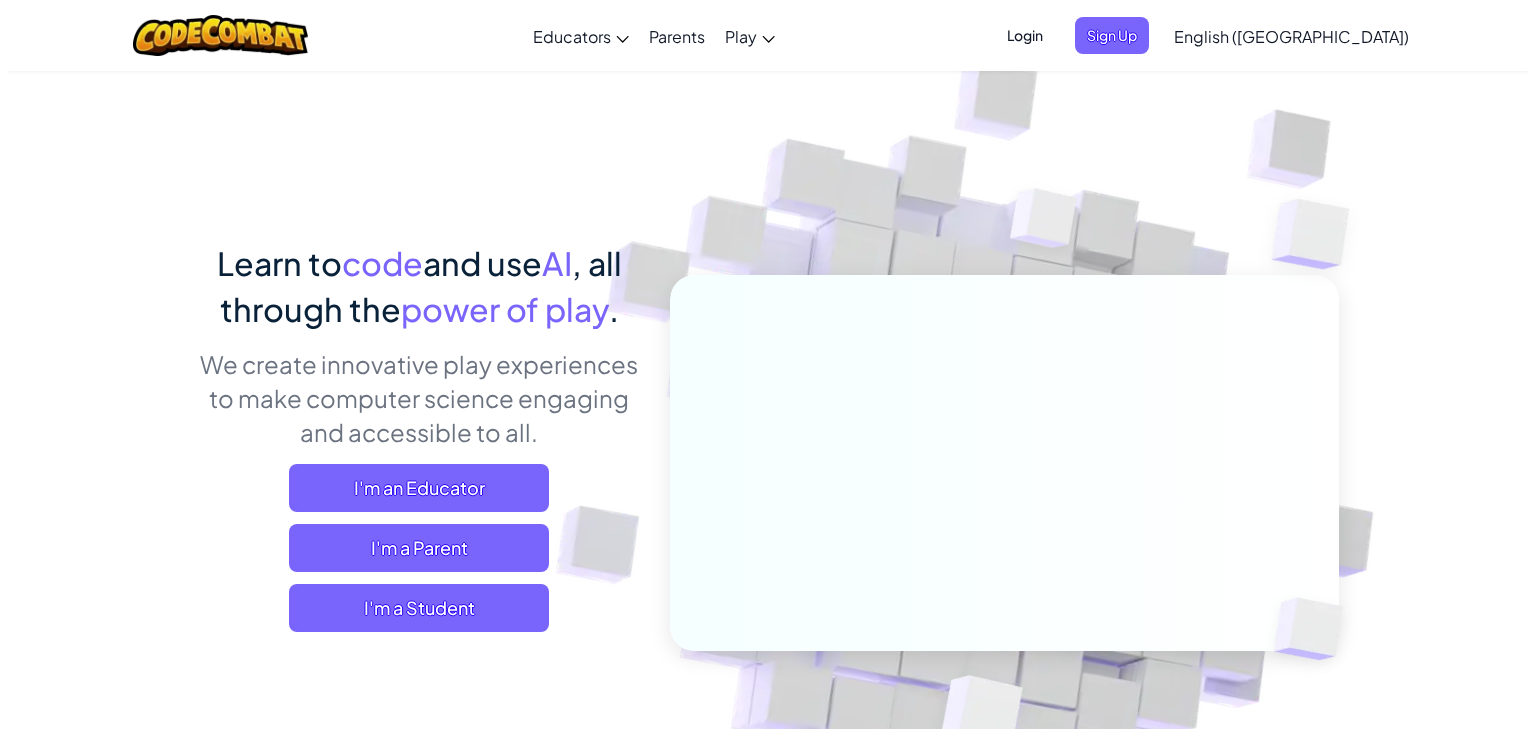 scroll, scrollTop: 0, scrollLeft: 0, axis: both 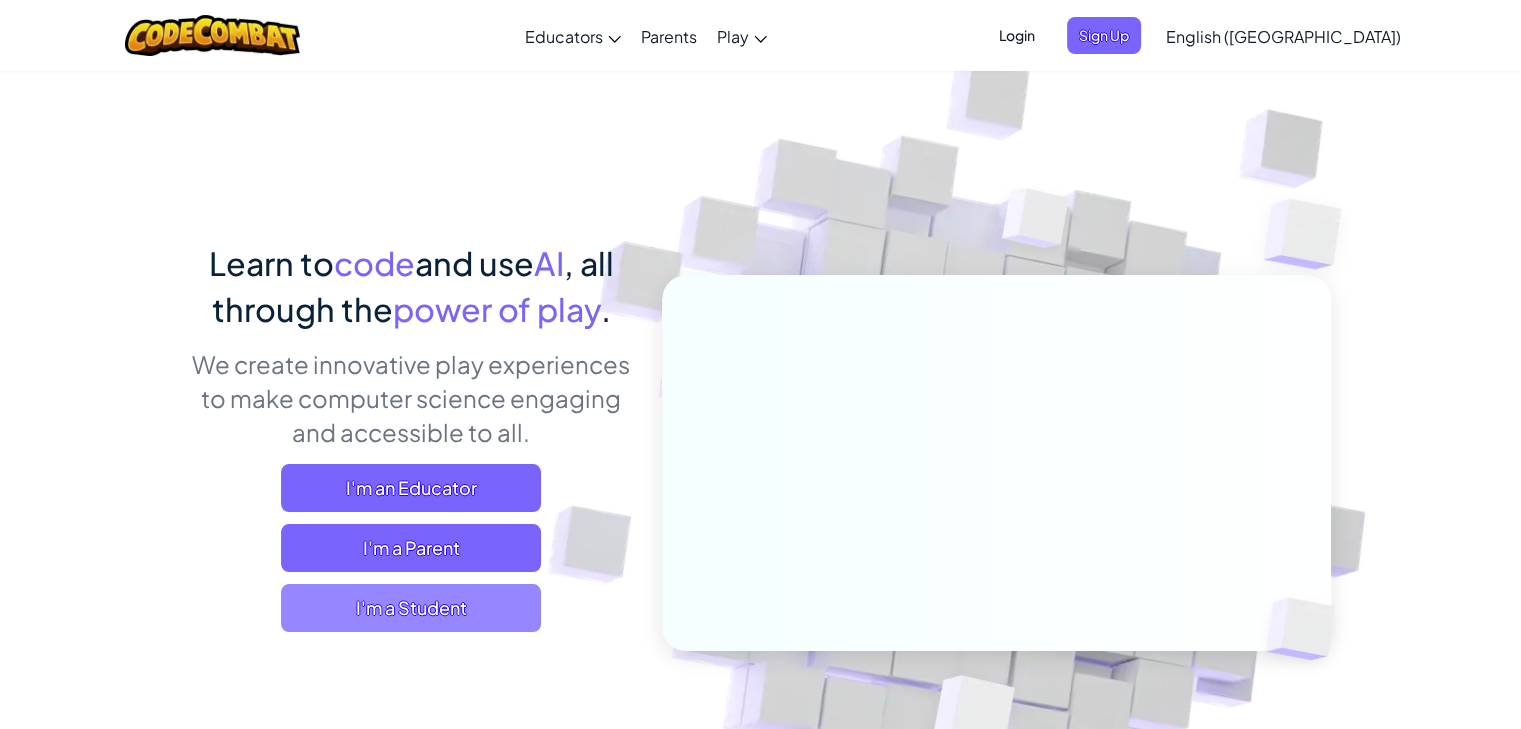 click on "I'm a Student" at bounding box center [411, 608] 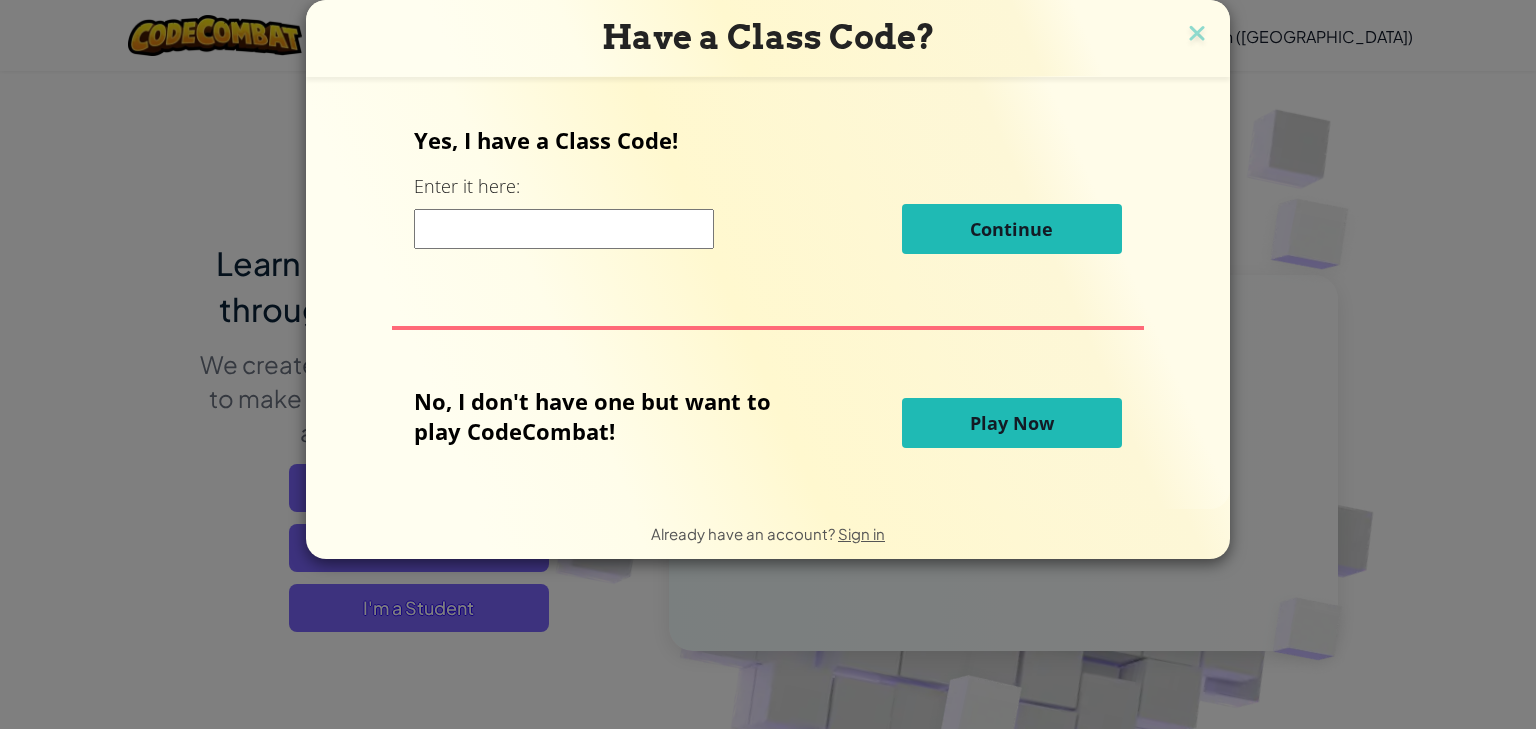 type 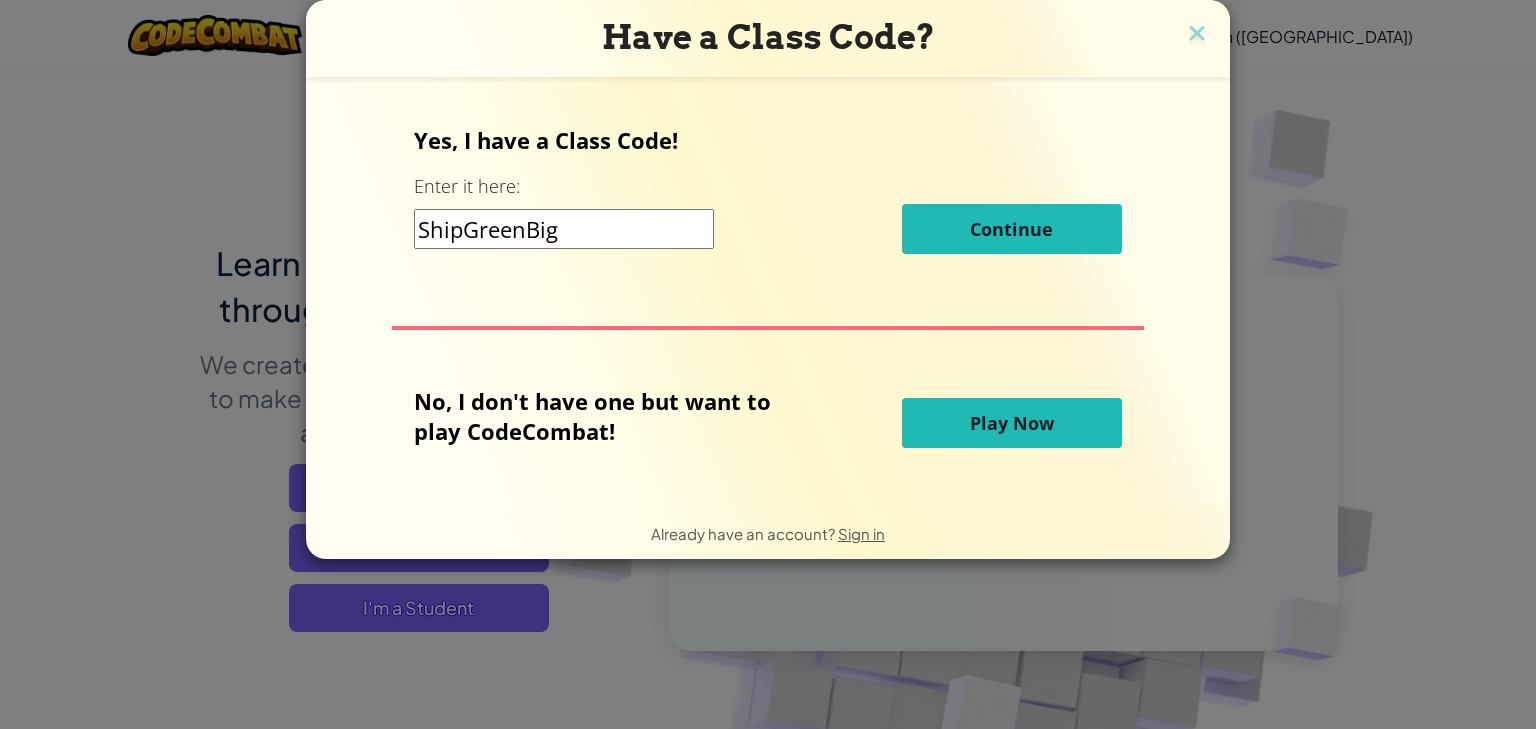 type on "ShipGreenBig" 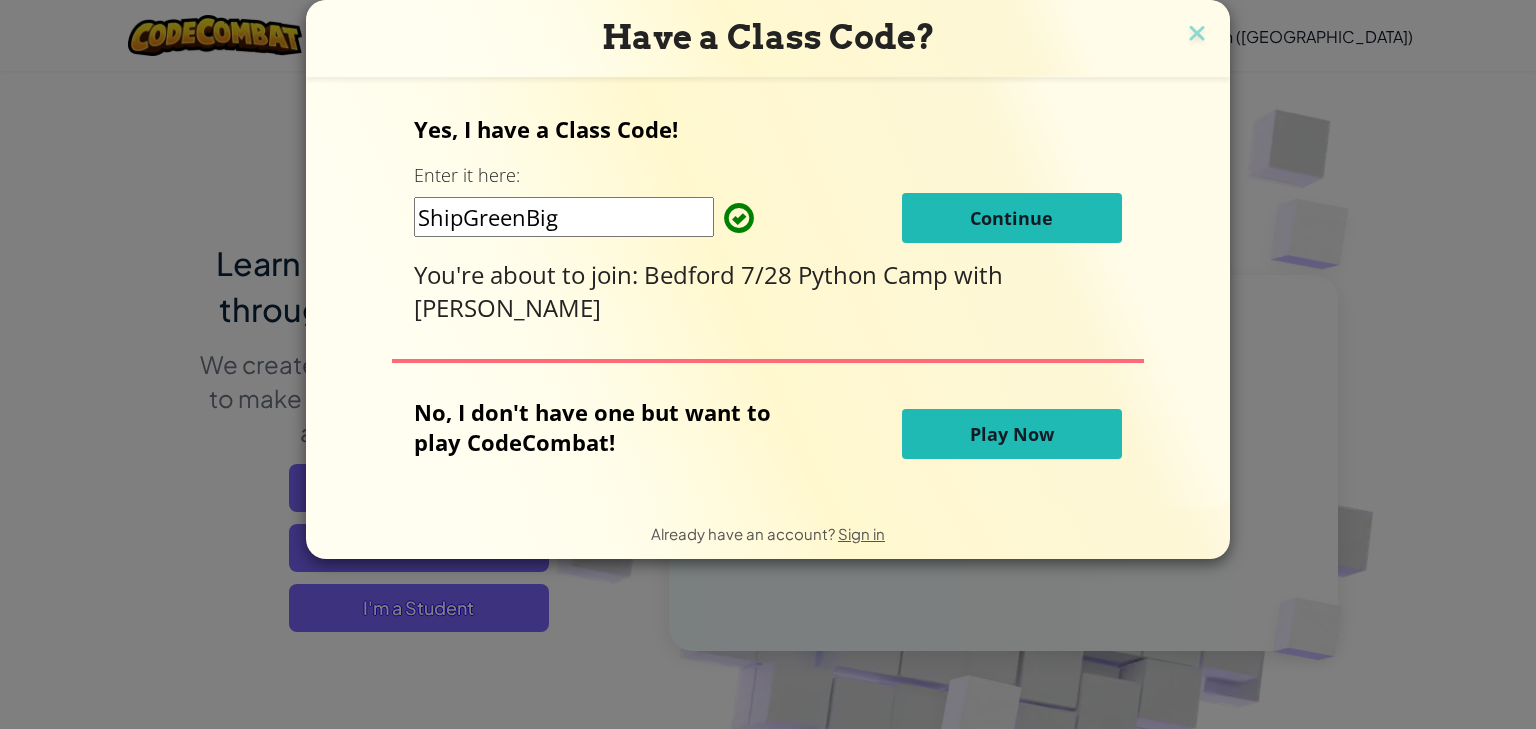 click on "Continue" at bounding box center [1011, 218] 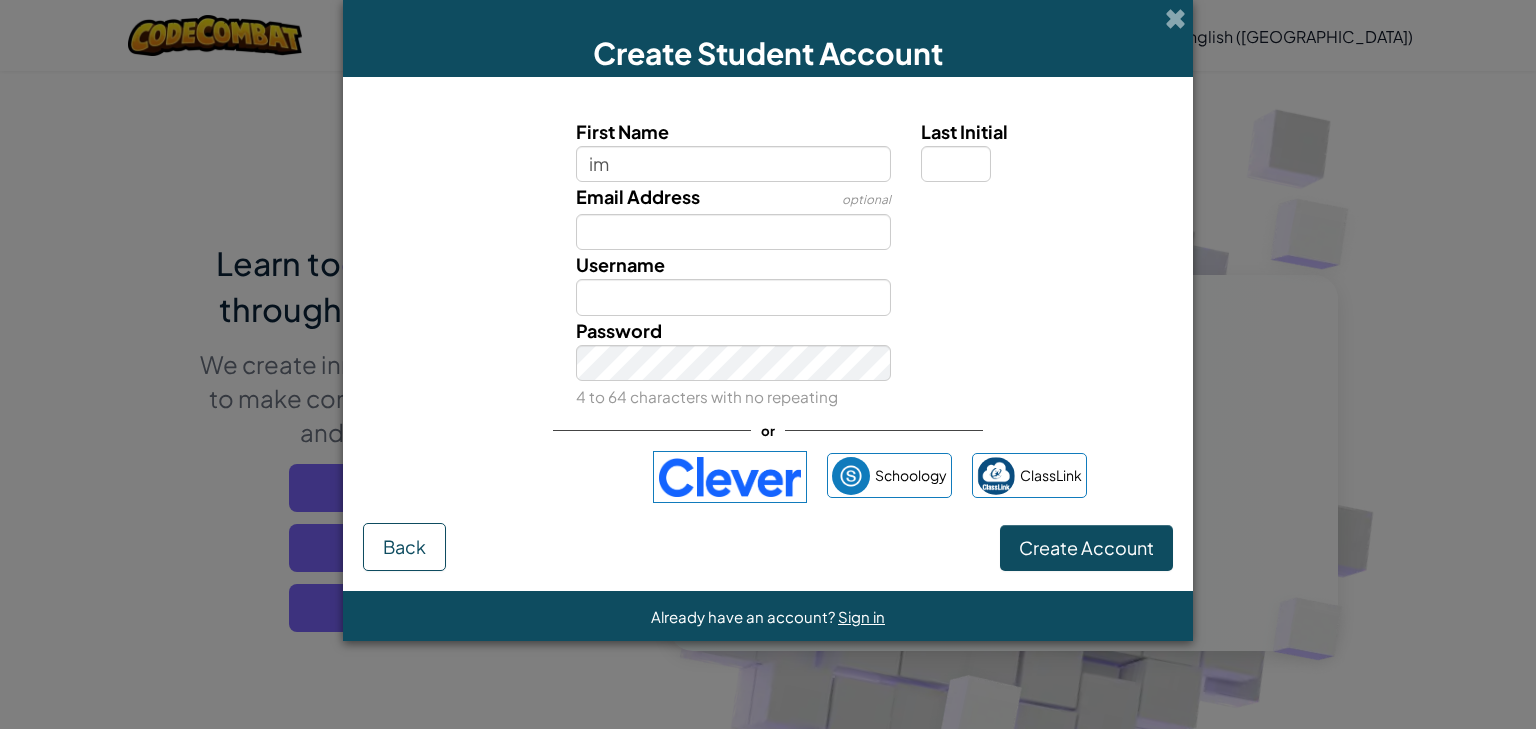 type on "i" 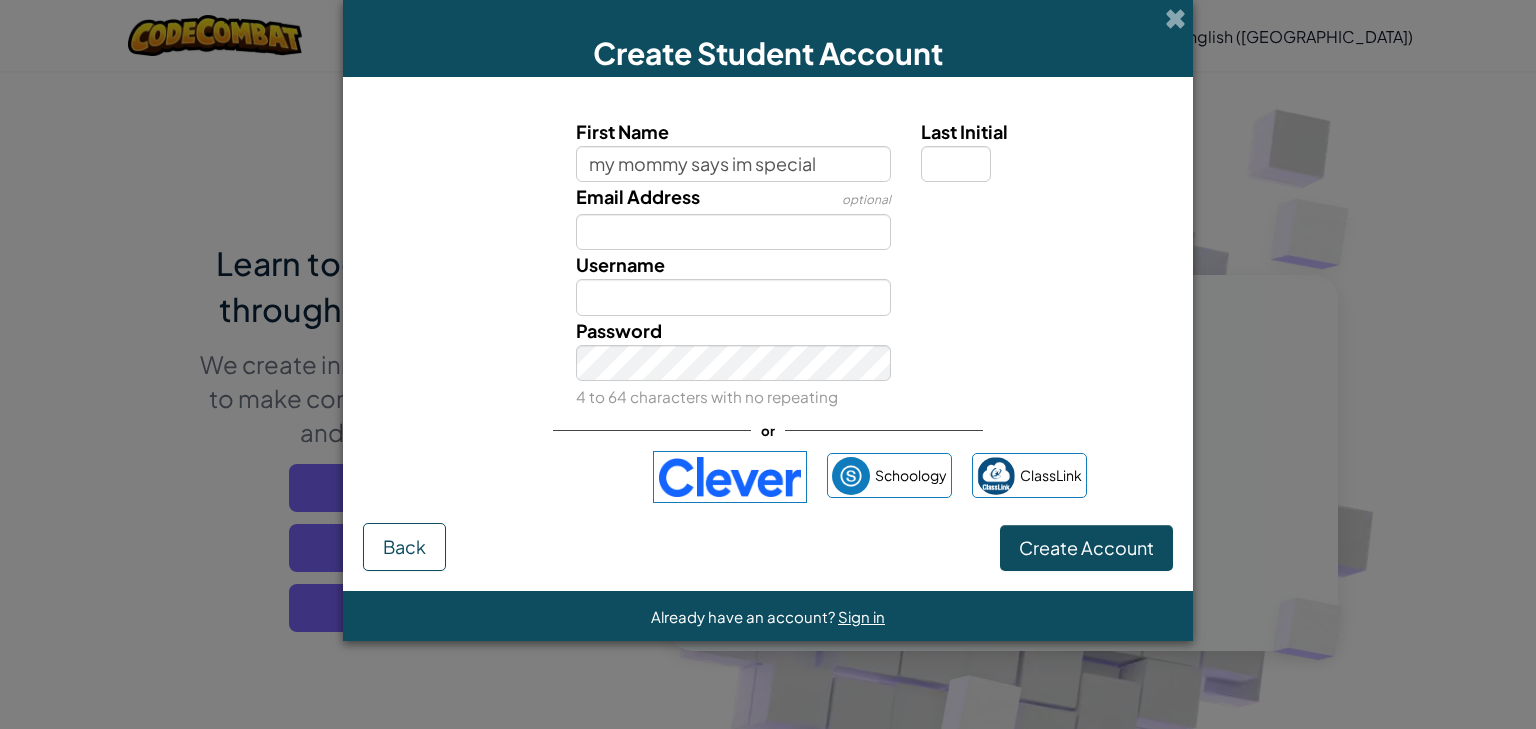 type on "my mommy says im special" 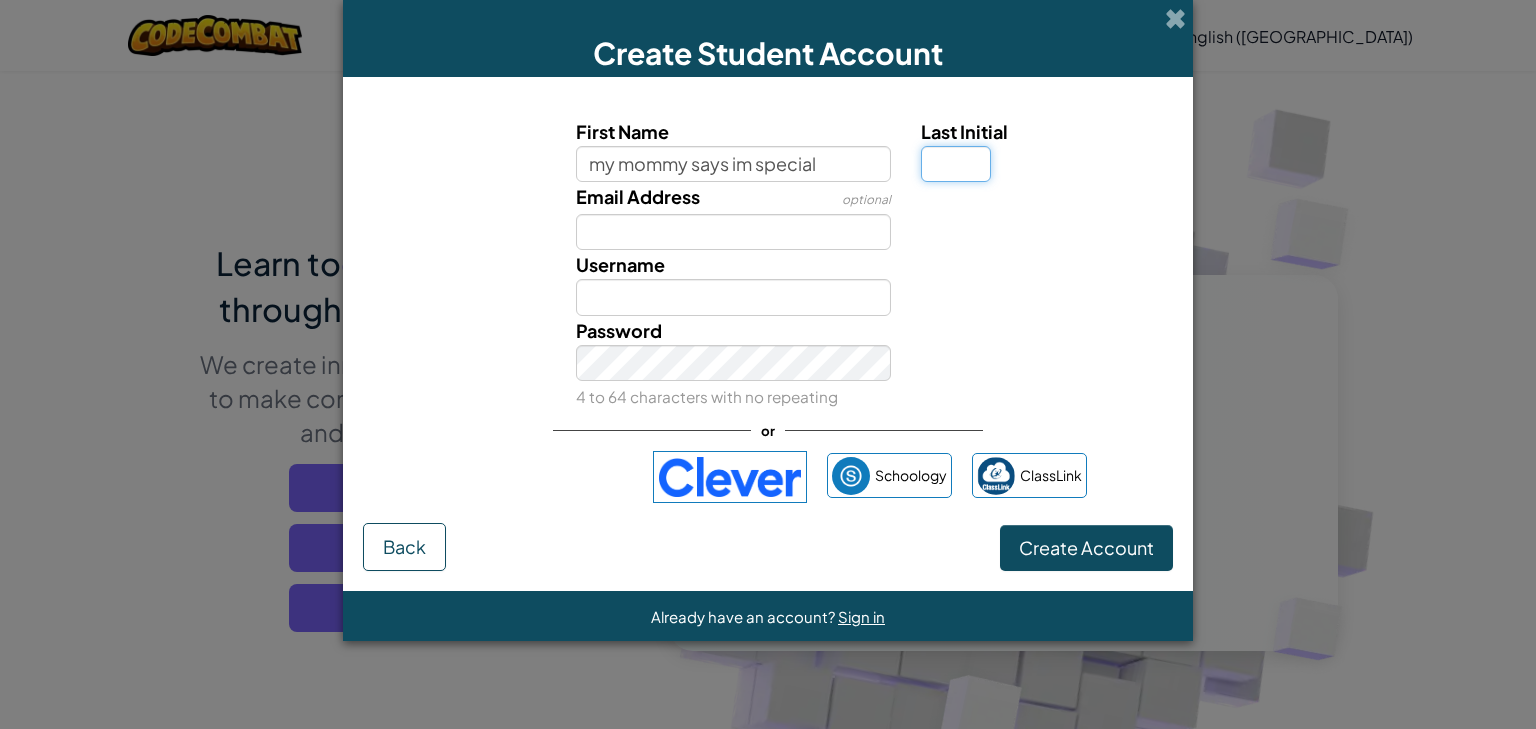 type on "My mommy says im special" 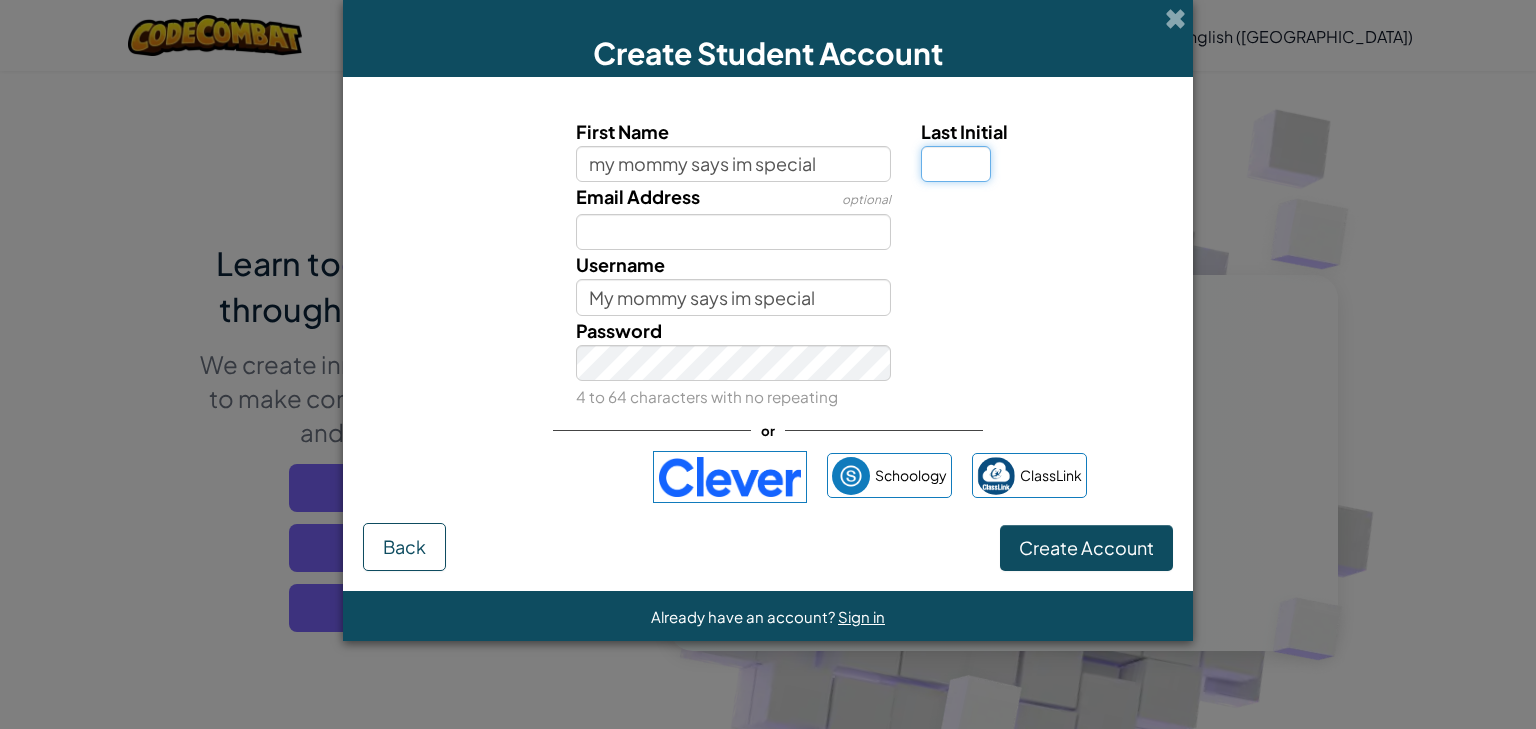 click on "Last Initial" at bounding box center [956, 164] 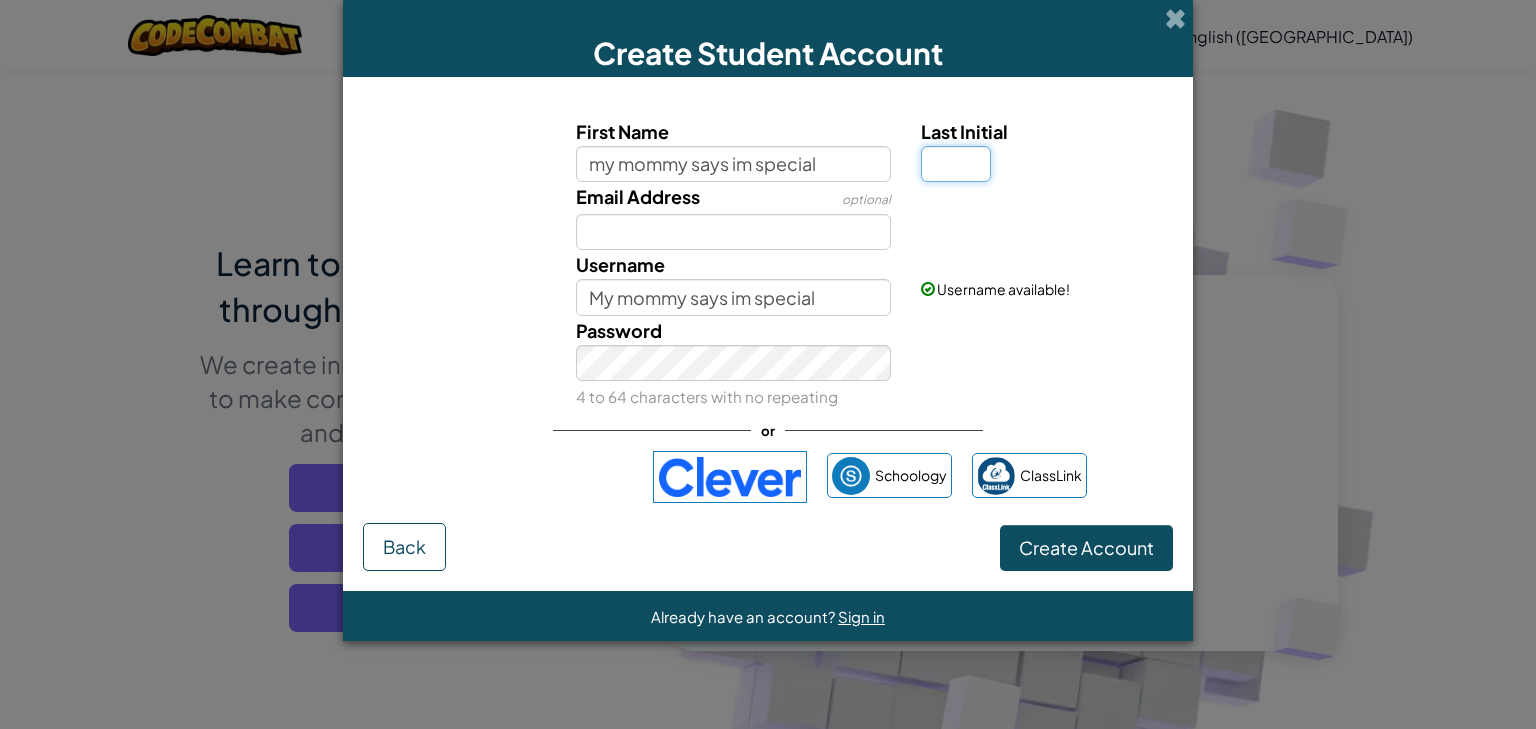 type on "g" 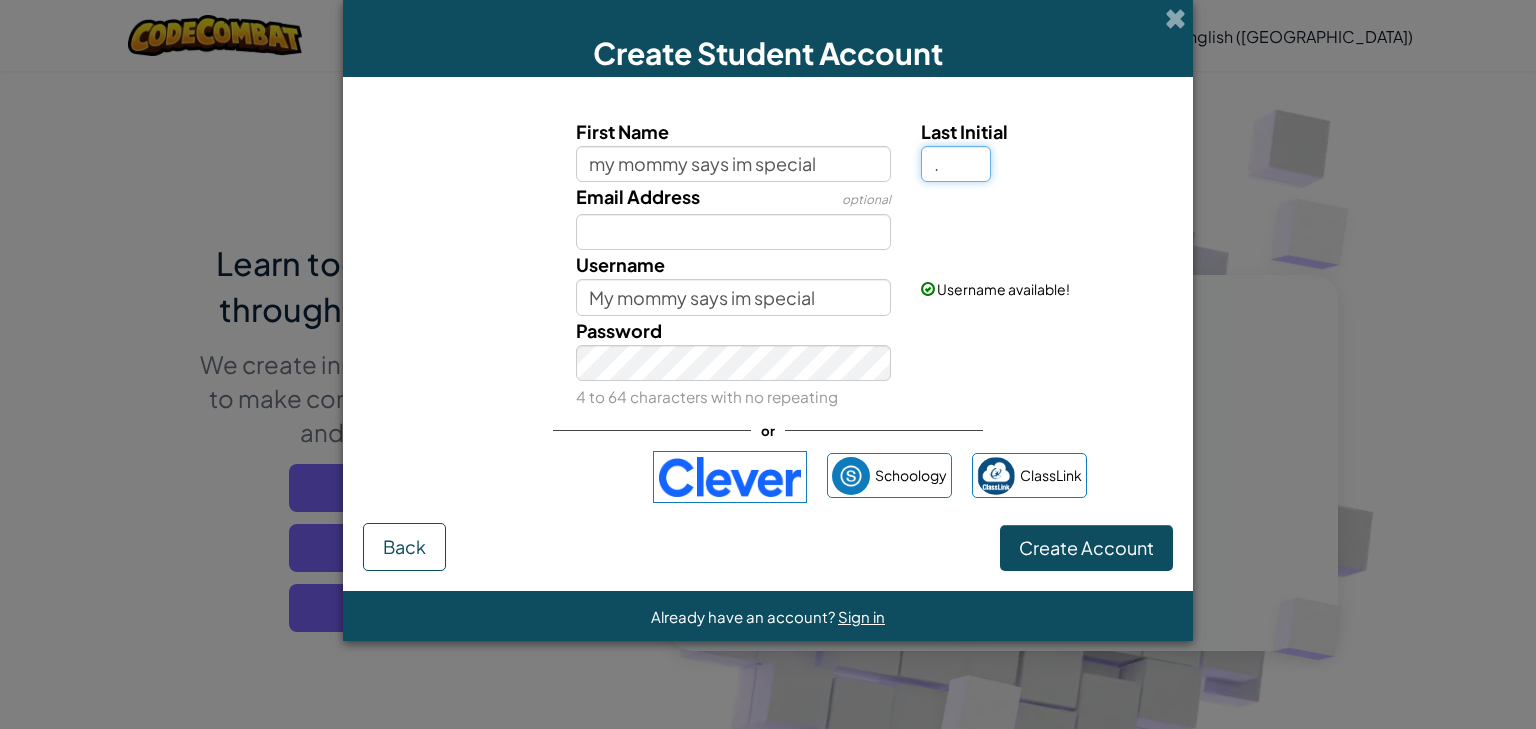 type on "." 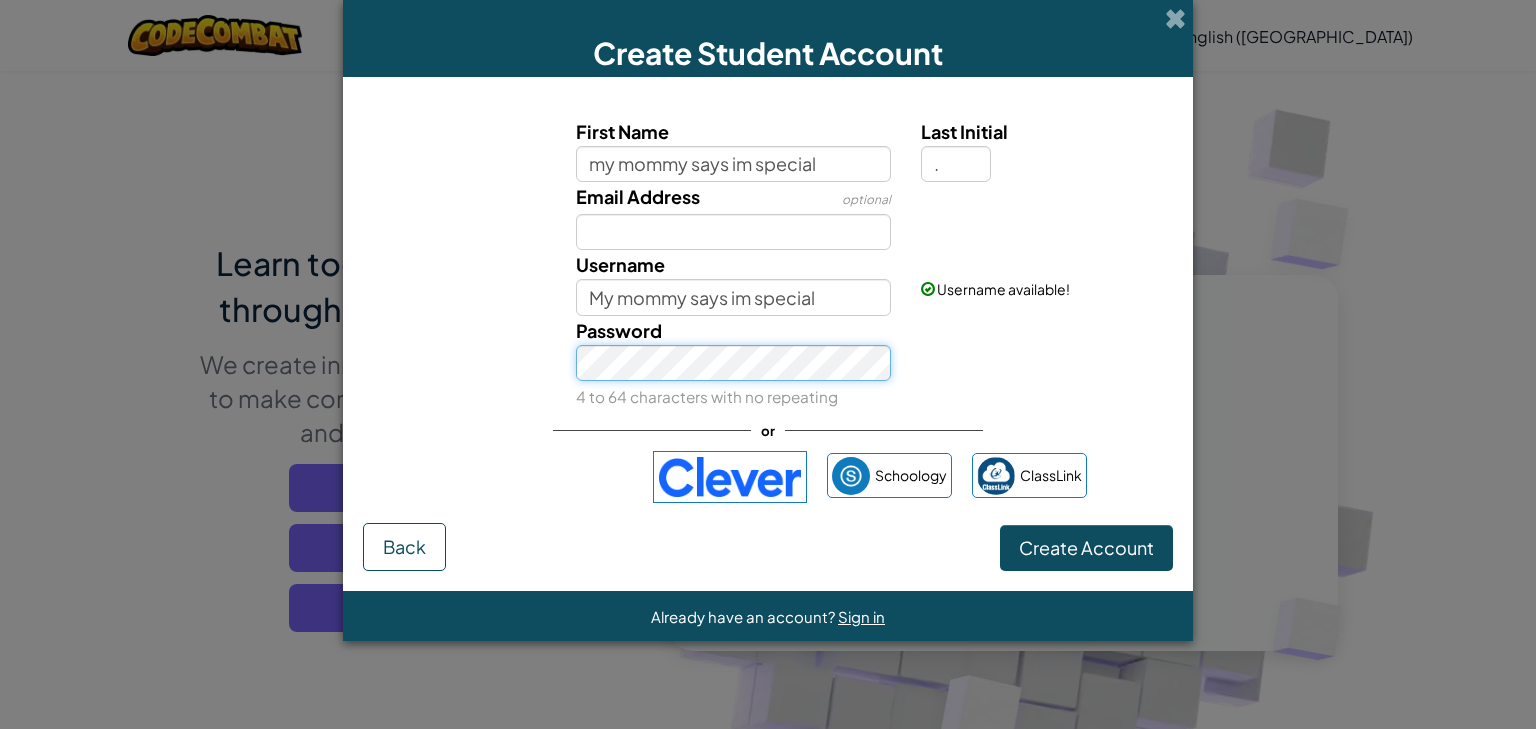 type on "My mommy says im special ." 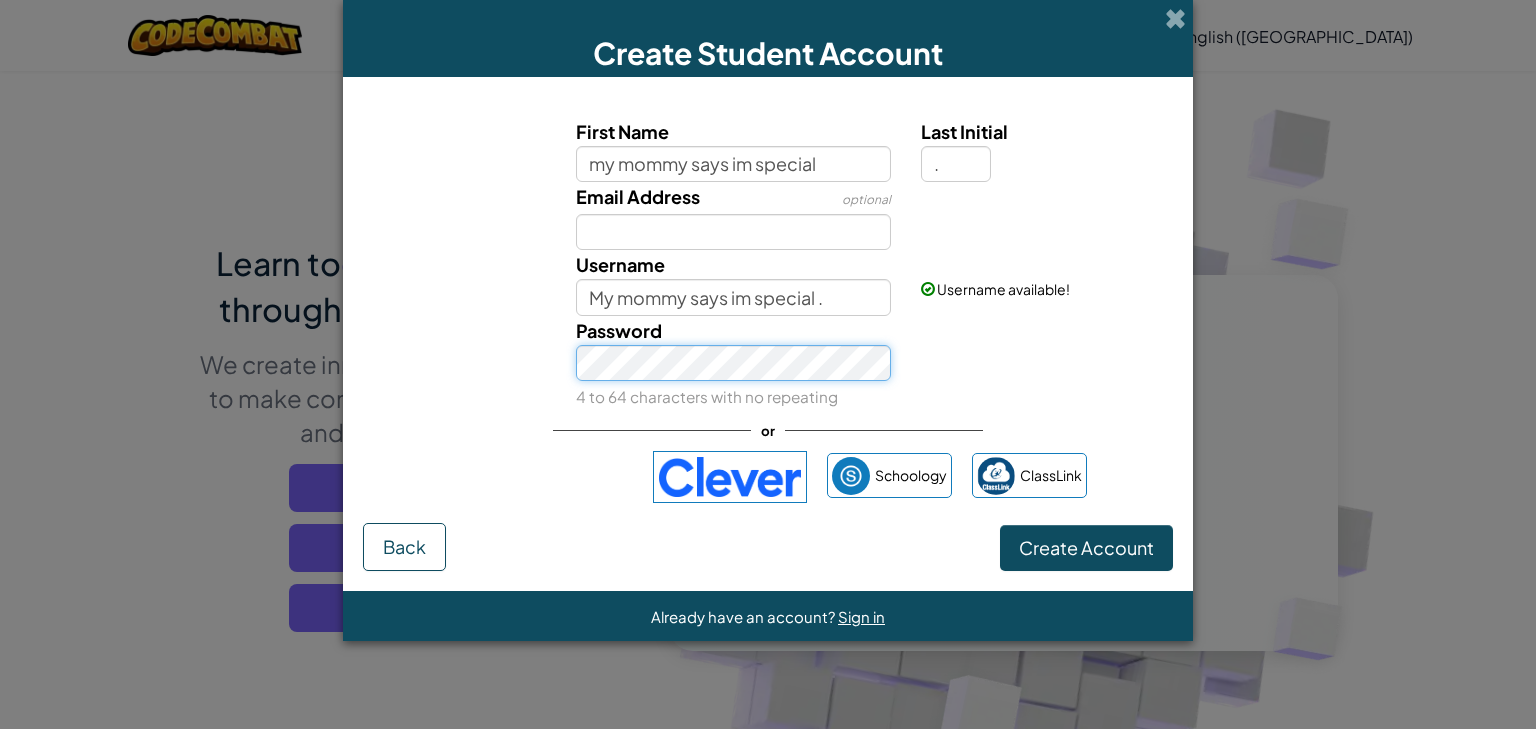 click on "Create Account" at bounding box center [1086, 548] 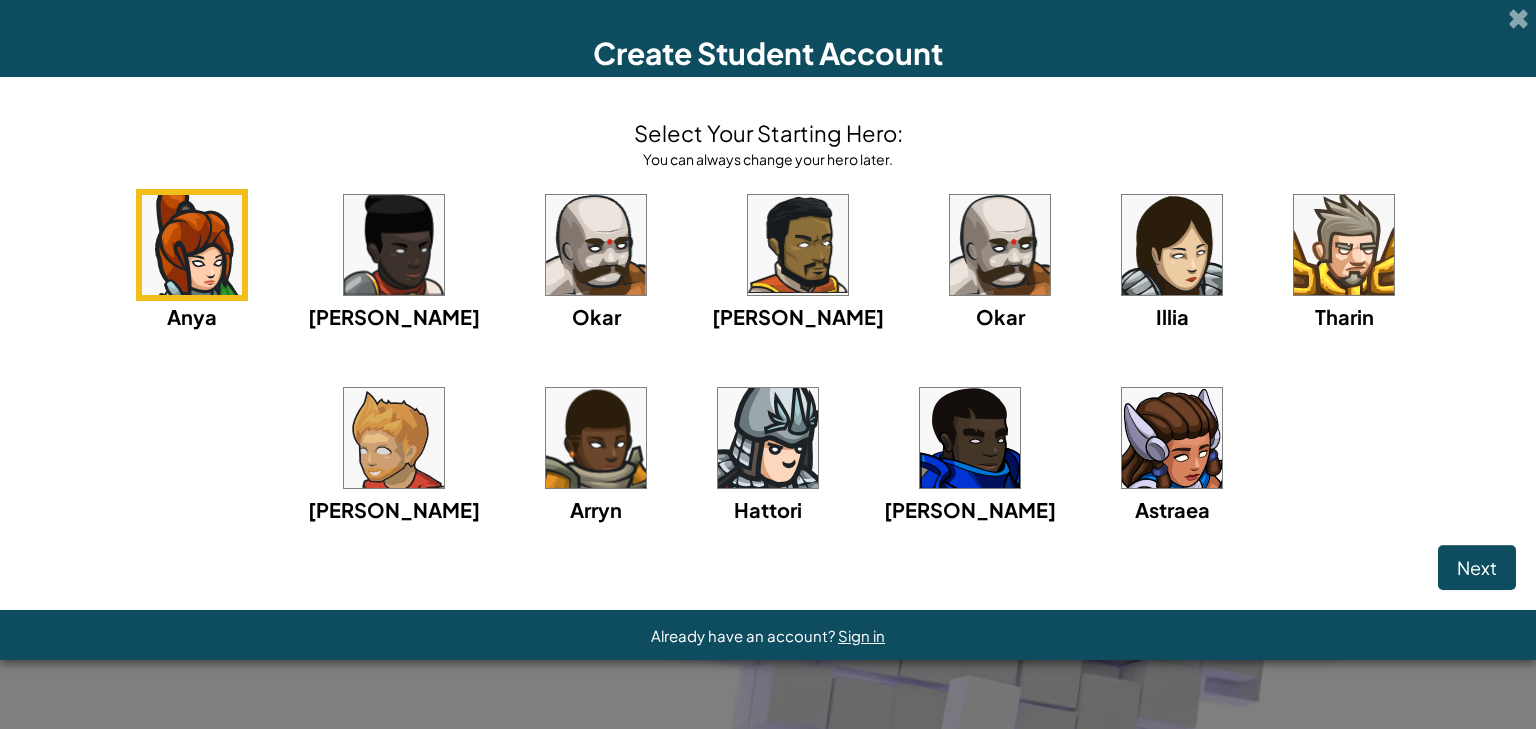 click at bounding box center (1000, 245) 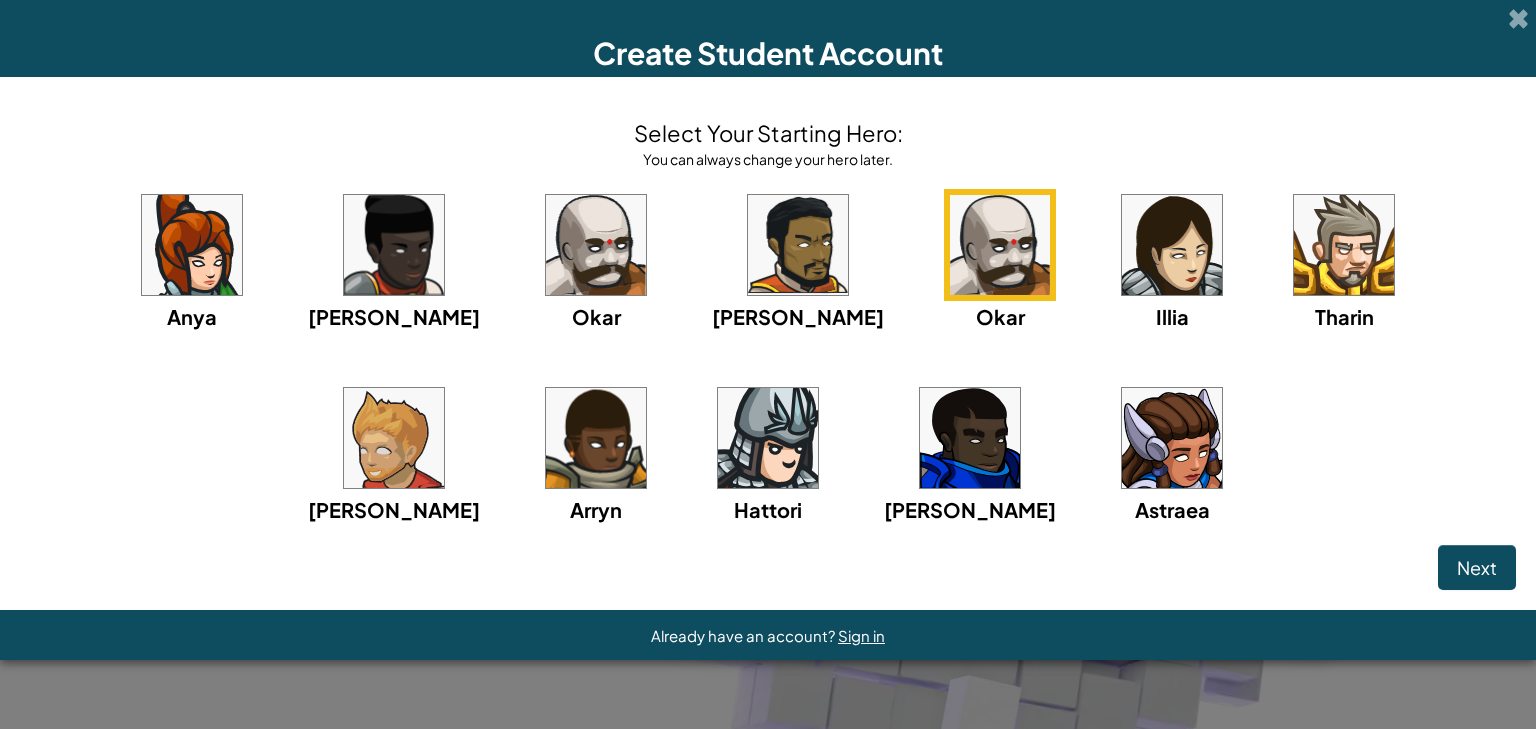 click at bounding box center (798, 245) 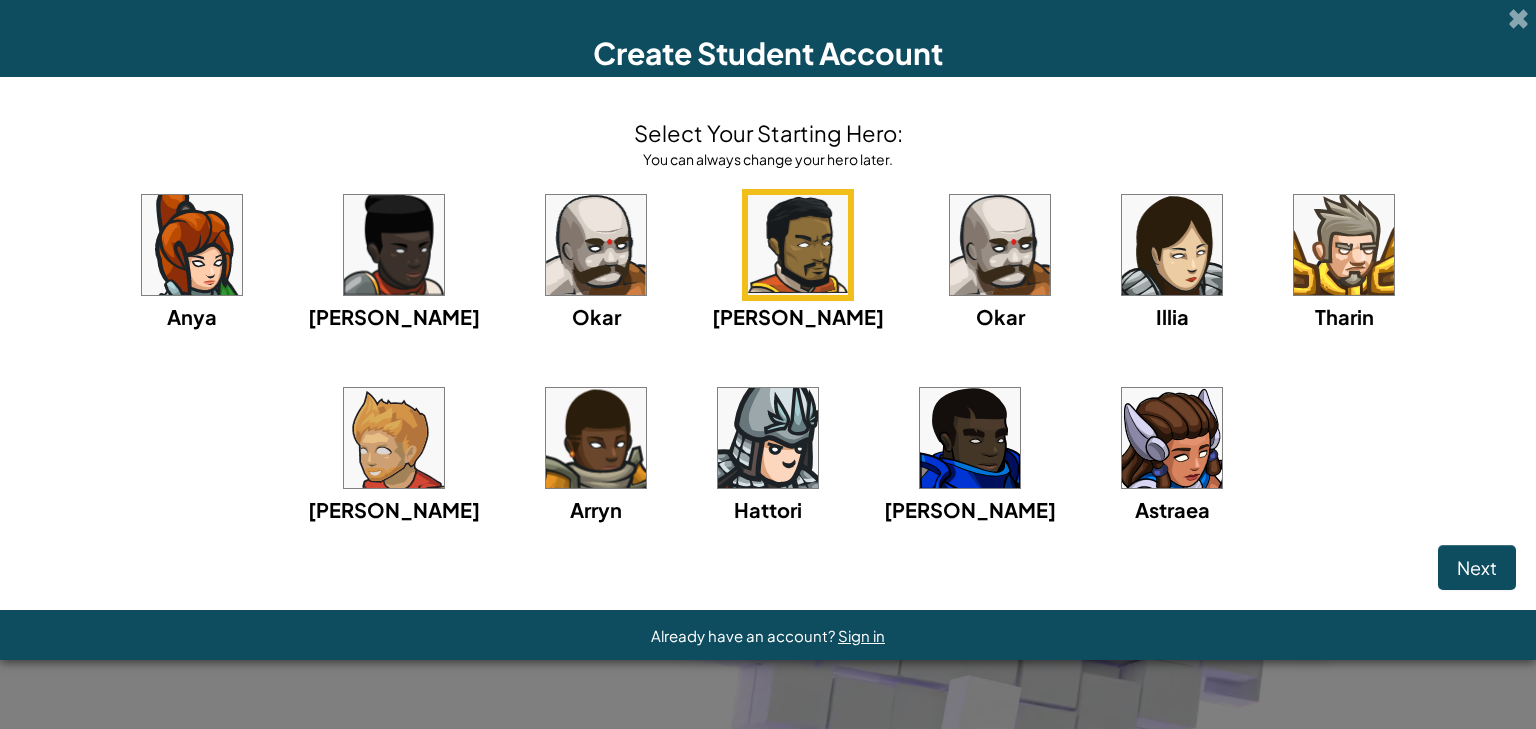click on "Anya Ida Okar Alejandro Okar Illia Tharin Ned Arryn Hattori Gordon Astraea" at bounding box center (768, 382) 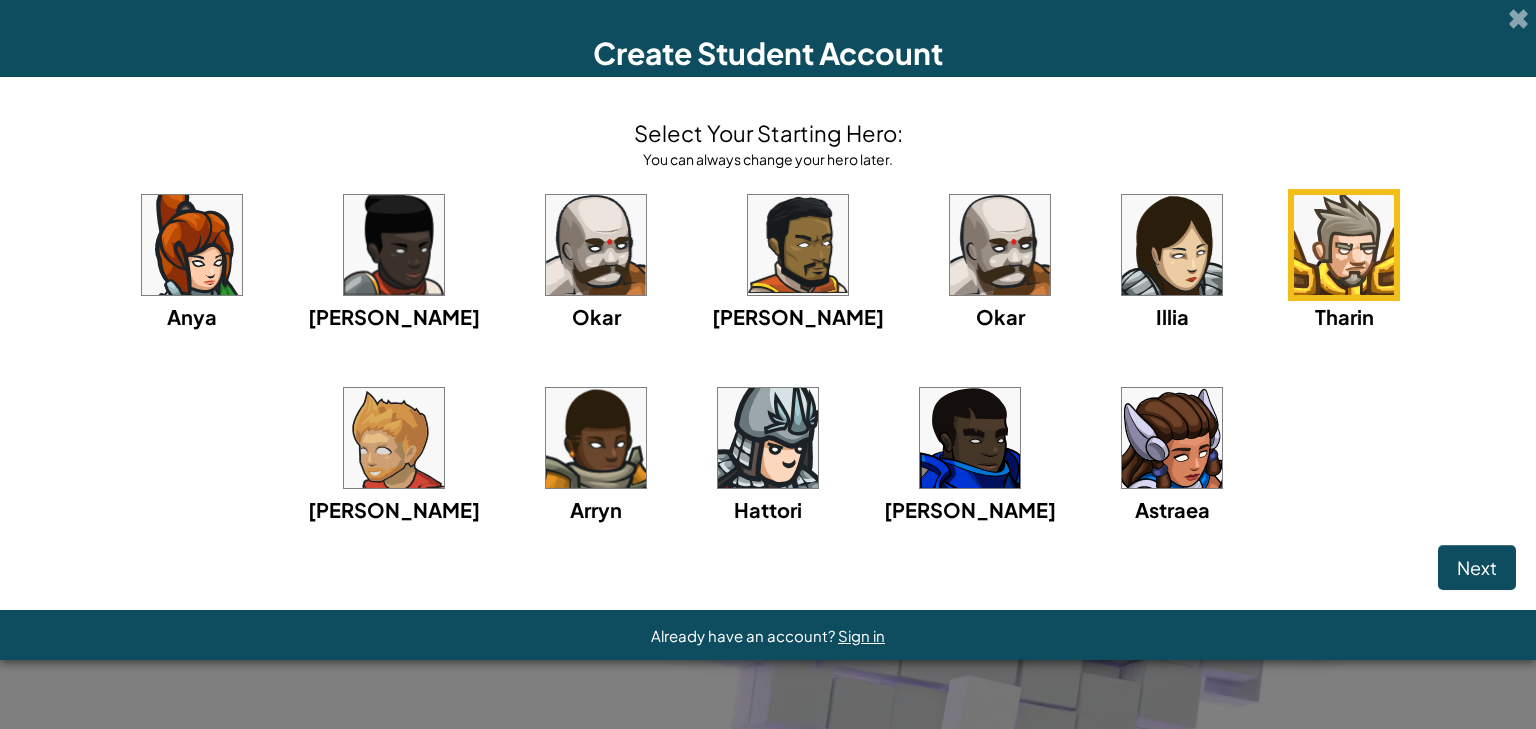 click at bounding box center [798, 245] 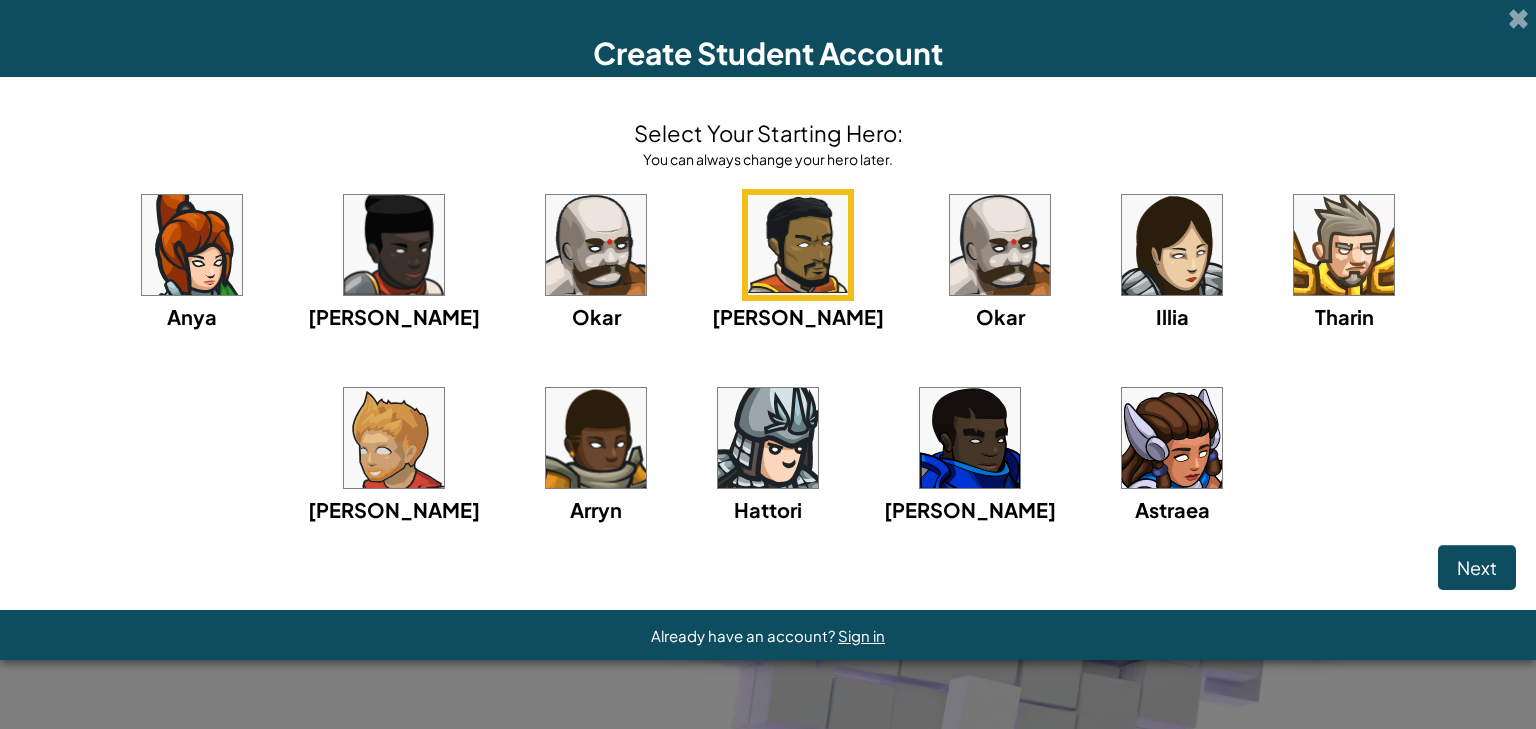 click at bounding box center [768, 438] 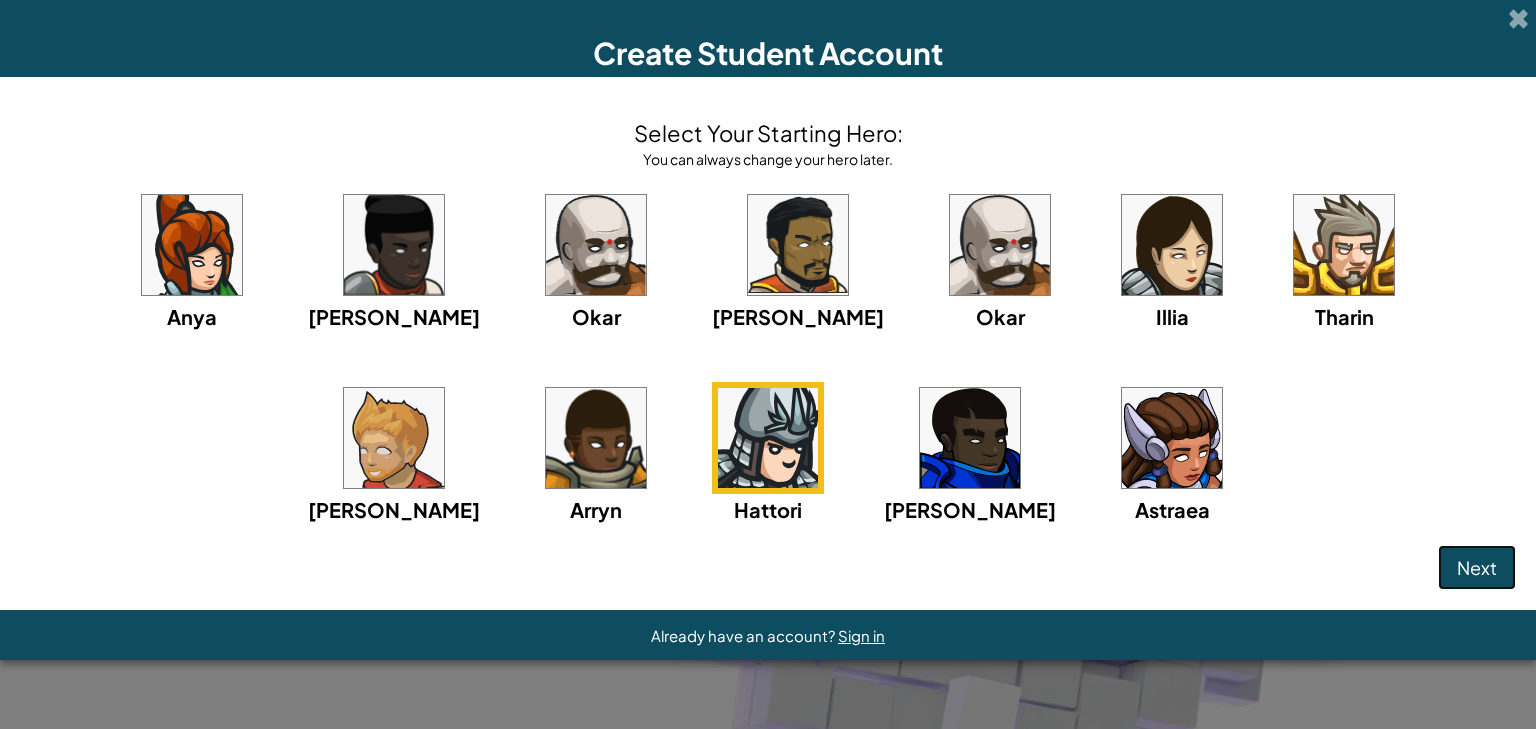 click on "Next" at bounding box center [1477, 568] 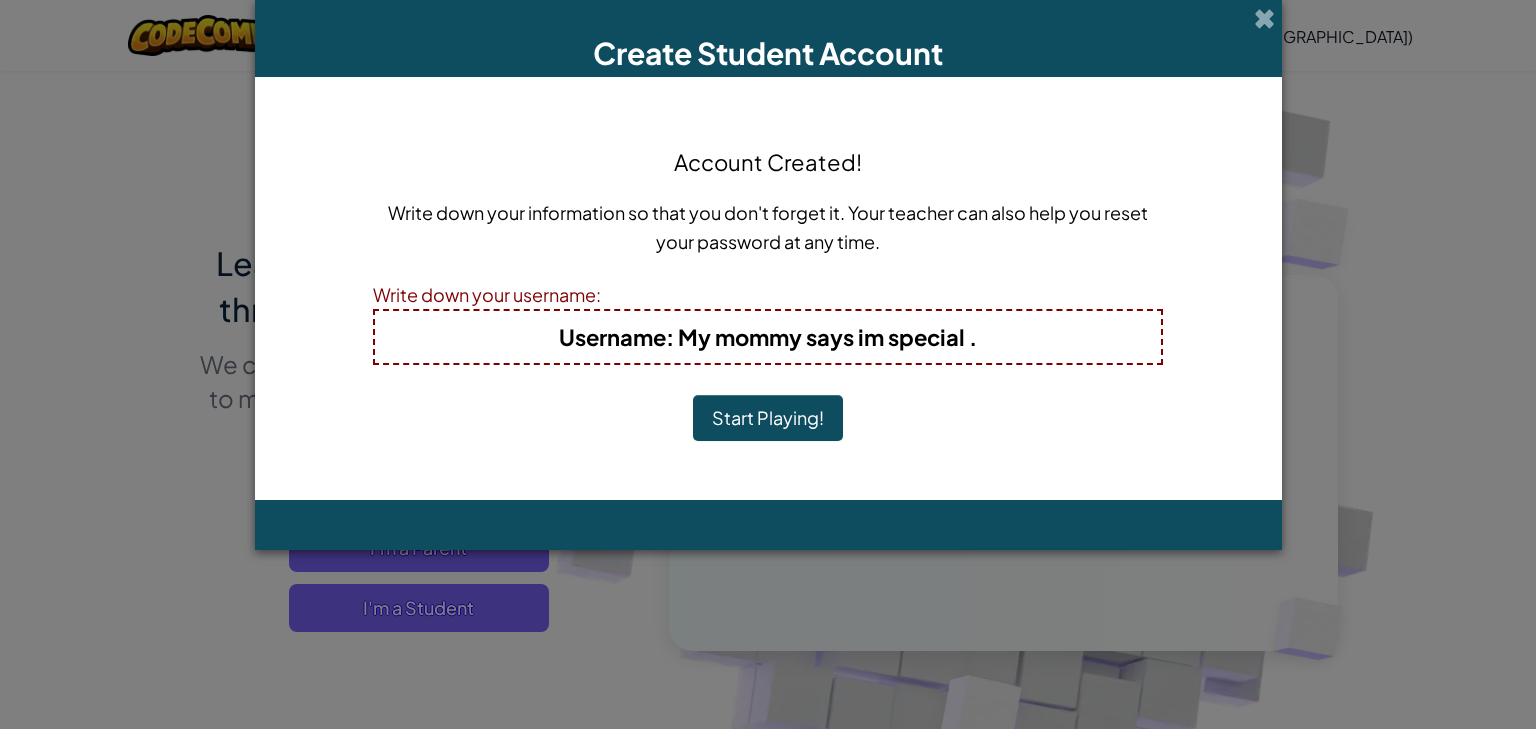 click on "Start Playing!" at bounding box center (768, 418) 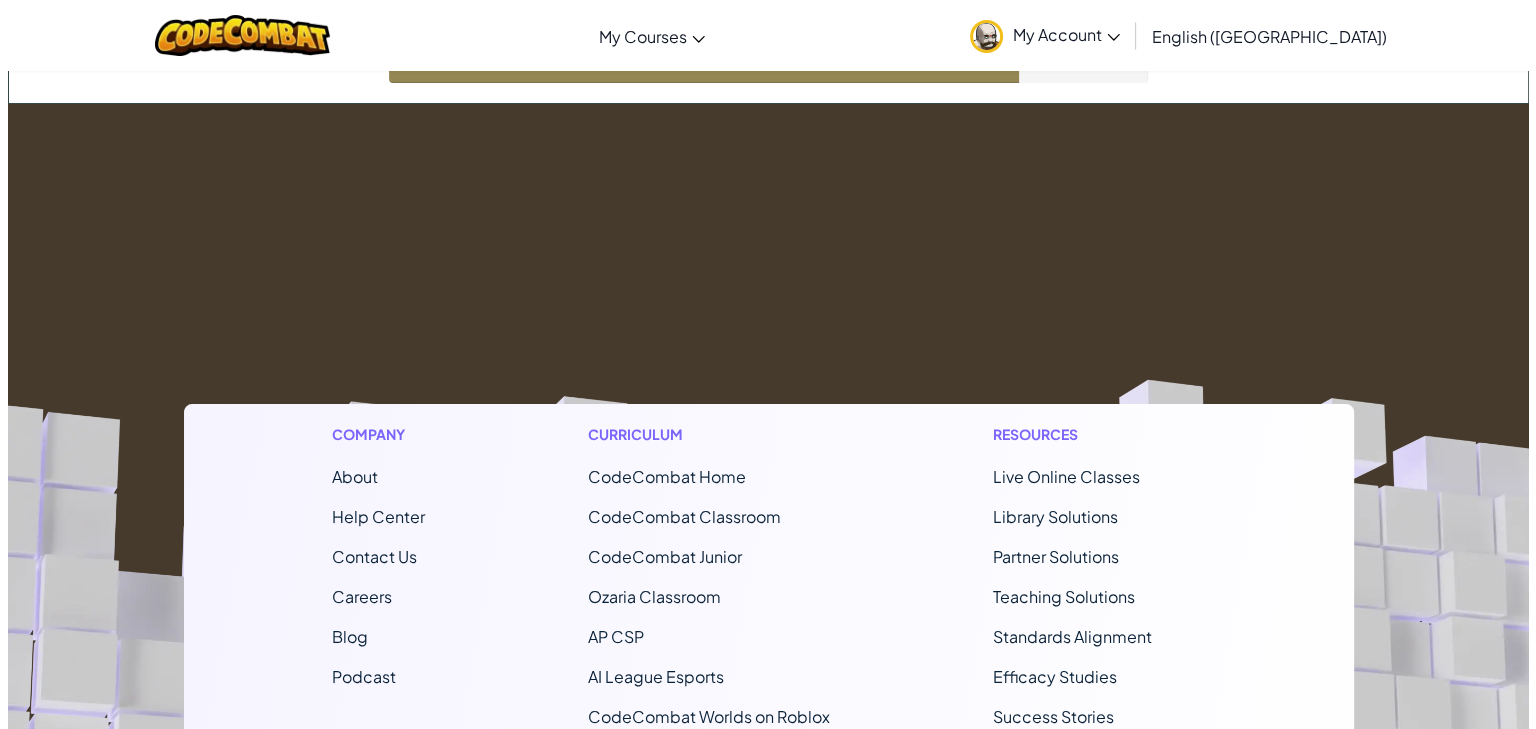scroll, scrollTop: 0, scrollLeft: 0, axis: both 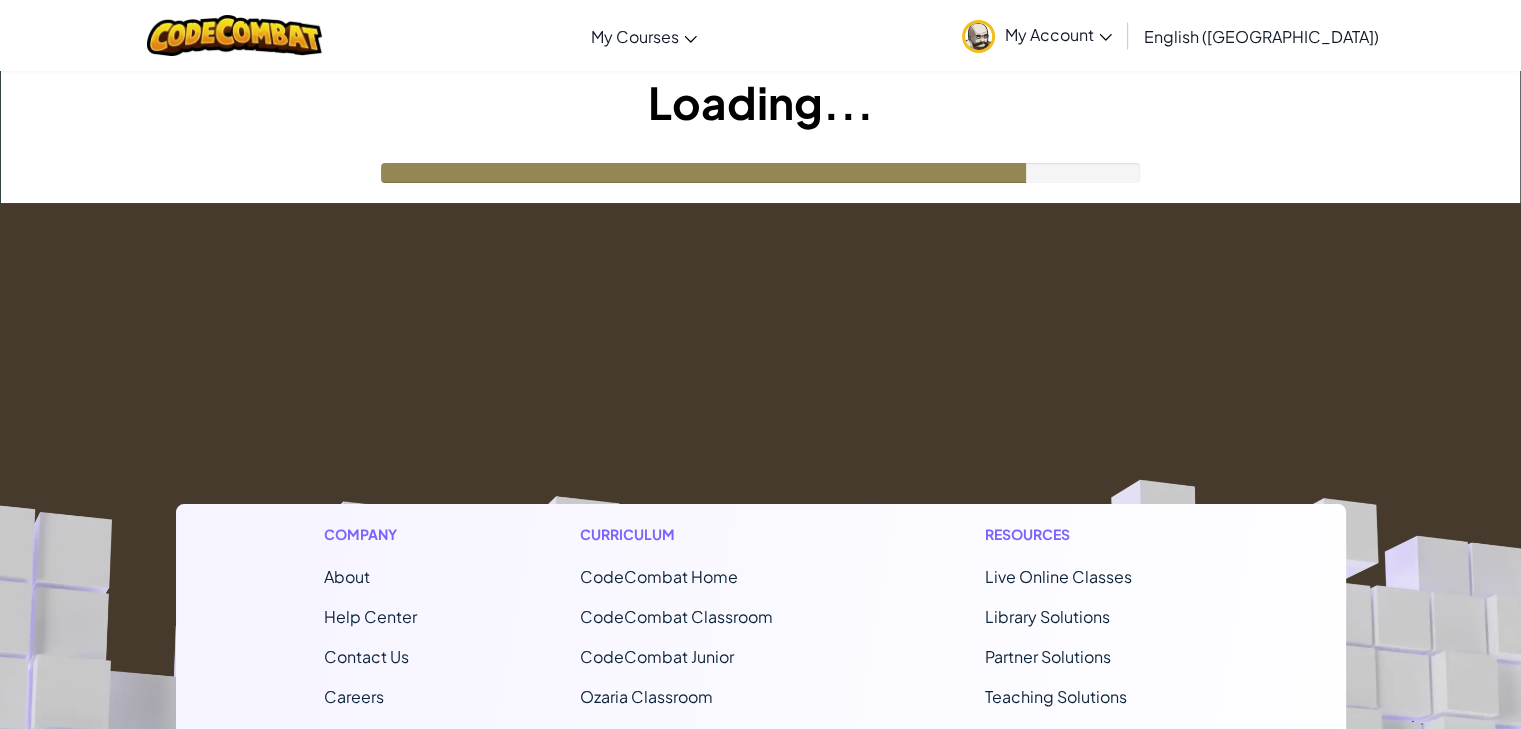 click on "English ([GEOGRAPHIC_DATA])" at bounding box center (1261, 36) 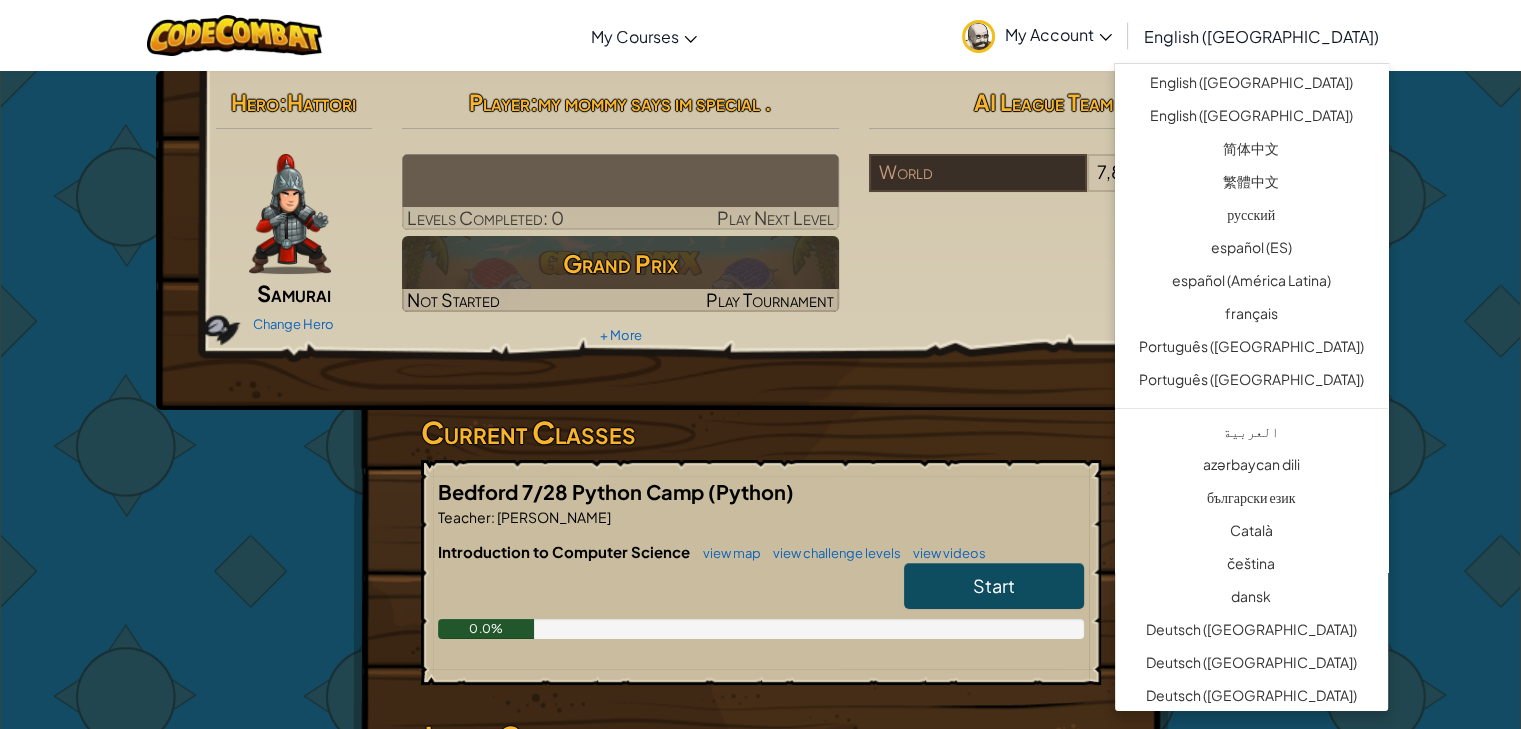 click on "Hero :  Hattori Samurai Change Hero Player :  my mommy says im special . Levels Completed: 0 Play Next Level Grand Prix Not Started Play Tournament + More AI League Team Rankings World 7,873,406   players" at bounding box center [761, 240] 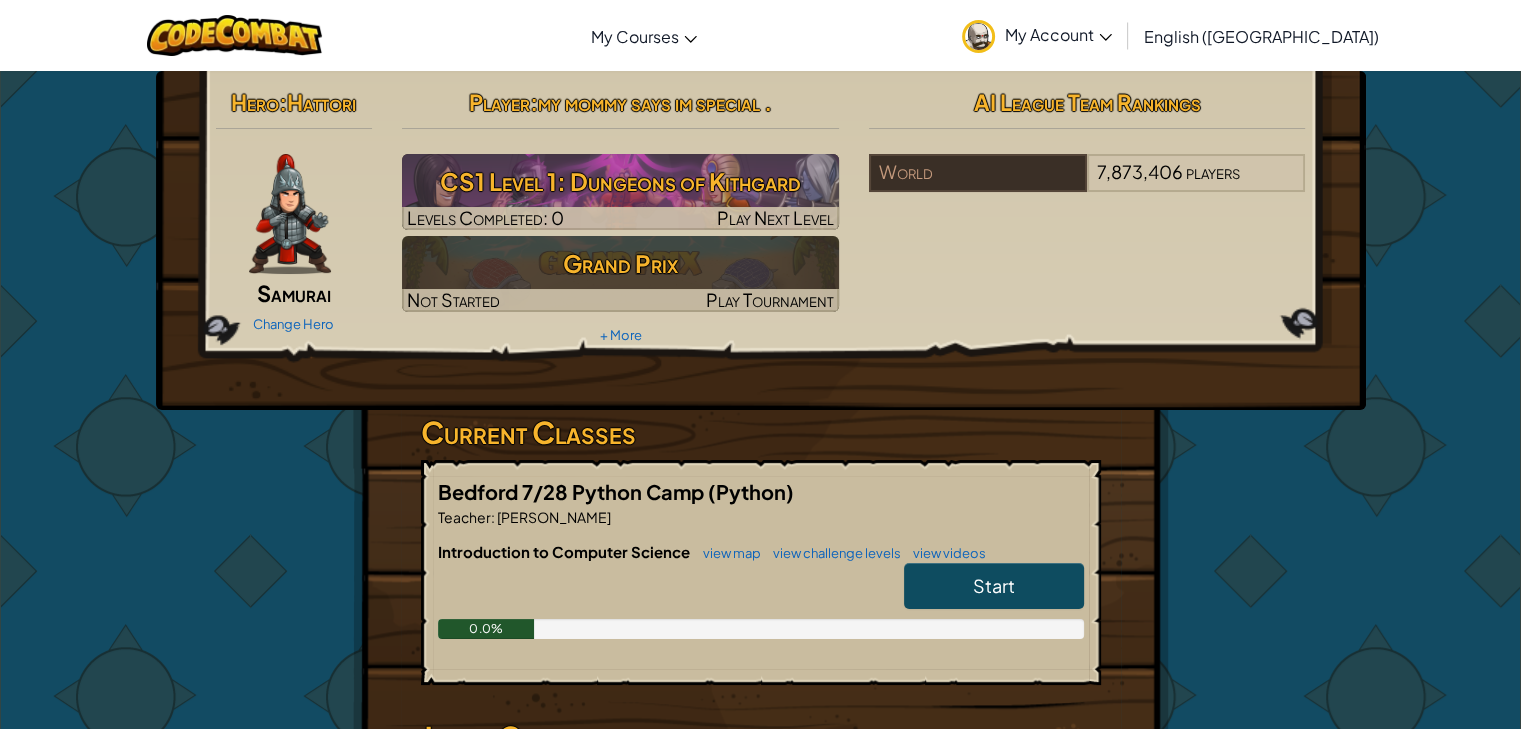 click on "Samurai" at bounding box center (294, 293) 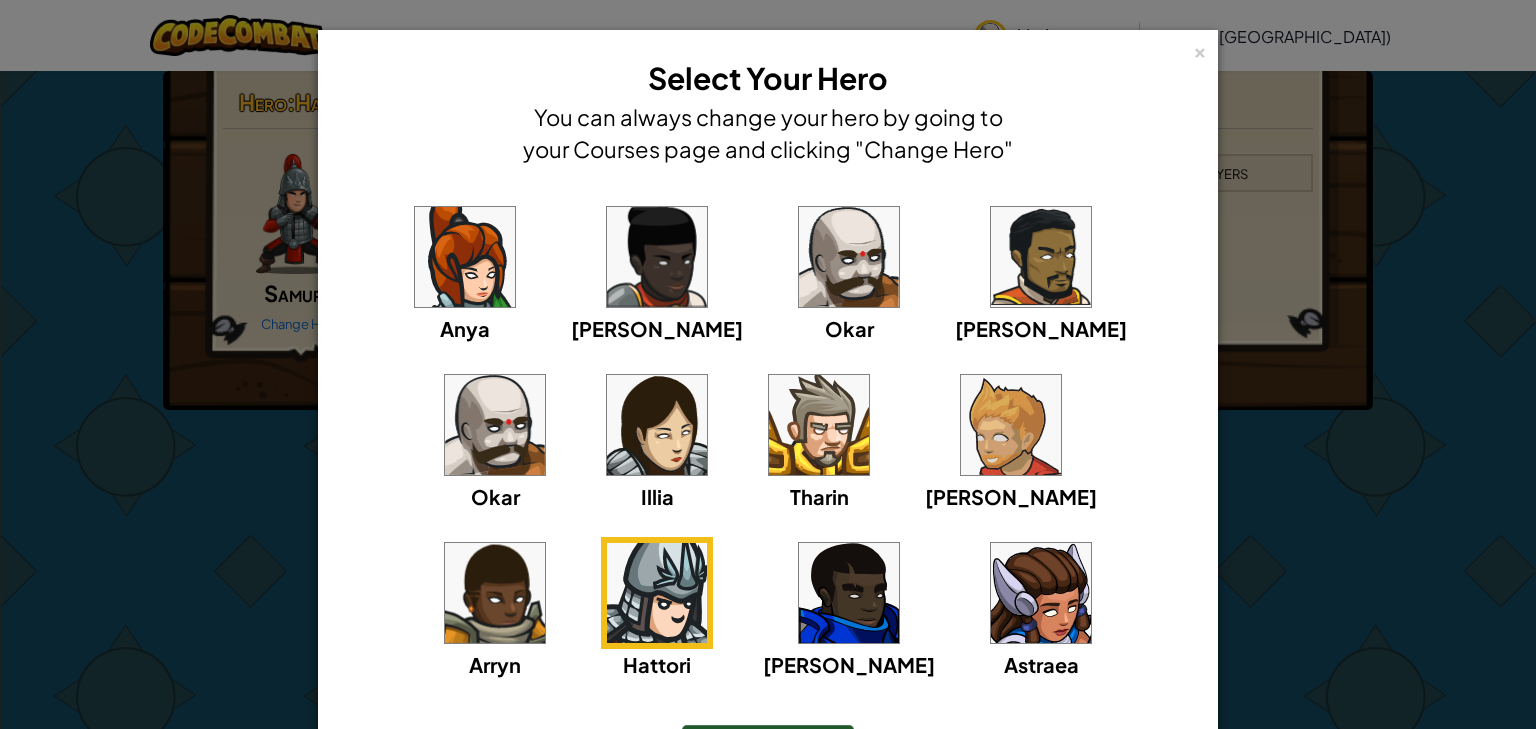 click at bounding box center (657, 257) 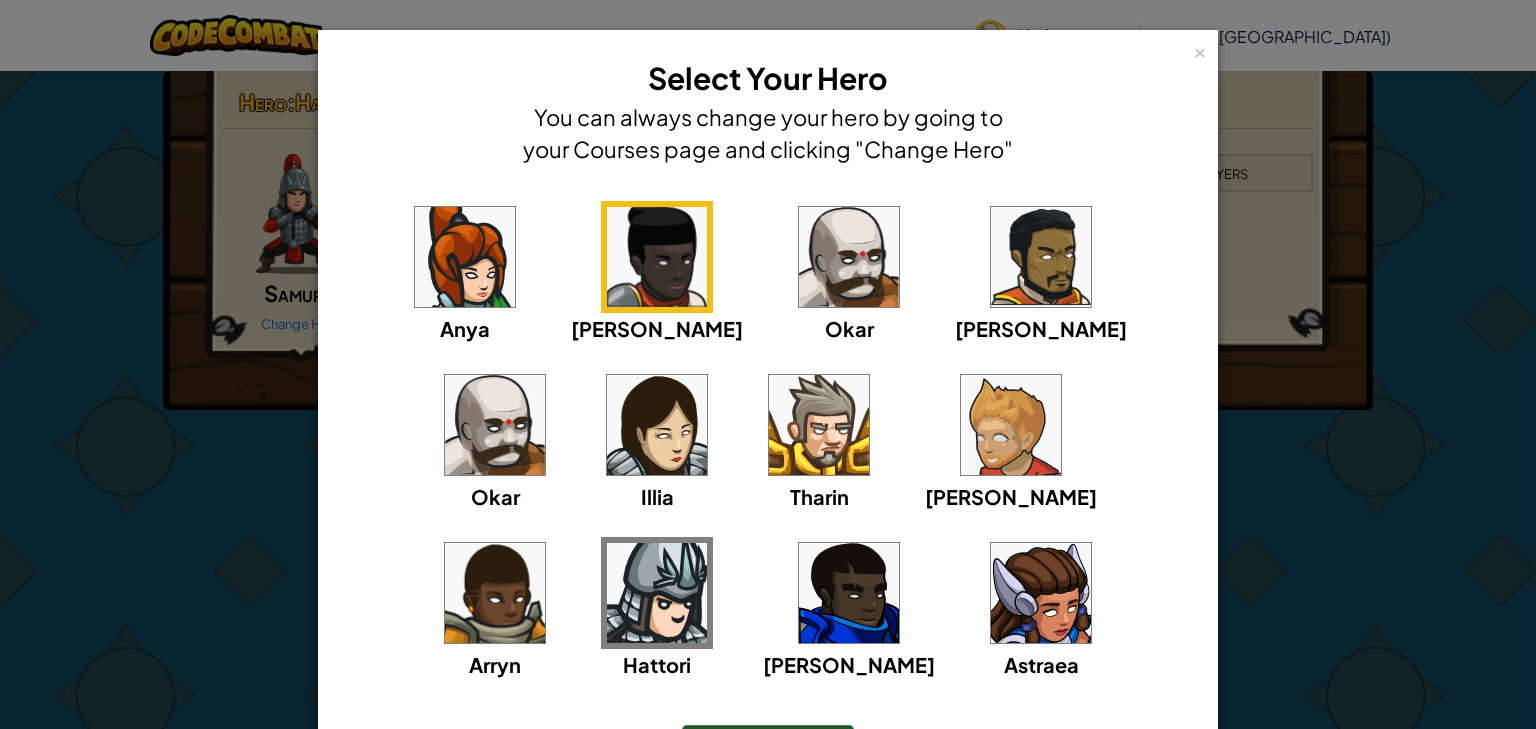 click at bounding box center [1041, 257] 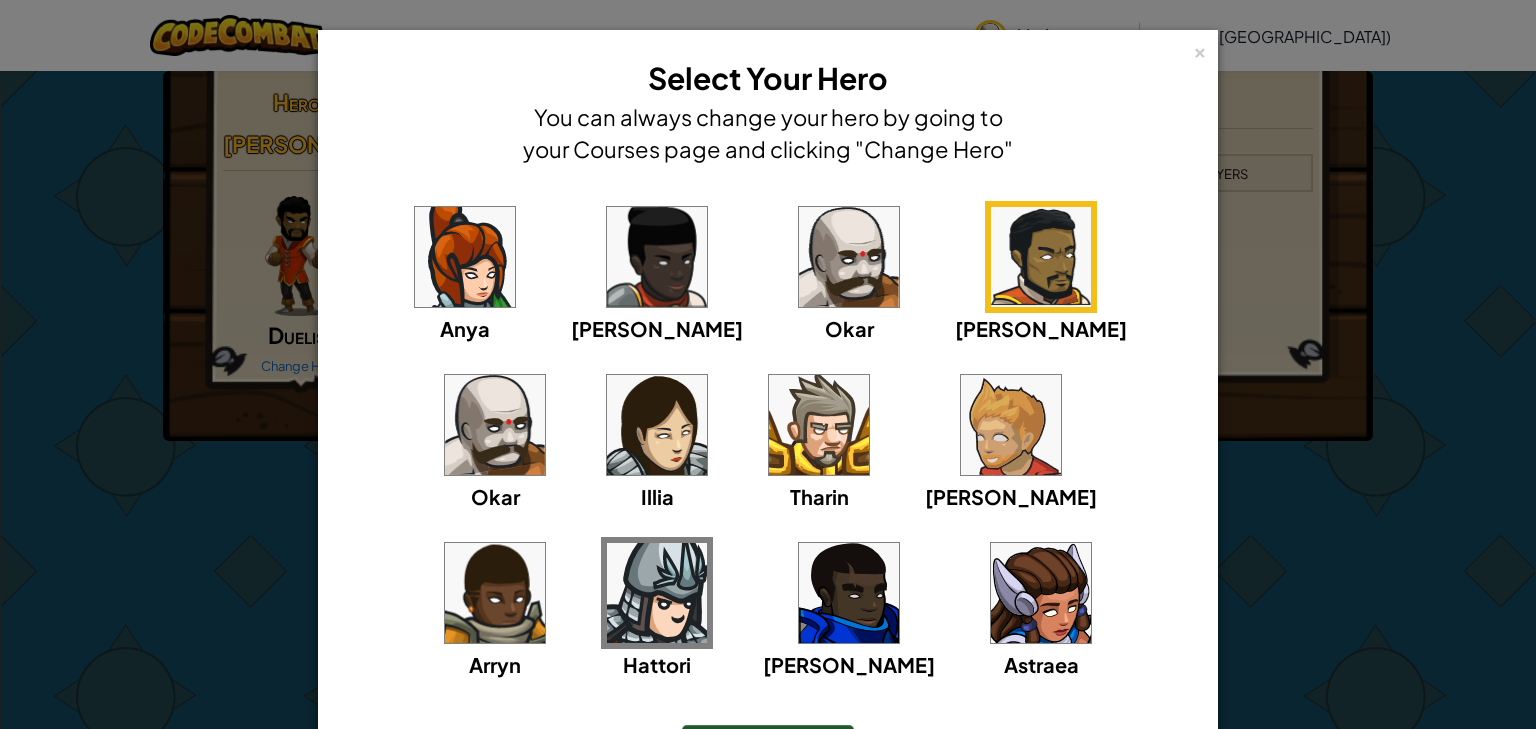 click on "× Select Your Hero You can always change your hero by going to your Courses page and clicking "Change Hero" [PERSON_NAME] [PERSON_NAME] [PERSON_NAME] Arryn [PERSON_NAME] Astraea Loading... Select this Hero" at bounding box center [768, 364] 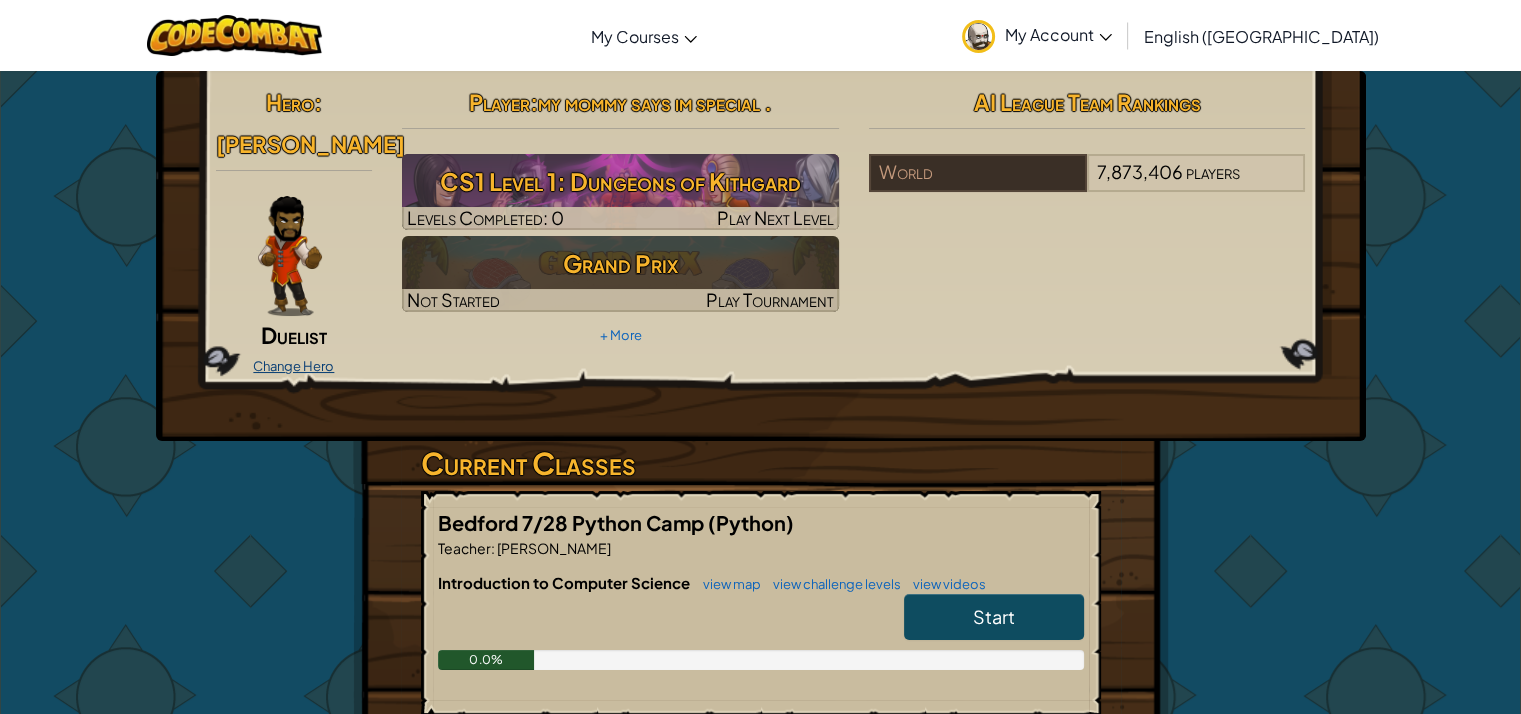 click on "Change Hero" at bounding box center (293, 366) 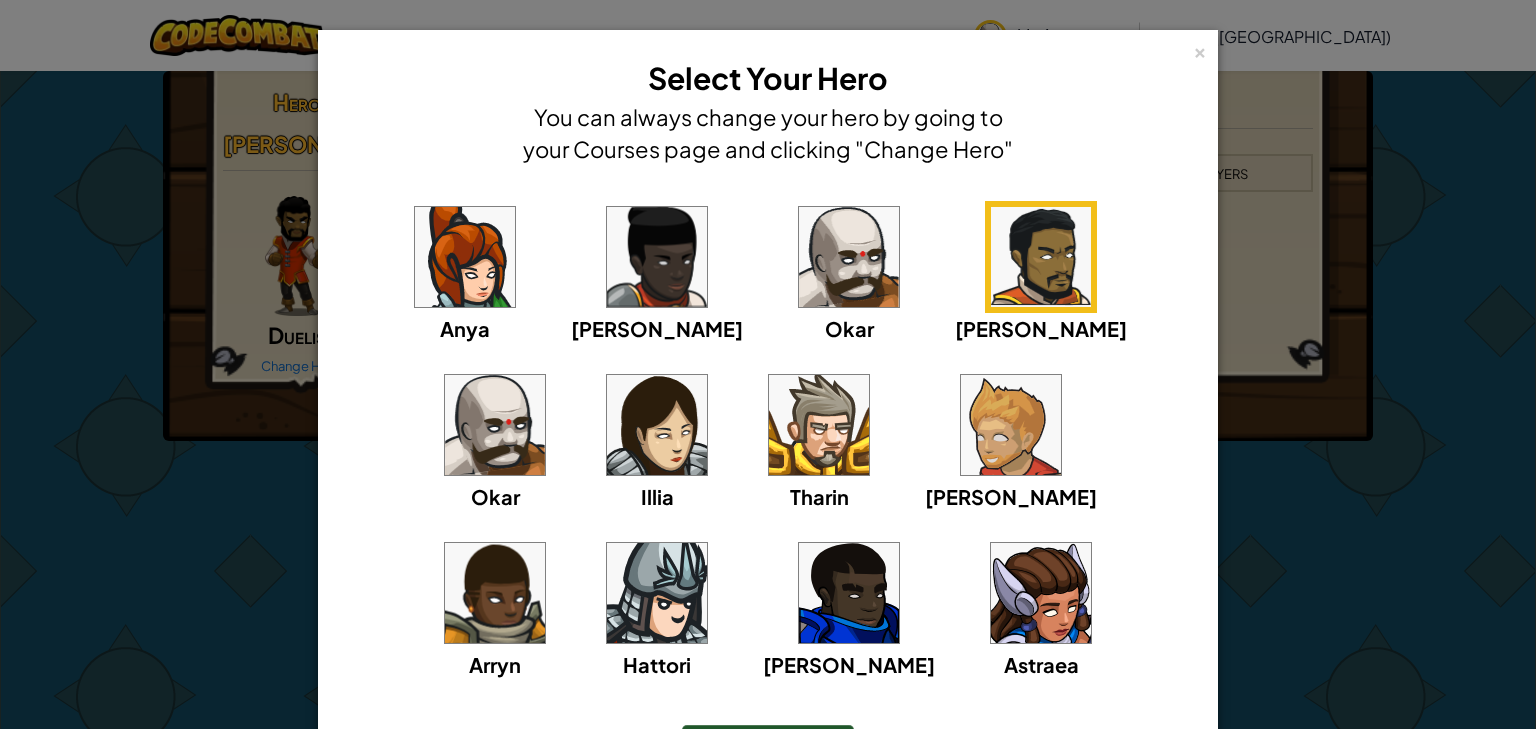 click at bounding box center (819, 425) 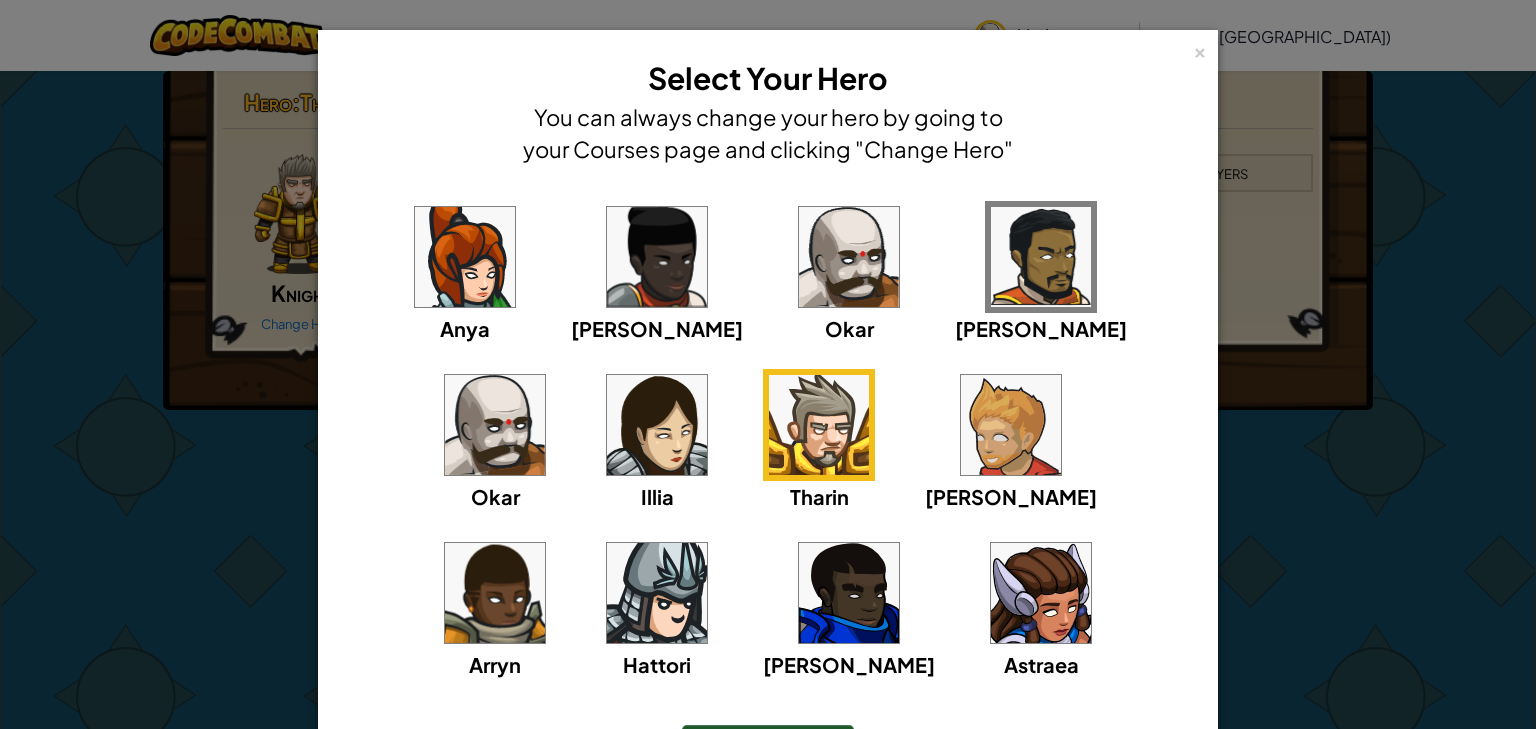 click on "× Select Your Hero You can always change your hero by going to your Courses page and clicking "Change Hero" [PERSON_NAME] [PERSON_NAME] [PERSON_NAME] Arryn [PERSON_NAME] Astraea Loading... Select this Hero" at bounding box center [768, 364] 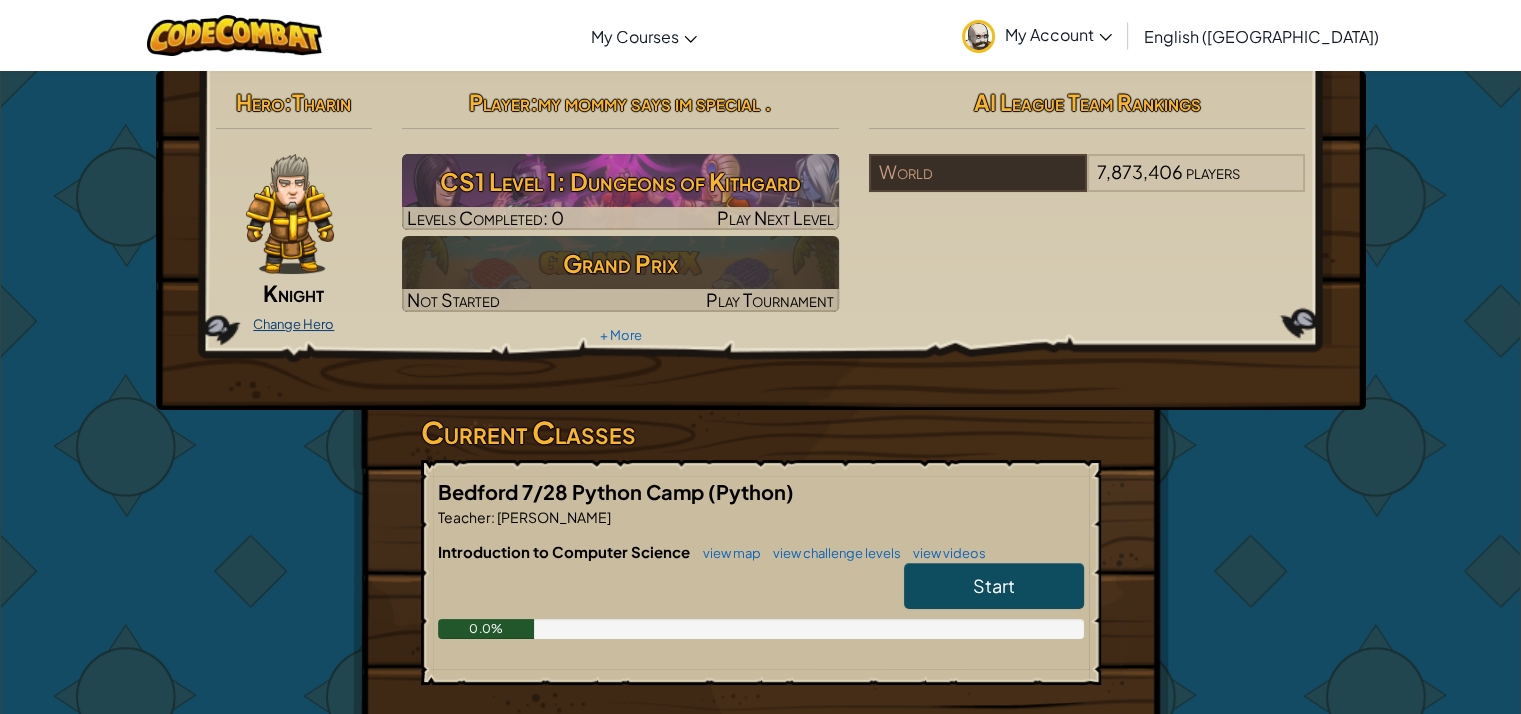 click on "Change Hero" at bounding box center [293, 324] 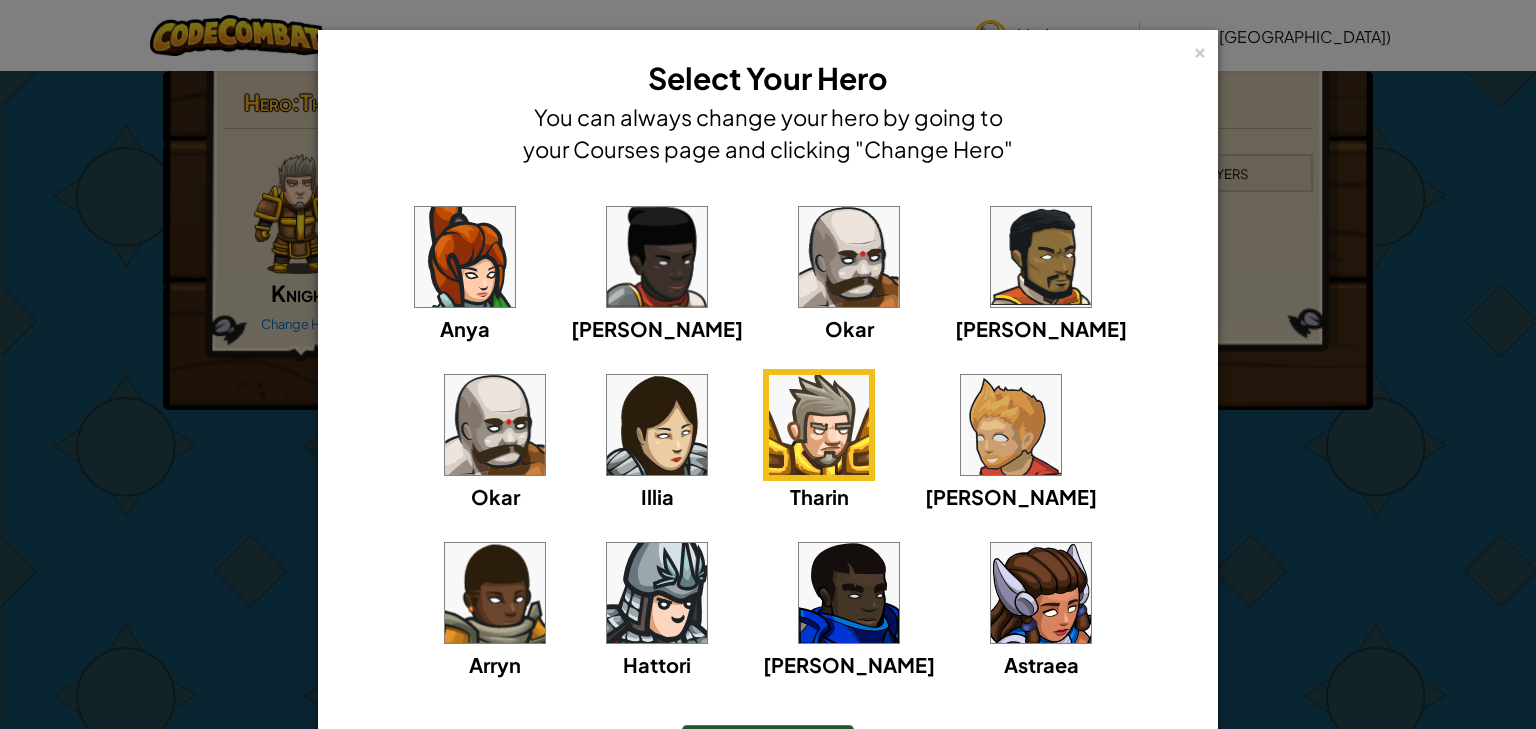click at bounding box center (849, 257) 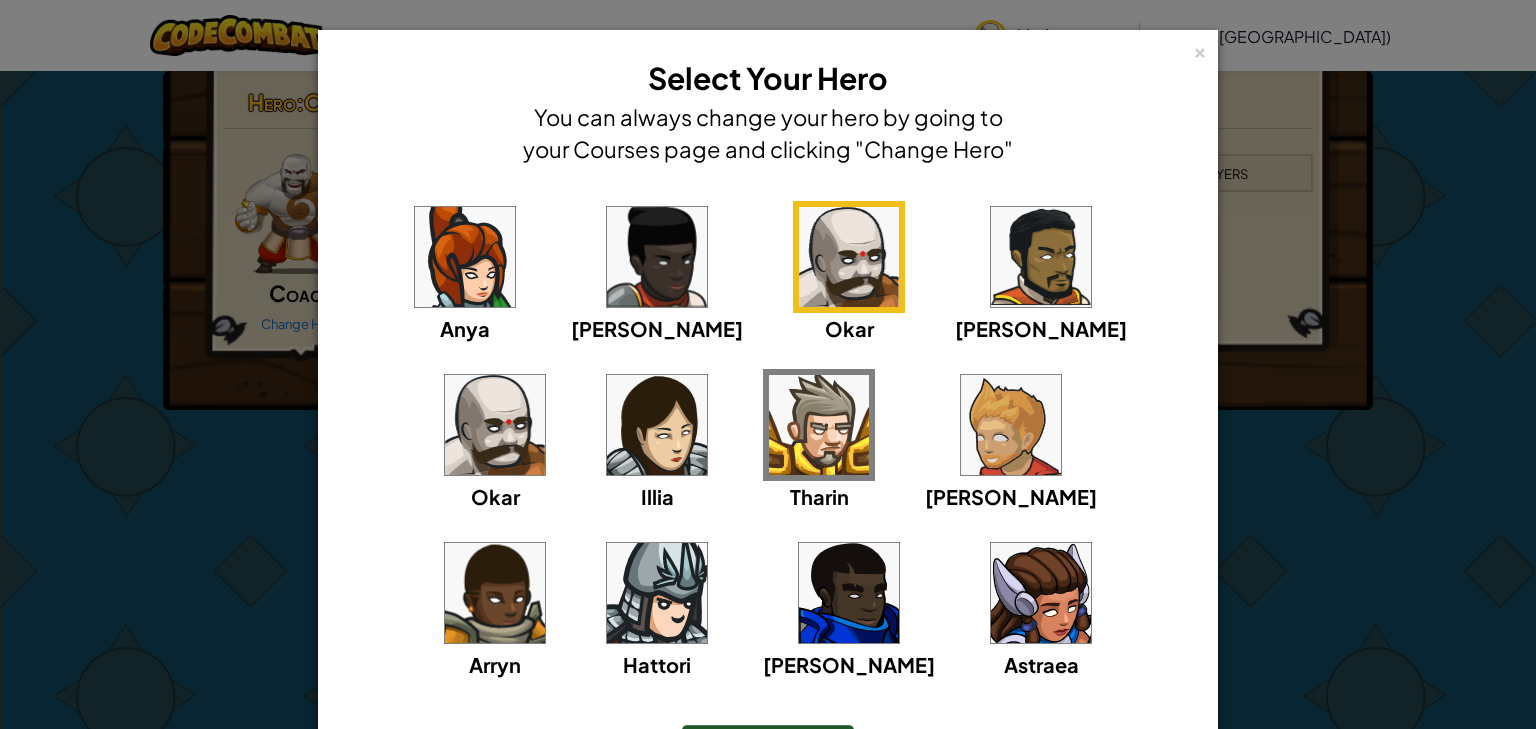 click on "× Select Your Hero You can always change your hero by going to your Courses page and clicking "Change Hero" [PERSON_NAME] [PERSON_NAME] [PERSON_NAME] Arryn [PERSON_NAME] Astraea Loading... Select this Hero" at bounding box center [768, 364] 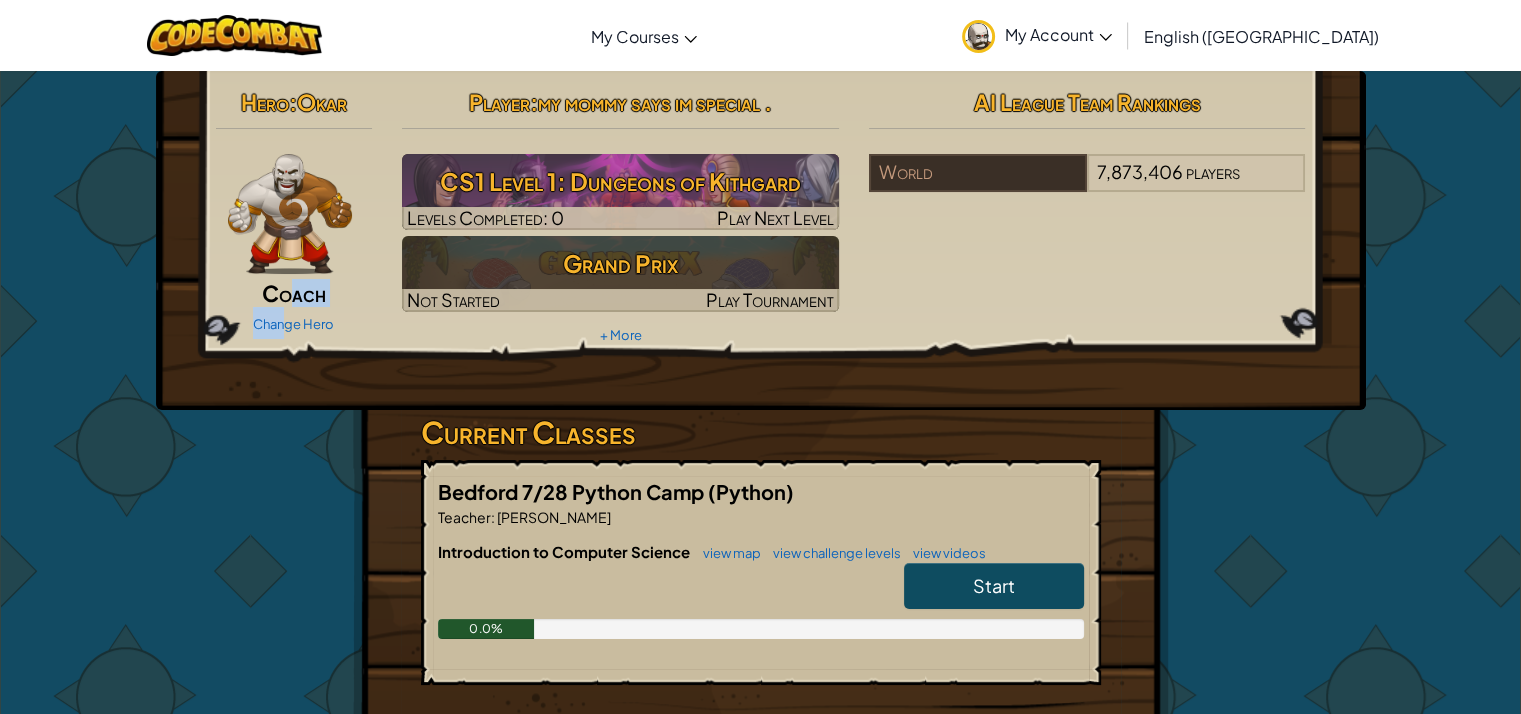drag, startPoint x: 286, startPoint y: 325, endPoint x: 290, endPoint y: 302, distance: 23.345236 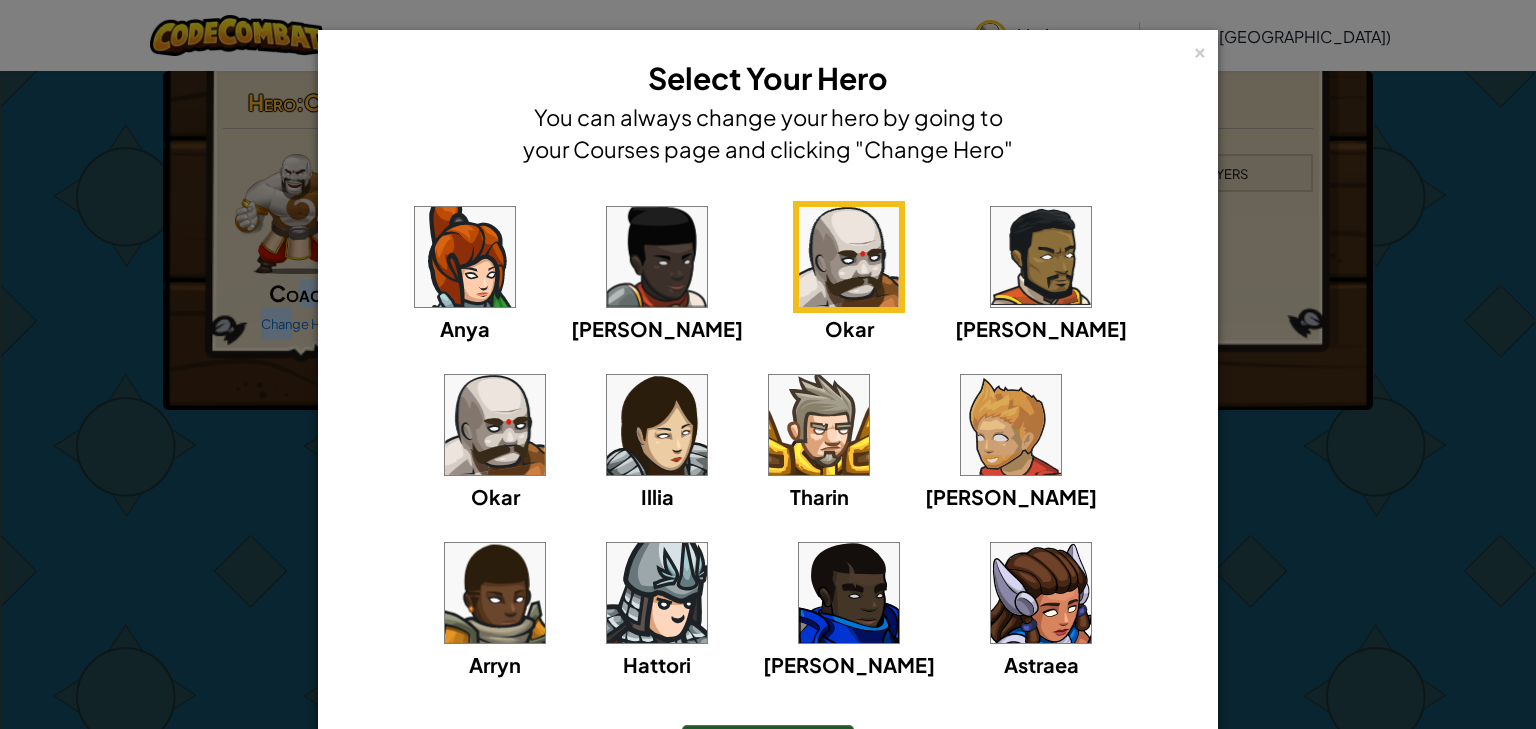 click at bounding box center (495, 425) 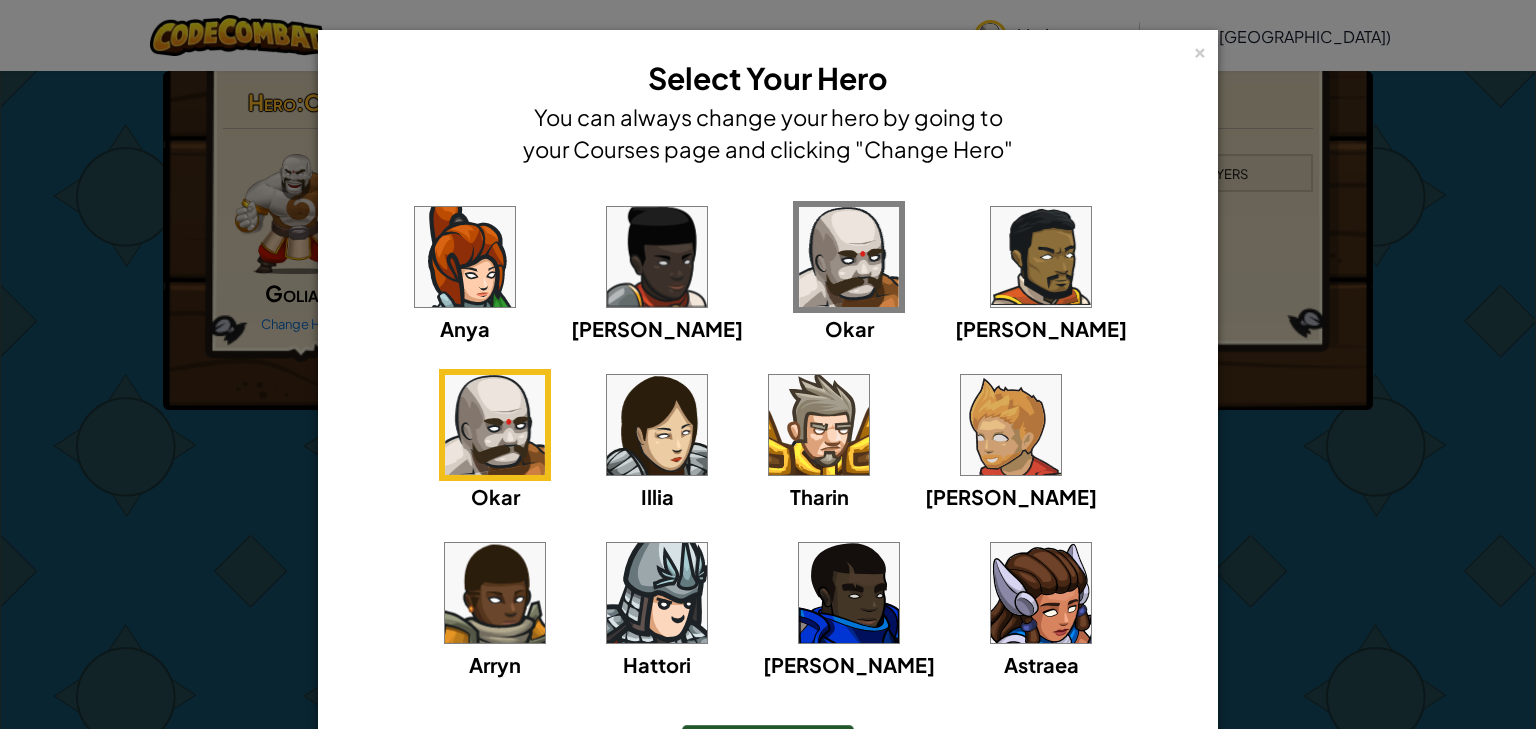 click on "× Select Your Hero You can always change your hero by going to your Courses page and clicking "Change Hero" [PERSON_NAME] [PERSON_NAME] [PERSON_NAME] Arryn [PERSON_NAME] Astraea Loading... Select this Hero" at bounding box center [768, 364] 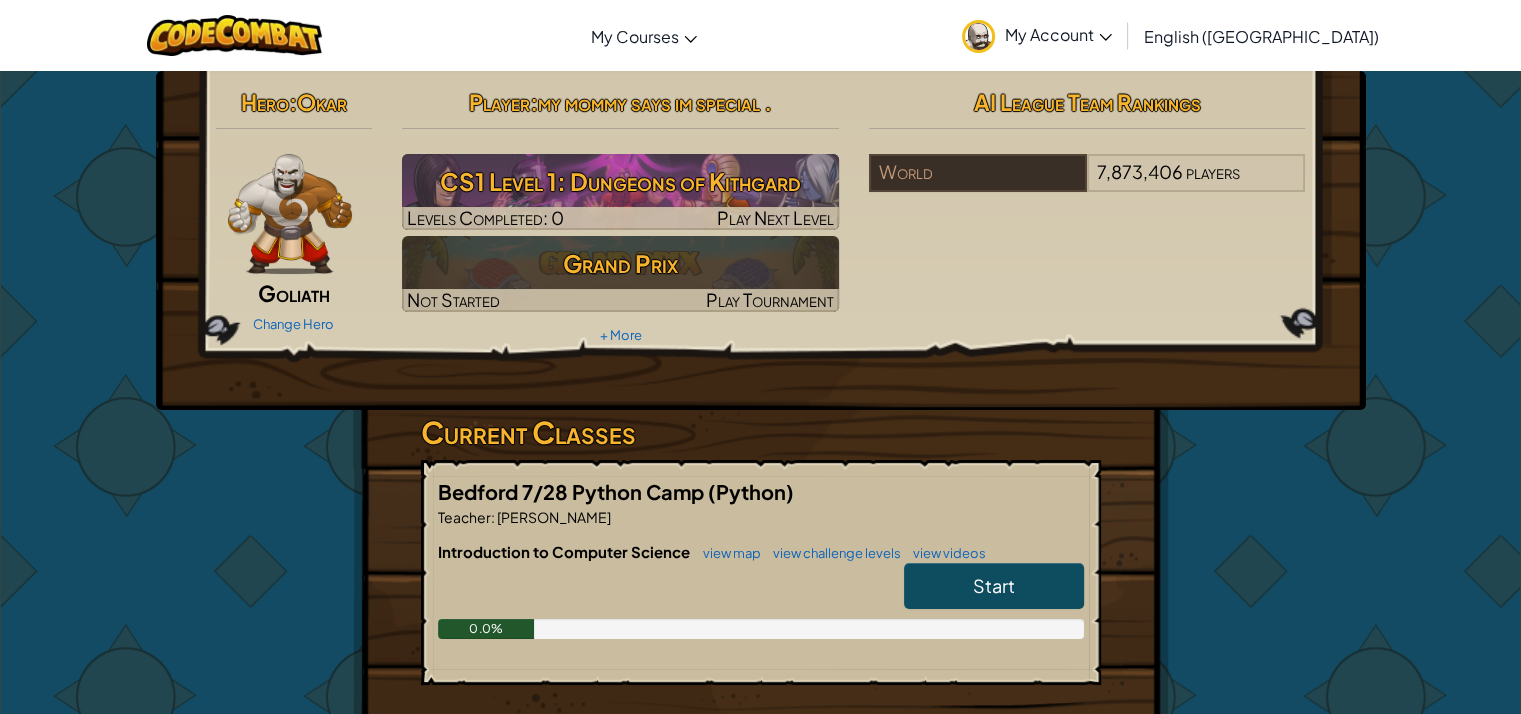 click on "Start" at bounding box center [994, 585] 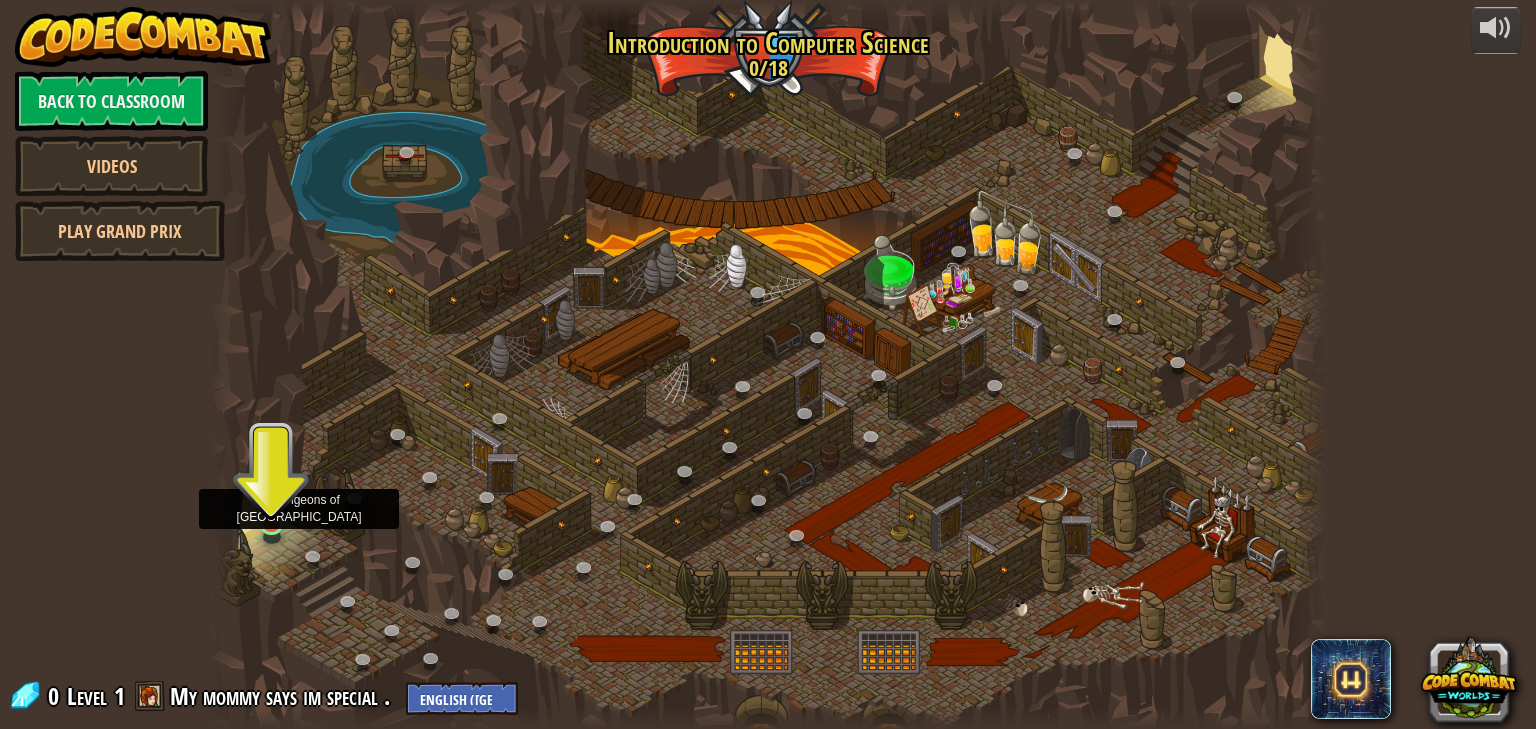 click at bounding box center [272, 495] 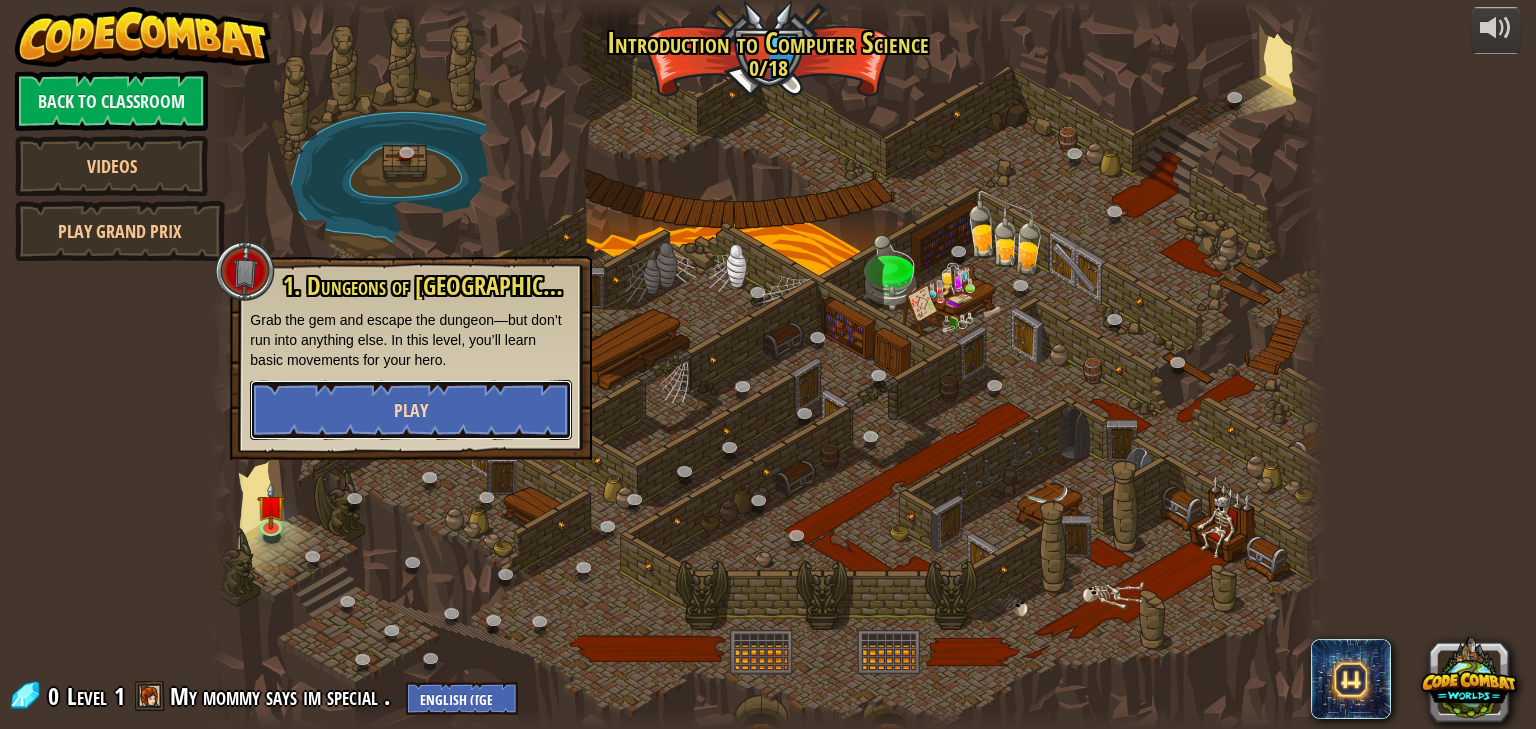 click on "Play" at bounding box center (411, 410) 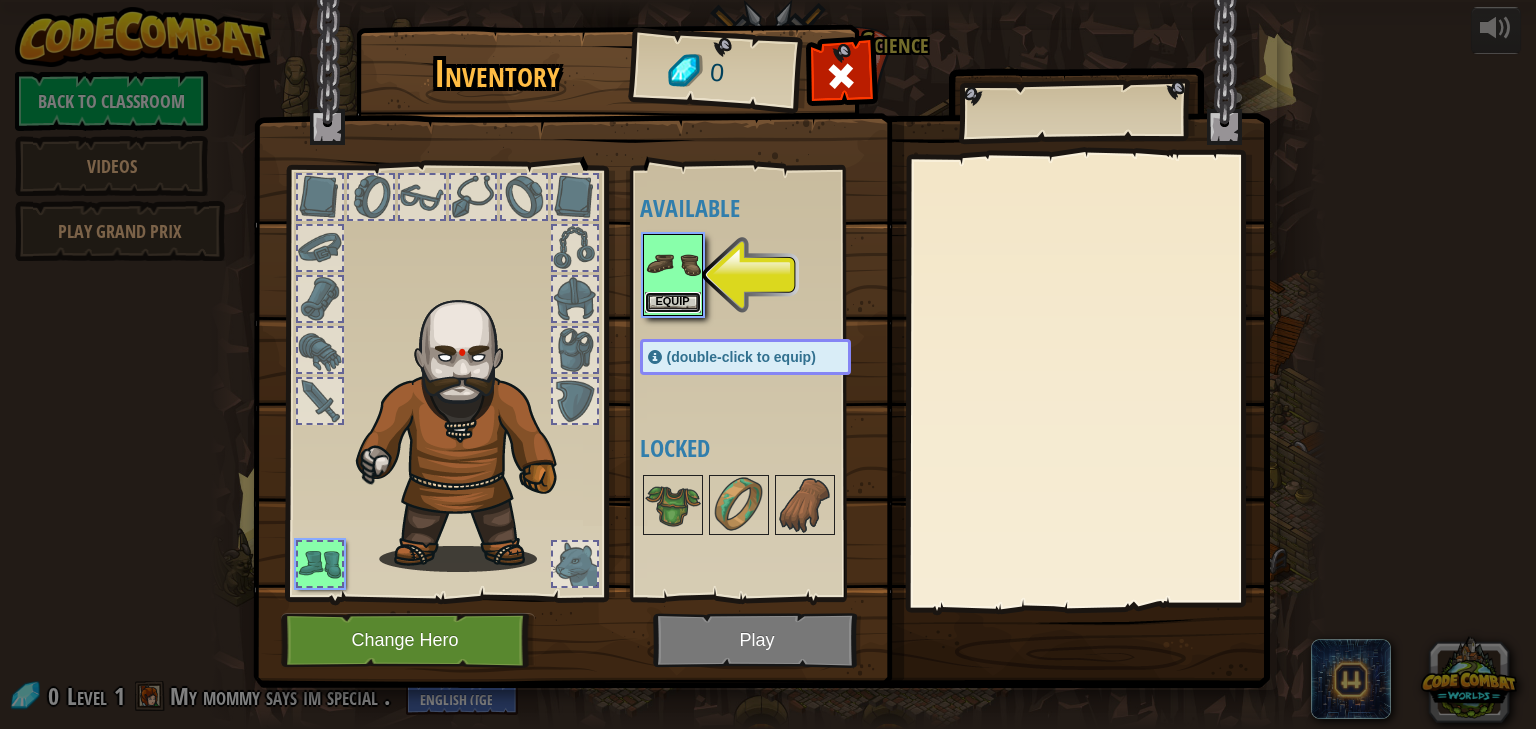click on "Equip" at bounding box center [673, 302] 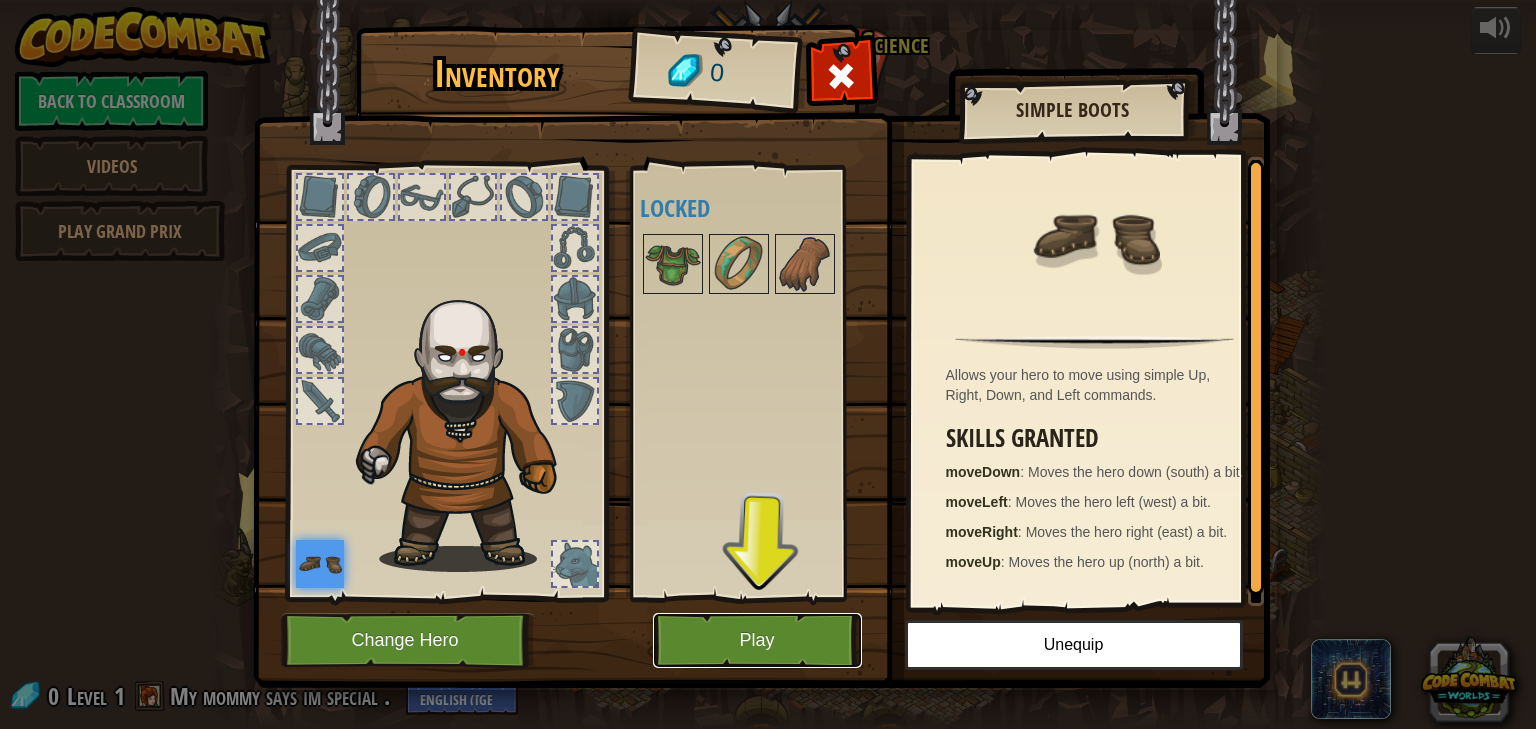 click on "Play" at bounding box center [757, 640] 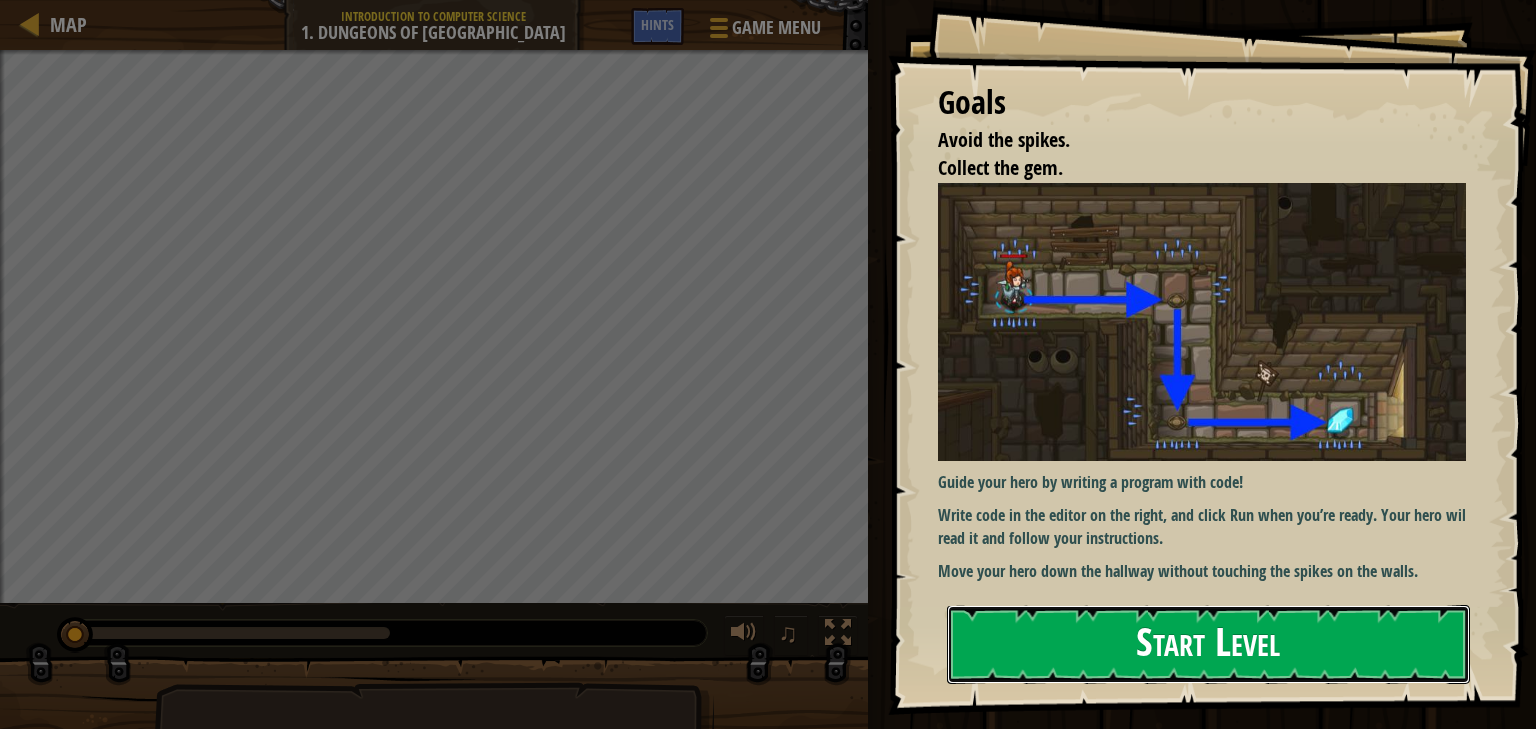click on "Start Level" at bounding box center (1208, 644) 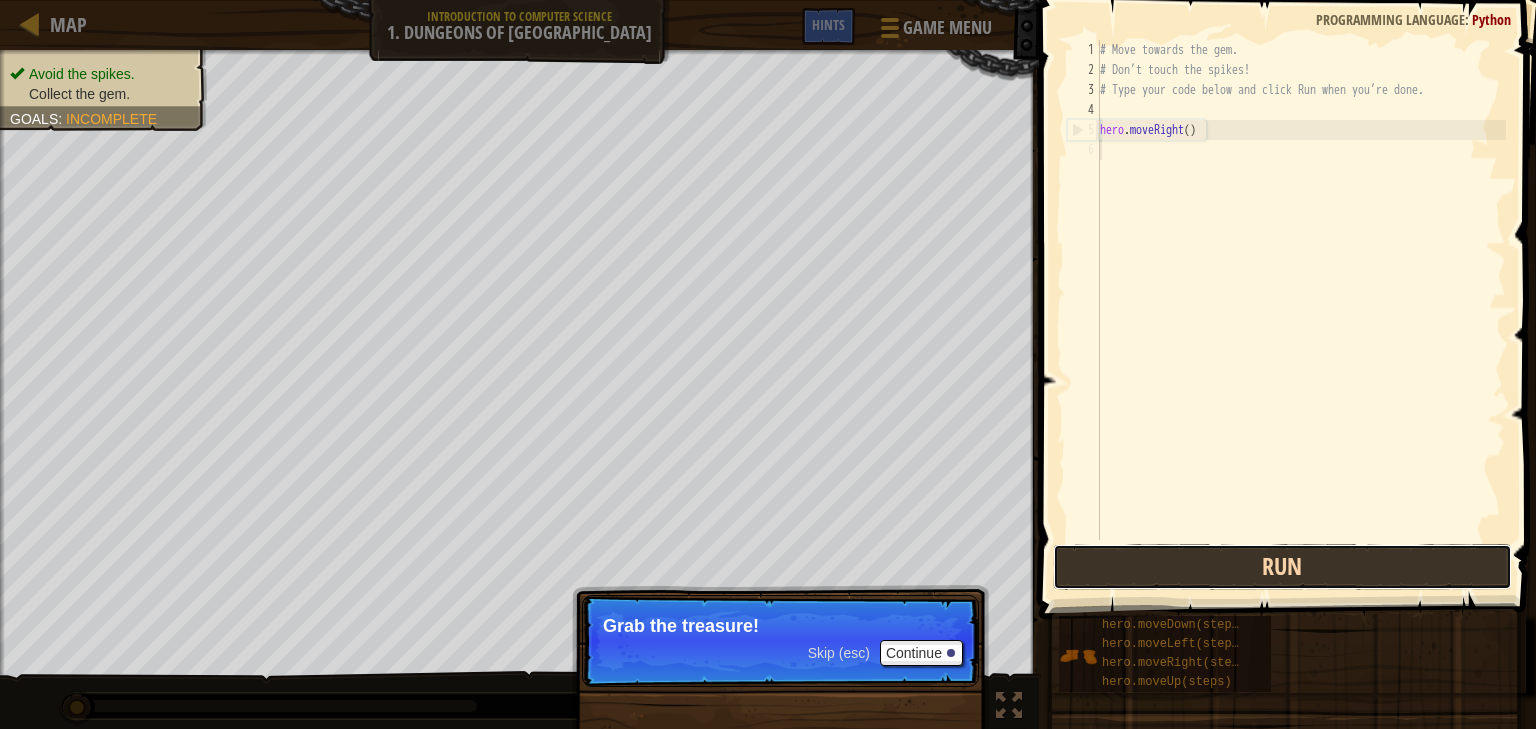 click on "Run" at bounding box center (1282, 567) 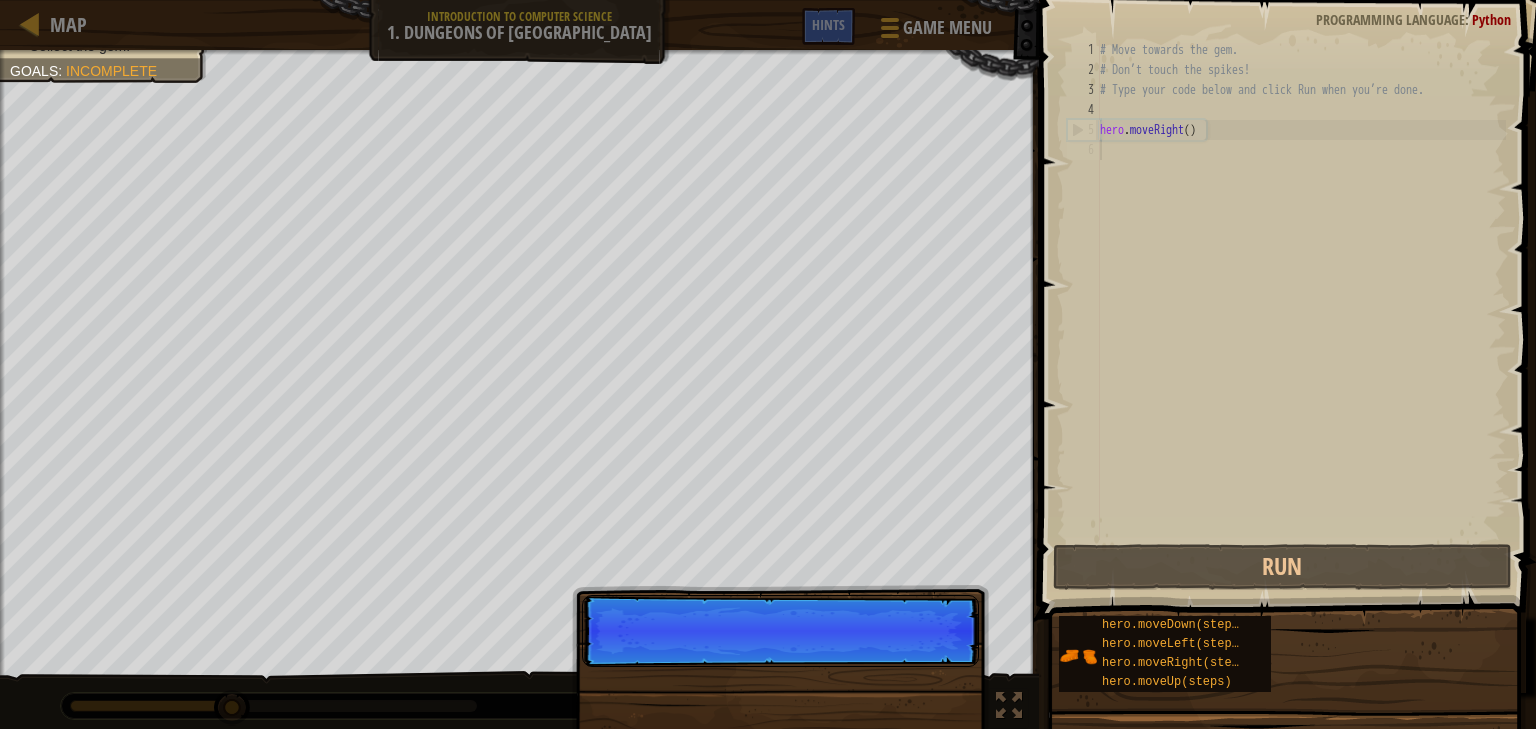 scroll, scrollTop: 9, scrollLeft: 0, axis: vertical 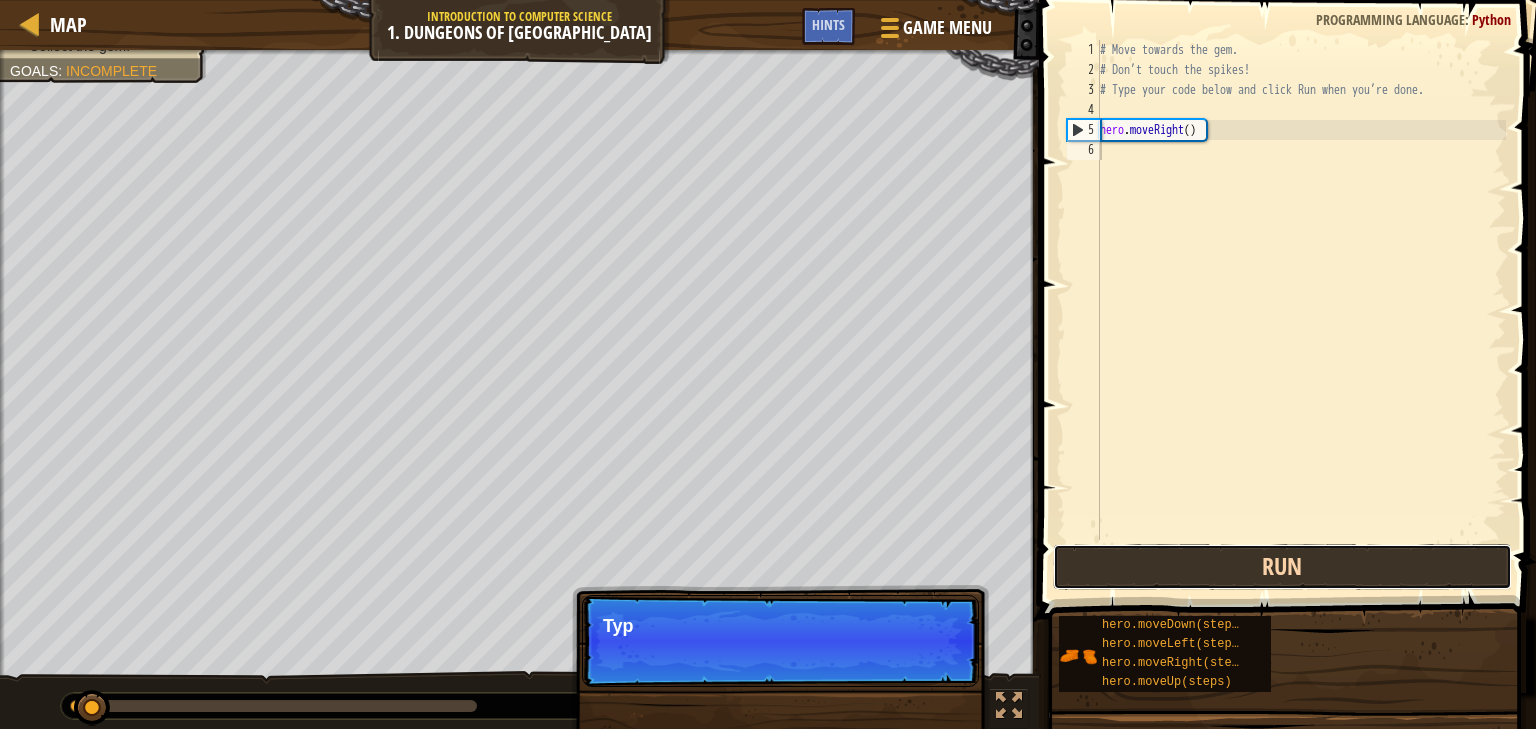 click on "Run" at bounding box center [1282, 567] 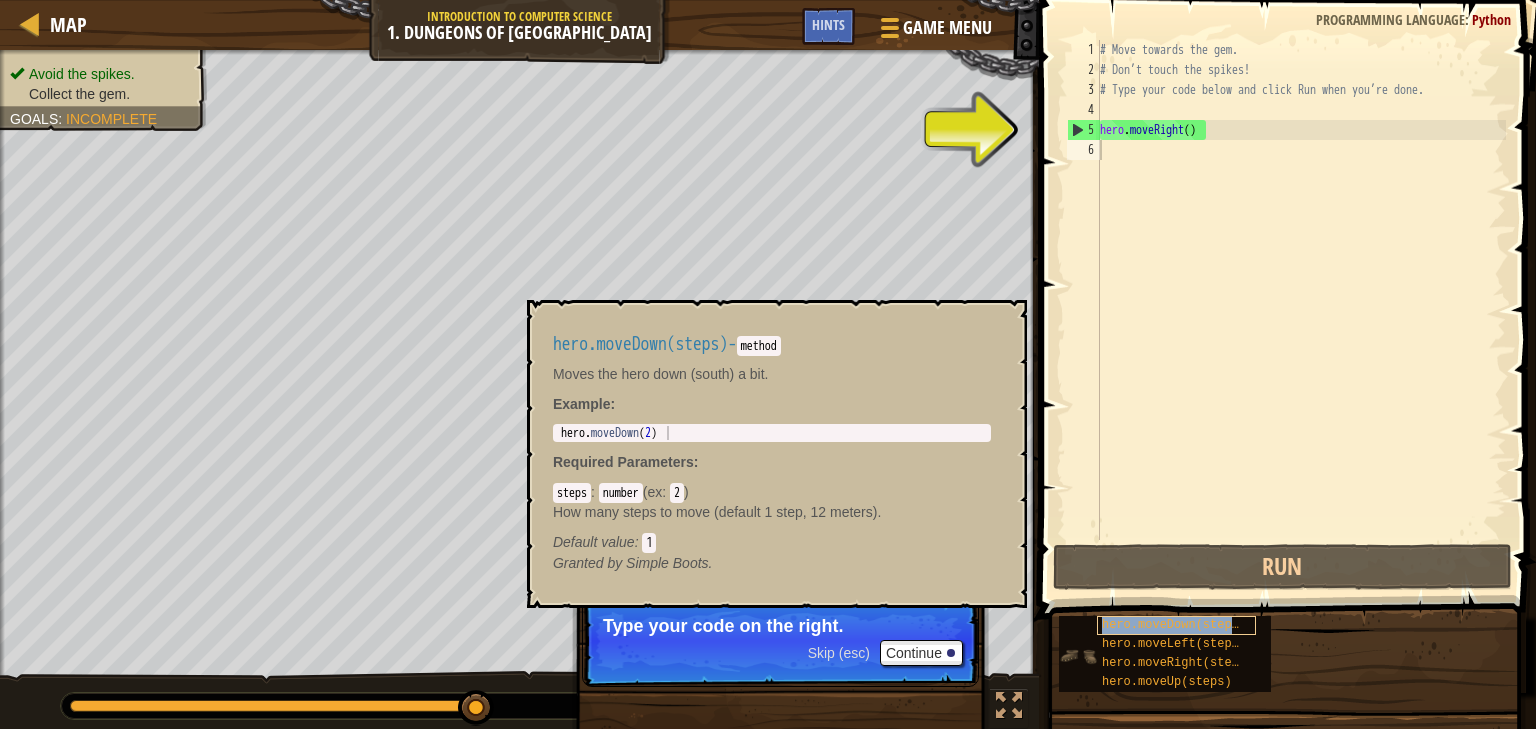 click on "hero.moveDown(steps)" at bounding box center (1174, 625) 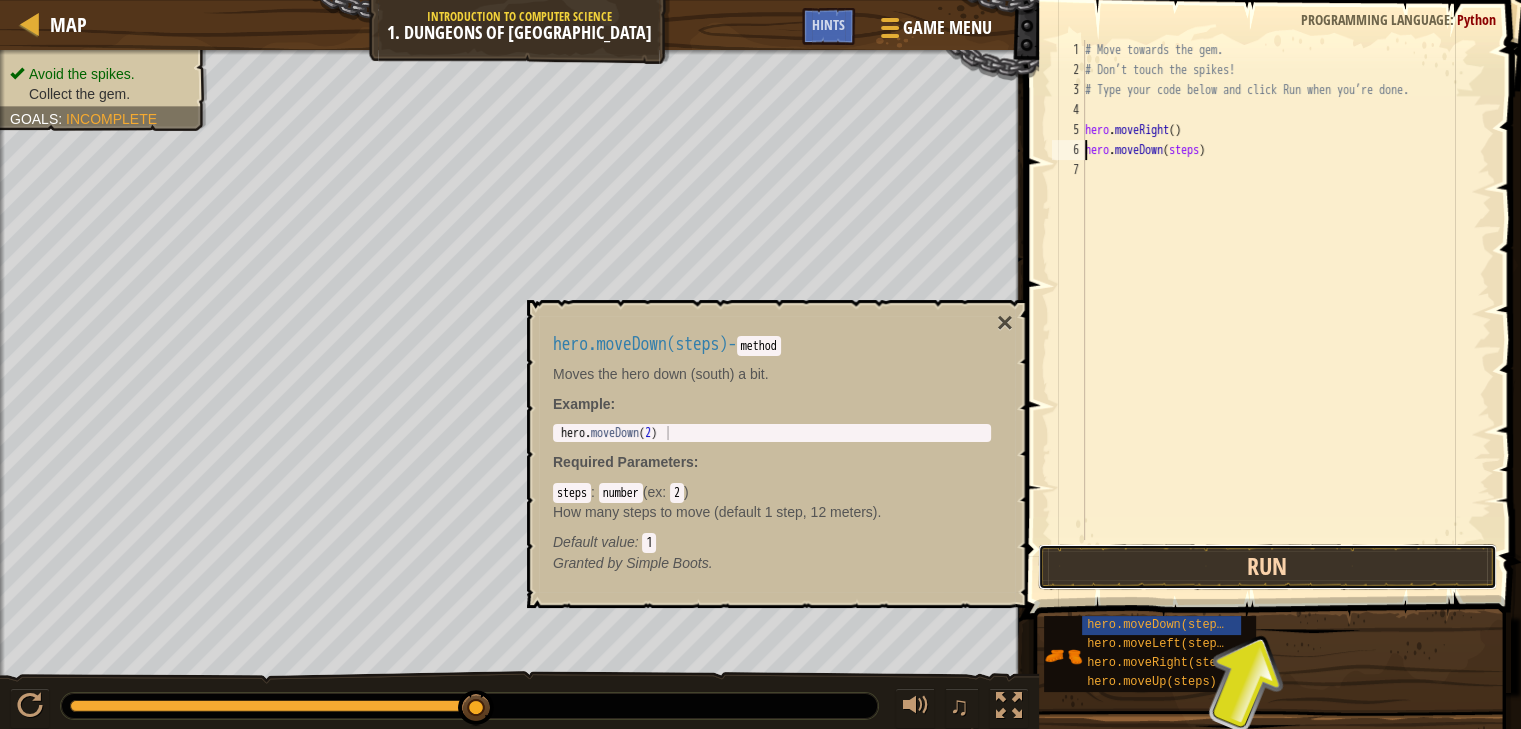 click on "Run" at bounding box center [1267, 567] 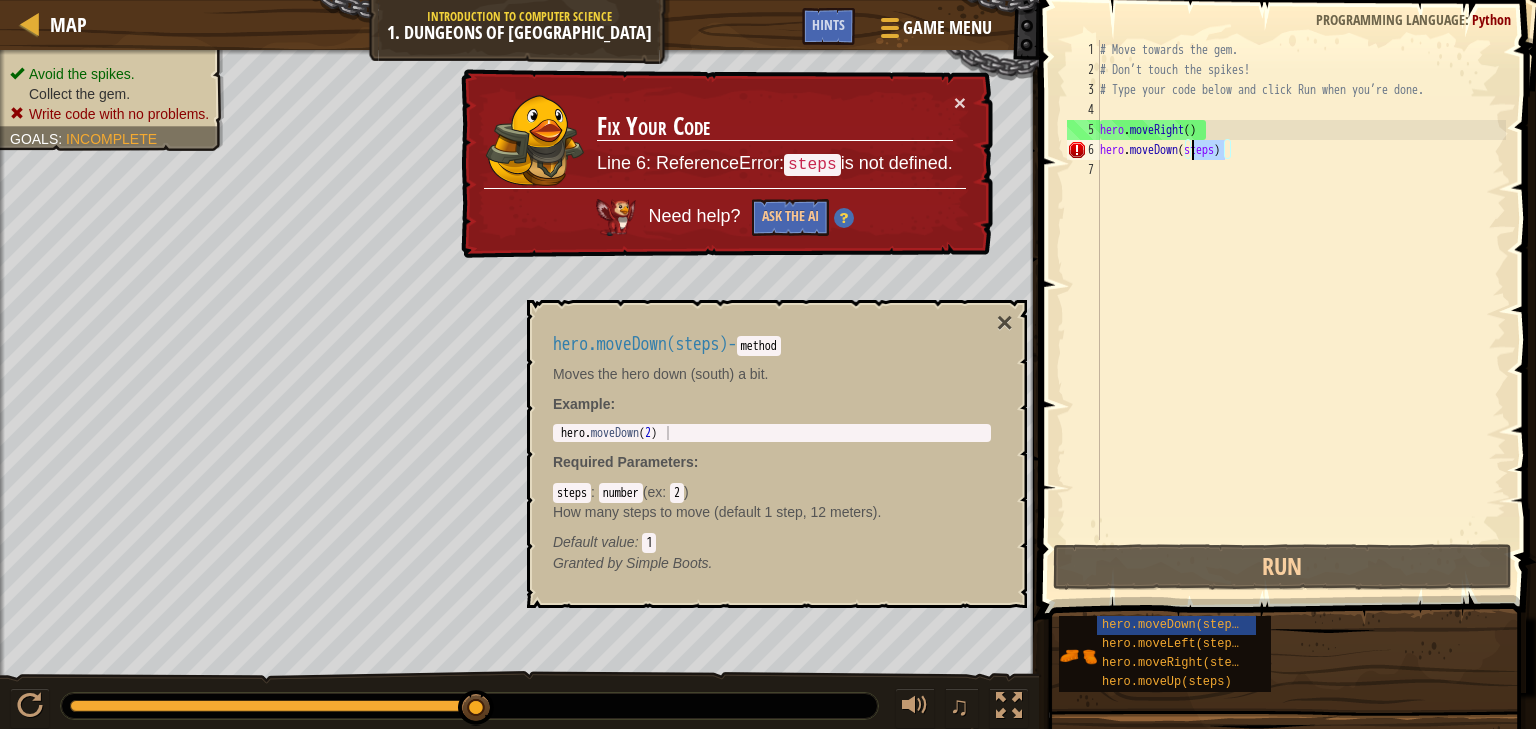 drag, startPoint x: 1228, startPoint y: 145, endPoint x: 1195, endPoint y: 151, distance: 33.54102 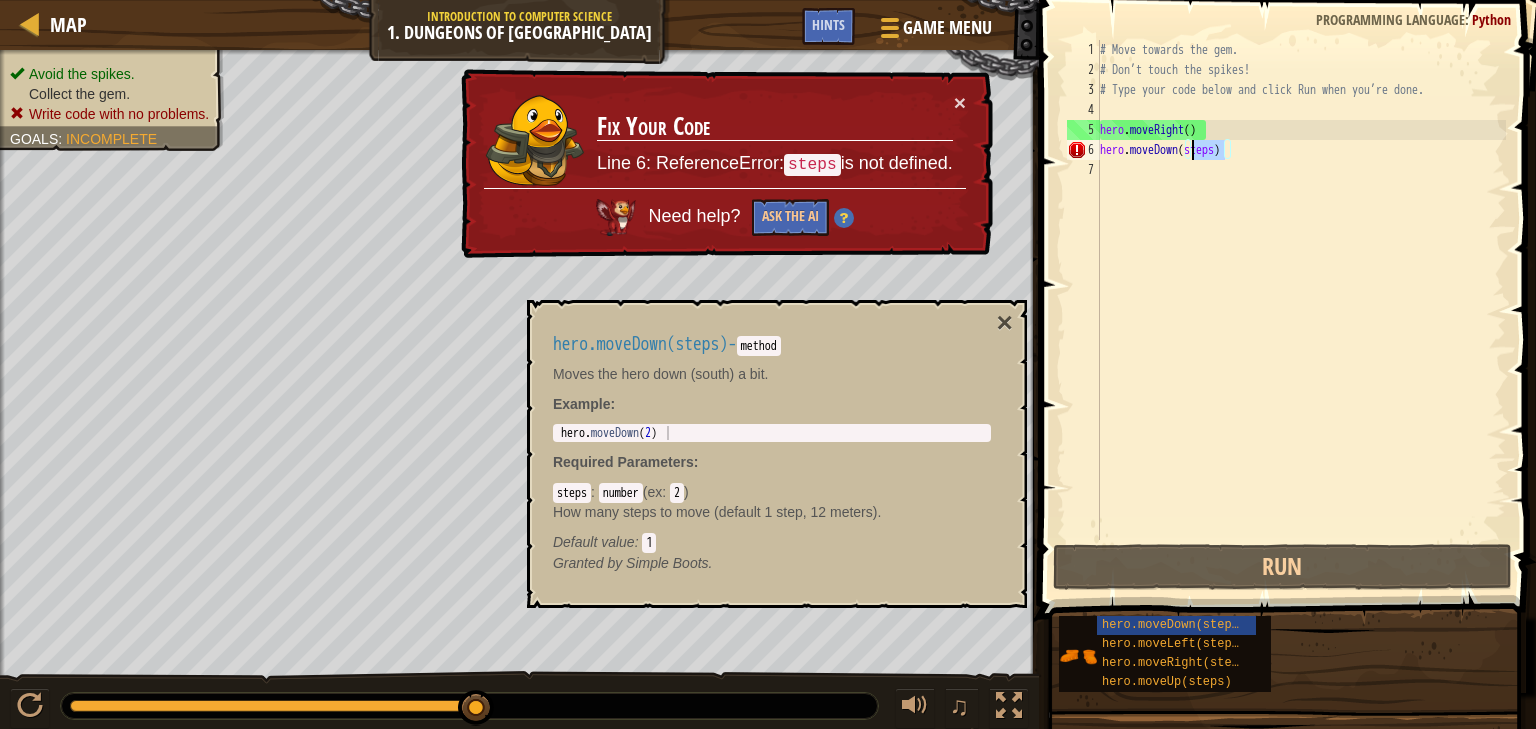 click on "# Move towards the gem. # Don’t touch the spikes! # Type your code below and click Run when you’re done. hero . moveRight ( ) hero . moveDown ( steps )" at bounding box center [1301, 310] 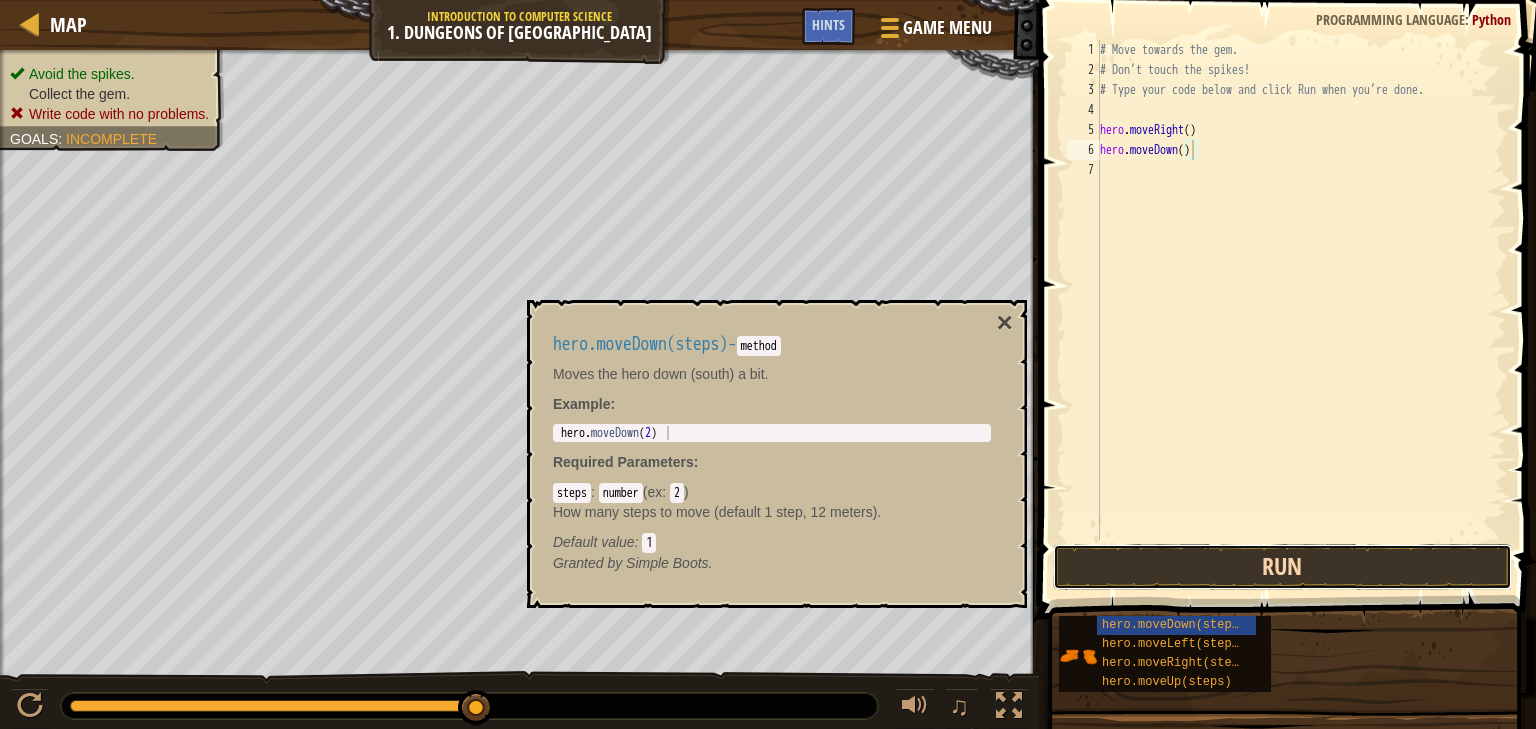 click on "Run" at bounding box center [1282, 567] 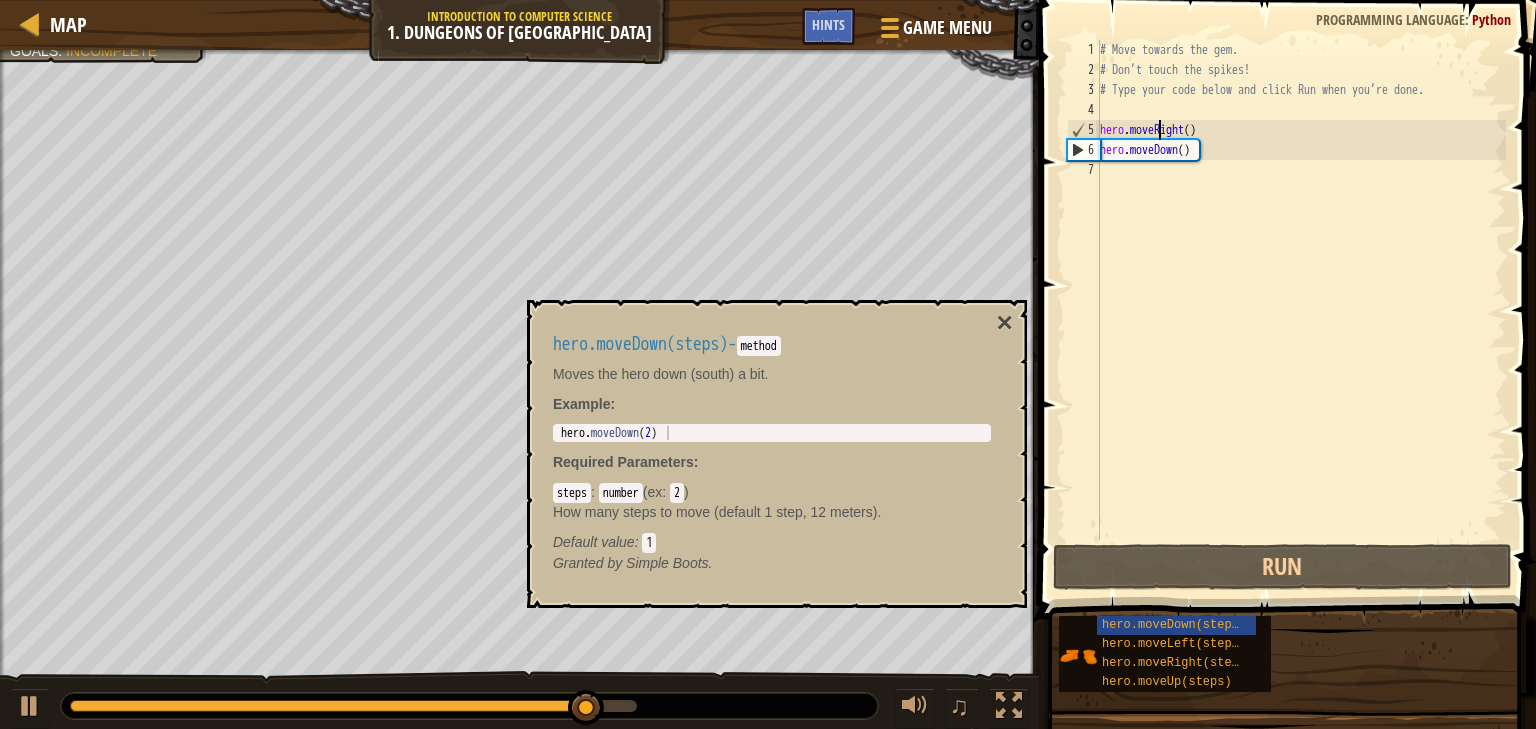 click on "# Move towards the gem. # Don’t touch the spikes! # Type your code below and click Run when you’re done. hero . moveRight ( ) hero . moveDown ( )" at bounding box center [1301, 310] 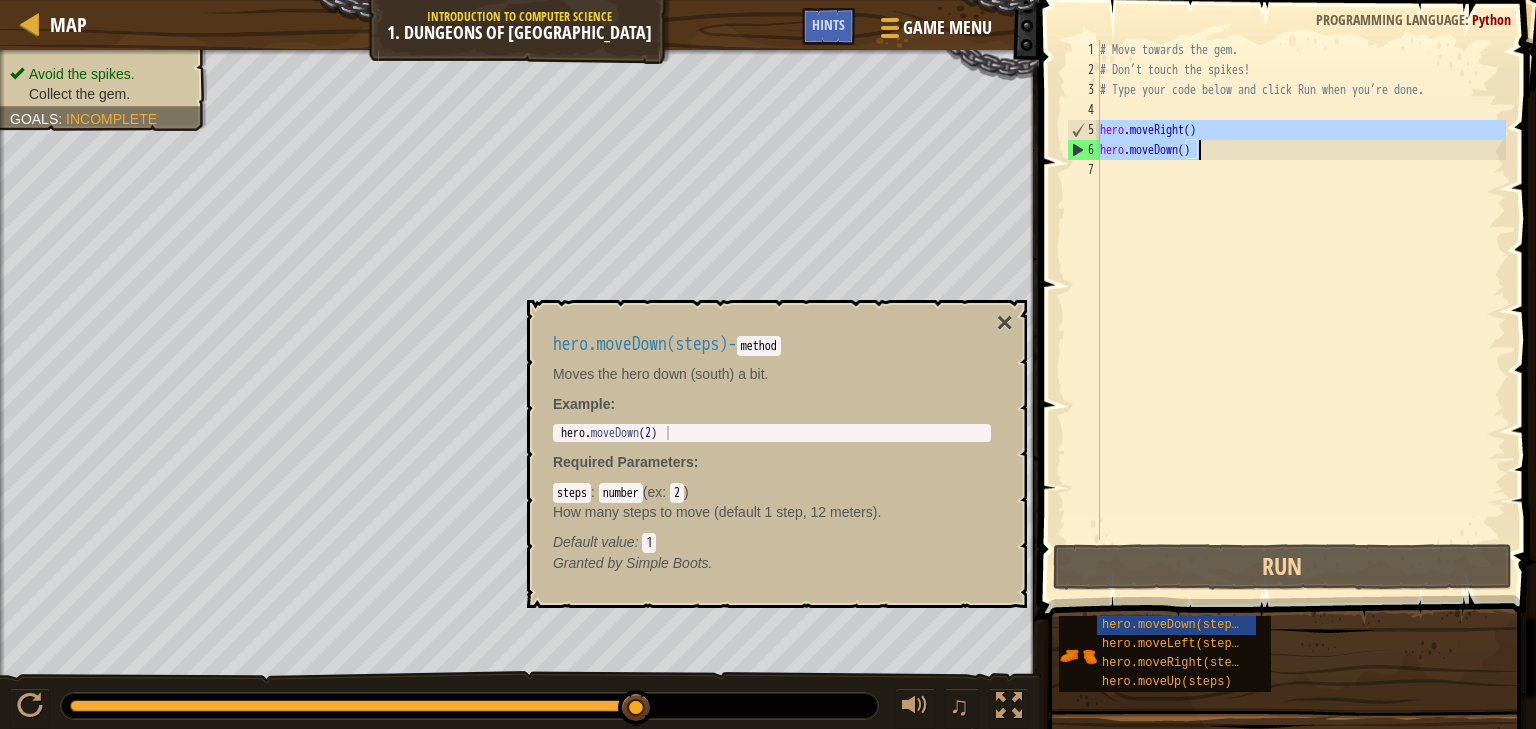 drag, startPoint x: 1100, startPoint y: 126, endPoint x: 1251, endPoint y: 150, distance: 152.89539 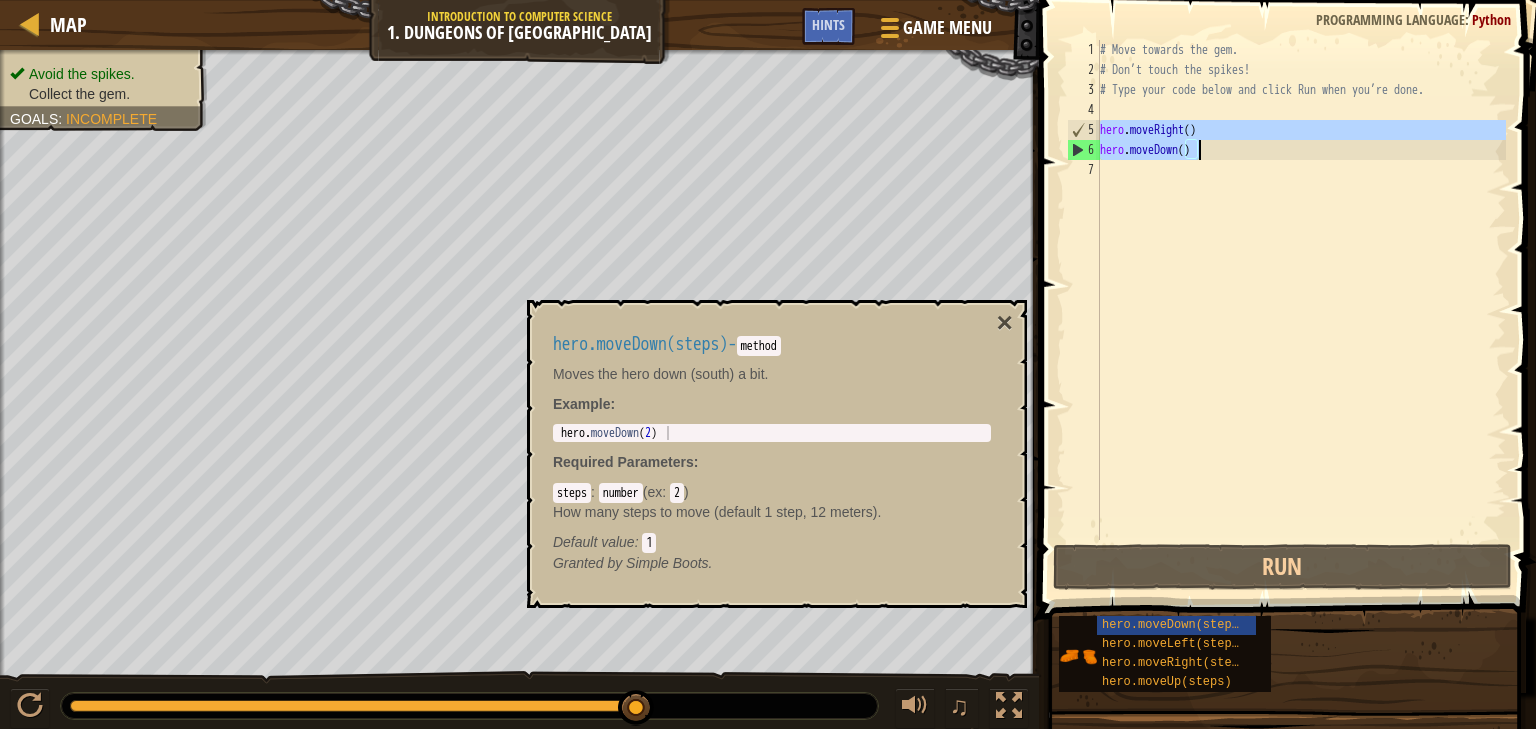 click on "# Move towards the gem. # Don’t touch the spikes! # Type your code below and click Run when you’re done. hero . moveRight ( ) hero . moveDown ( )" at bounding box center (1301, 310) 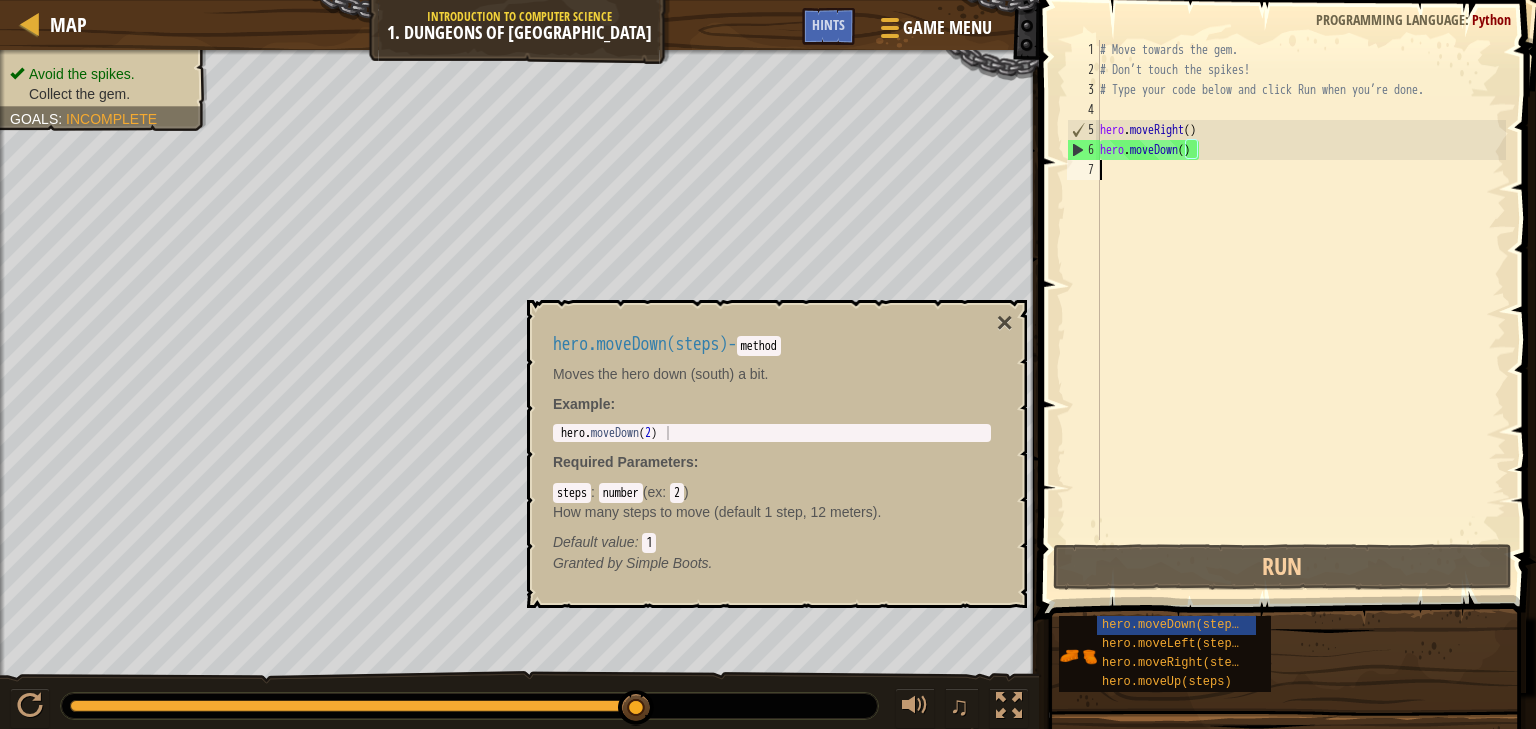 click on "# Move towards the gem. # Don’t touch the spikes! # Type your code below and click Run when you’re done. hero . moveRight ( ) hero . moveDown ( )" at bounding box center (1301, 310) 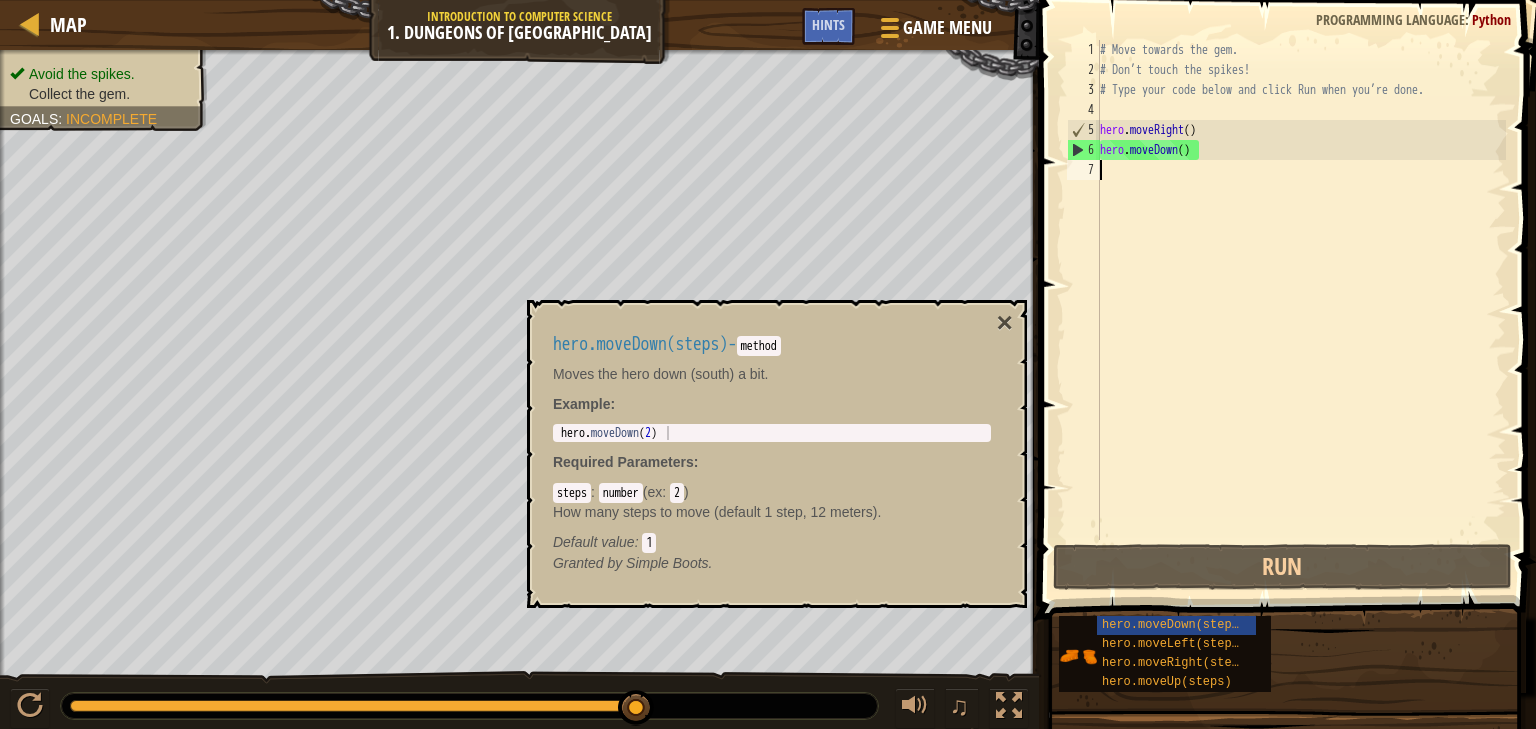 paste on "hero.moveDown()" 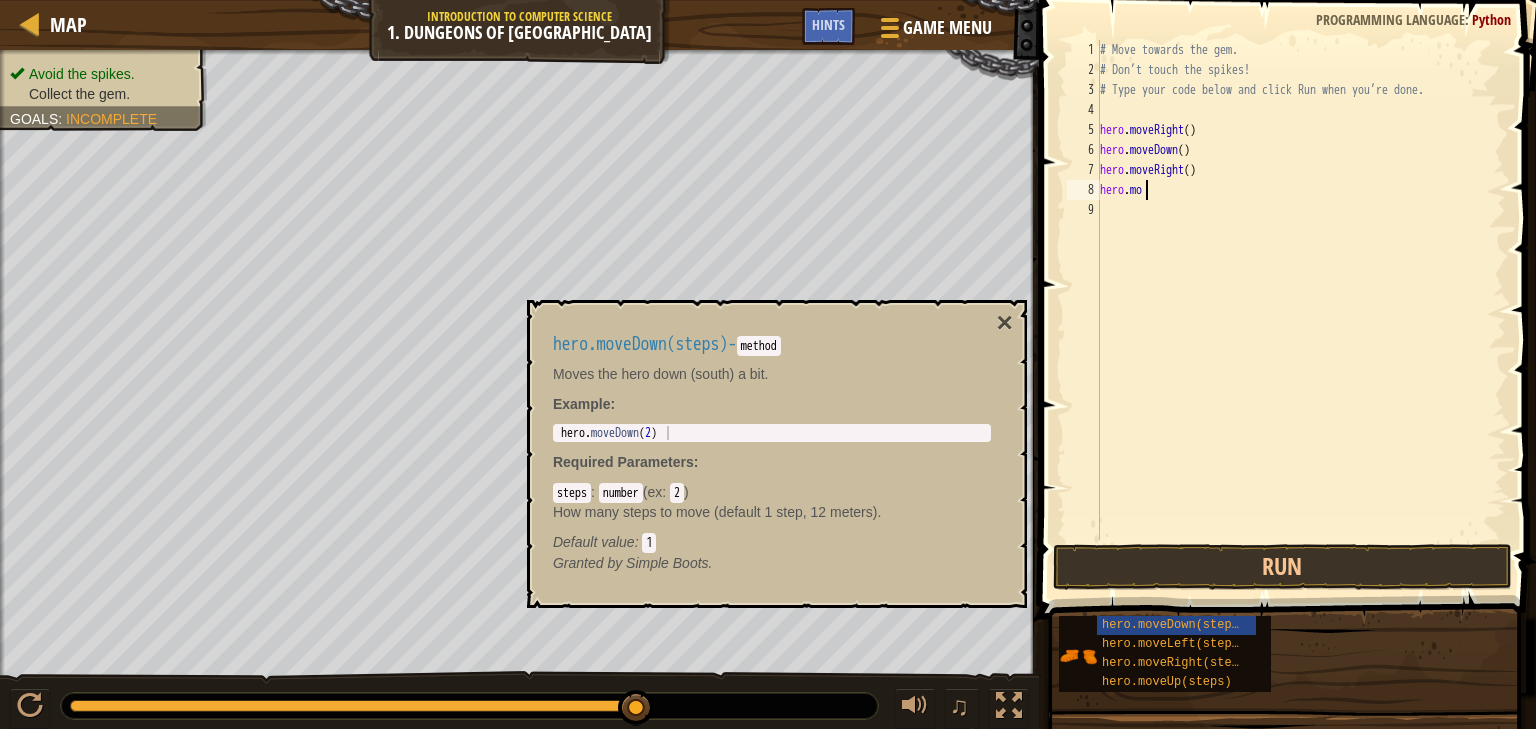 type on "h" 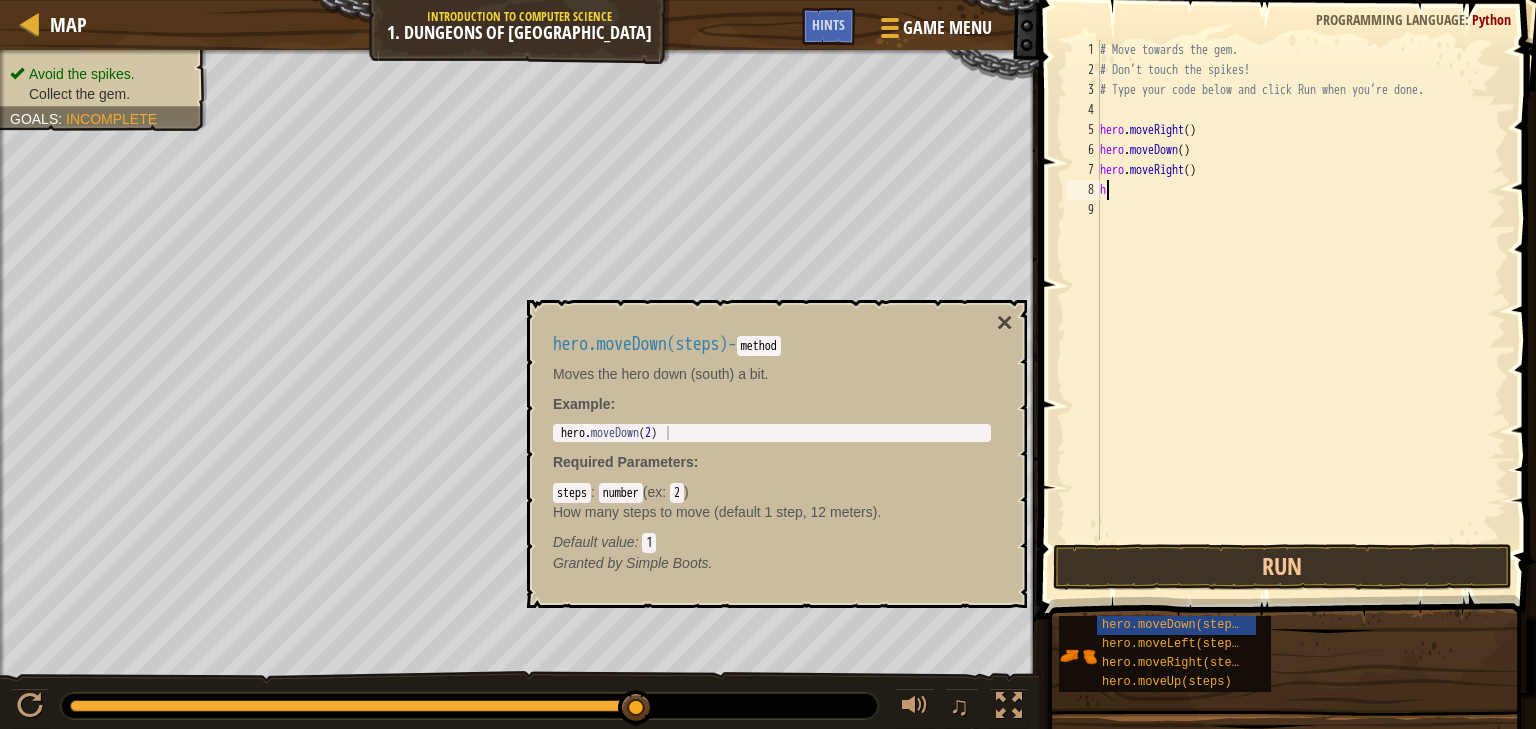 type 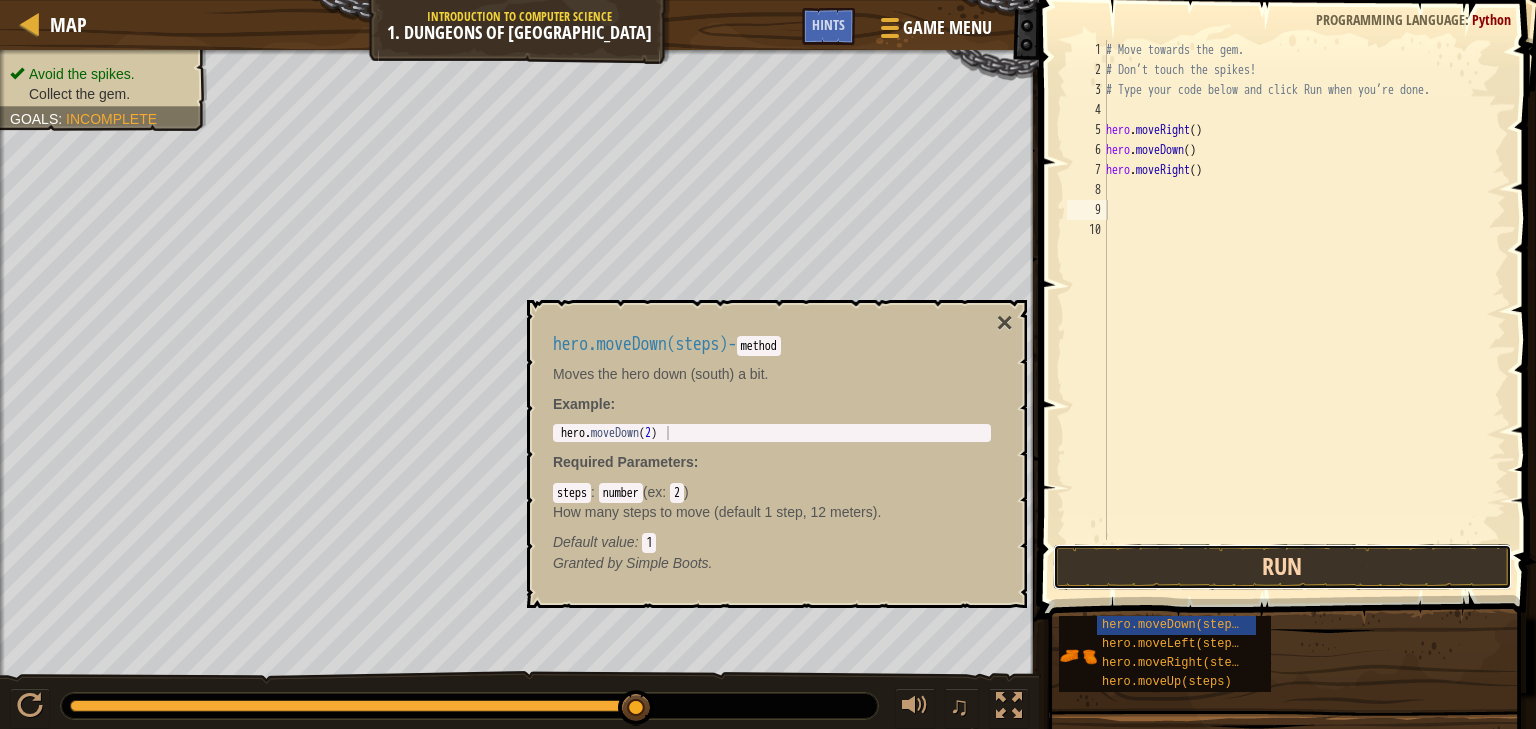click on "Run" at bounding box center (1282, 567) 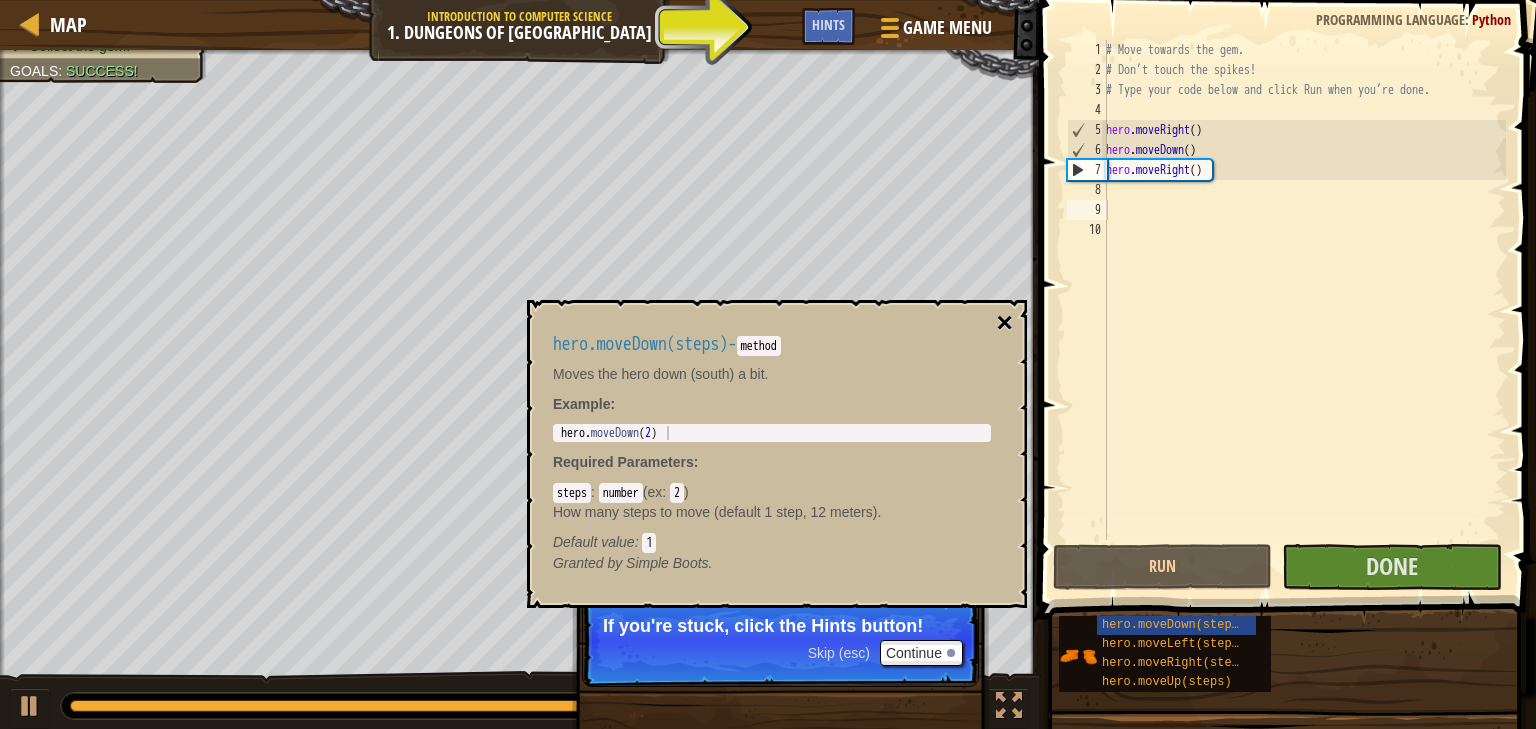 click on "×" at bounding box center (1005, 323) 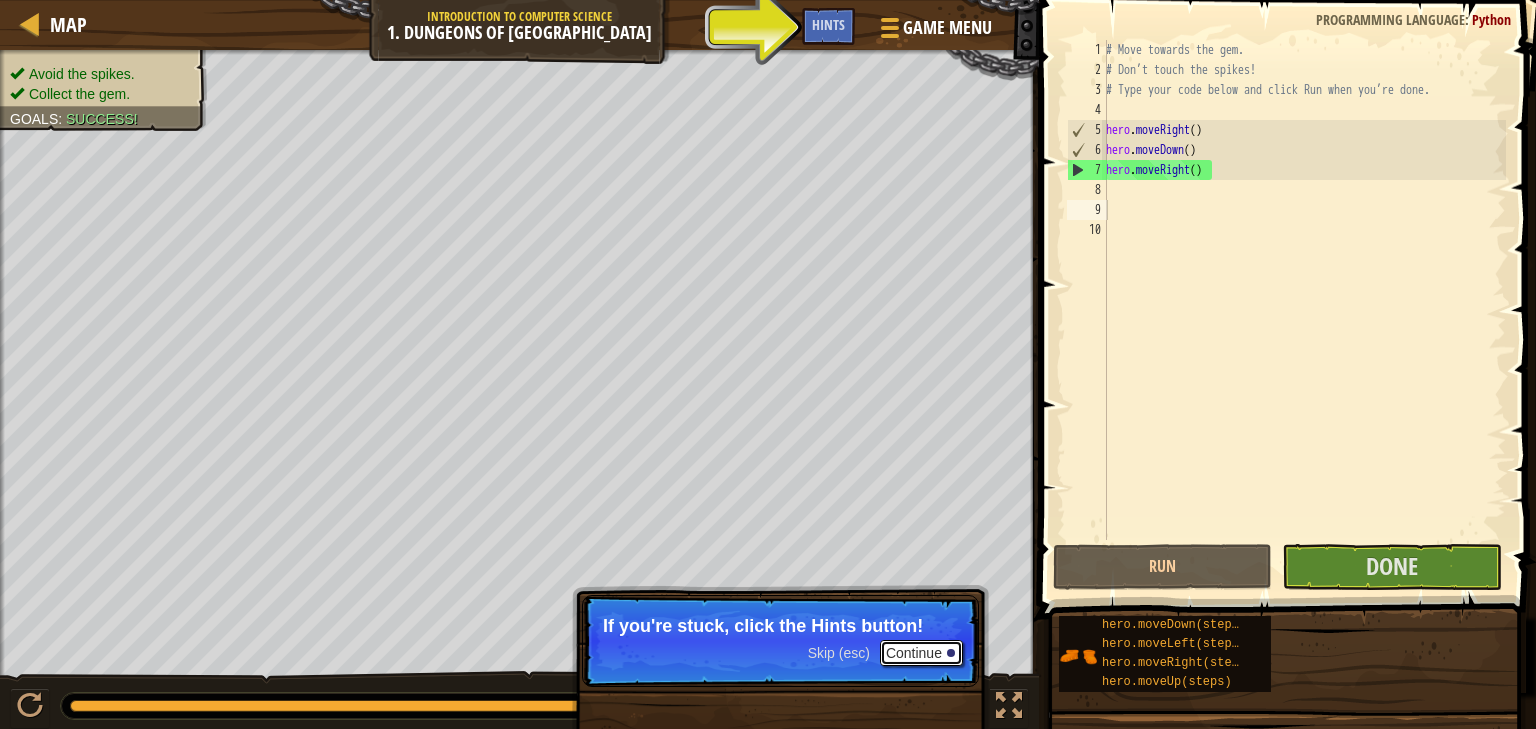 click on "Continue" at bounding box center [921, 653] 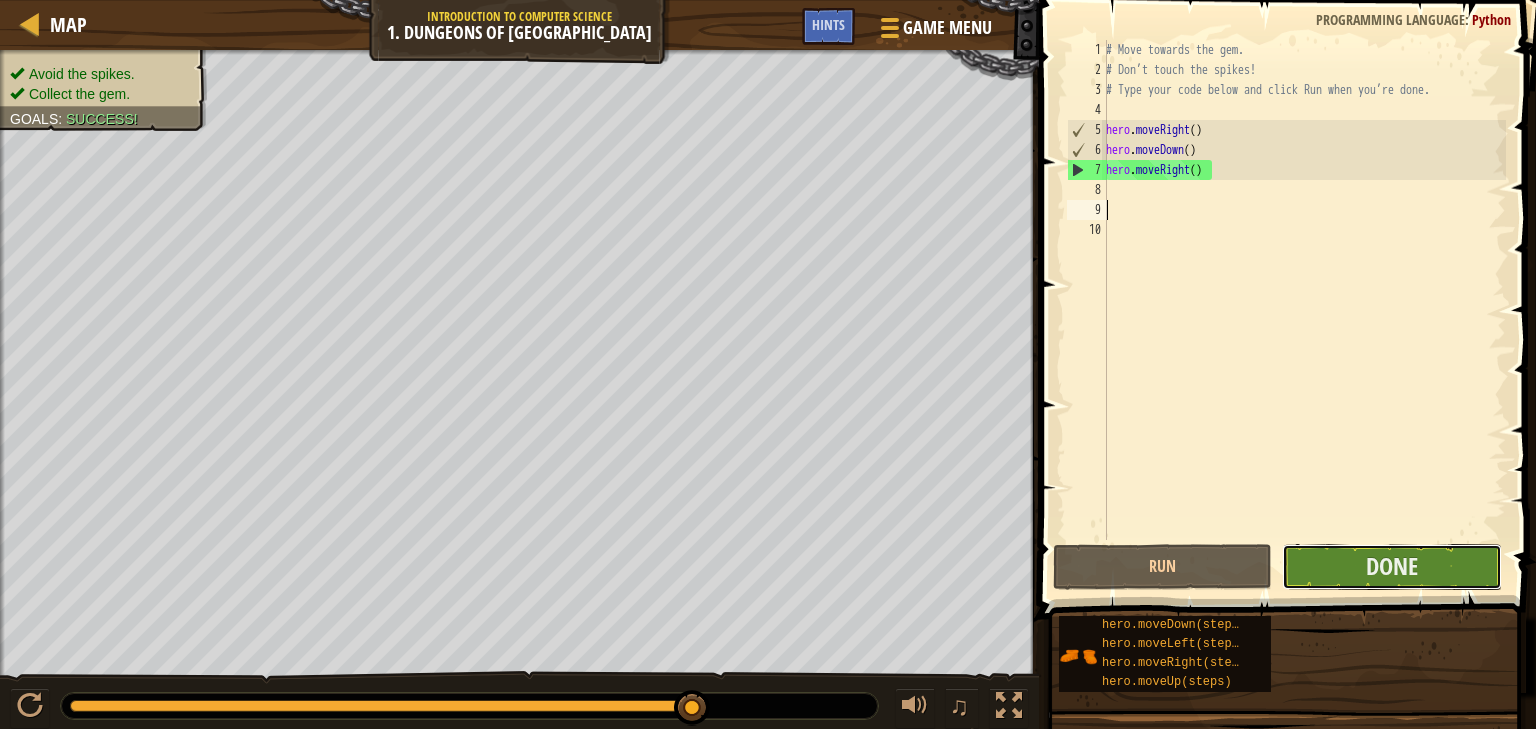 click on "Done" at bounding box center [1391, 567] 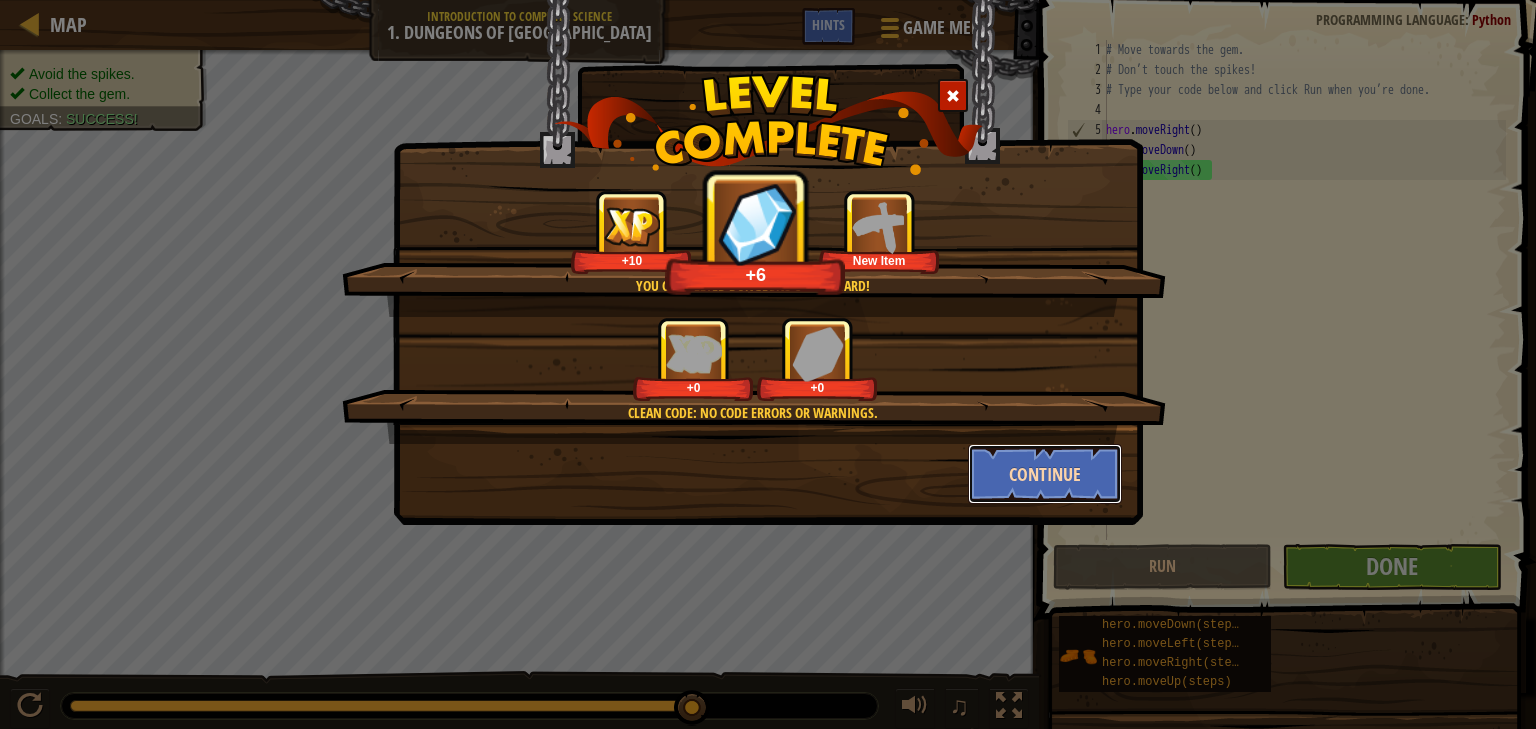 click on "Continue" at bounding box center [1045, 474] 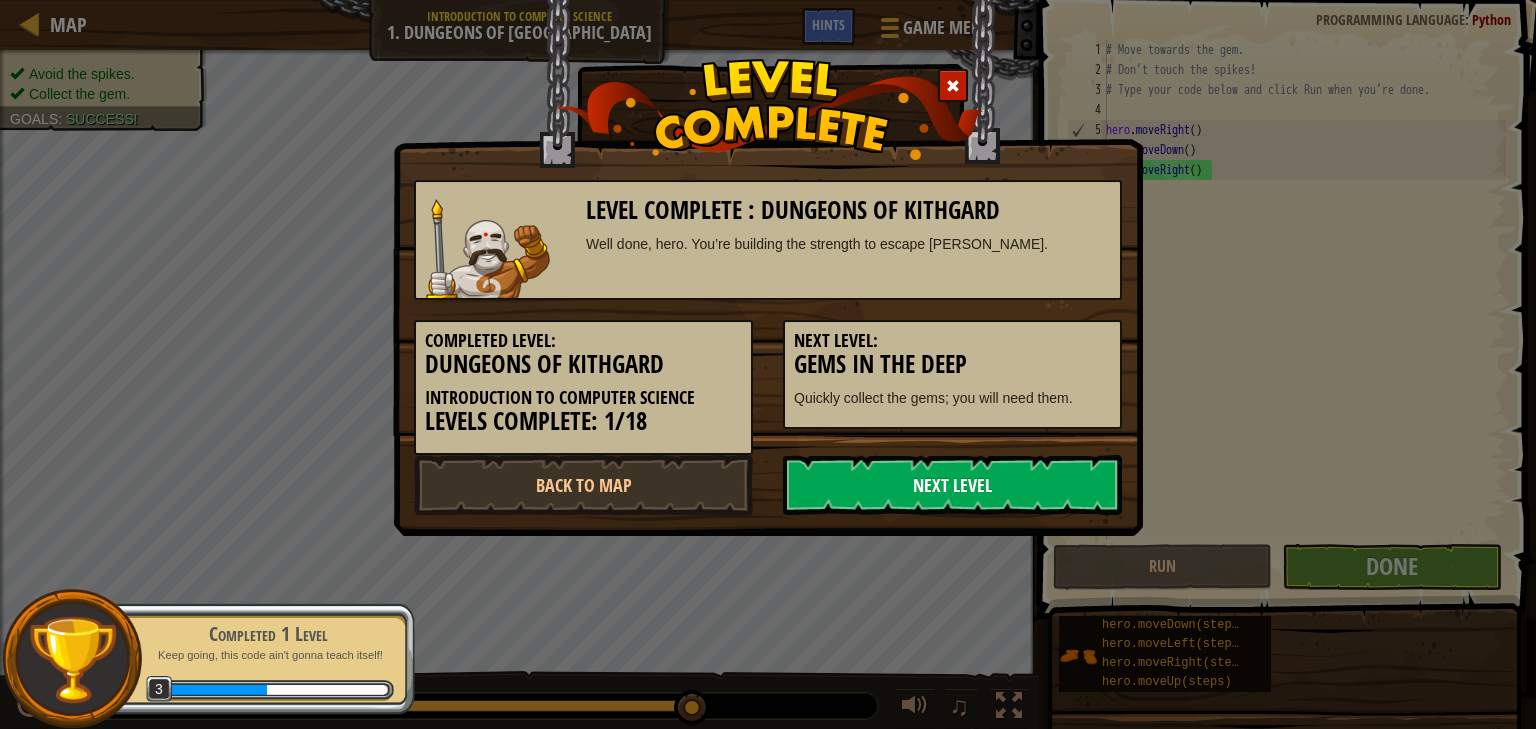 click on "Next Level" at bounding box center [952, 485] 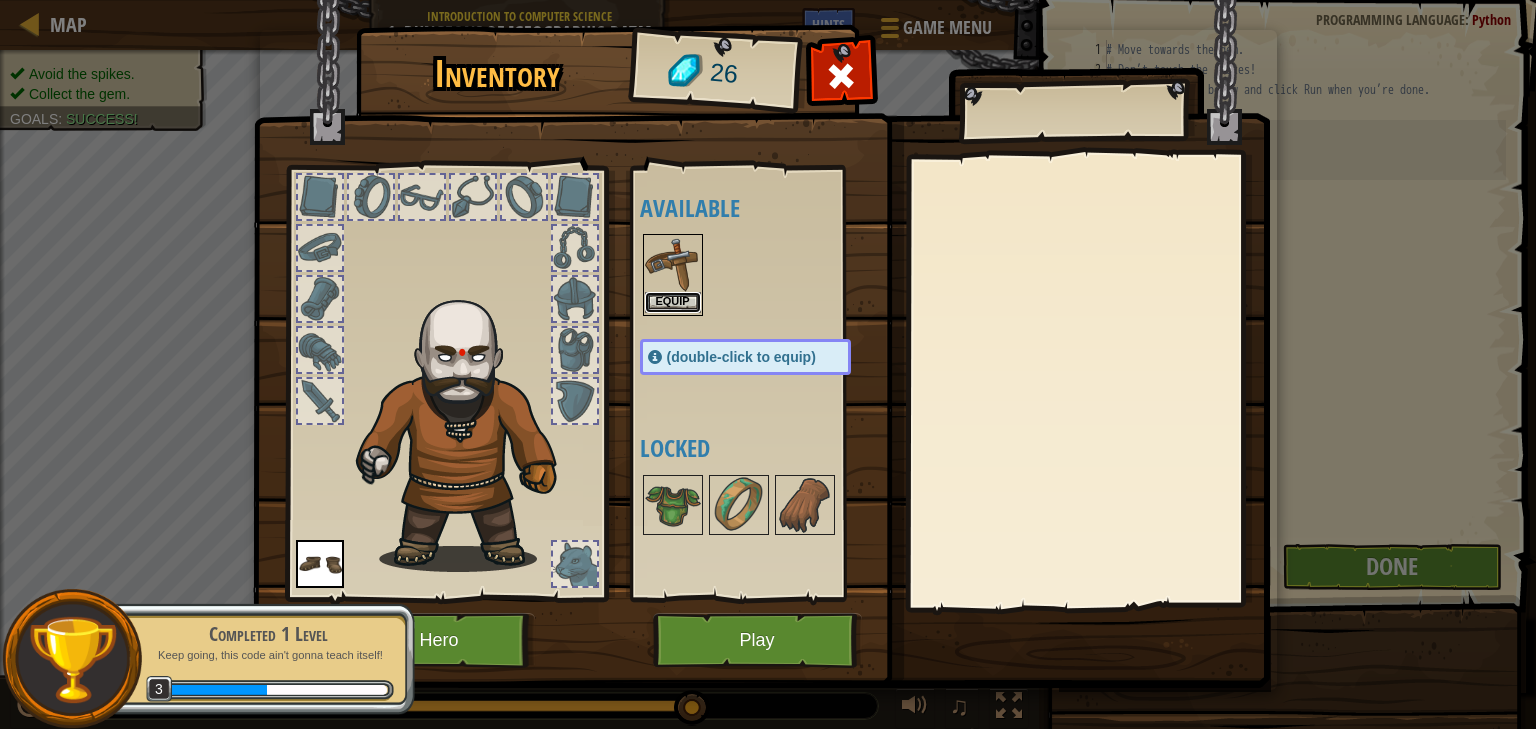 click on "Equip" at bounding box center (673, 302) 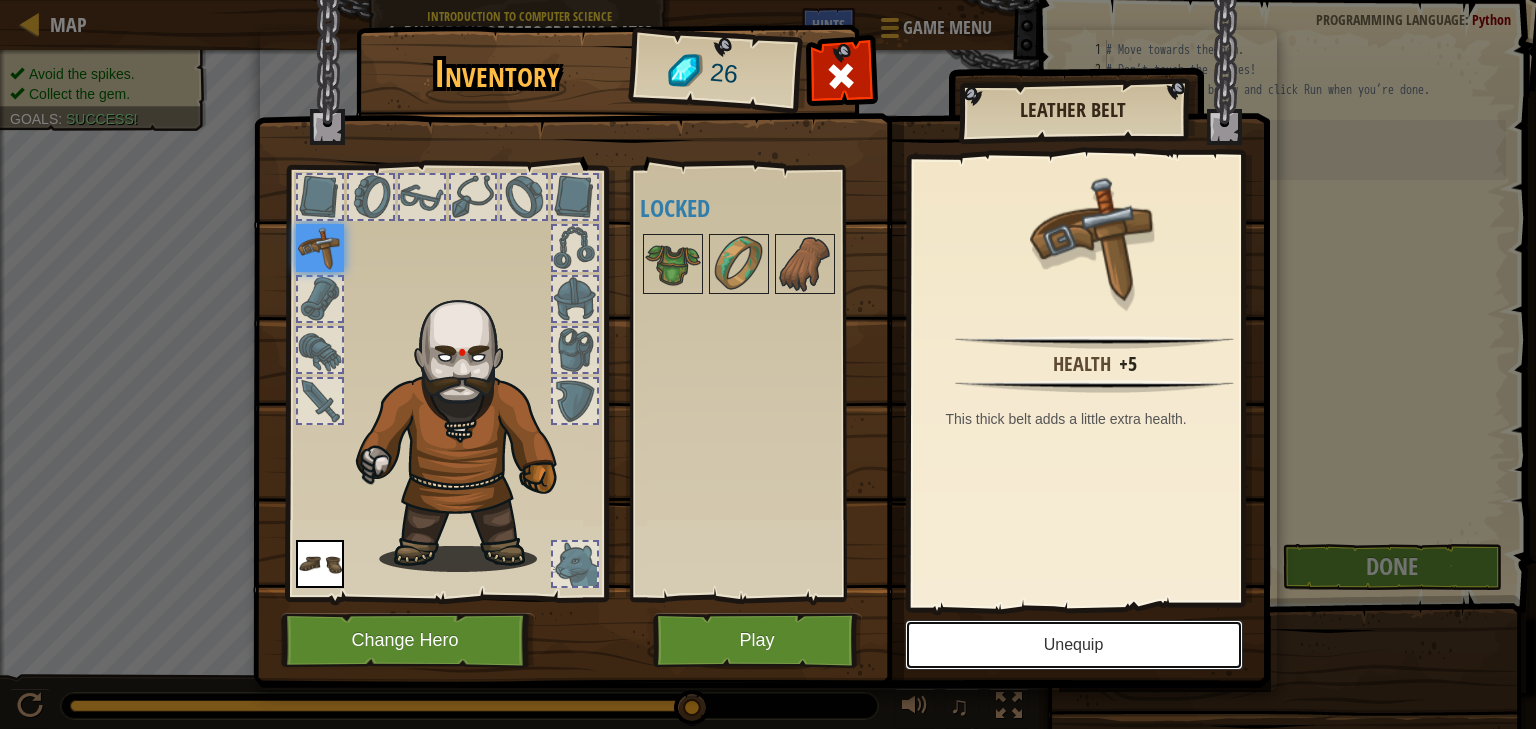 click on "Unequip" at bounding box center (1074, 645) 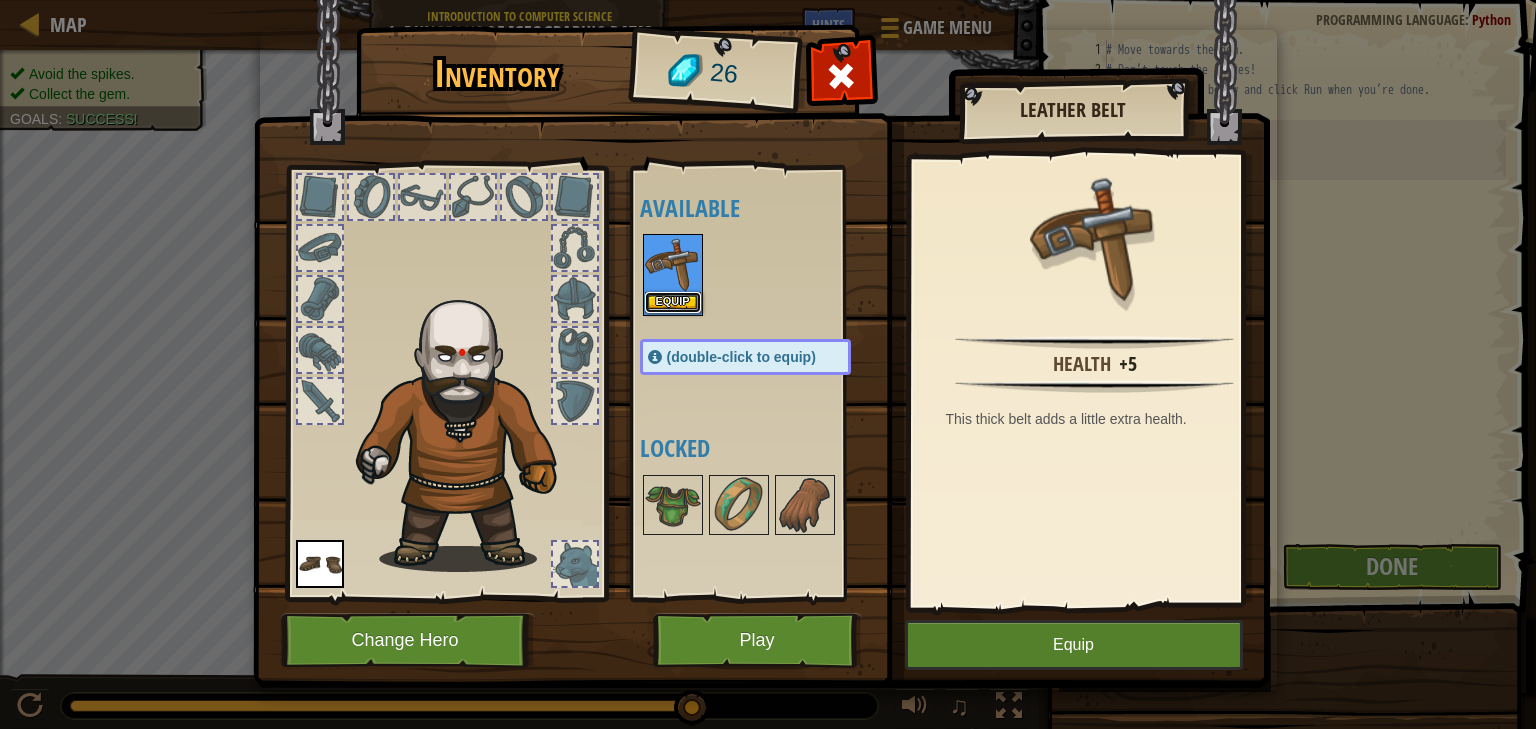 click on "Equip" at bounding box center (673, 302) 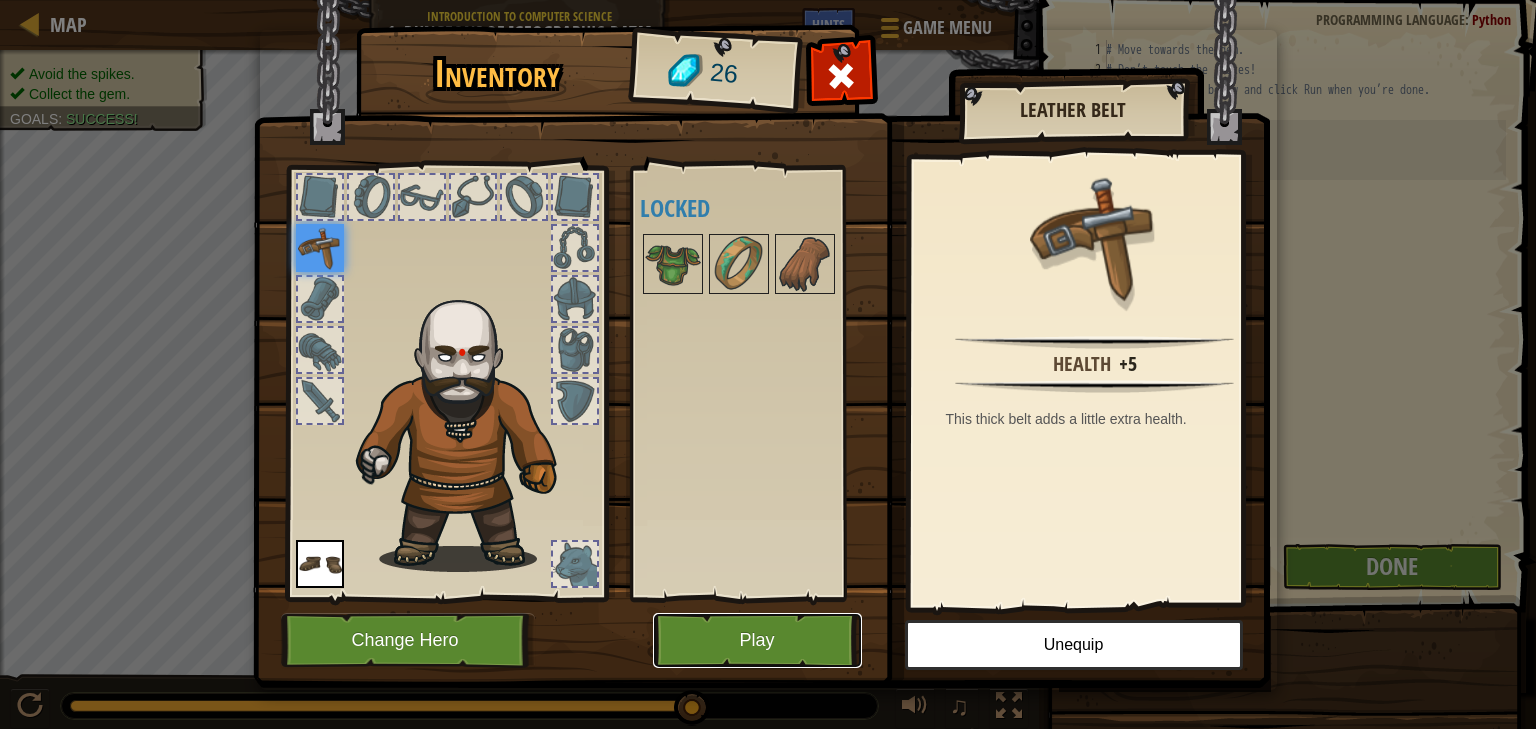 click on "Play" at bounding box center (757, 640) 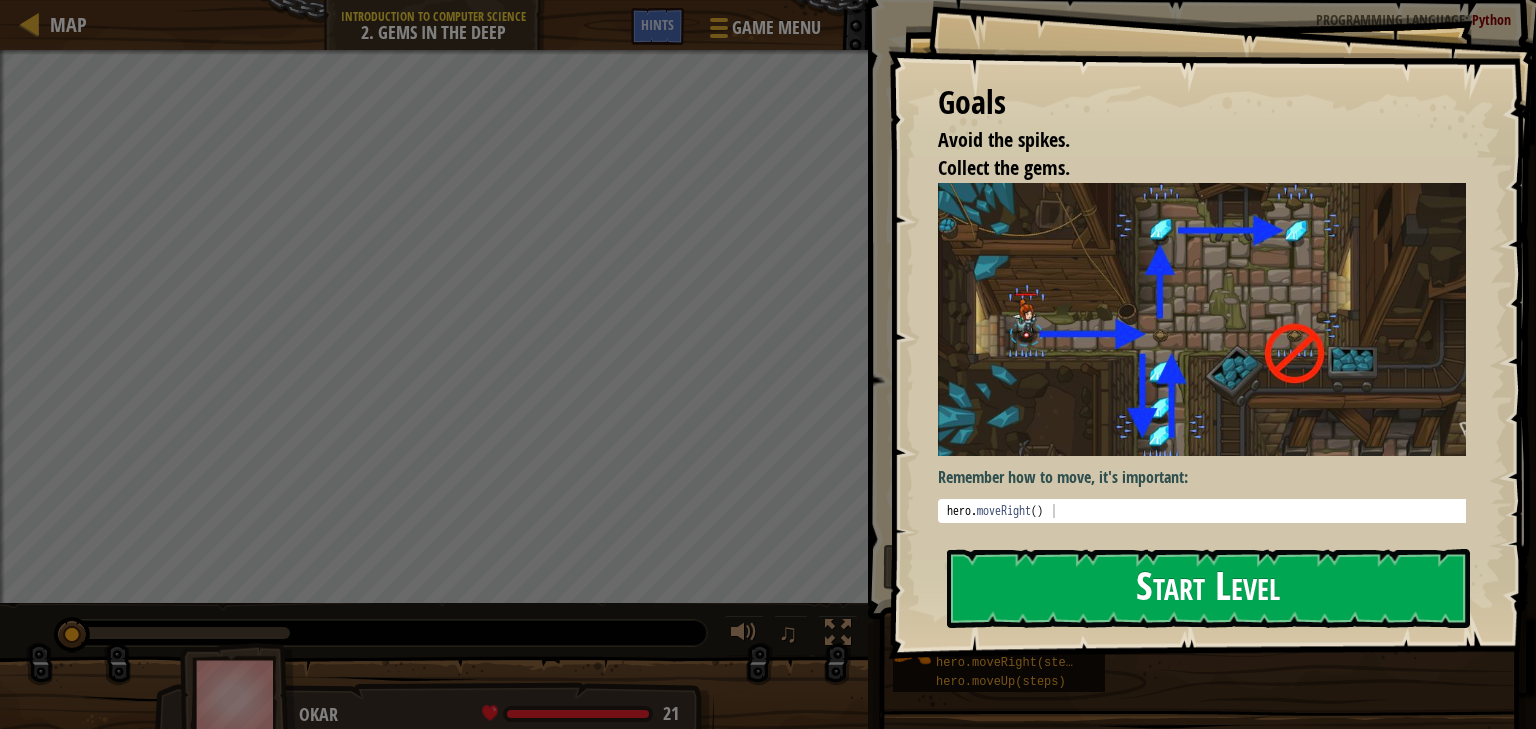 click on "Start Level" at bounding box center (1208, 588) 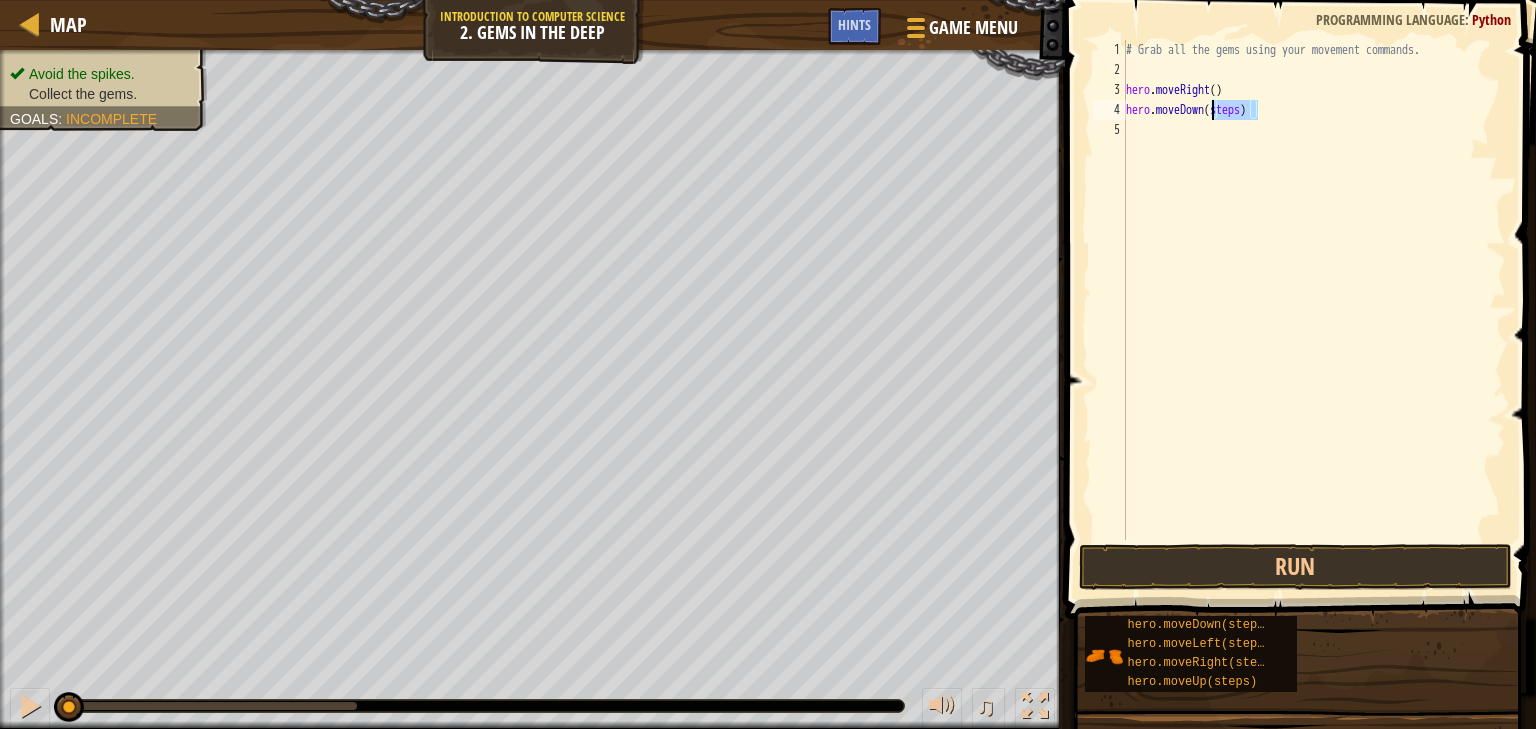 drag, startPoint x: 1260, startPoint y: 111, endPoint x: 1214, endPoint y: 103, distance: 46.69047 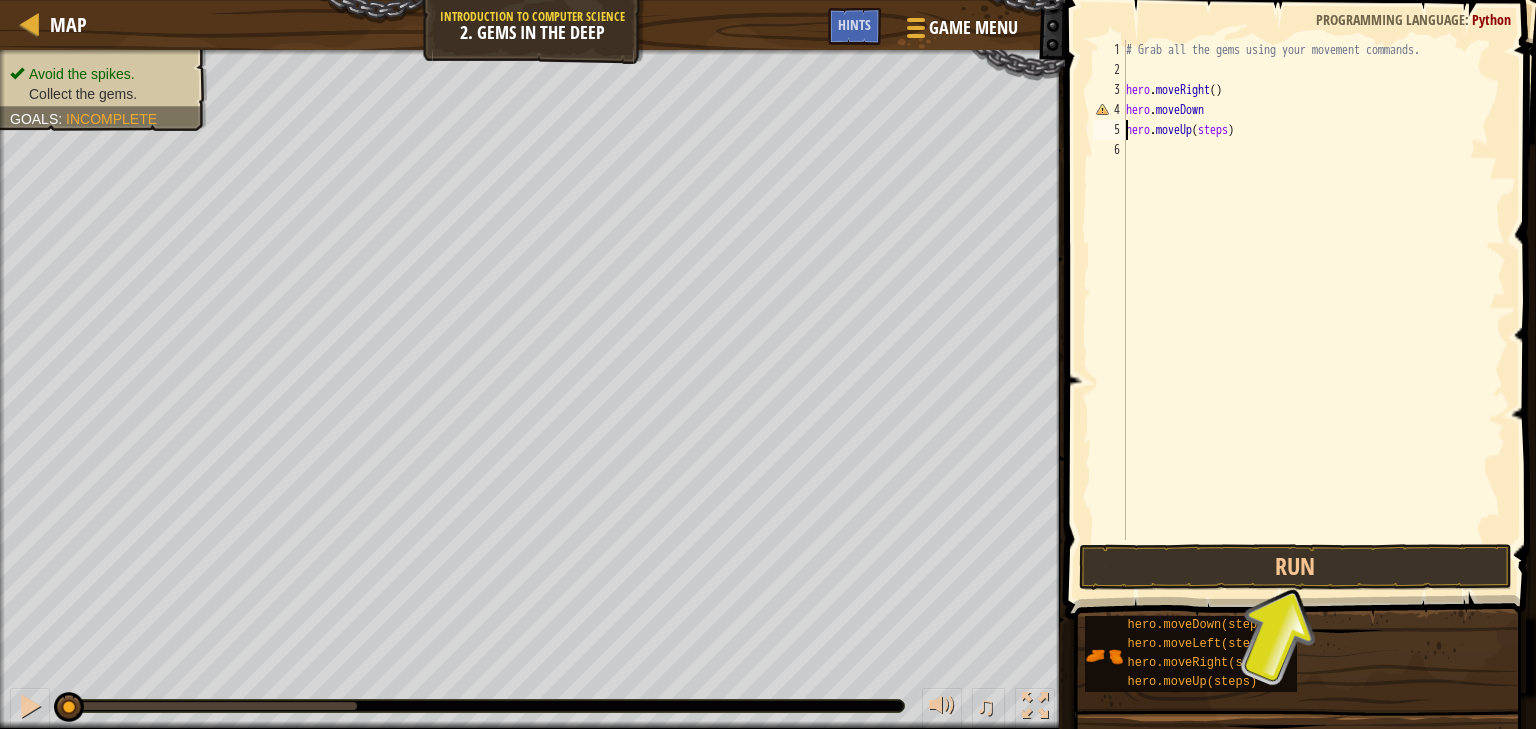 click on "# Grab all the gems using your movement commands. hero . moveRight ( ) hero . moveDown hero . moveUp ( steps )" at bounding box center (1314, 310) 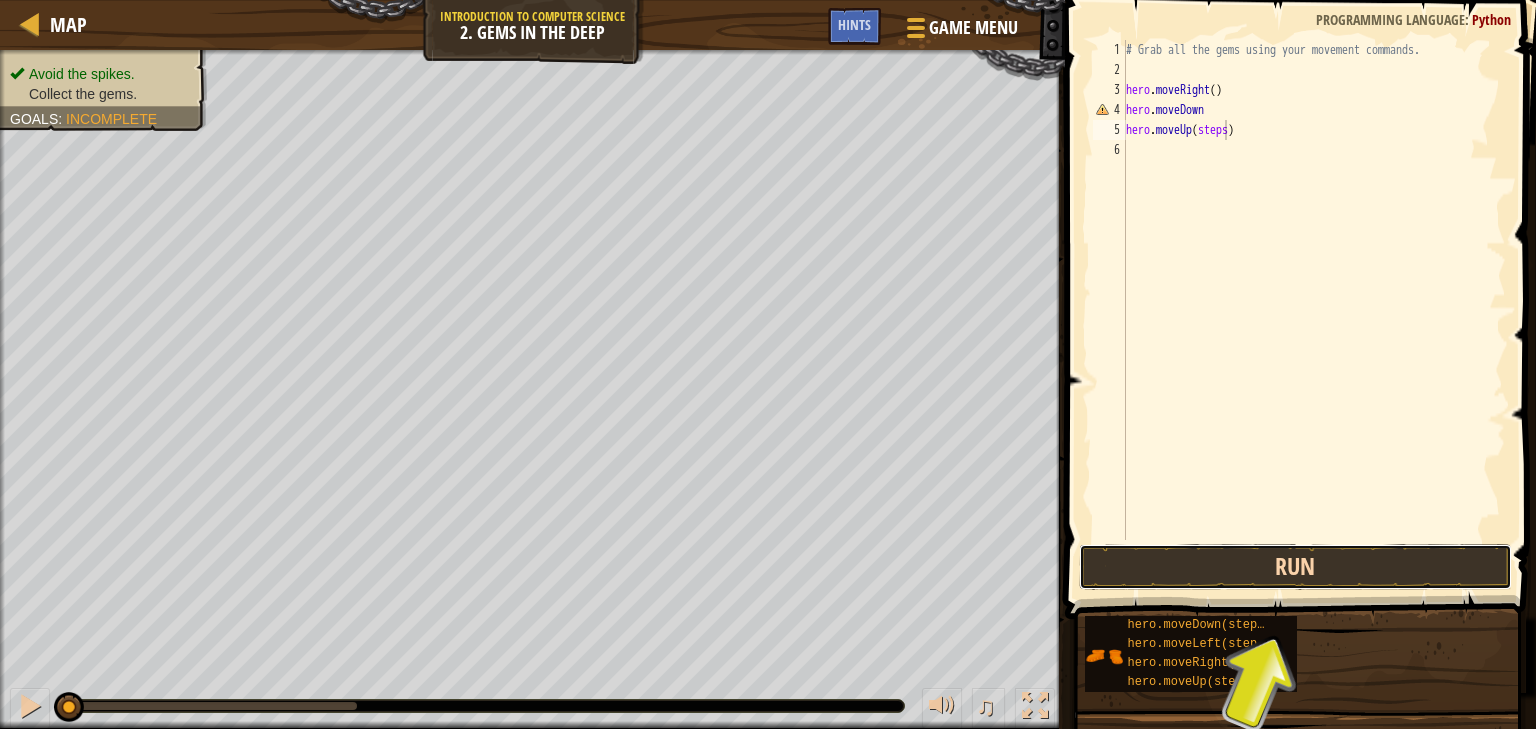 click on "Run" at bounding box center [1295, 567] 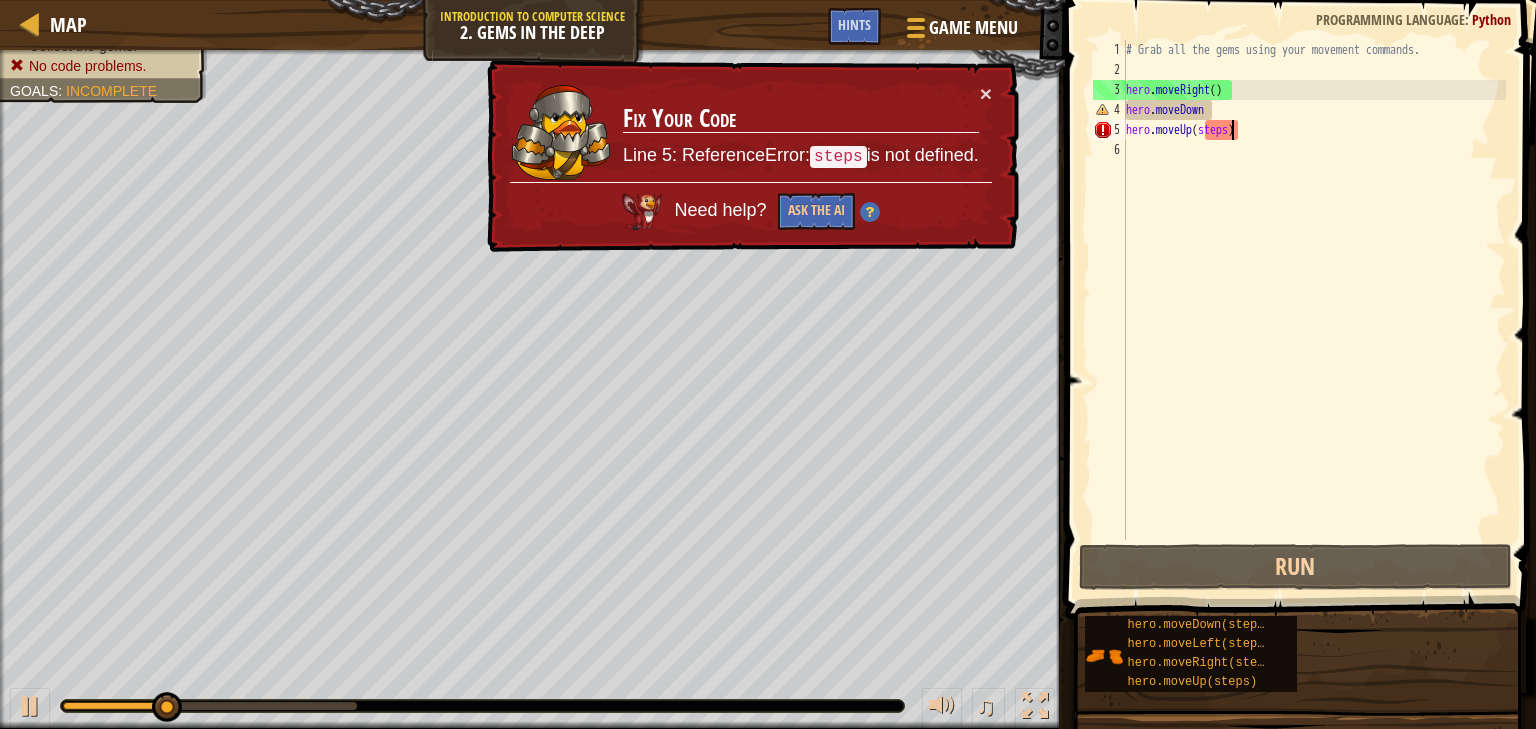 click on "# Grab all the gems using your movement commands. hero . moveRight ( ) hero . moveDown hero . moveUp ( steps )" at bounding box center (1314, 310) 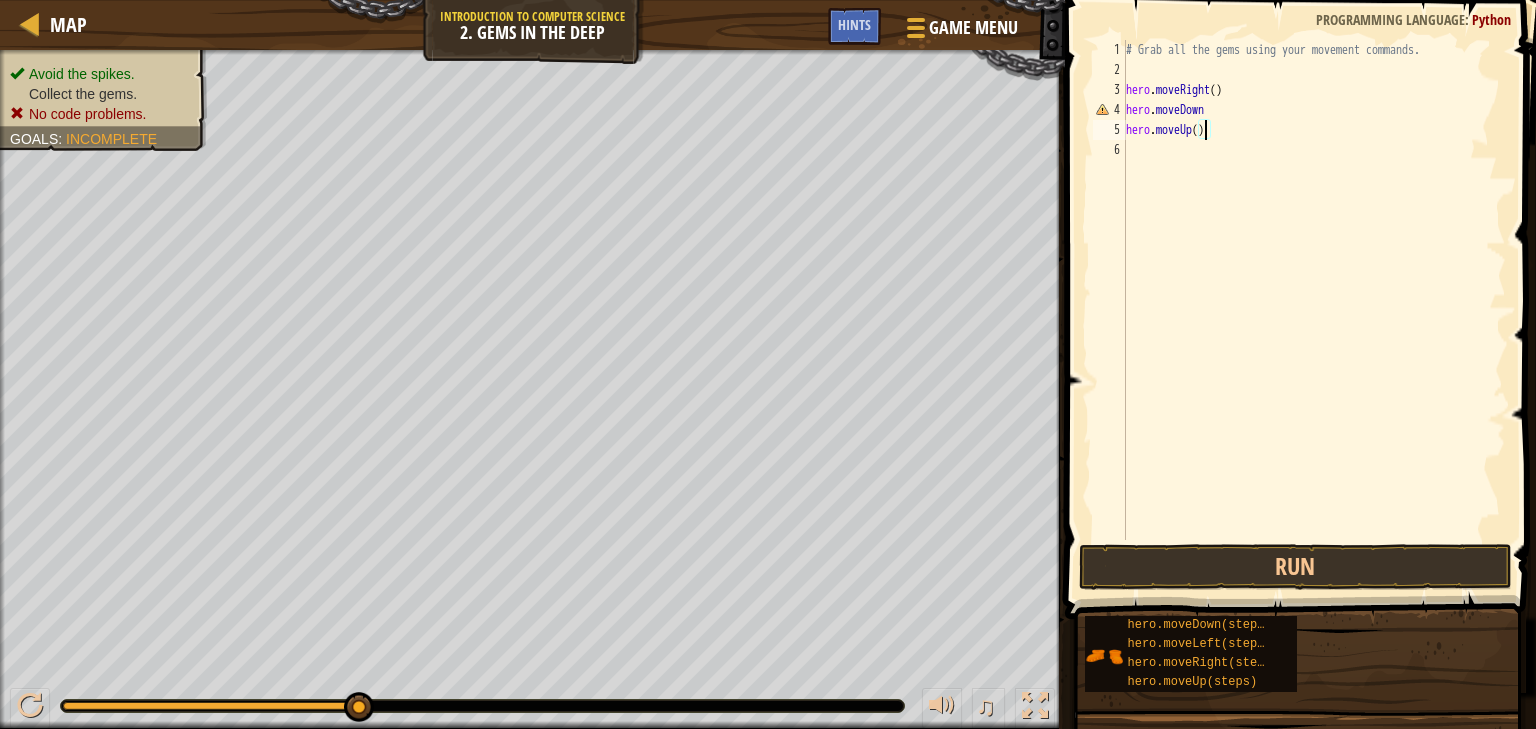 click on "# Grab all the gems using your movement commands. hero . moveRight ( ) hero . moveDown hero . moveUp ( )" at bounding box center (1314, 310) 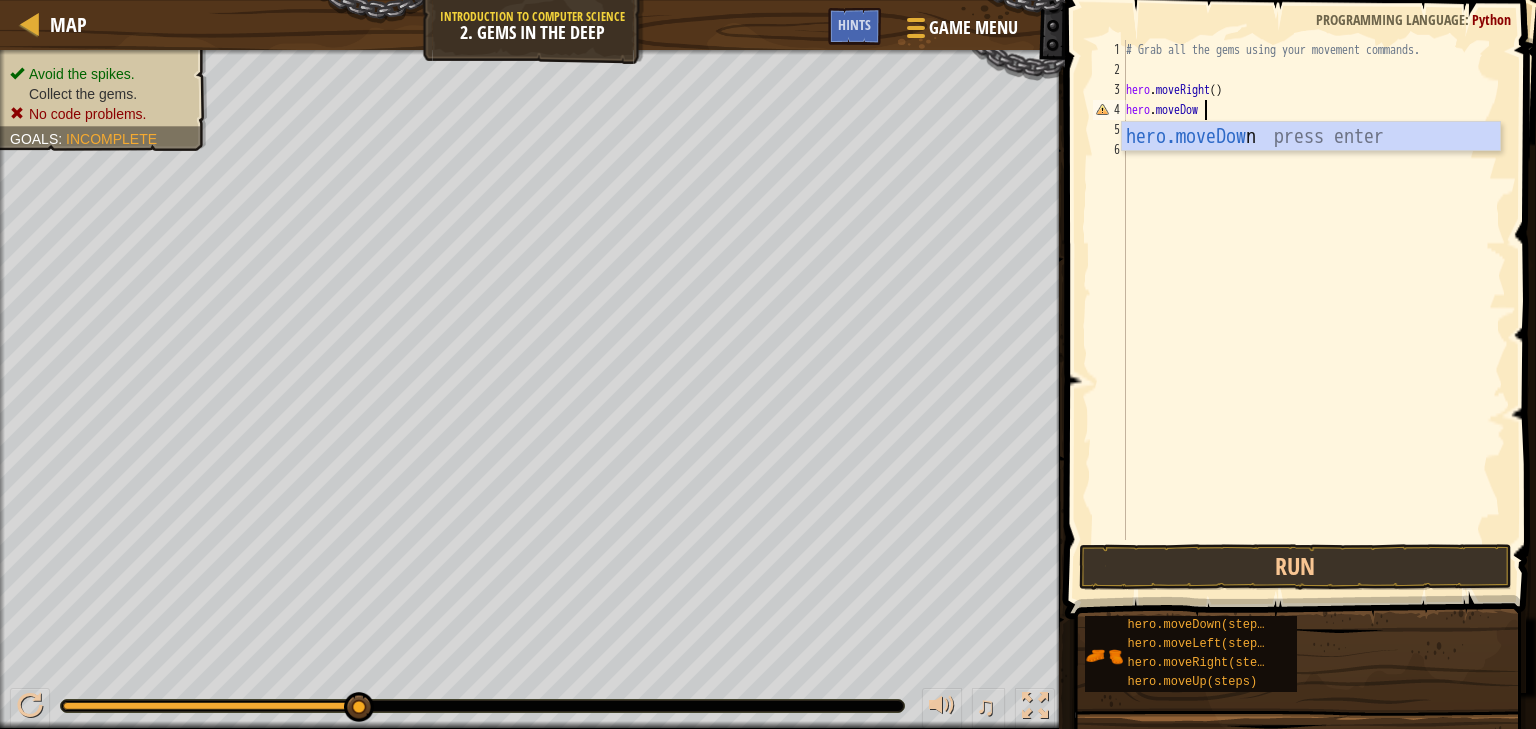 scroll, scrollTop: 9, scrollLeft: 6, axis: both 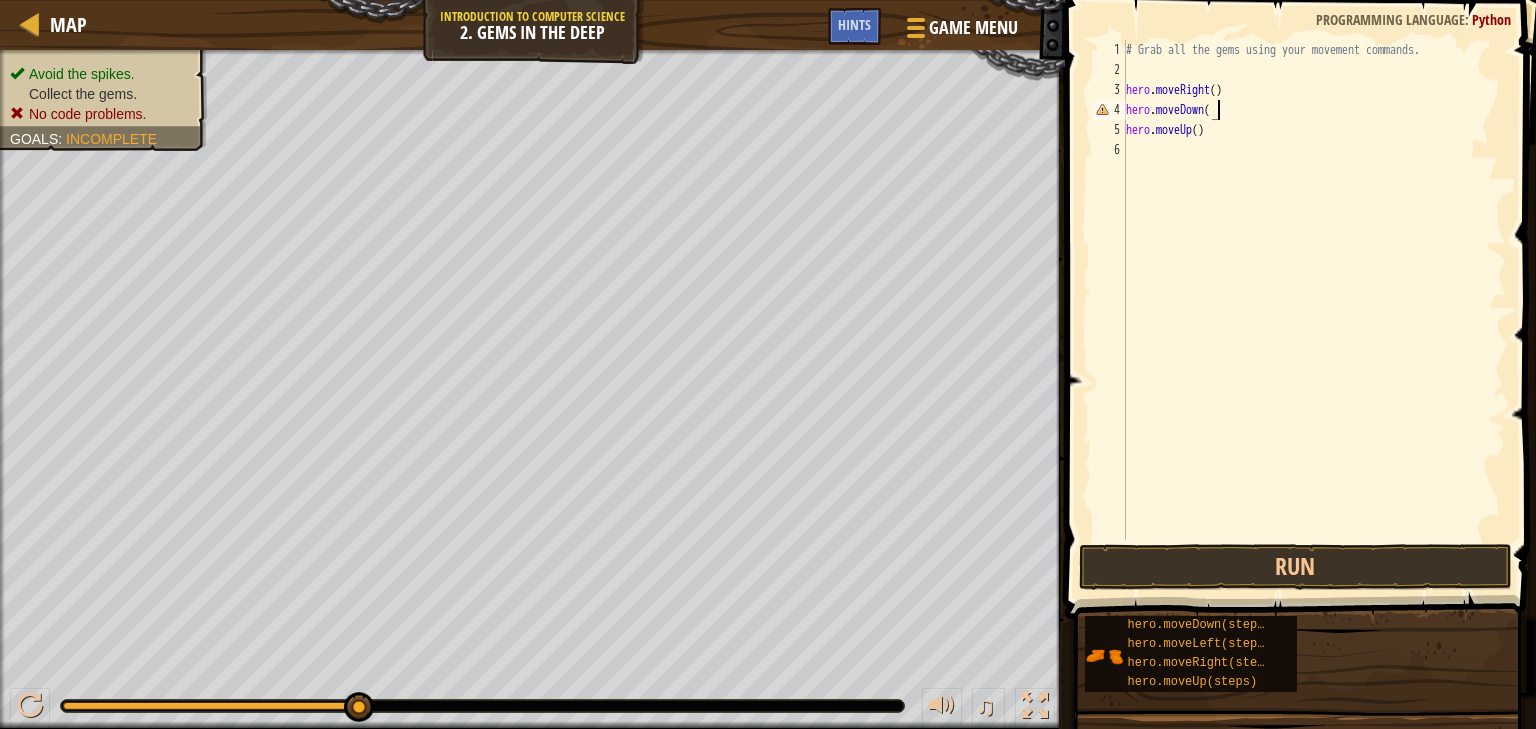 type on "hero.moveDown()" 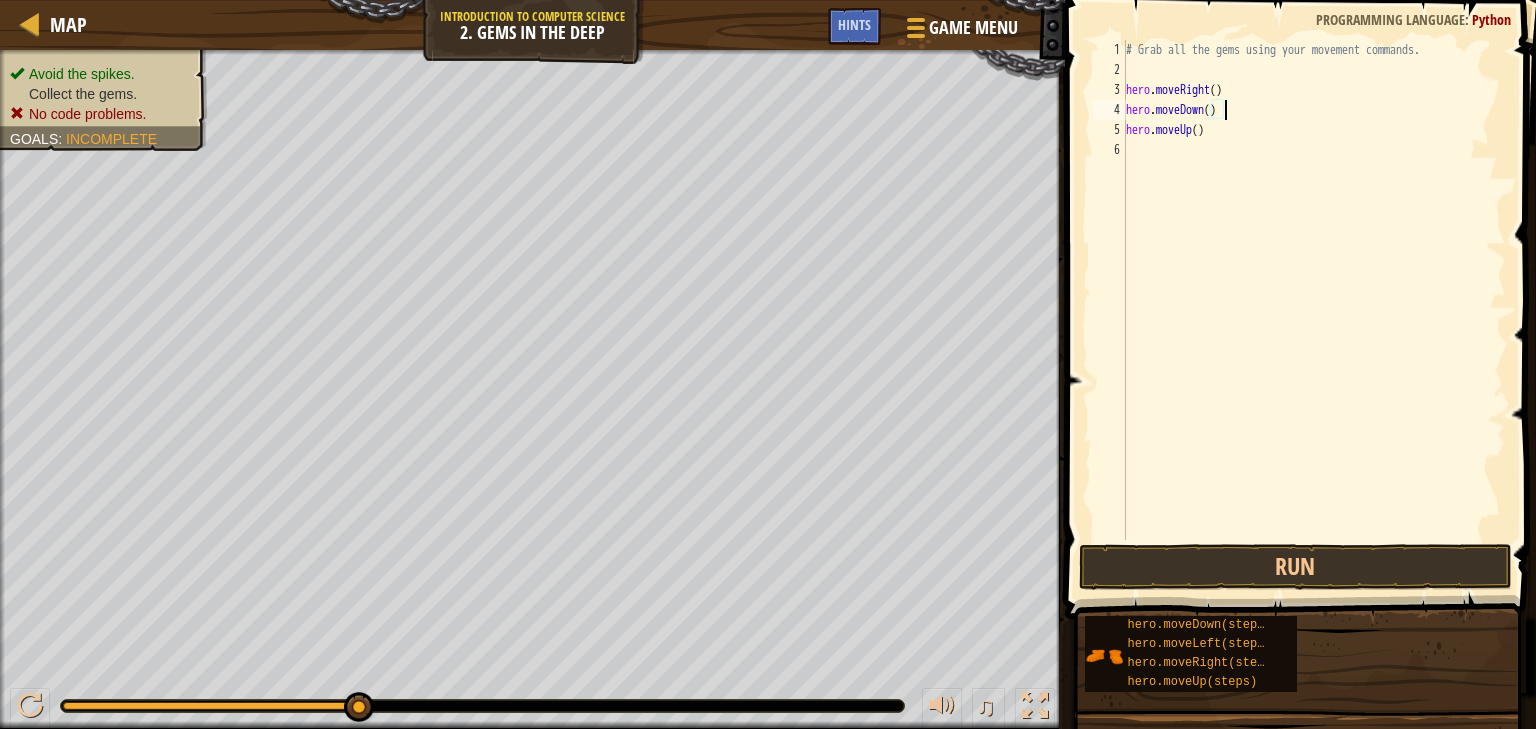 scroll, scrollTop: 9, scrollLeft: 0, axis: vertical 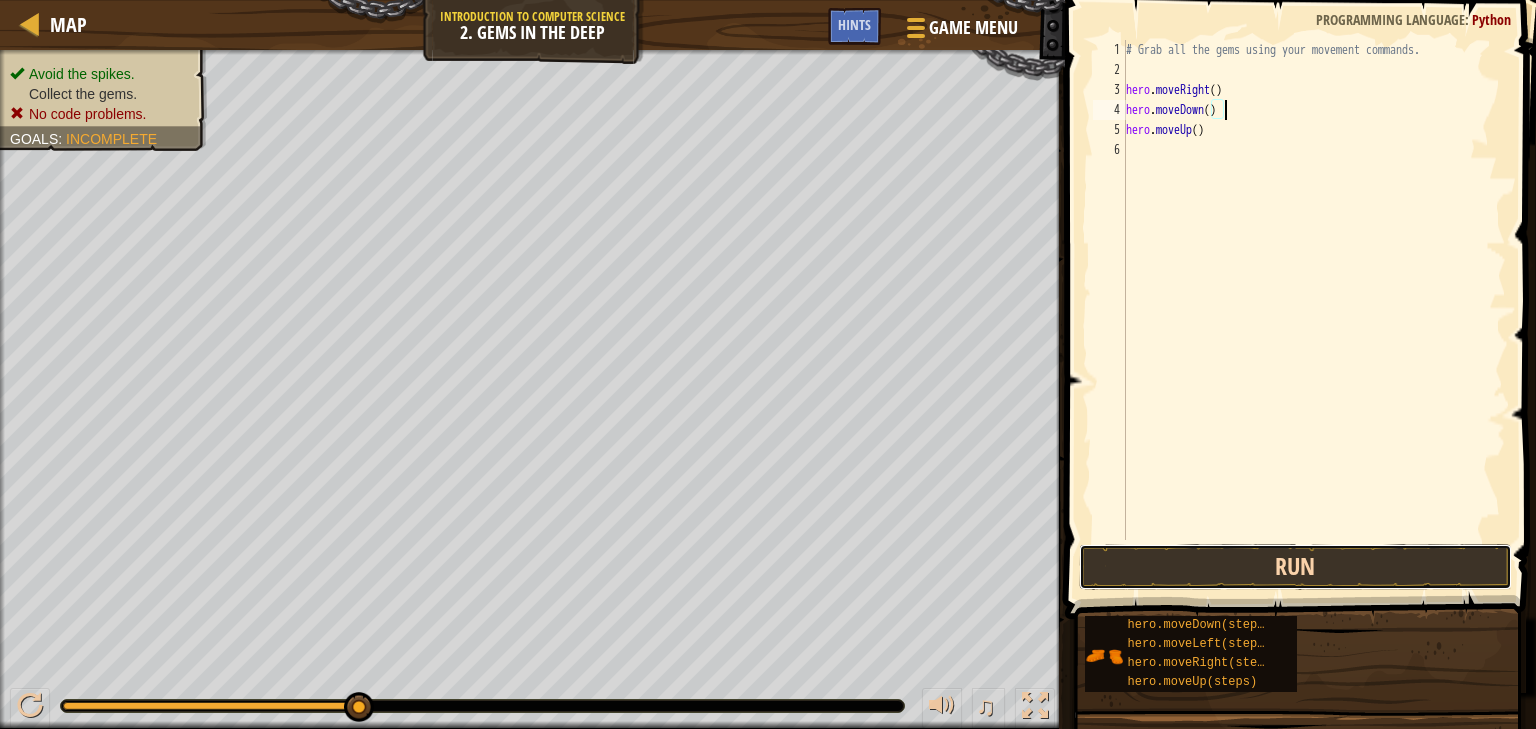 click on "Run" at bounding box center [1295, 567] 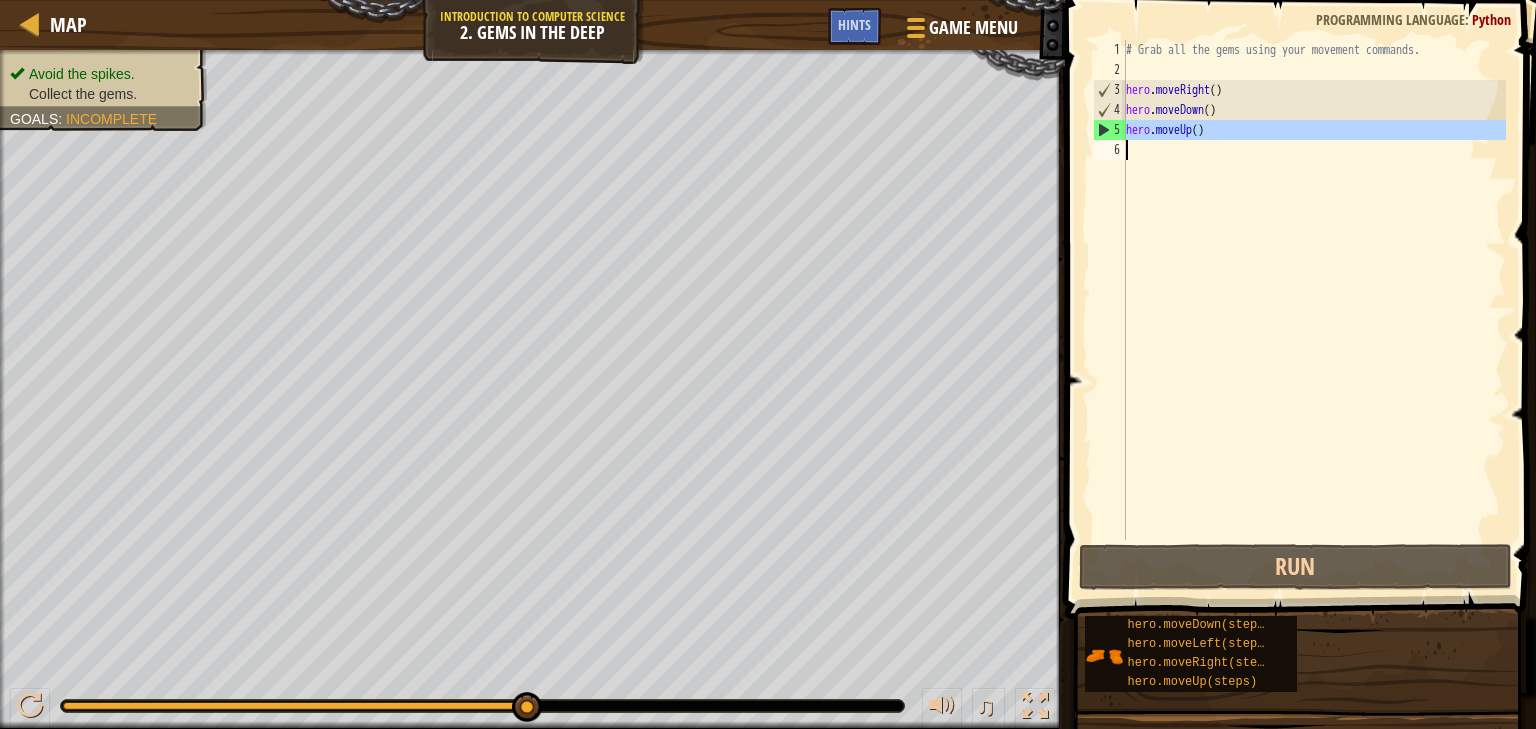drag, startPoint x: 1125, startPoint y: 127, endPoint x: 1191, endPoint y: 143, distance: 67.911705 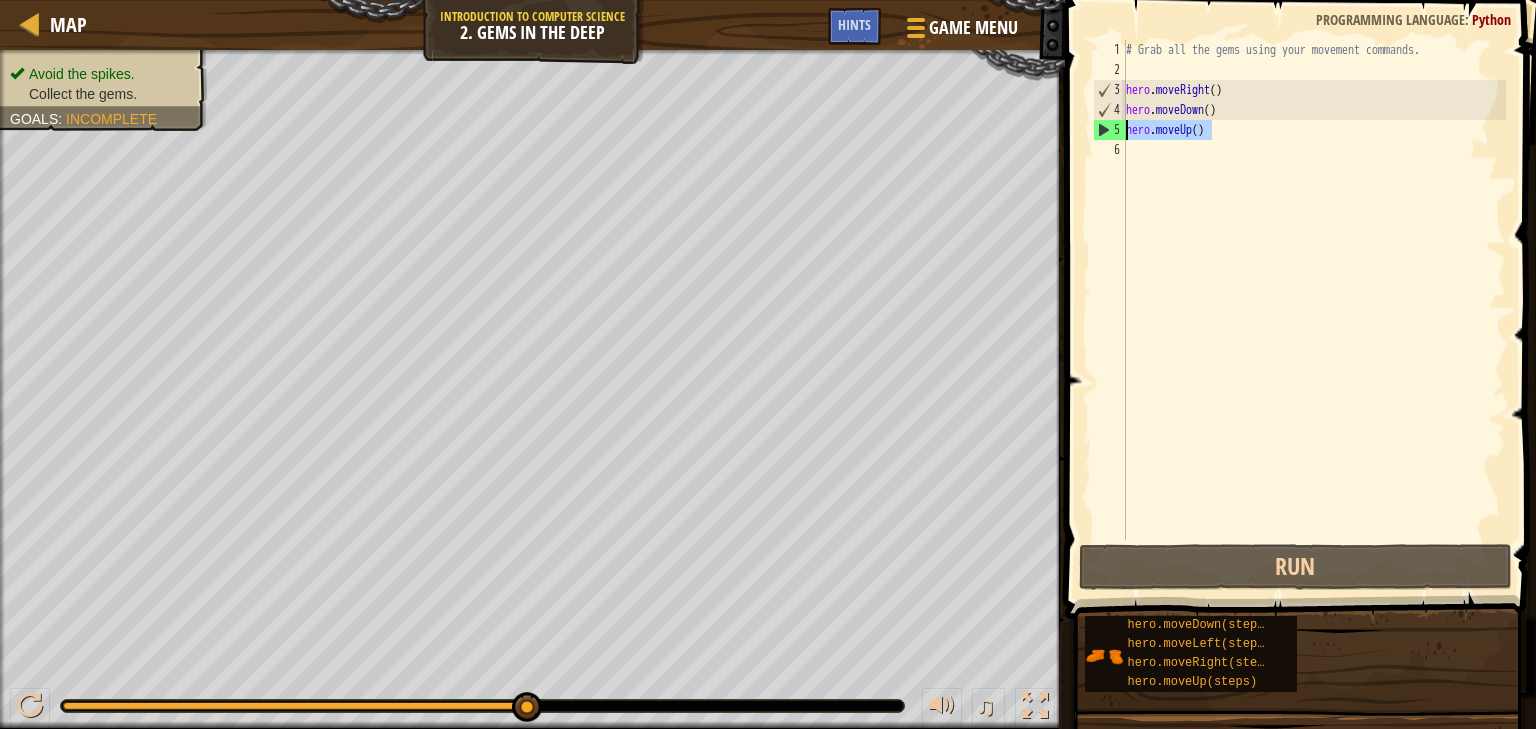 drag, startPoint x: 1216, startPoint y: 134, endPoint x: 1118, endPoint y: 133, distance: 98.005104 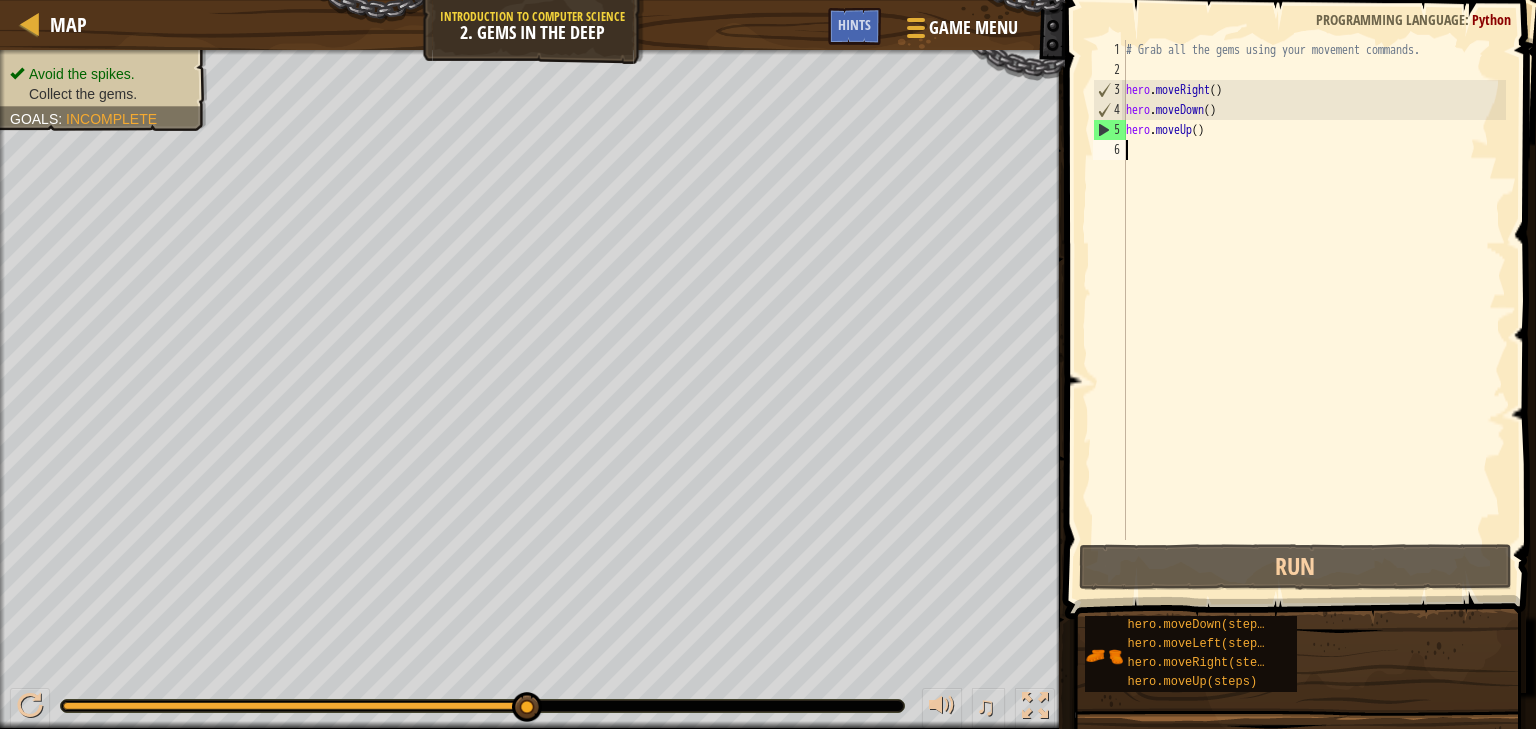 paste on "hero.moveUp()" 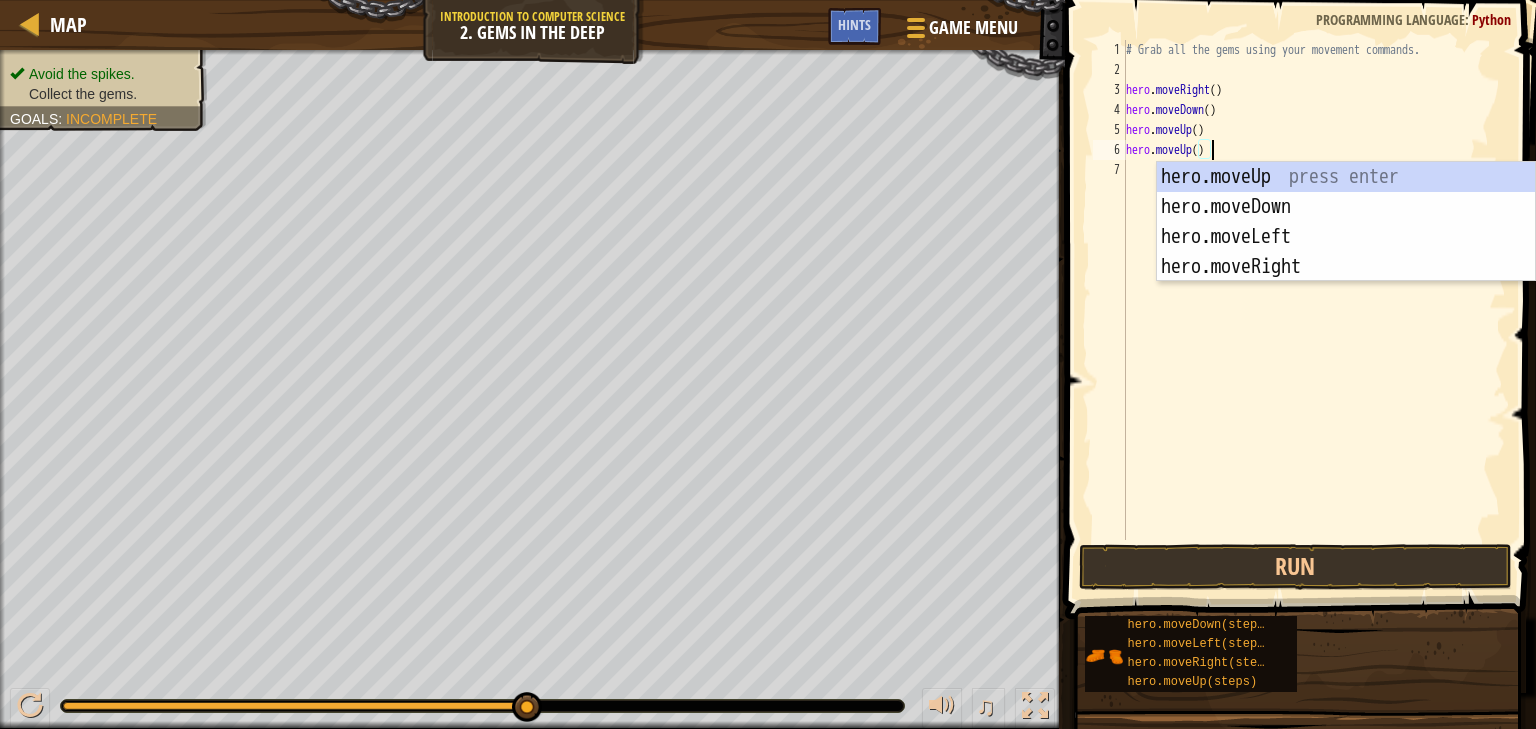 click at bounding box center (1302, 281) 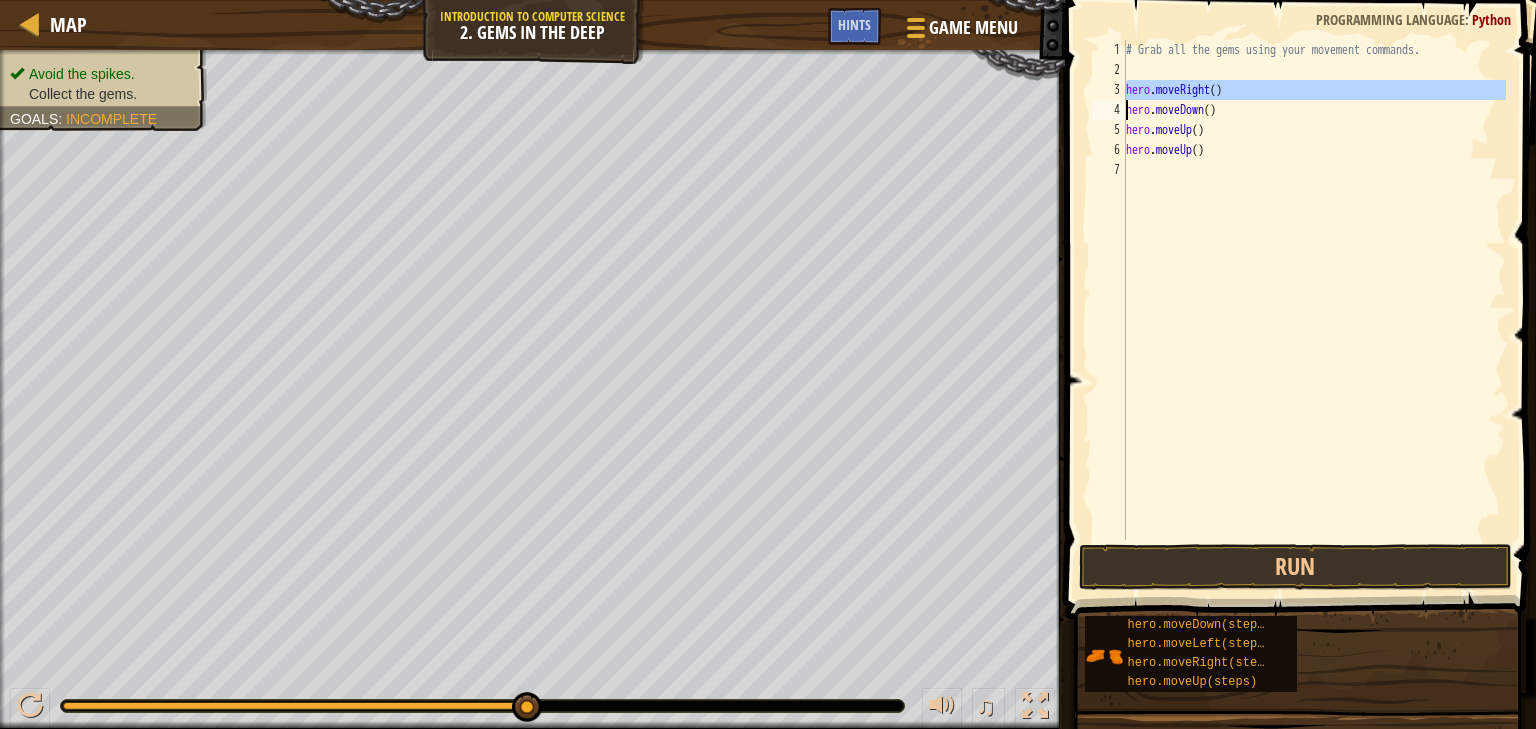 drag, startPoint x: 1126, startPoint y: 86, endPoint x: 1204, endPoint y: 95, distance: 78.51752 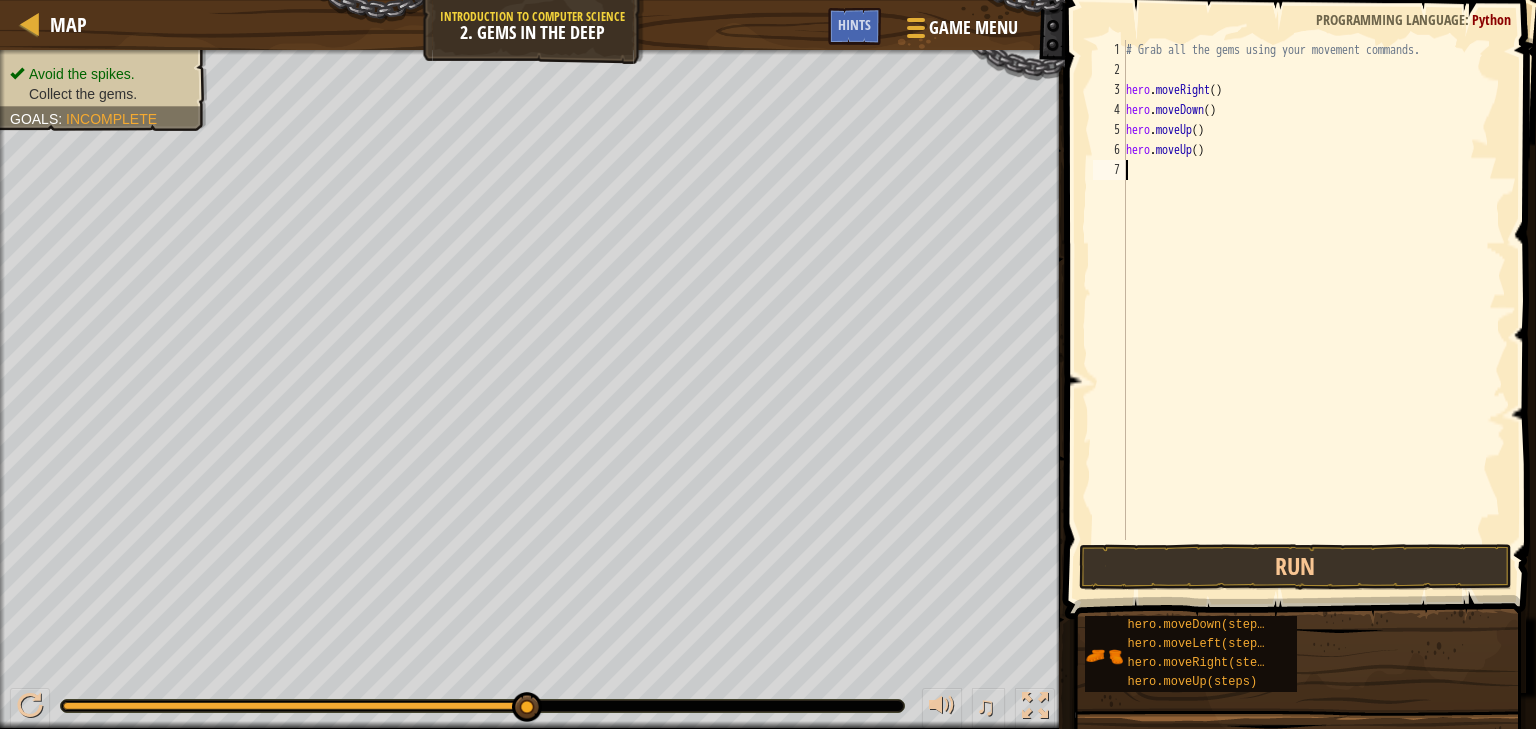 click on "# Grab all the gems using your movement commands. hero . moveRight ( ) hero . moveDown ( ) hero . moveUp ( ) hero . moveUp ( )" at bounding box center [1314, 310] 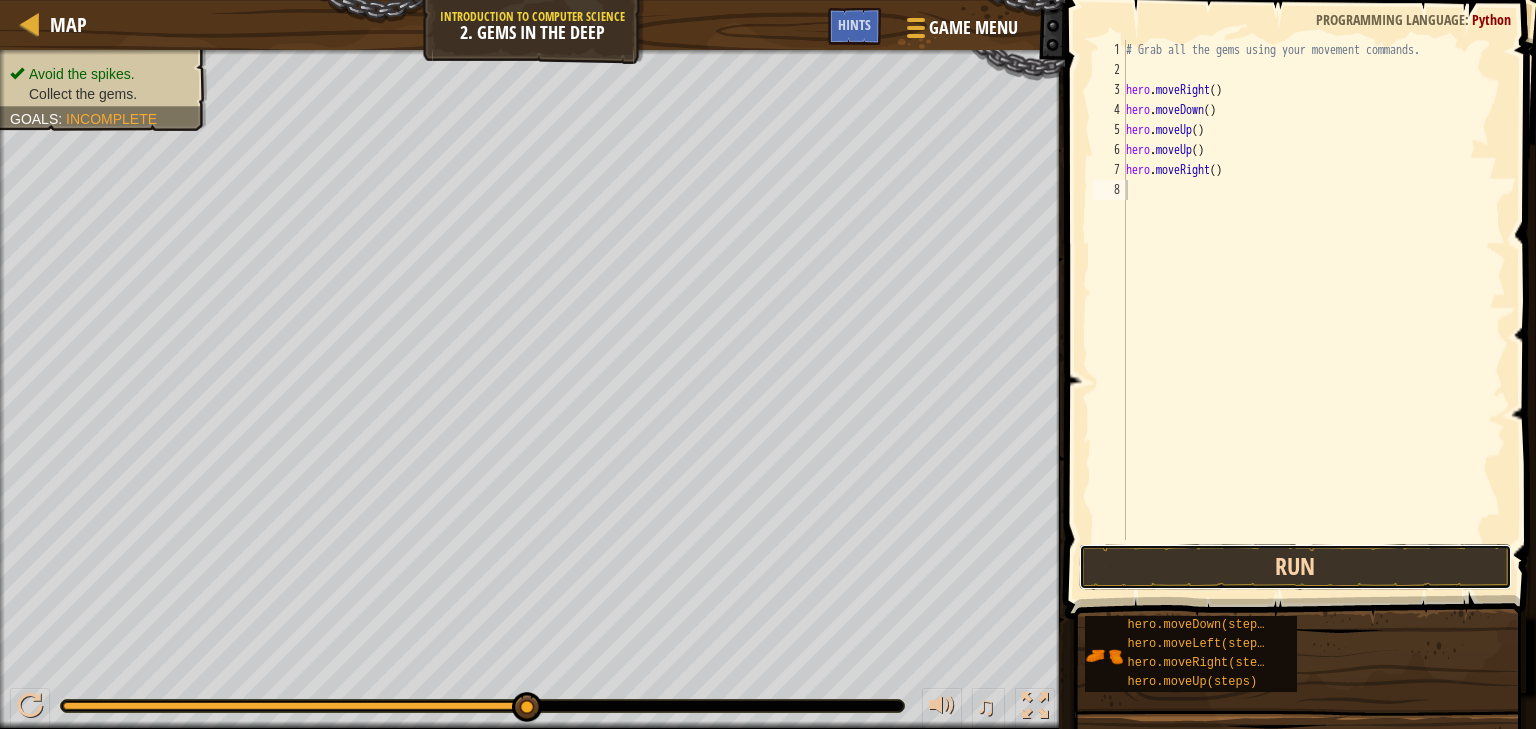 click on "Run" at bounding box center [1295, 567] 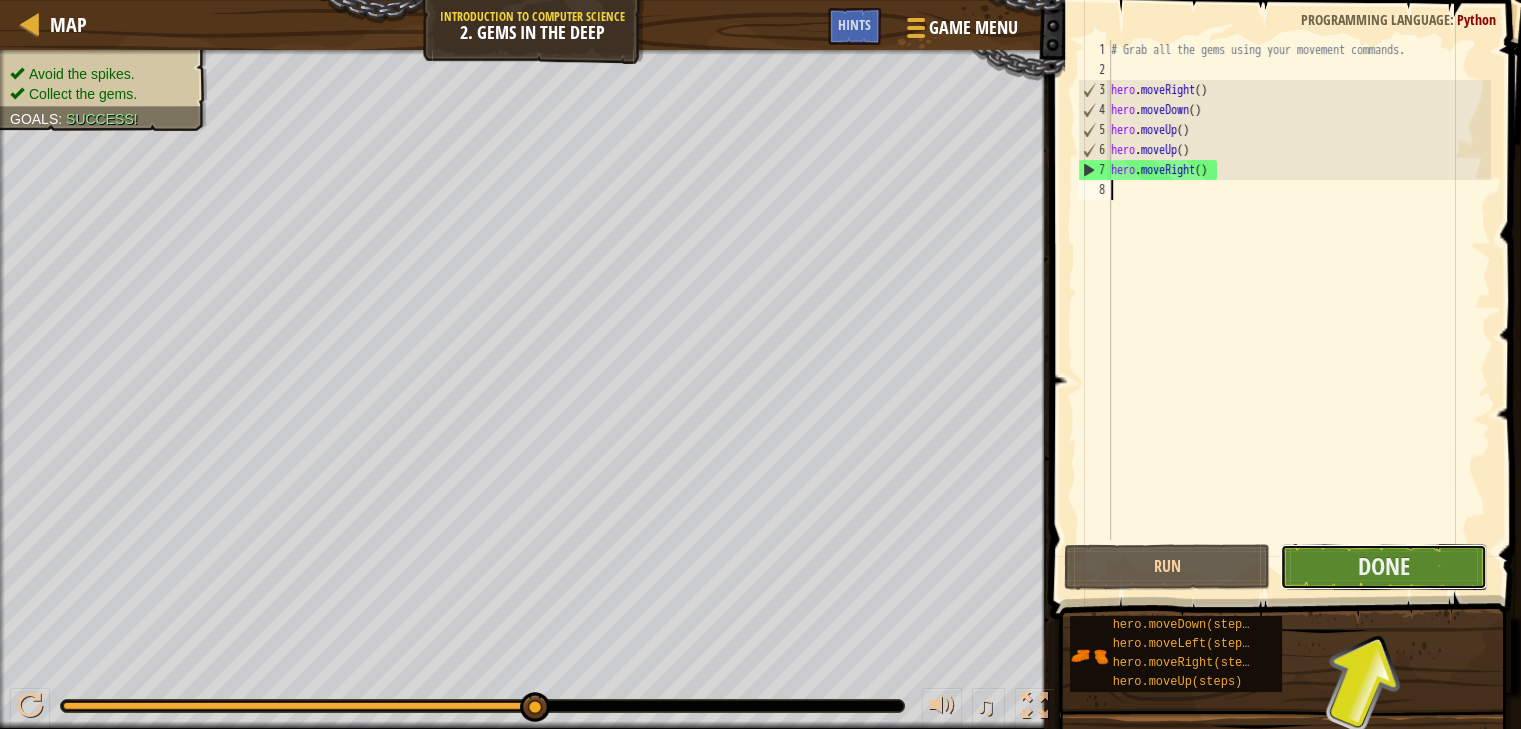click on "Done" at bounding box center (1383, 567) 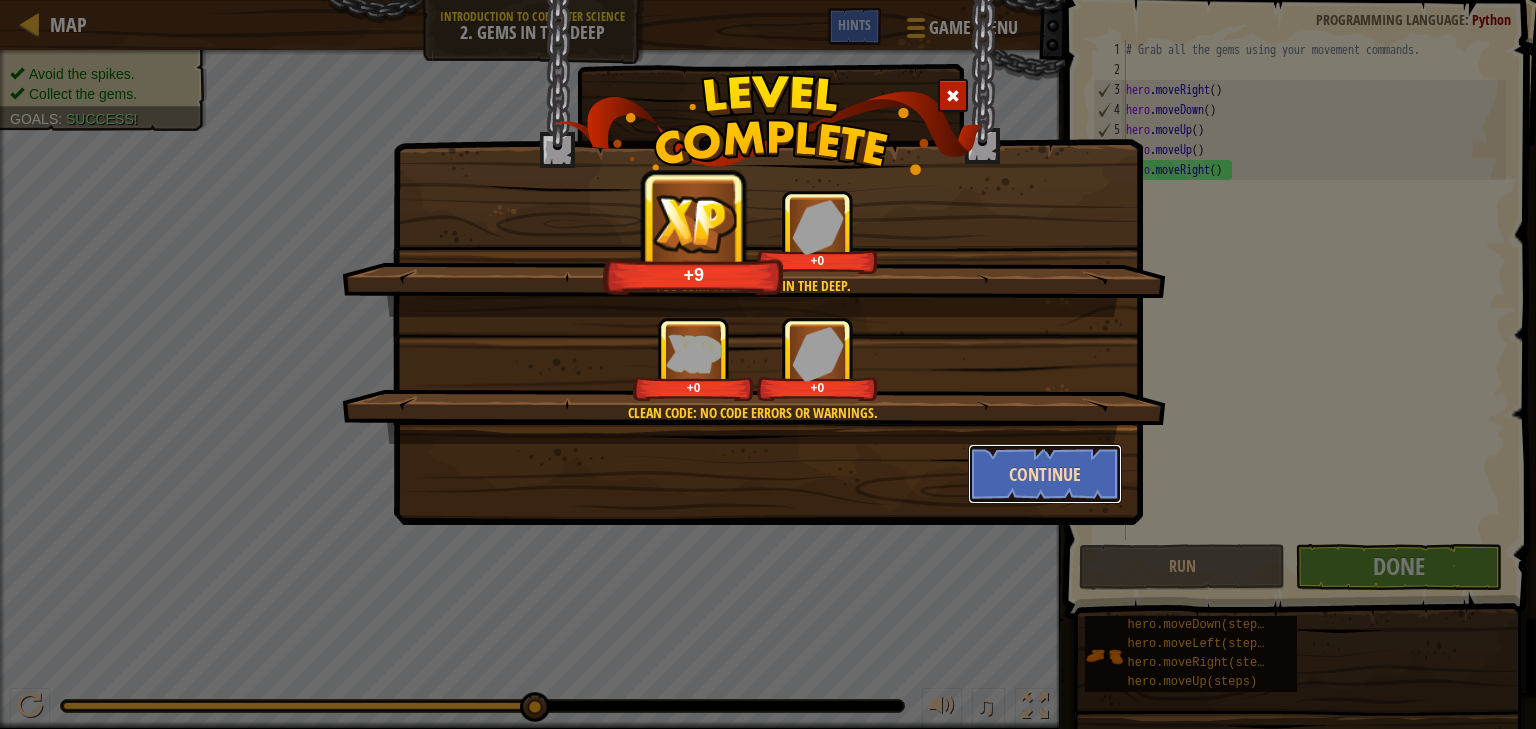 click on "Continue" at bounding box center (1045, 474) 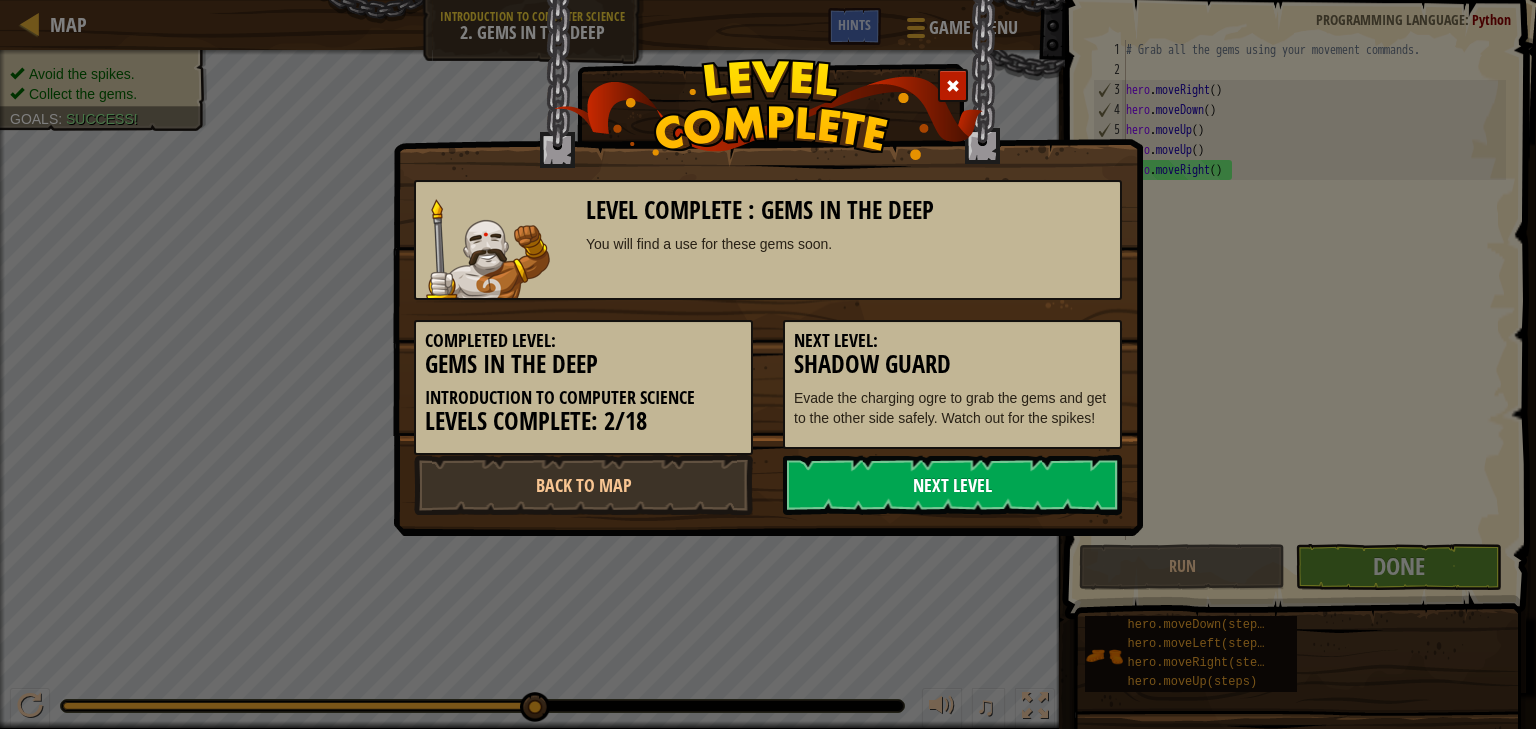 click on "Next Level" at bounding box center (952, 485) 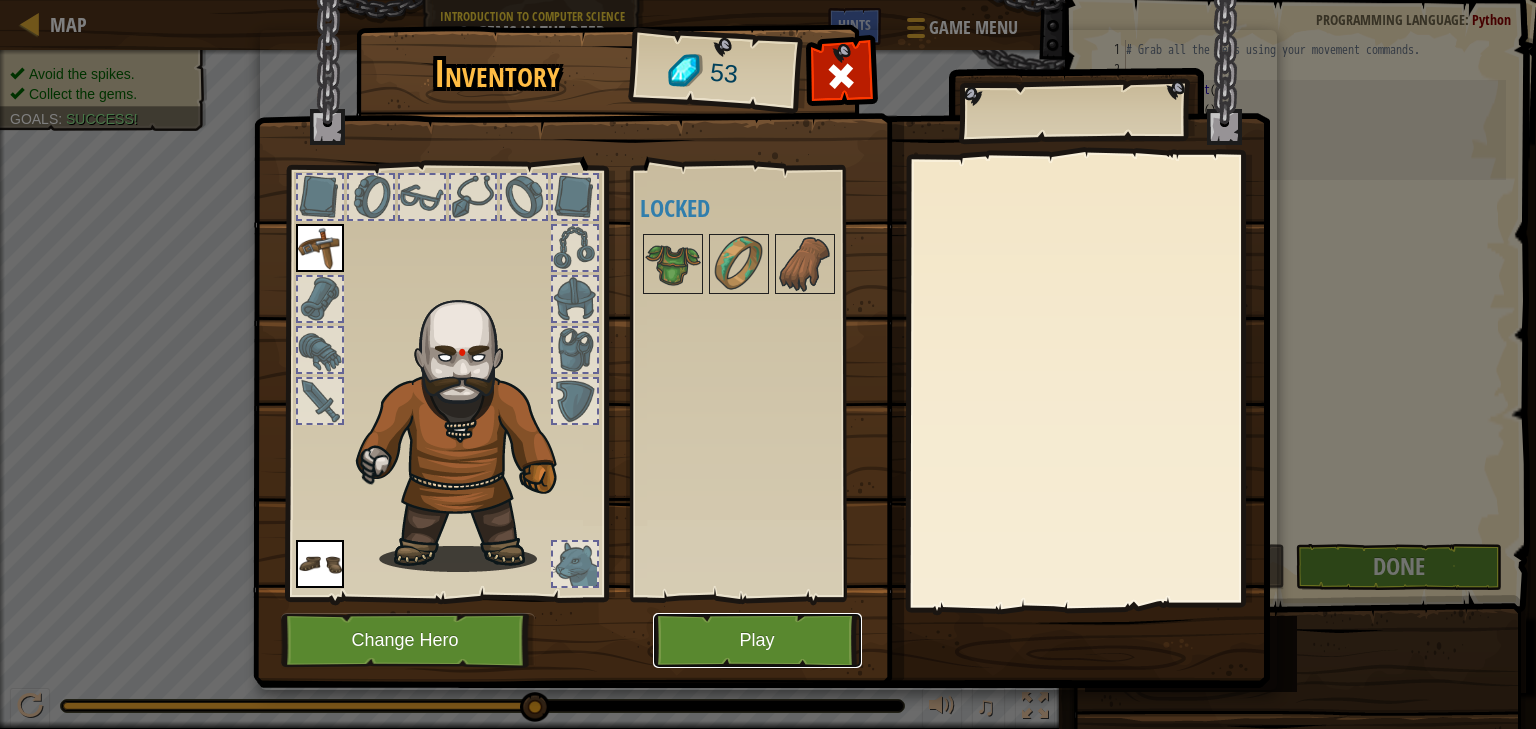 click on "Play" at bounding box center [757, 640] 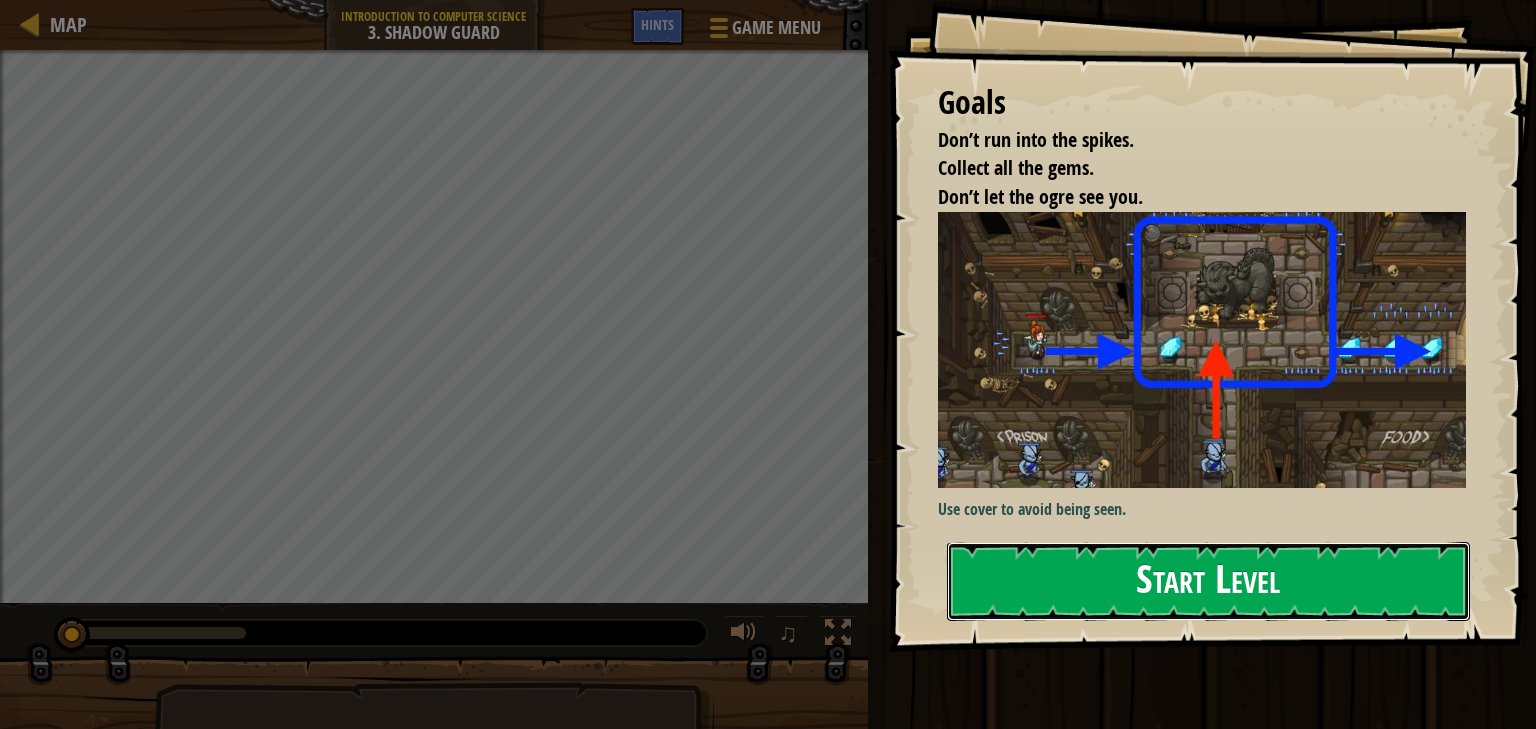 click on "Start Level" at bounding box center [1208, 581] 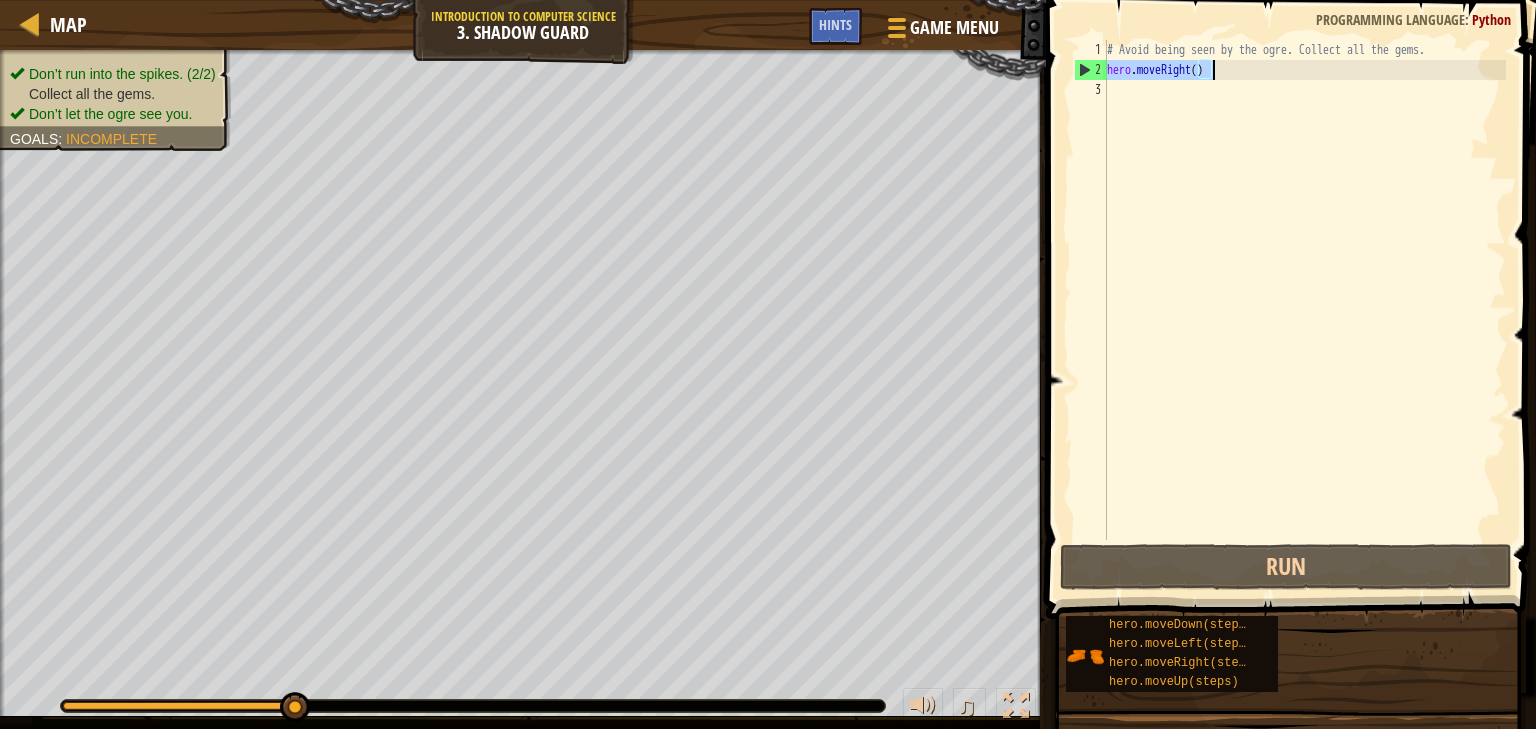drag, startPoint x: 1107, startPoint y: 75, endPoint x: 1242, endPoint y: 73, distance: 135.01482 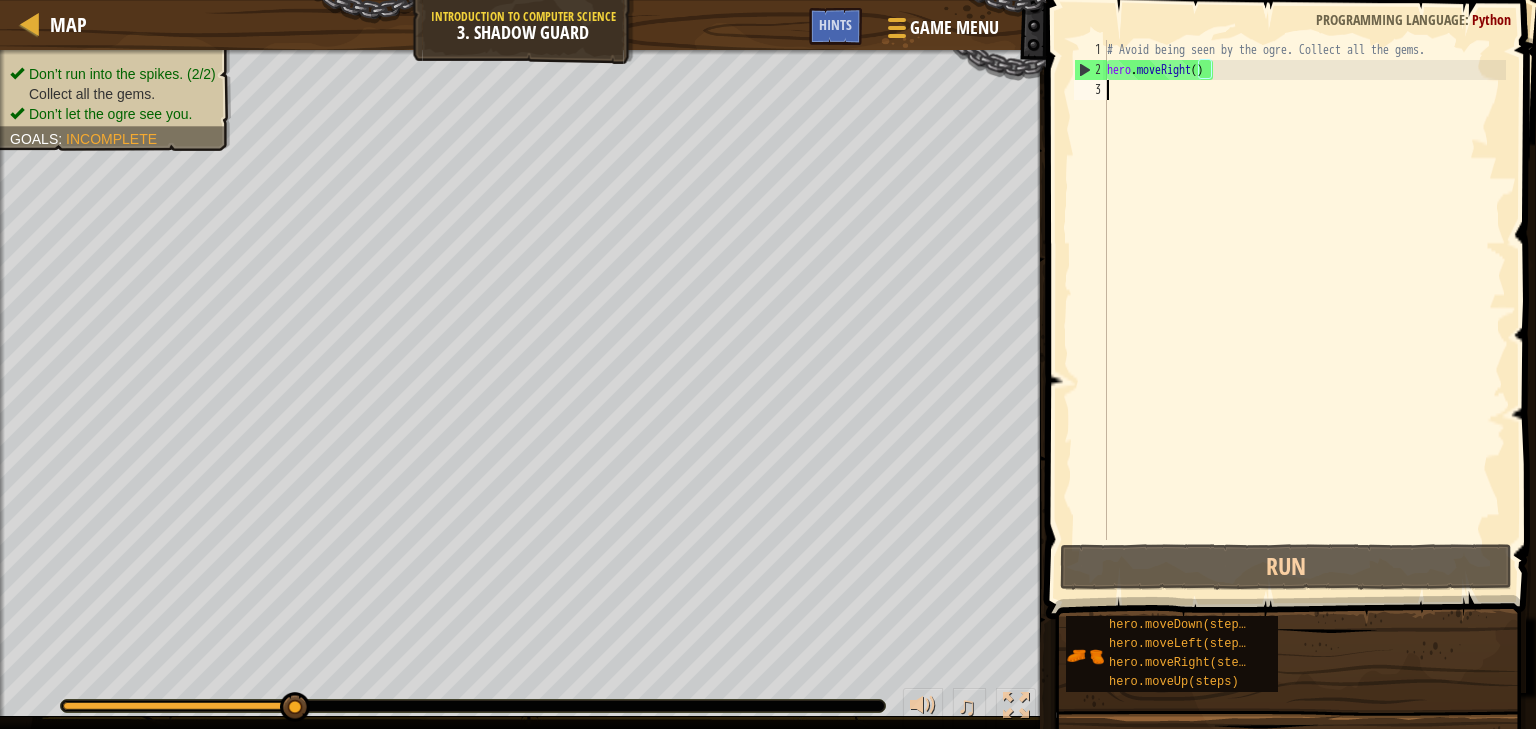 click on "# Avoid being seen by the ogre. Collect all the gems. hero . moveRight ( )" at bounding box center [1304, 310] 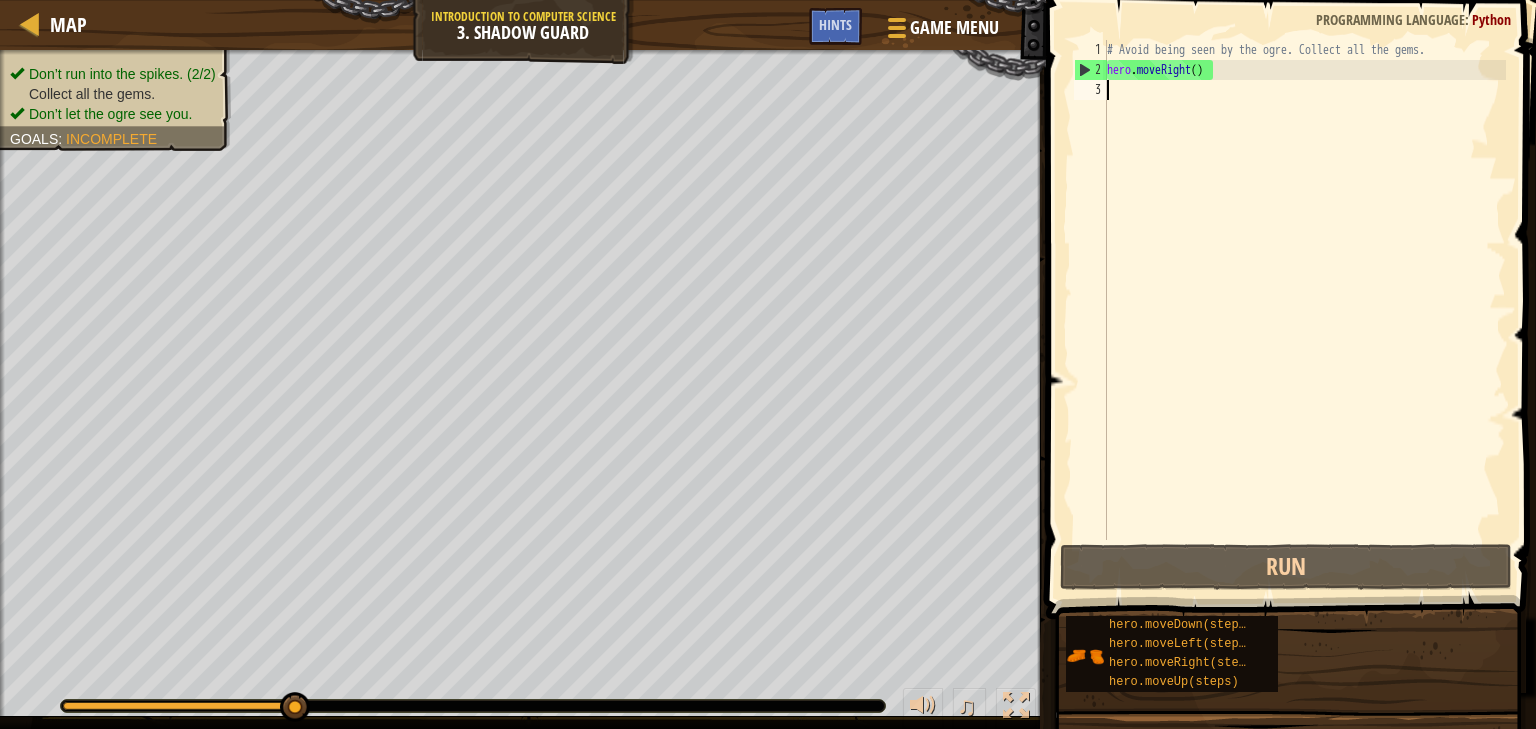 type on "hero.moveRight()" 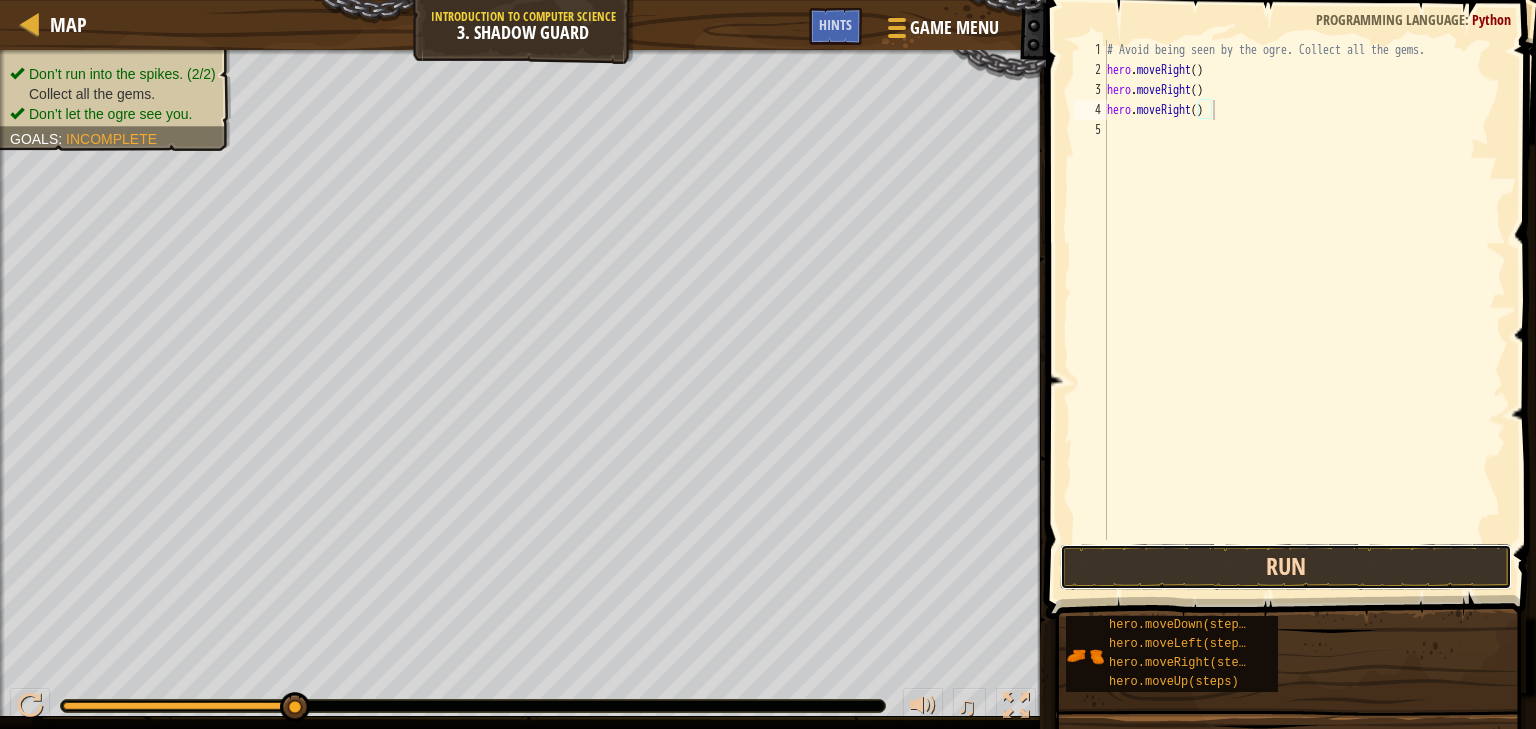 click on "Run" at bounding box center [1286, 567] 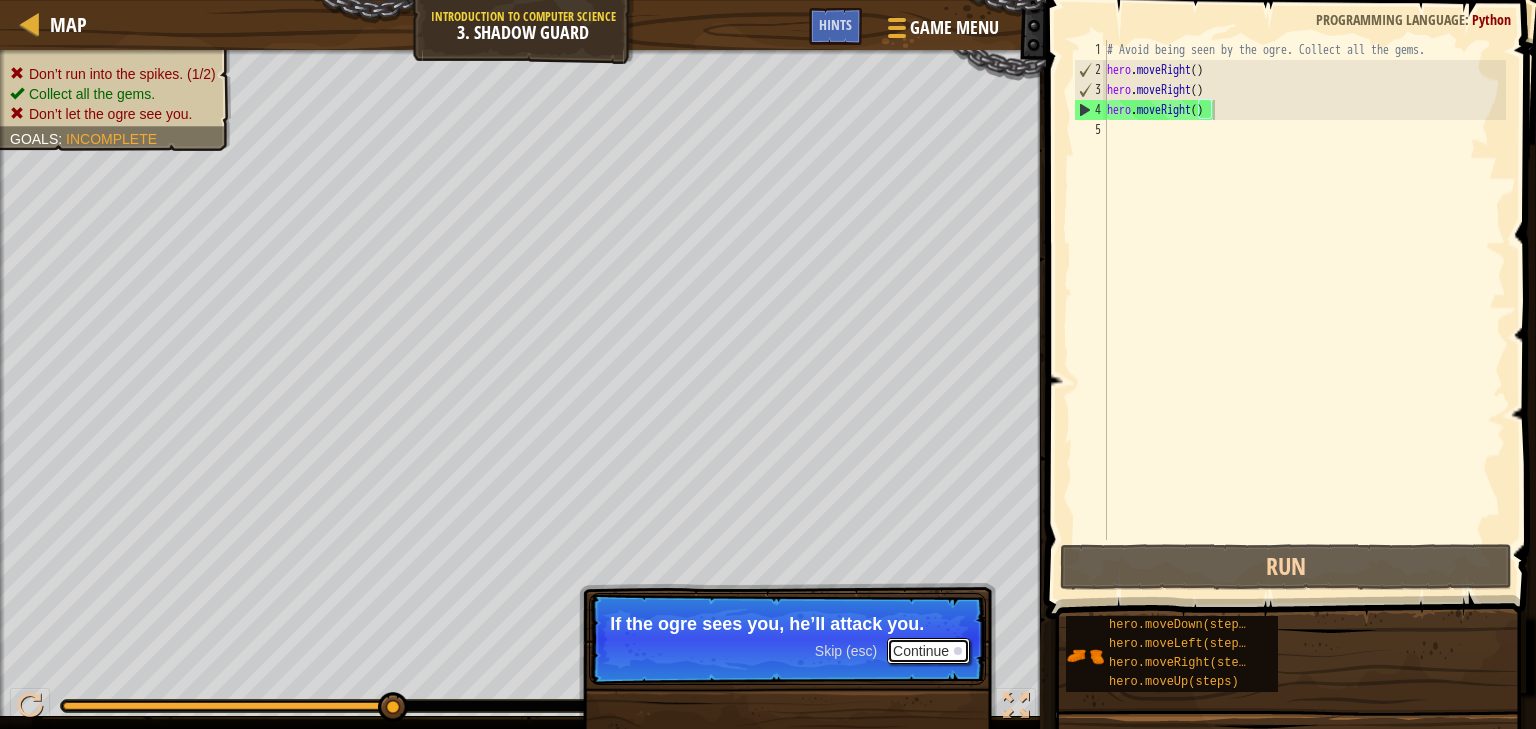 click on "Continue" at bounding box center (928, 651) 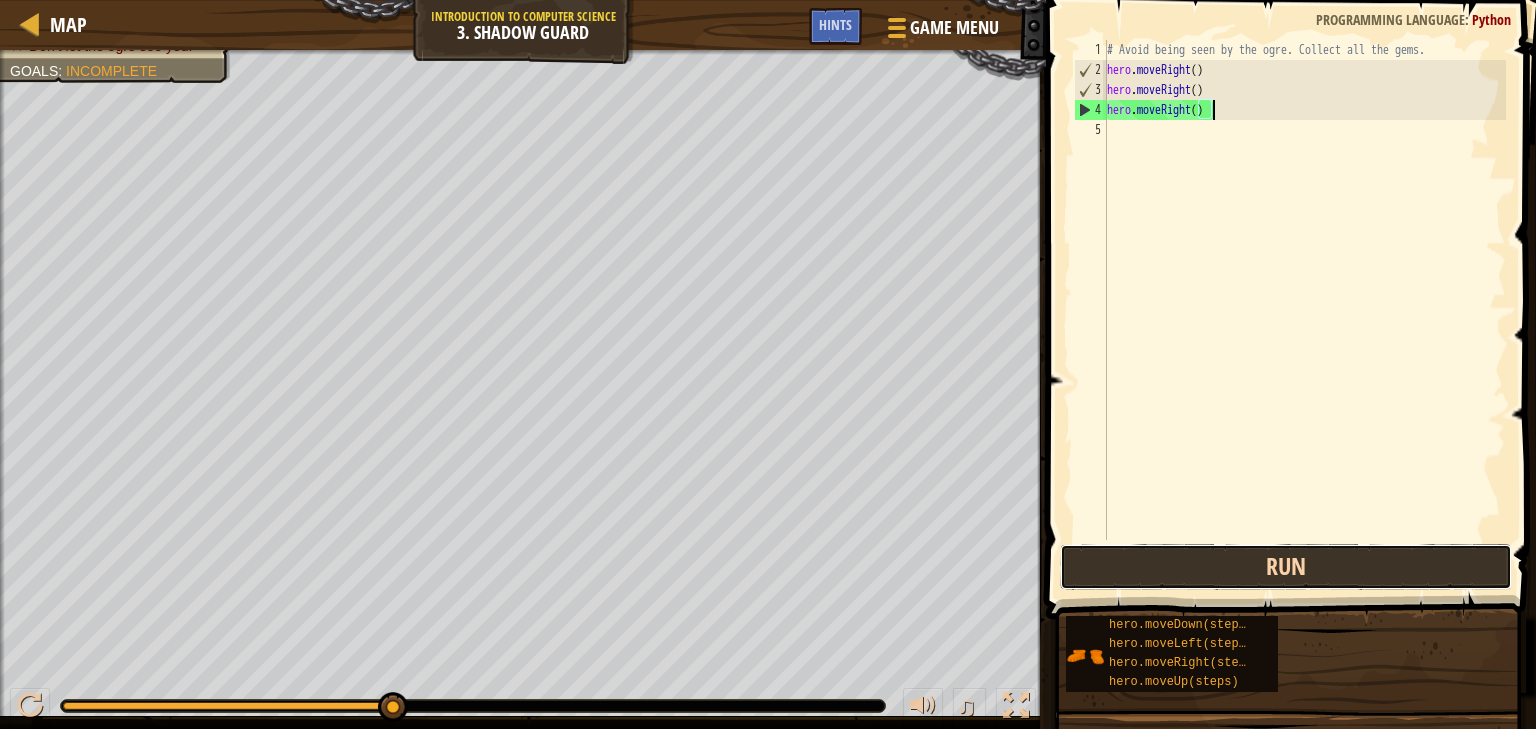 click on "Run" at bounding box center [1286, 567] 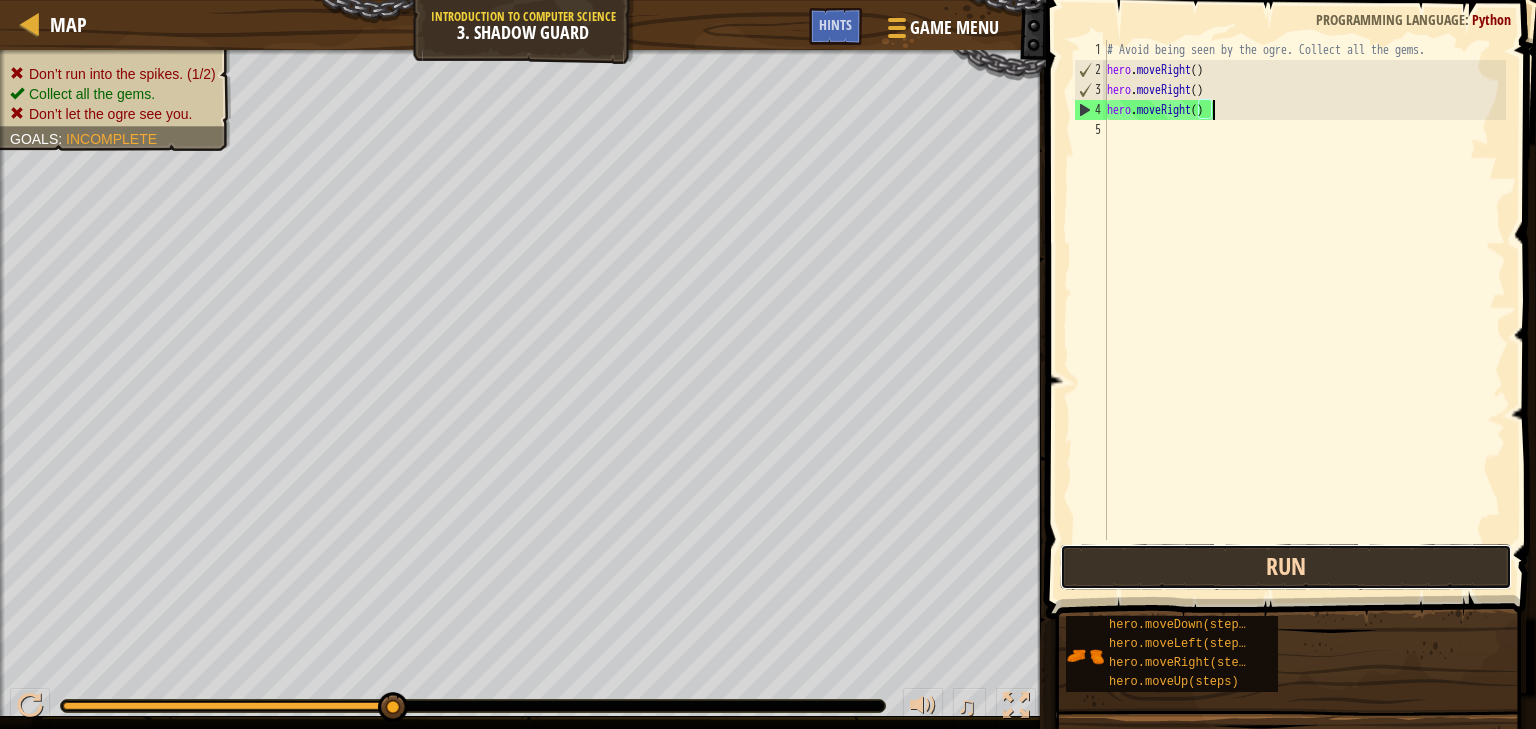 click on "Run" at bounding box center [1286, 567] 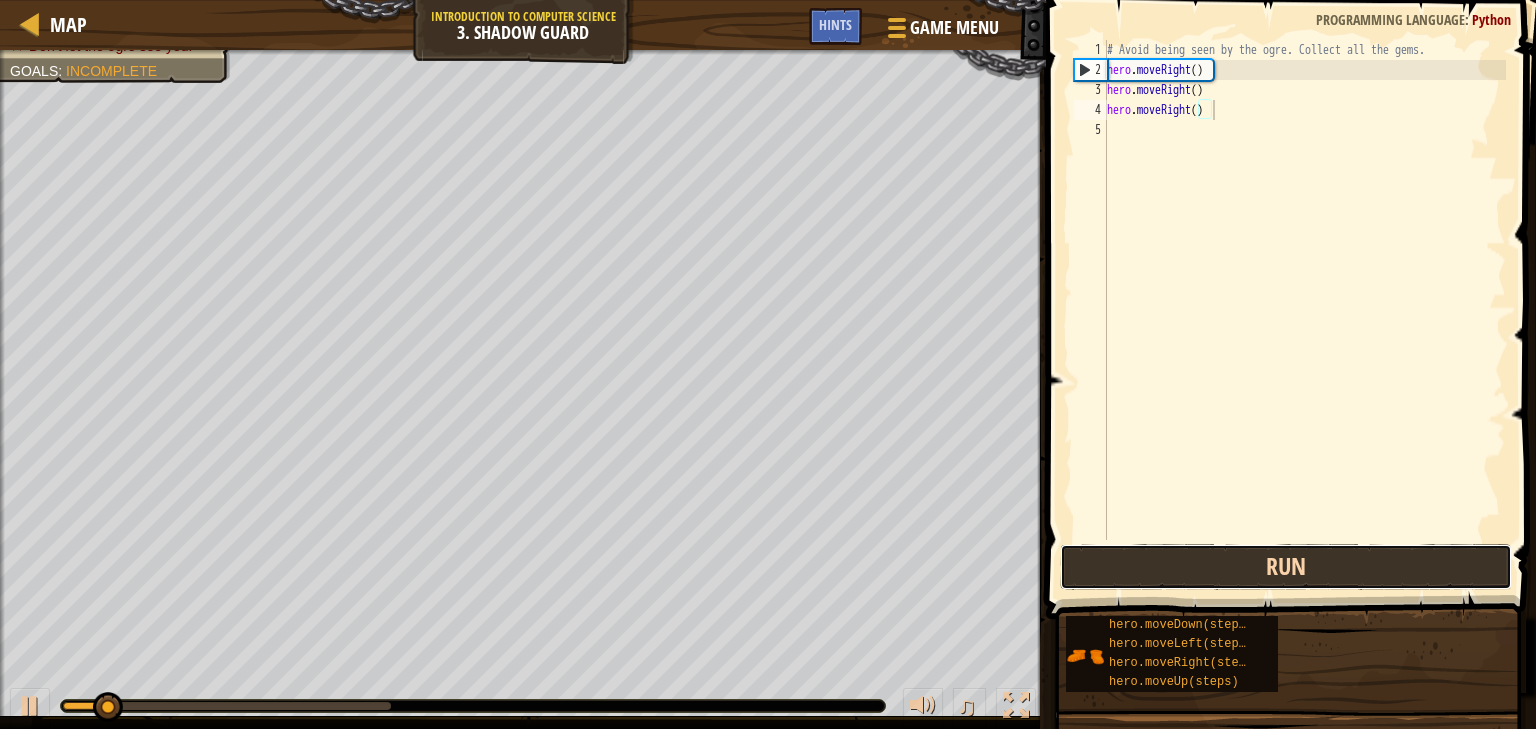 click on "Run" at bounding box center (1286, 567) 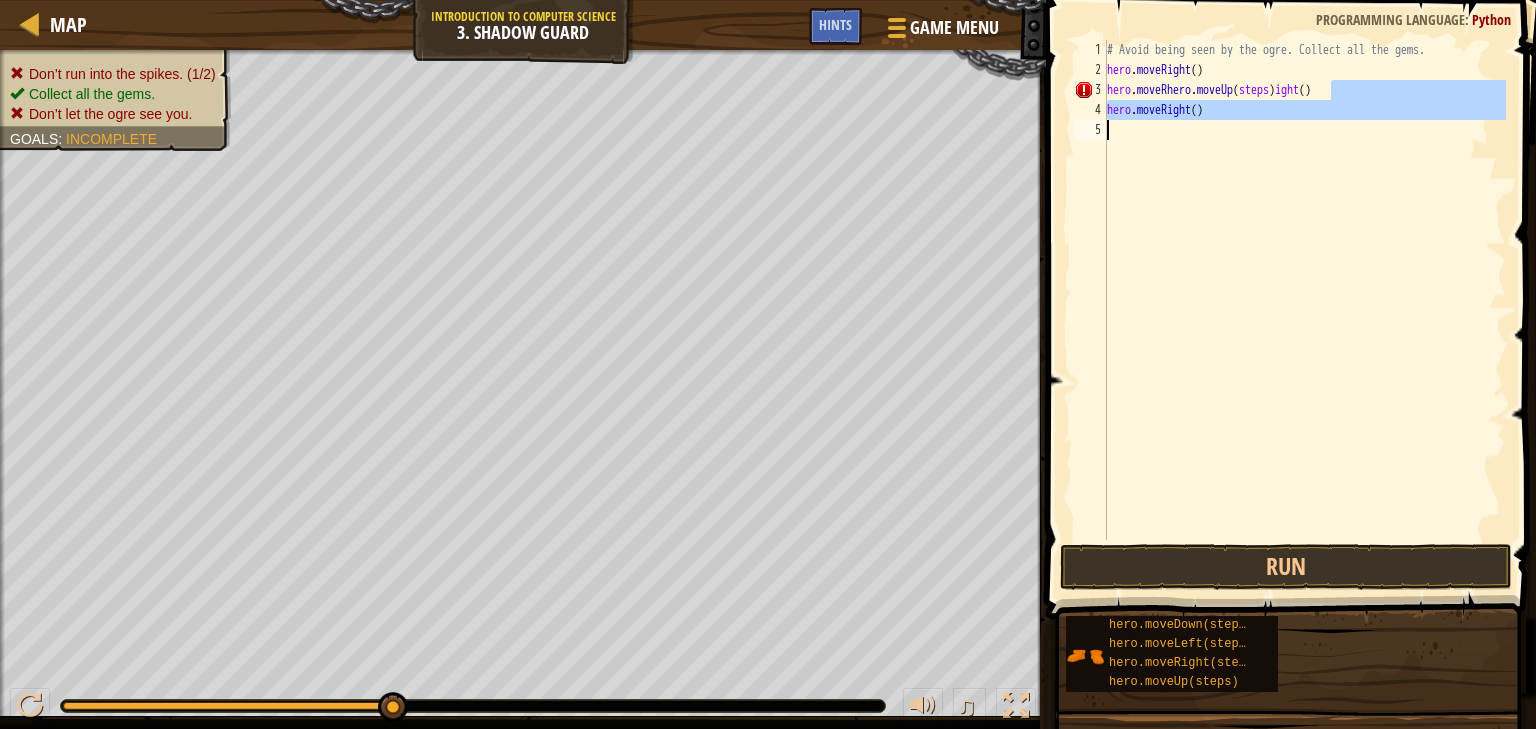 drag, startPoint x: 1344, startPoint y: 91, endPoint x: 1123, endPoint y: 121, distance: 223.0269 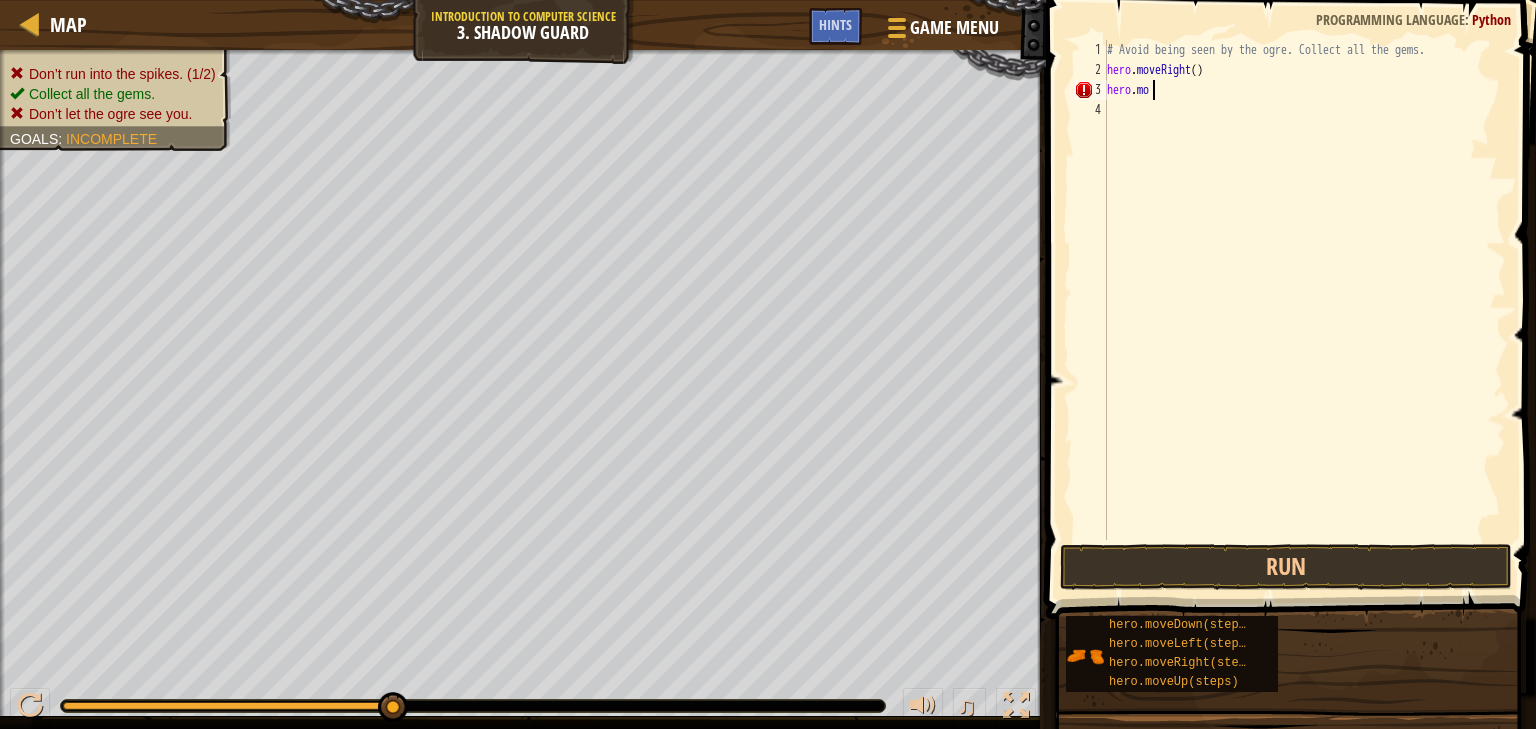 type on "h" 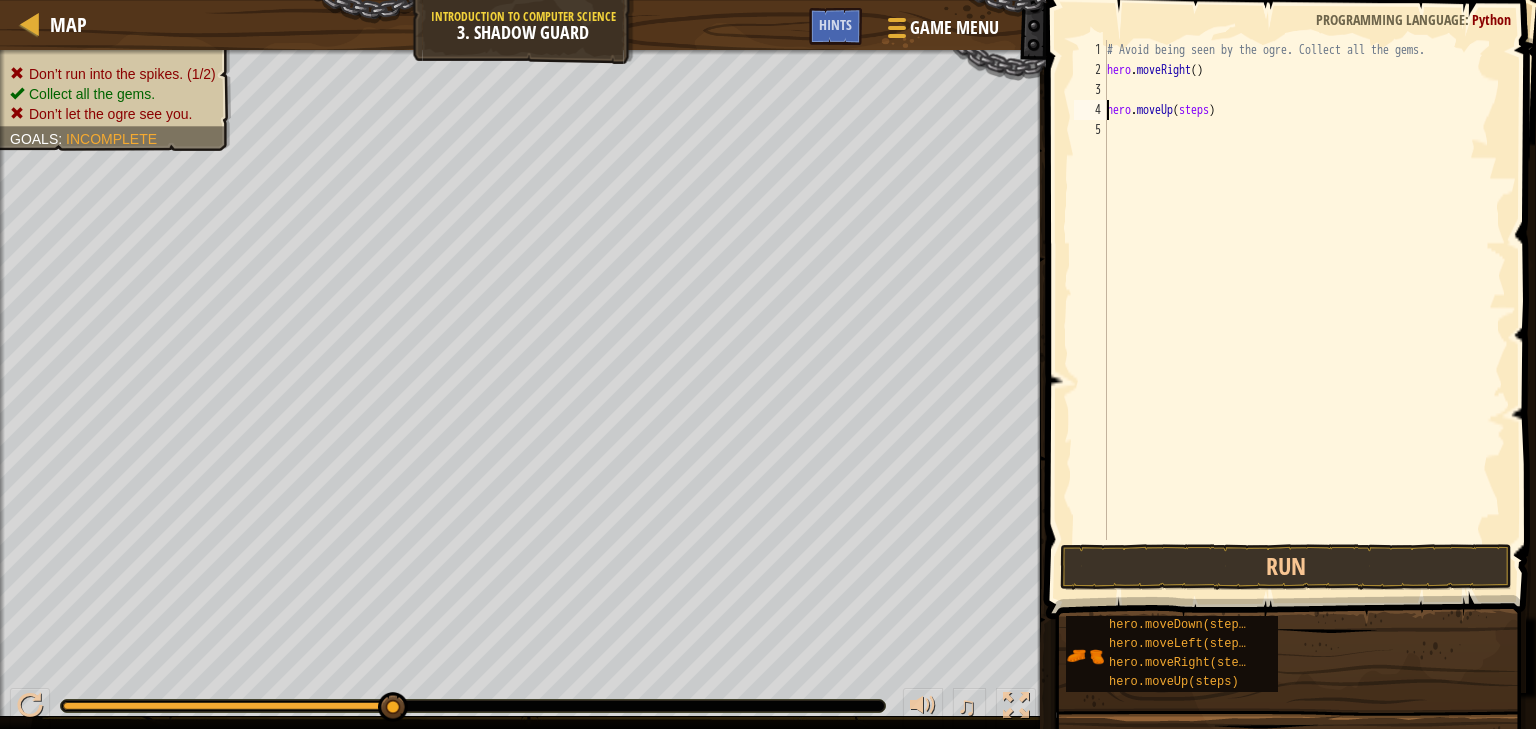 click on "# Avoid being seen by the ogre. Collect all the gems. hero . moveRight ( ) hero . moveUp ( steps )" at bounding box center [1304, 310] 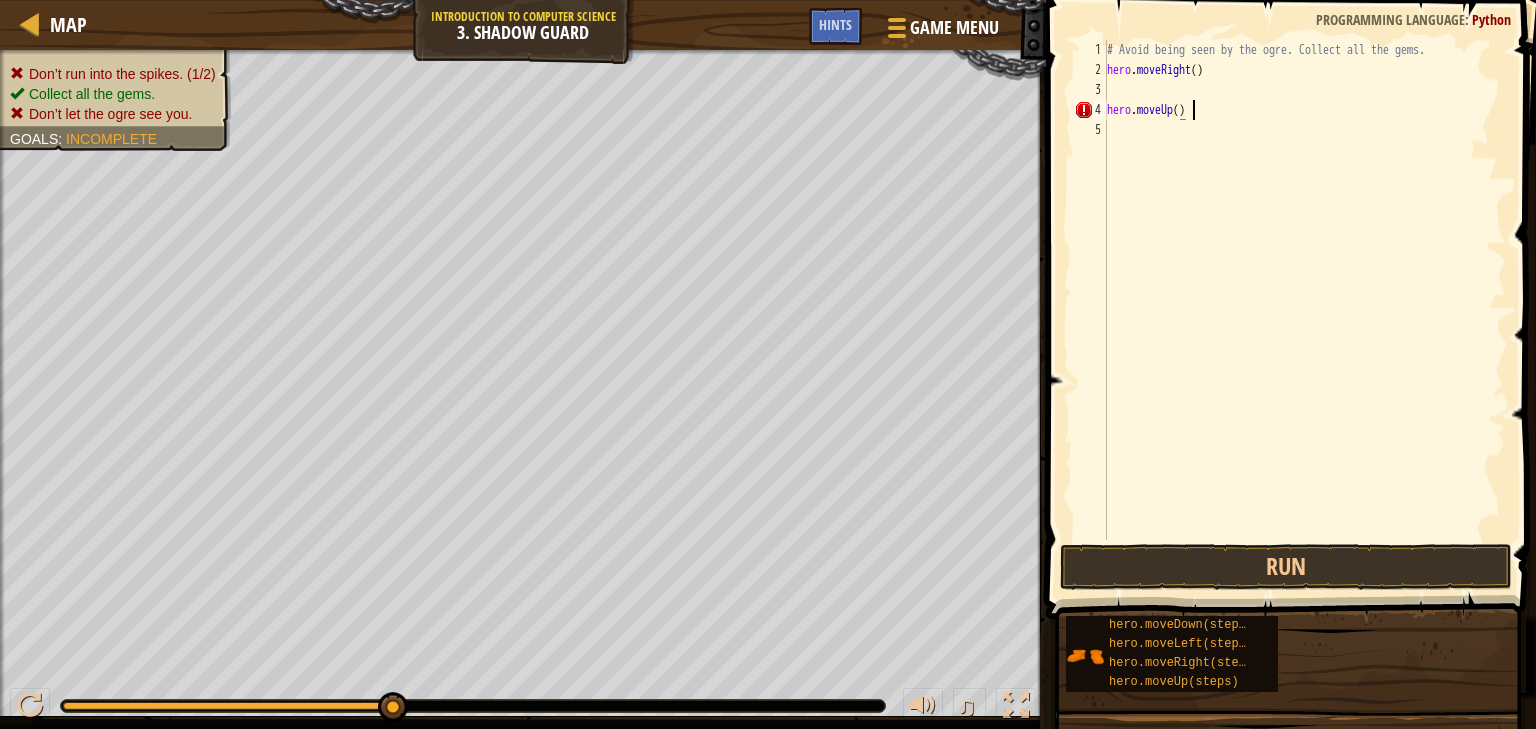 scroll, scrollTop: 9, scrollLeft: 6, axis: both 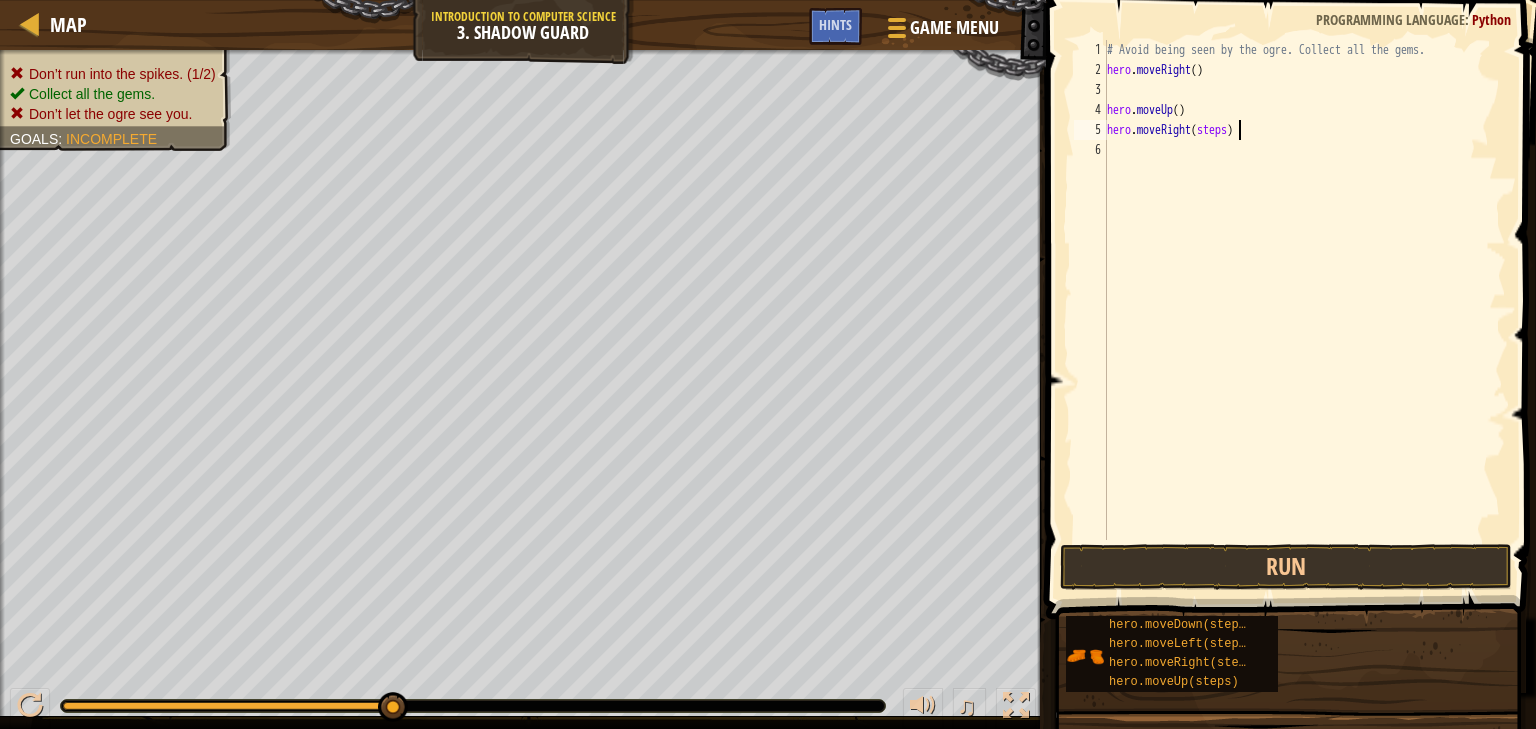 click on "# Avoid being seen by the ogre. Collect all the gems. hero . moveRight ( ) hero . moveUp ( ) hero . moveRight ( steps )" at bounding box center (1304, 310) 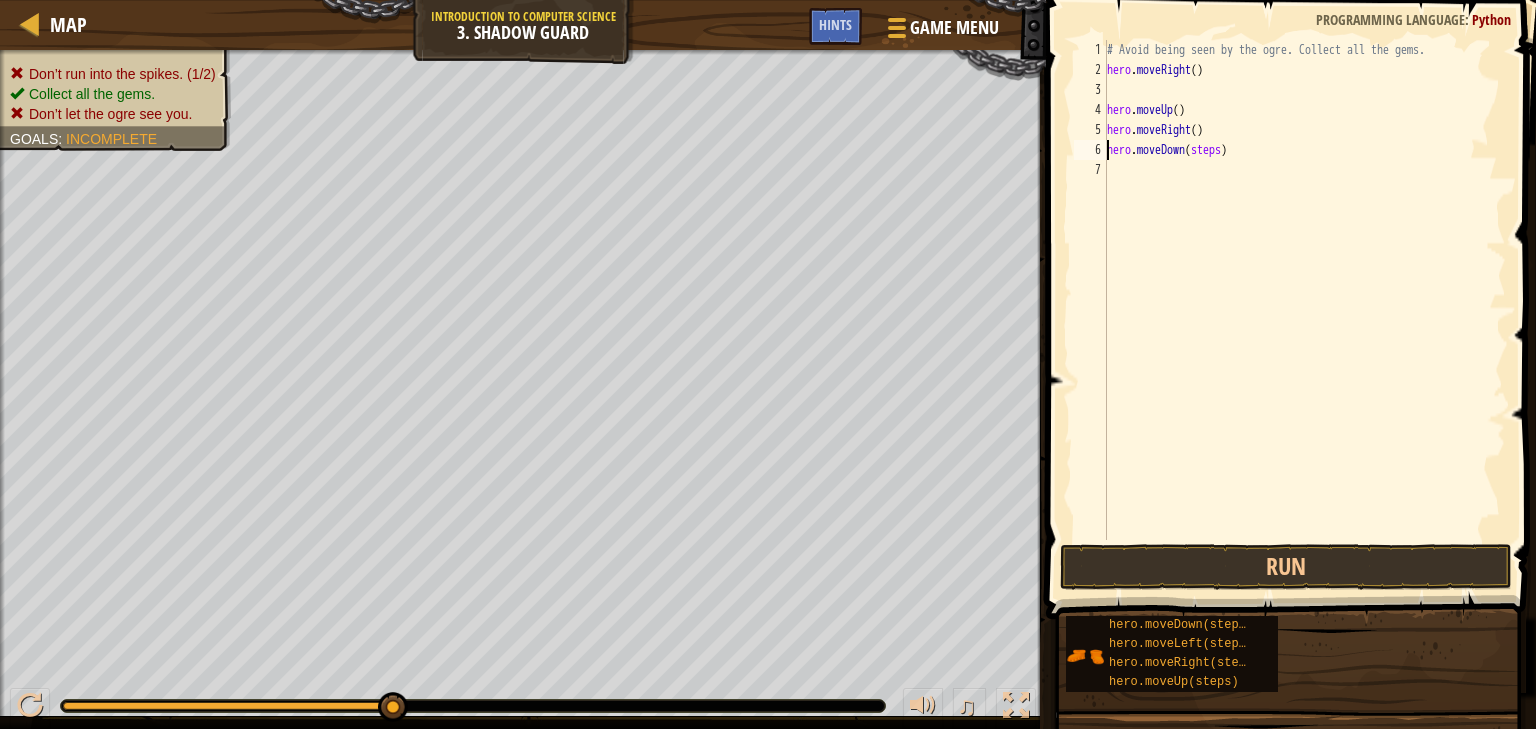 click on "# Avoid being seen by the ogre. Collect all the gems. hero . moveRight ( ) hero . moveUp ( ) hero . moveRight ( ) hero . moveDown ( steps )" at bounding box center (1304, 310) 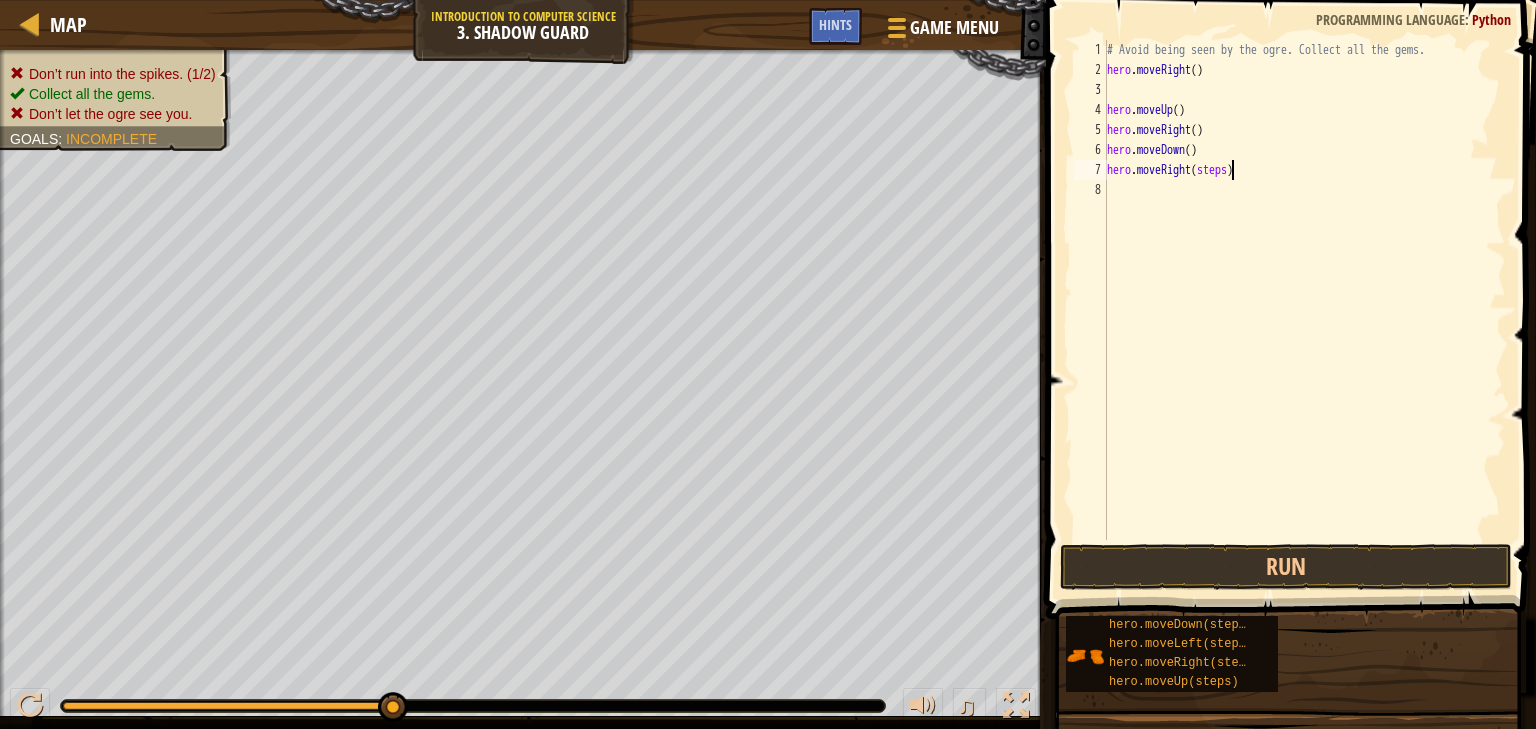 click on "# Avoid being seen by the ogre. Collect all the gems. hero . moveRight ( ) hero . moveUp ( ) hero . moveRight ( ) hero . moveDown ( ) hero . moveRight ( steps )" at bounding box center (1304, 310) 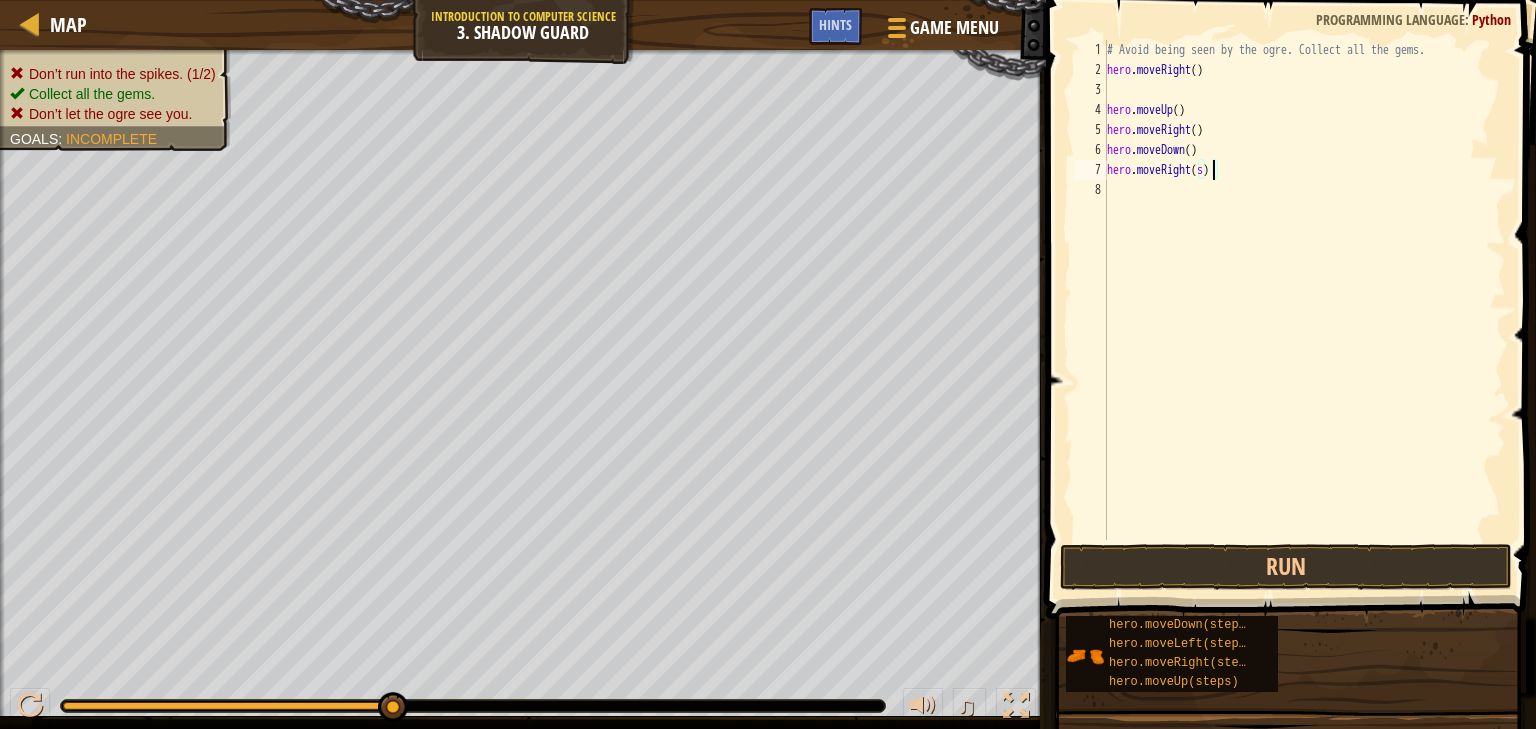 type on "hero.moveRight()" 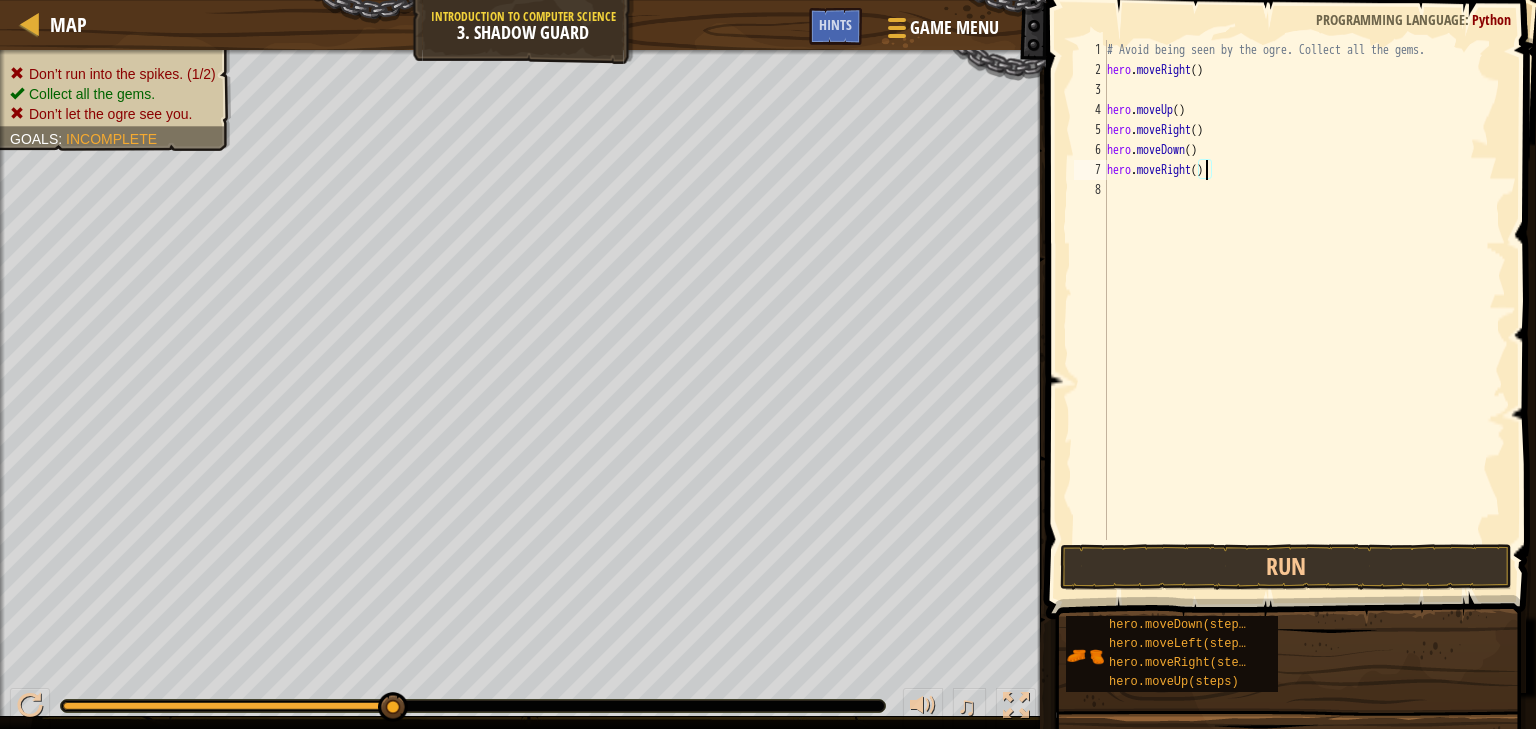 type 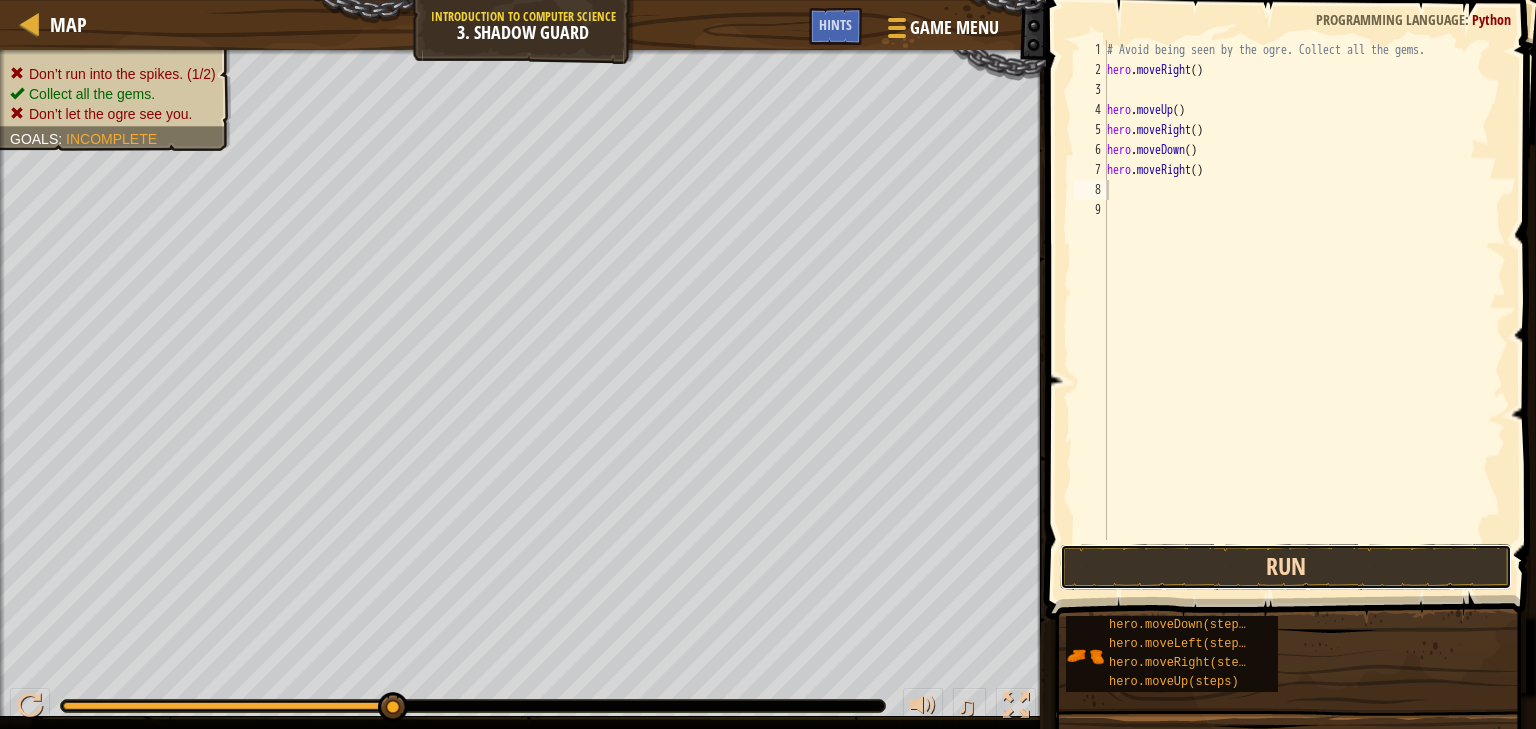 click on "Run" at bounding box center [1286, 567] 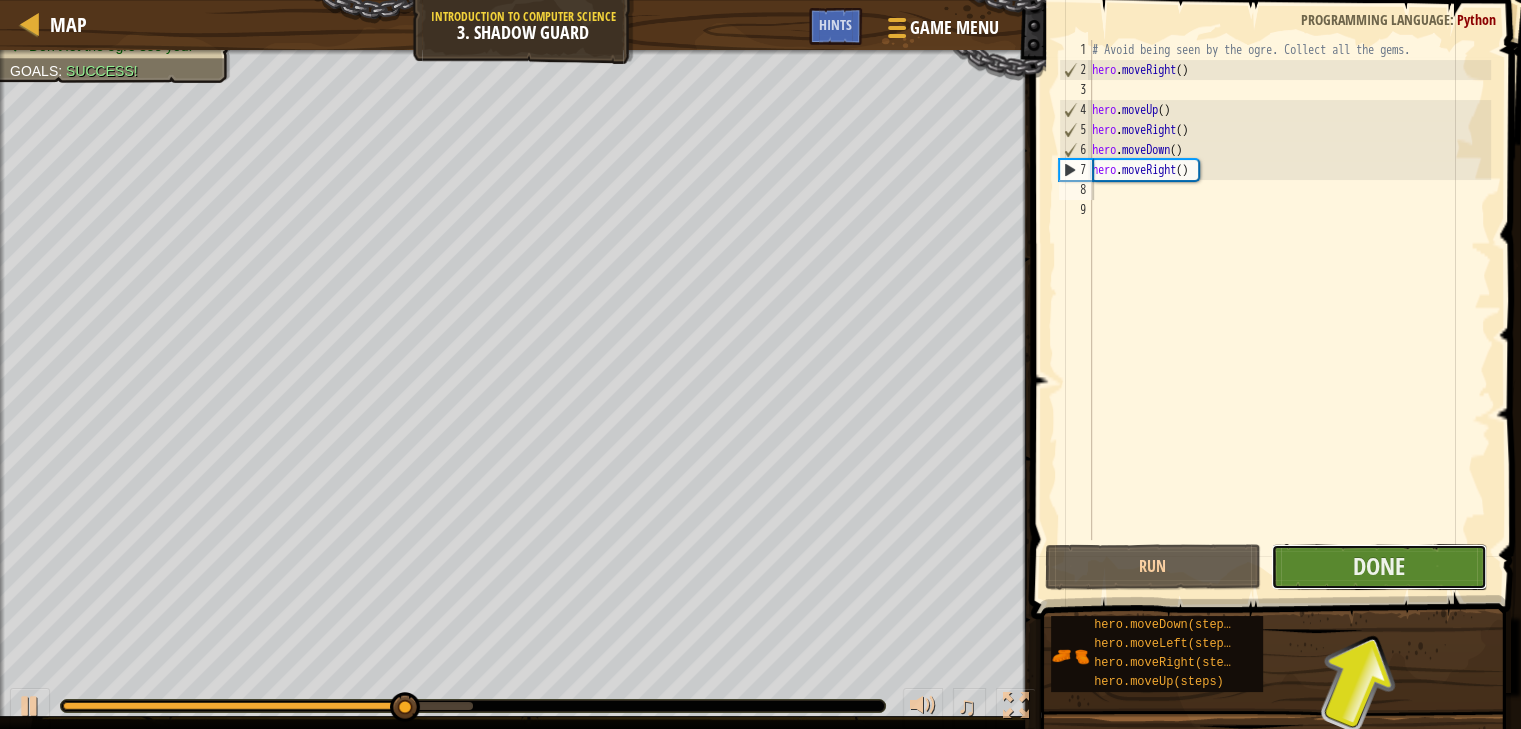 click on "Done" at bounding box center (1379, 567) 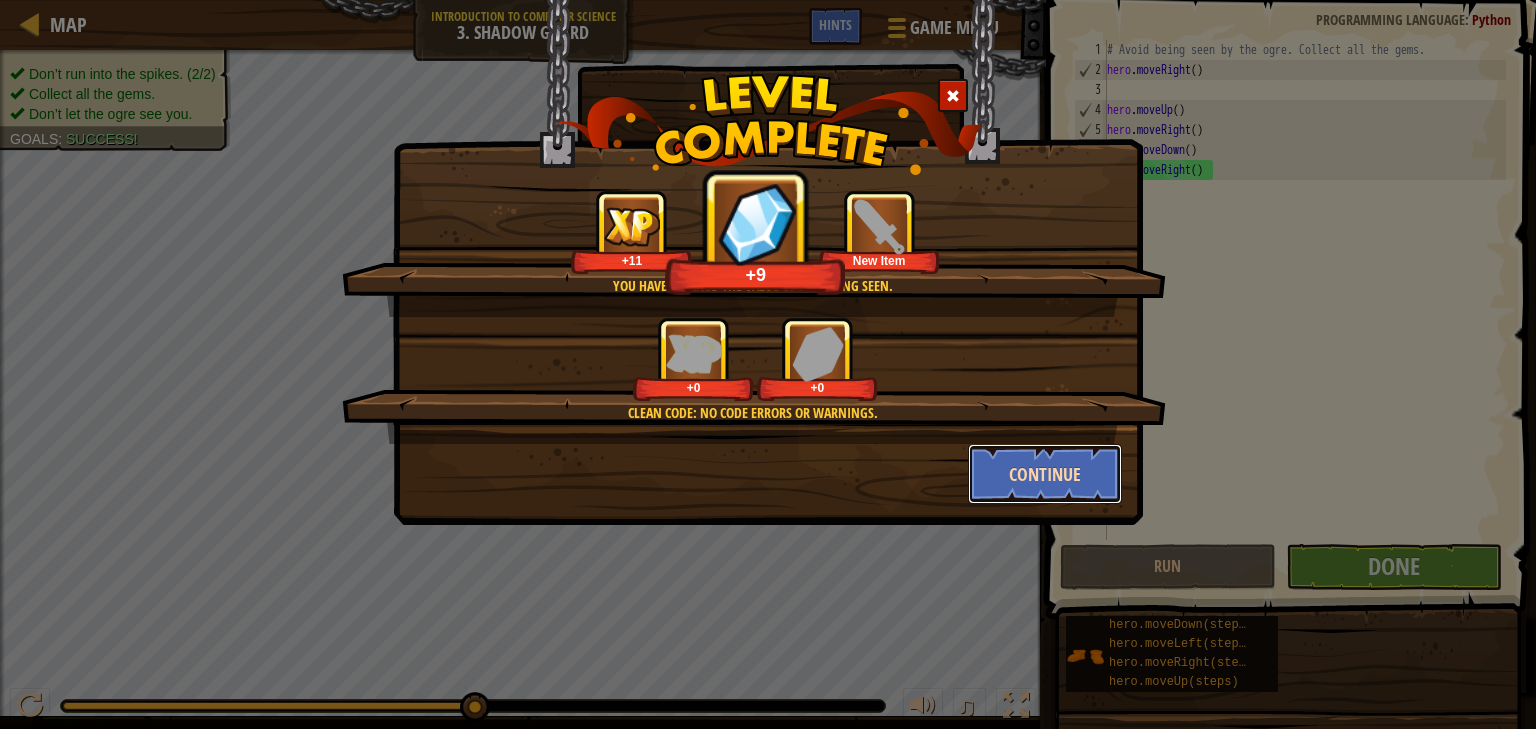 click on "Continue" at bounding box center (1045, 474) 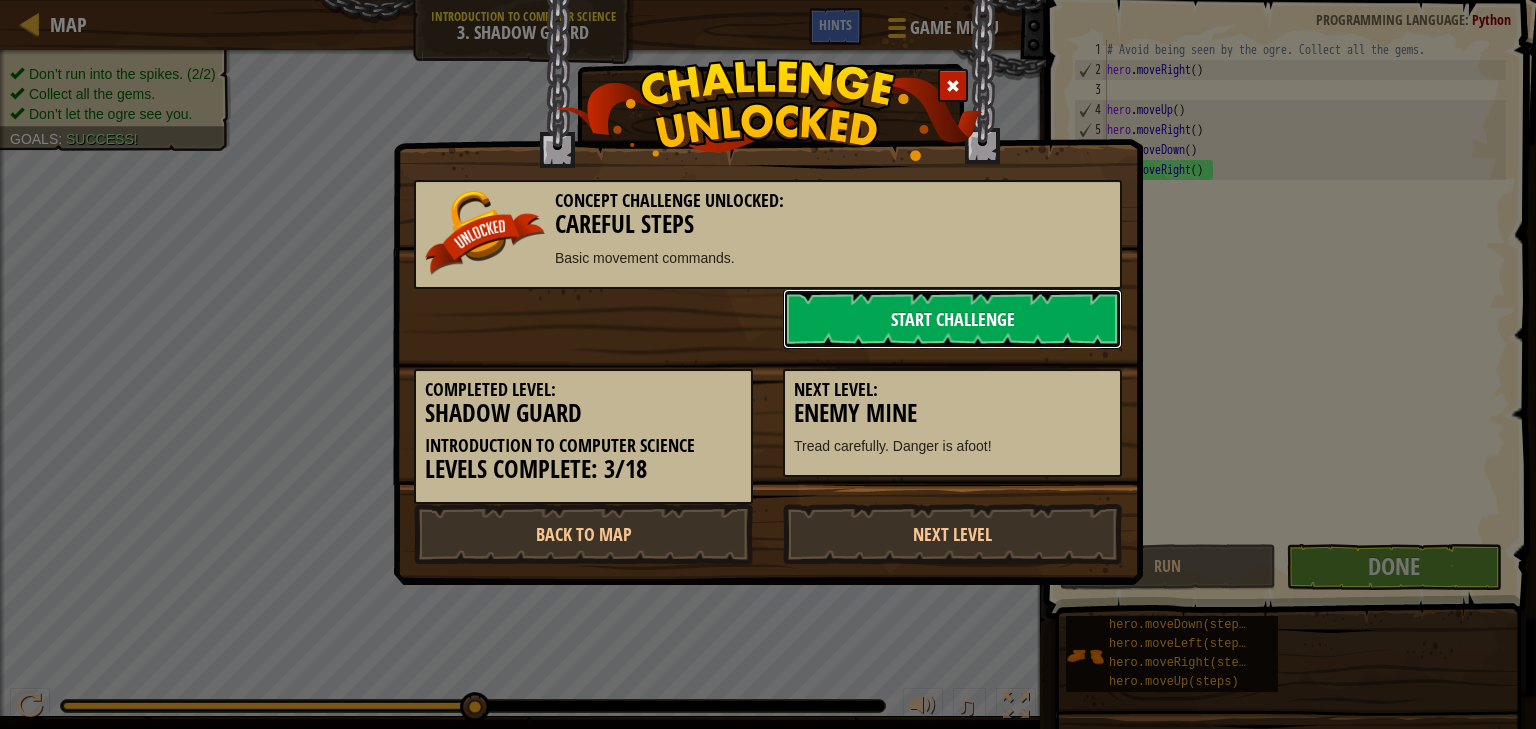 click on "Start Challenge" at bounding box center [952, 319] 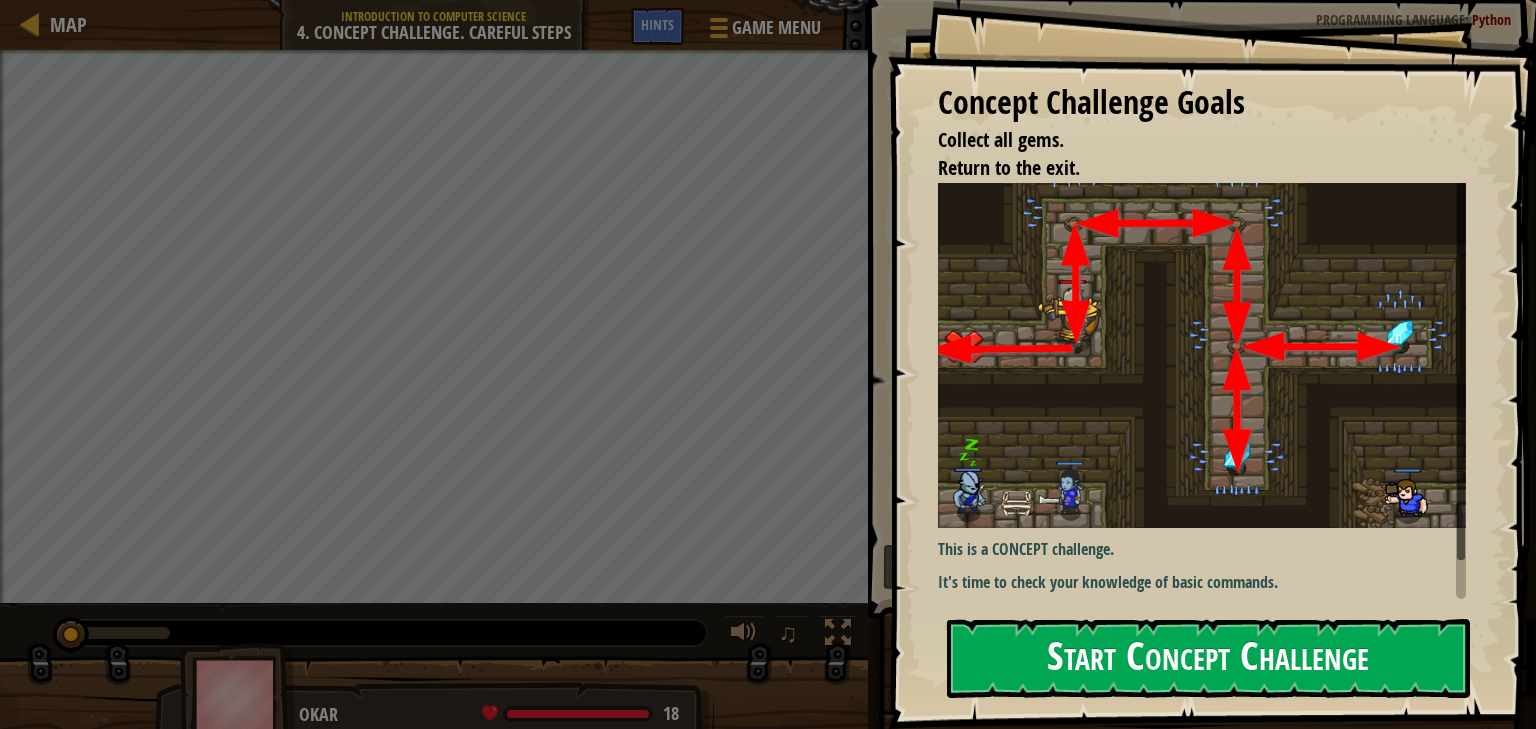 click on "Start Concept Challenge" at bounding box center [1208, 658] 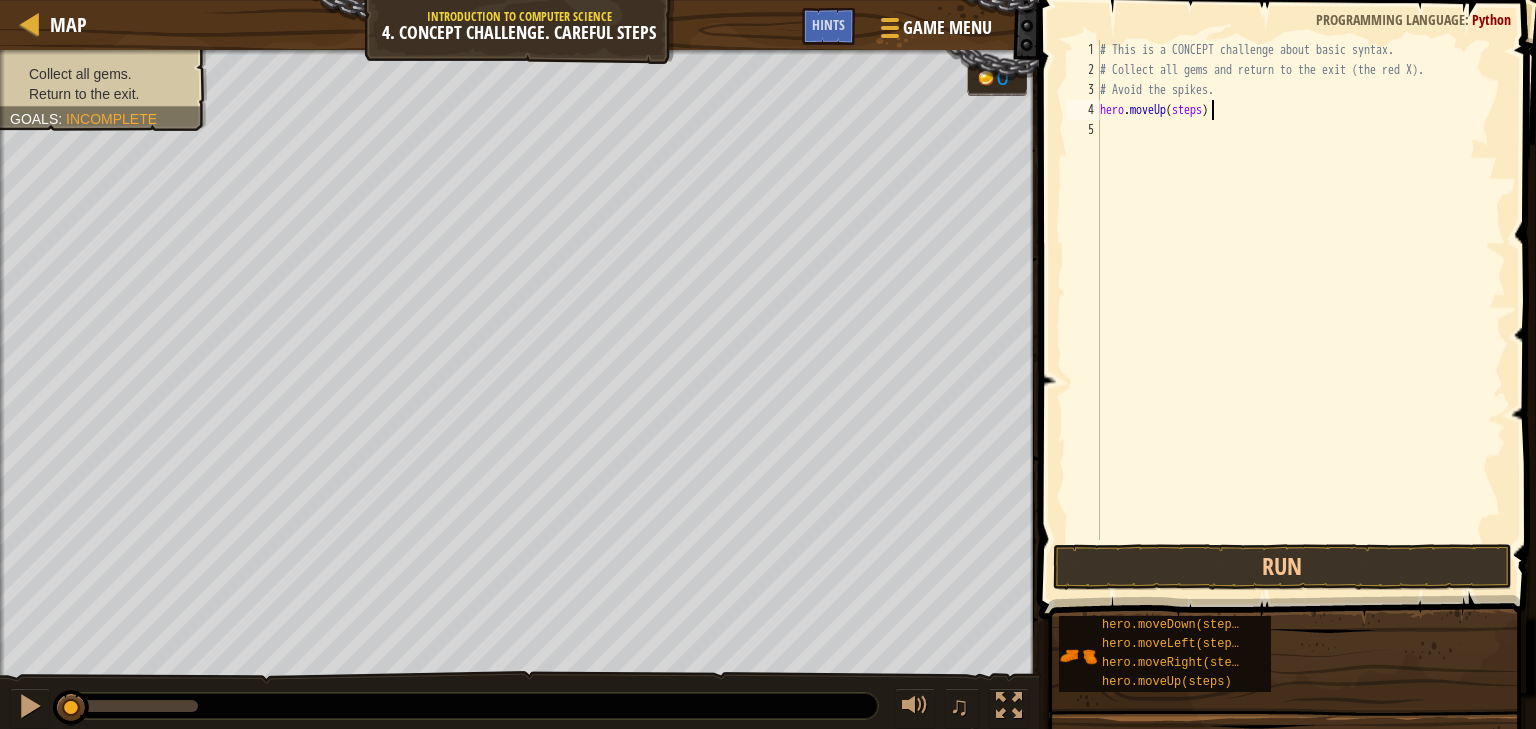 click on "# This is a CONCEPT challenge about basic syntax. # Collect all gems and return to the exit (the red X). # Avoid the spikes. hero . moveUp ( steps )" at bounding box center (1301, 310) 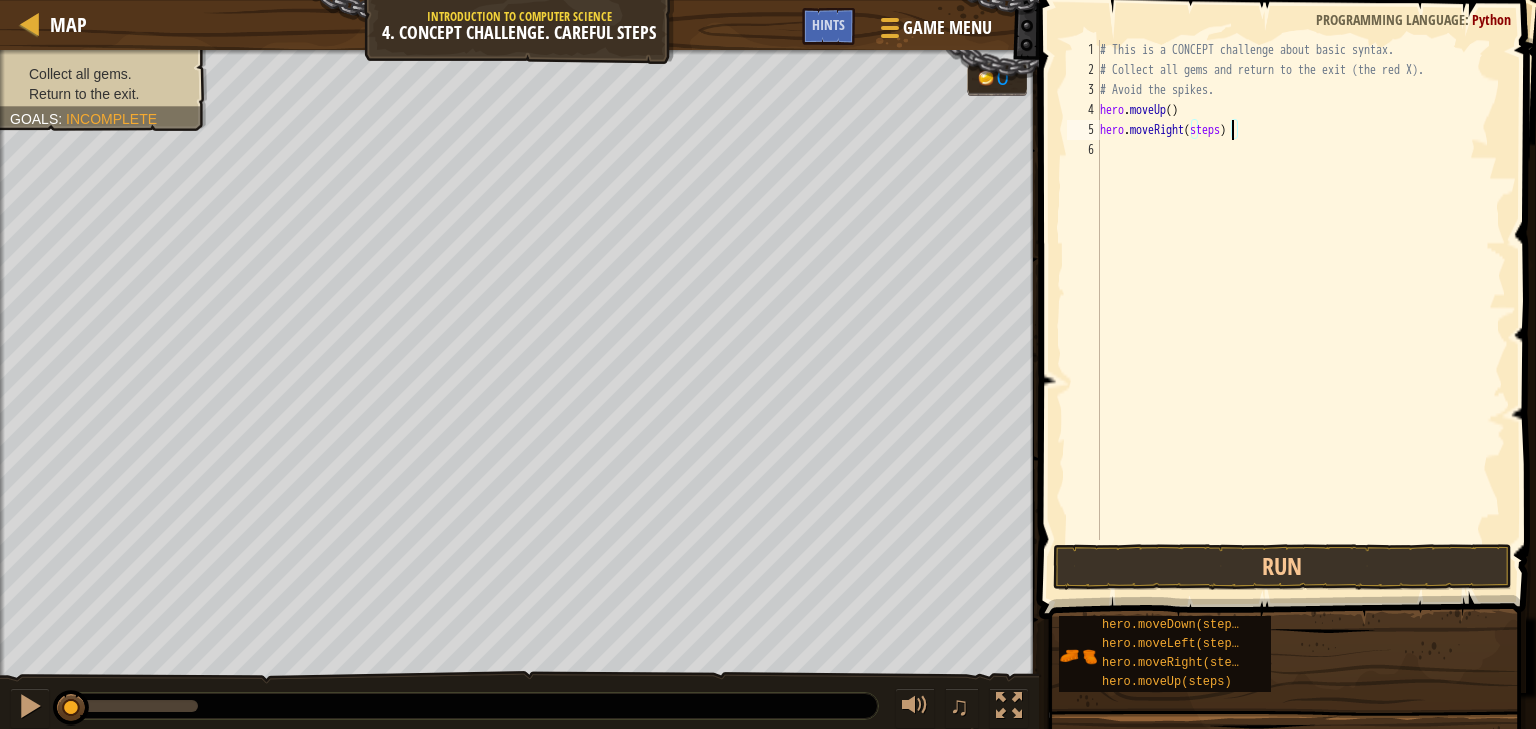 click on "# This is a CONCEPT challenge about basic syntax. # Collect all gems and return to the exit (the red X). # Avoid the spikes. hero . moveUp ( ) hero . moveRight ( steps )" at bounding box center (1301, 310) 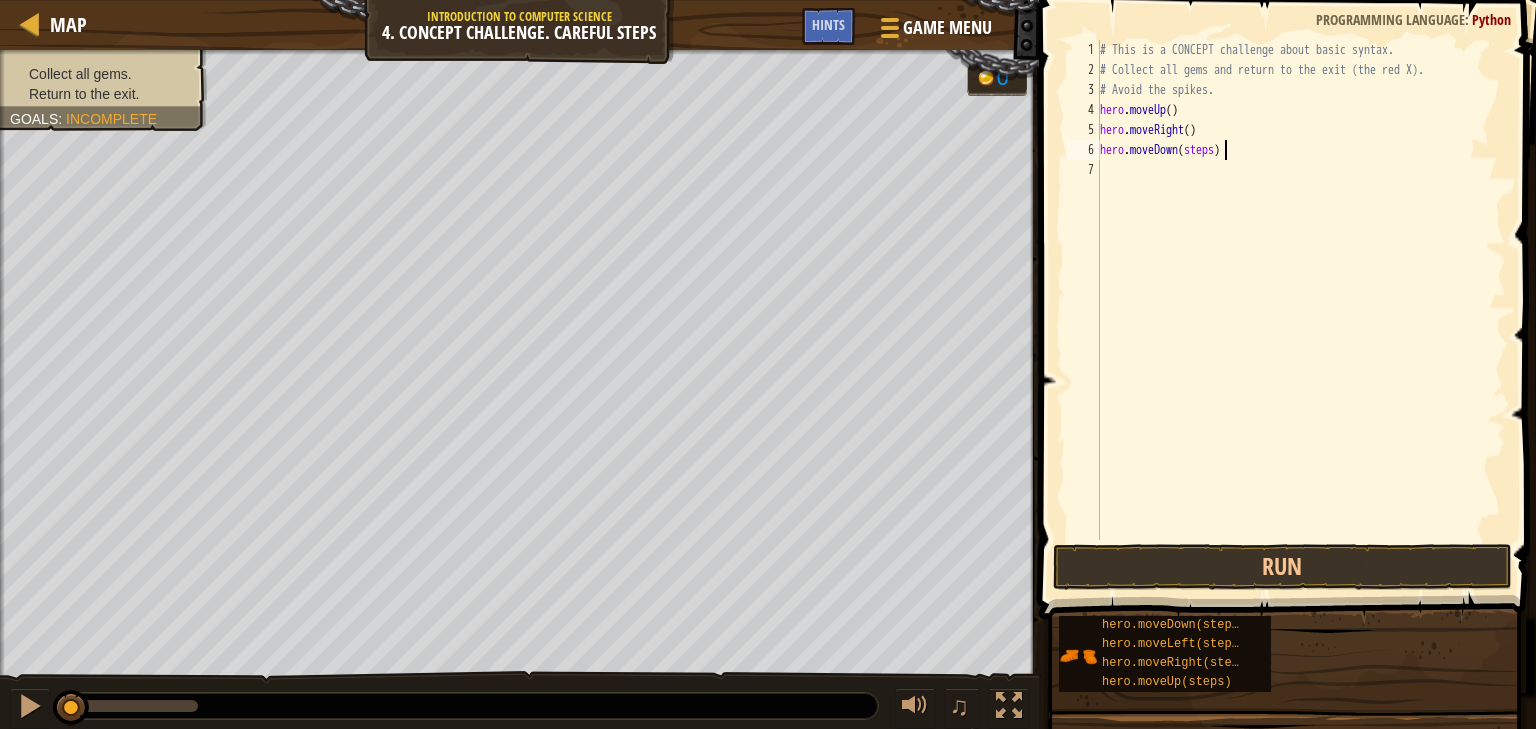 click on "# This is a CONCEPT challenge about basic syntax. # Collect all gems and return to the exit (the red X). # Avoid the spikes. hero . moveUp ( ) hero . moveRight ( ) hero . moveDown ( steps )" at bounding box center [1301, 310] 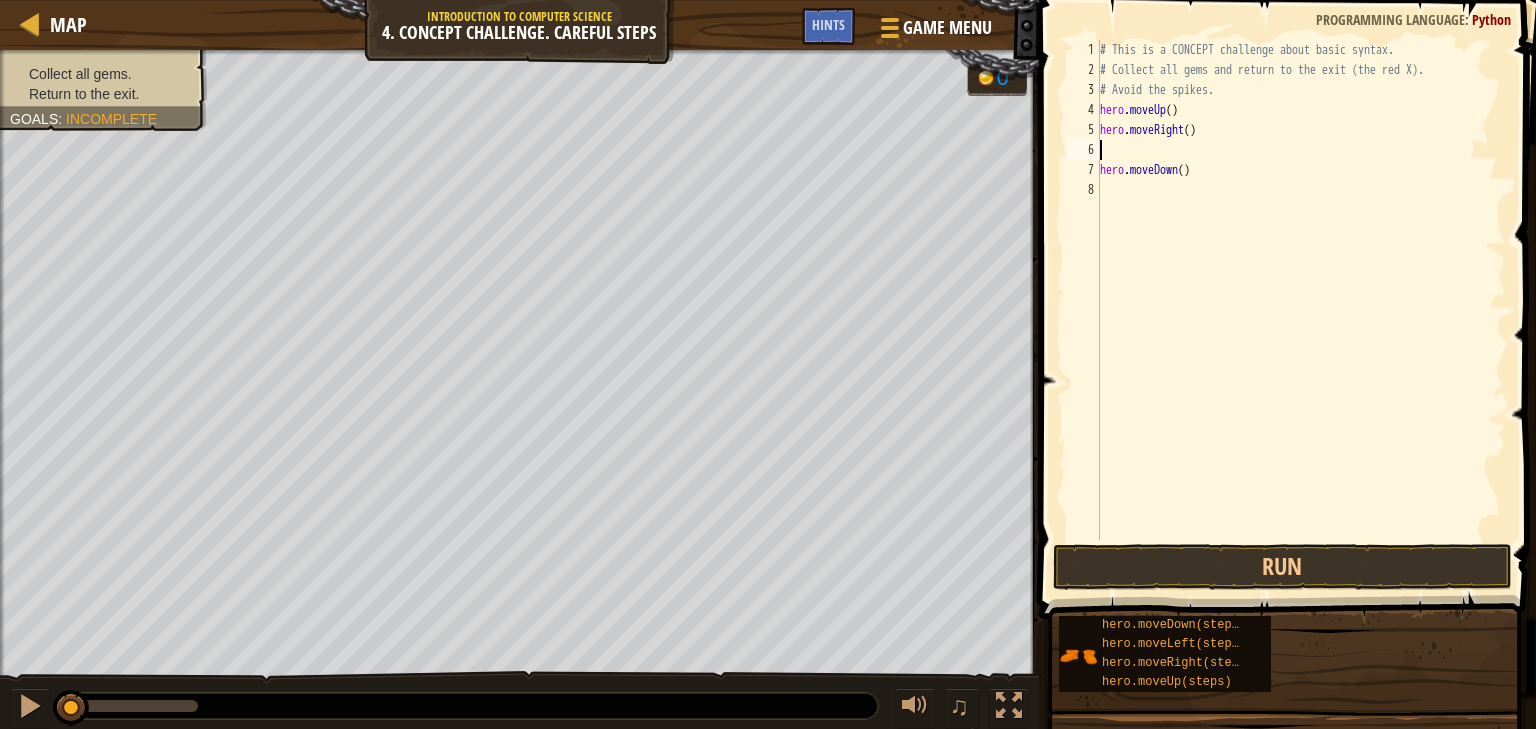 paste on "Down" 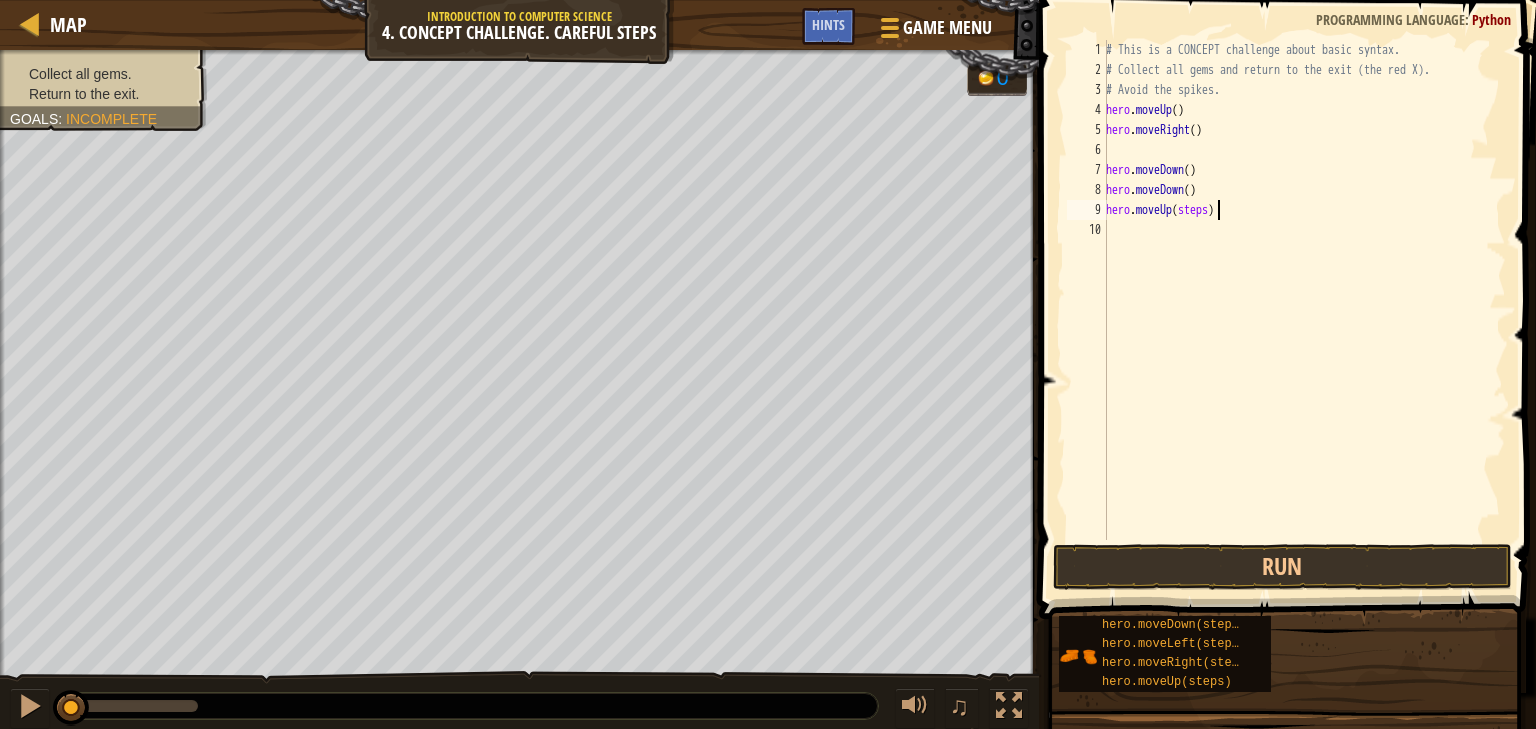 click on "# This is a CONCEPT challenge about basic syntax. # Collect all gems and return to the exit (the red X). # Avoid the spikes. hero . moveUp ( ) hero . moveRight ( ) hero . moveDown ( ) hero . moveDown ( ) hero . moveUp ( steps )" at bounding box center [1304, 310] 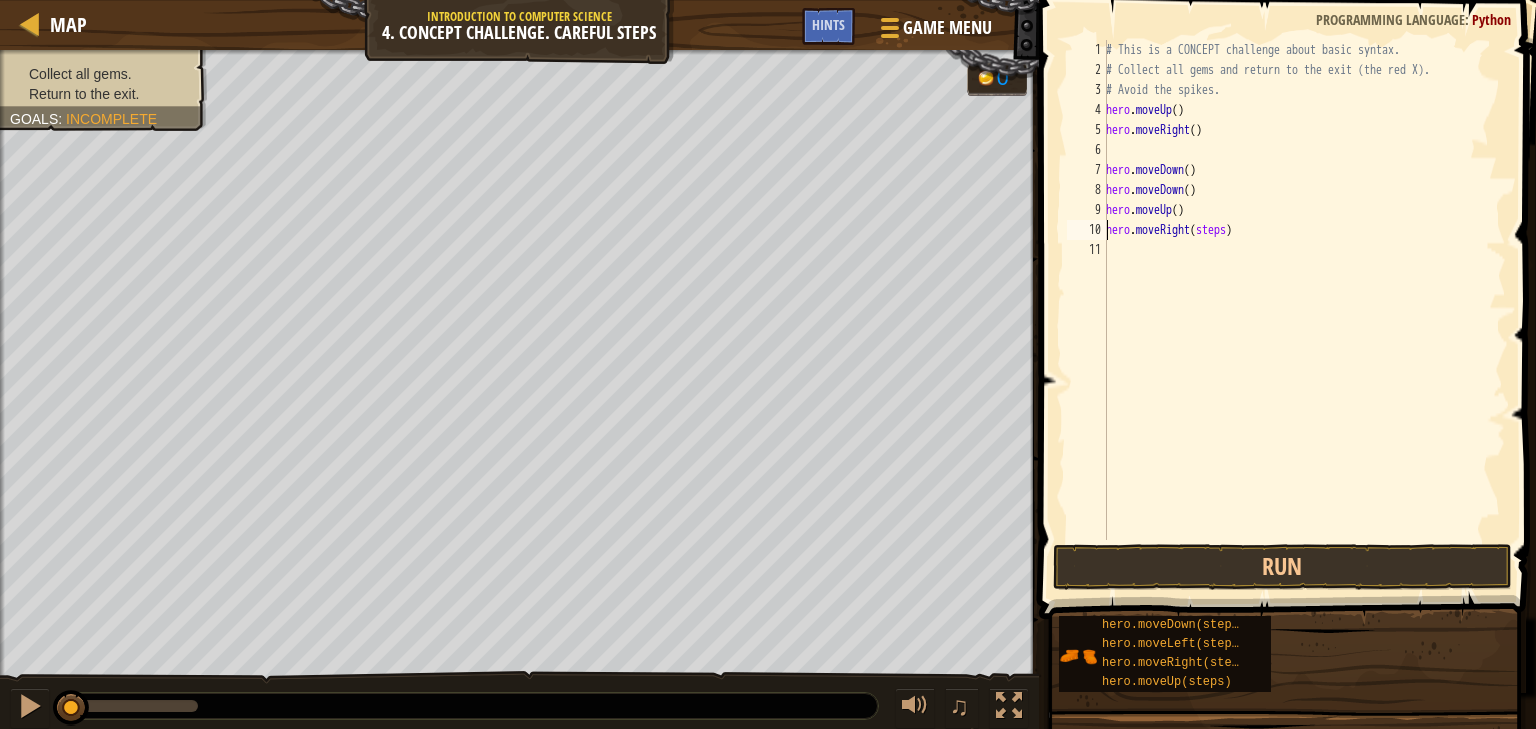 click on "# This is a CONCEPT challenge about basic syntax. # Collect all gems and return to the exit (the red X). # Avoid the spikes. hero . moveUp ( ) hero . moveRight ( ) hero . moveDown ( ) hero . moveDown ( ) hero . moveUp ( ) hero . moveRight ( steps )" at bounding box center [1304, 310] 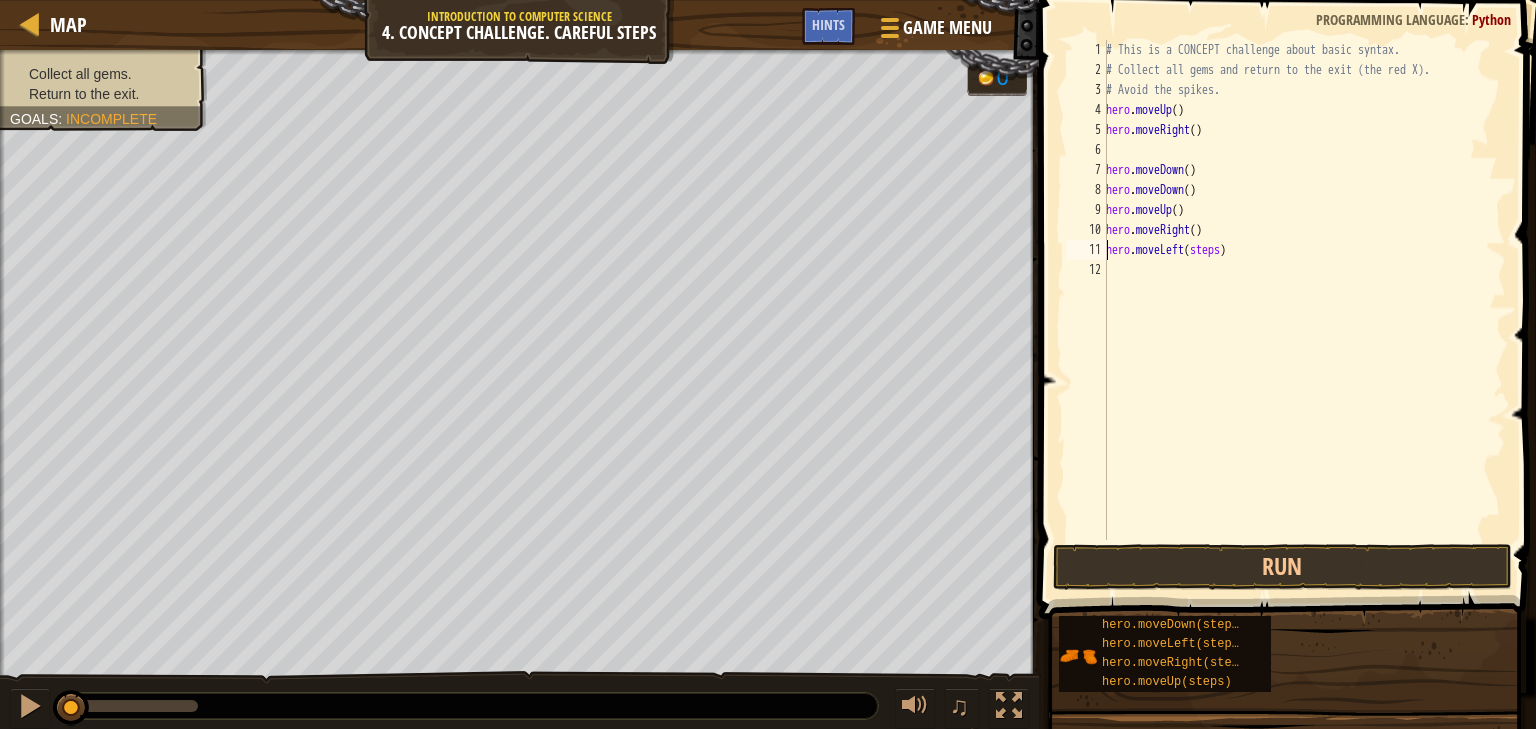 click on "# This is a CONCEPT challenge about basic syntax. # Collect all gems and return to the exit (the red X). # Avoid the spikes. hero . moveUp ( ) hero . moveRight ( ) hero . moveDown ( ) hero . moveDown ( ) hero . moveUp ( ) hero . moveRight ( ) hero . moveLeft ( steps )" at bounding box center [1304, 310] 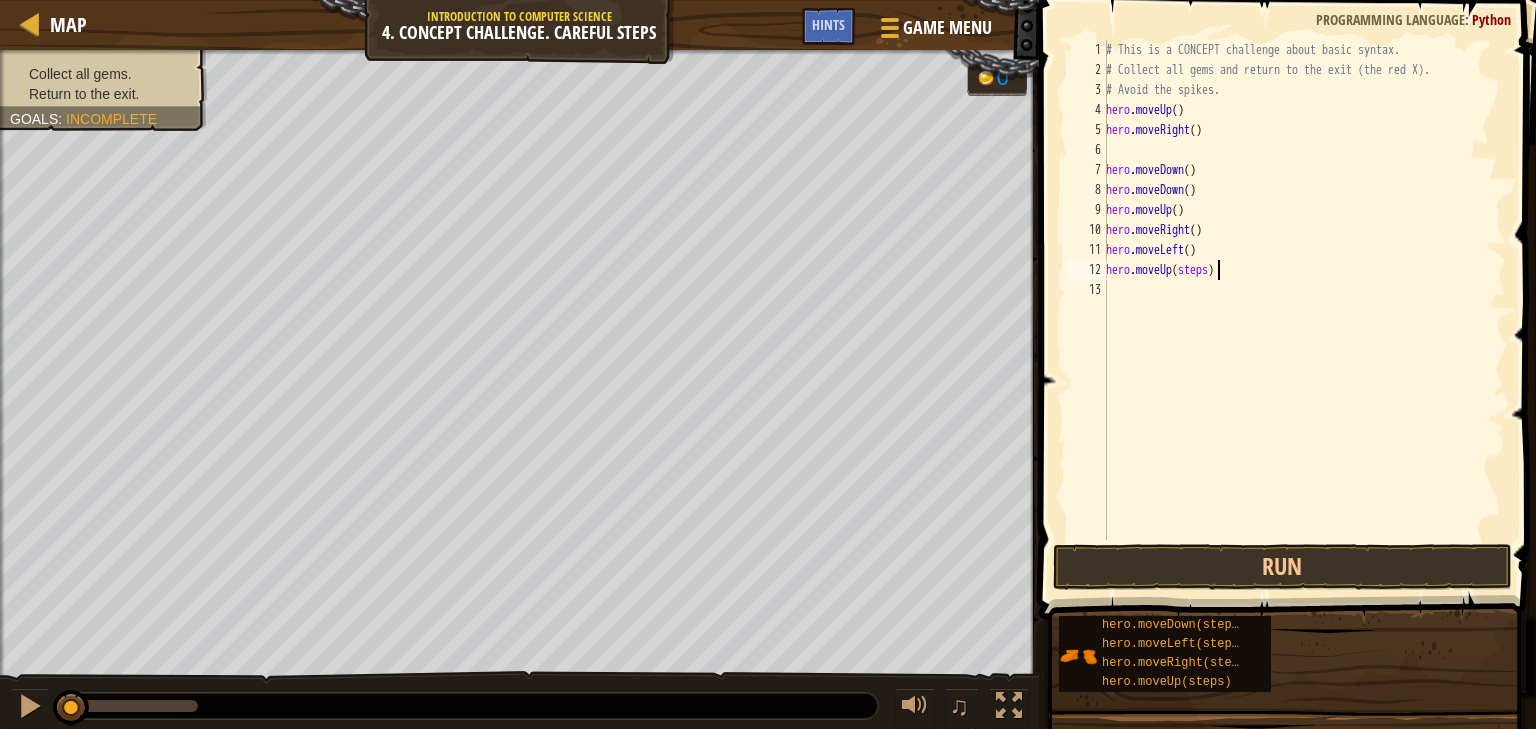 click on "# This is a CONCEPT challenge about basic syntax. # Collect all gems and return to the exit (the red X). # Avoid the spikes. hero . moveUp ( ) hero . moveRight ( ) hero . moveDown ( ) hero . moveDown ( ) hero . moveUp ( ) hero . moveRight ( ) hero . moveLeft ( ) hero . moveUp ( steps )" at bounding box center [1304, 310] 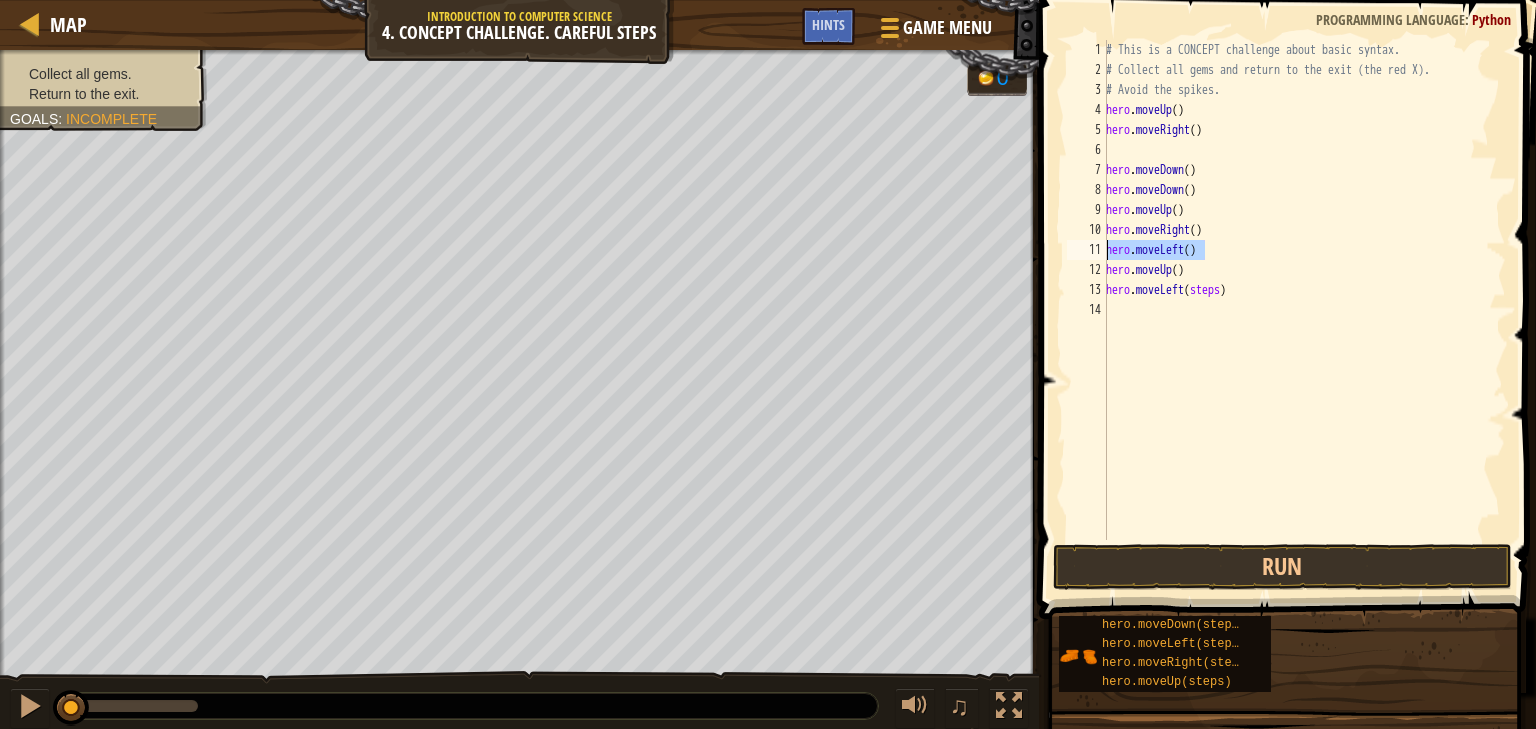 drag, startPoint x: 1203, startPoint y: 251, endPoint x: 1101, endPoint y: 242, distance: 102.396286 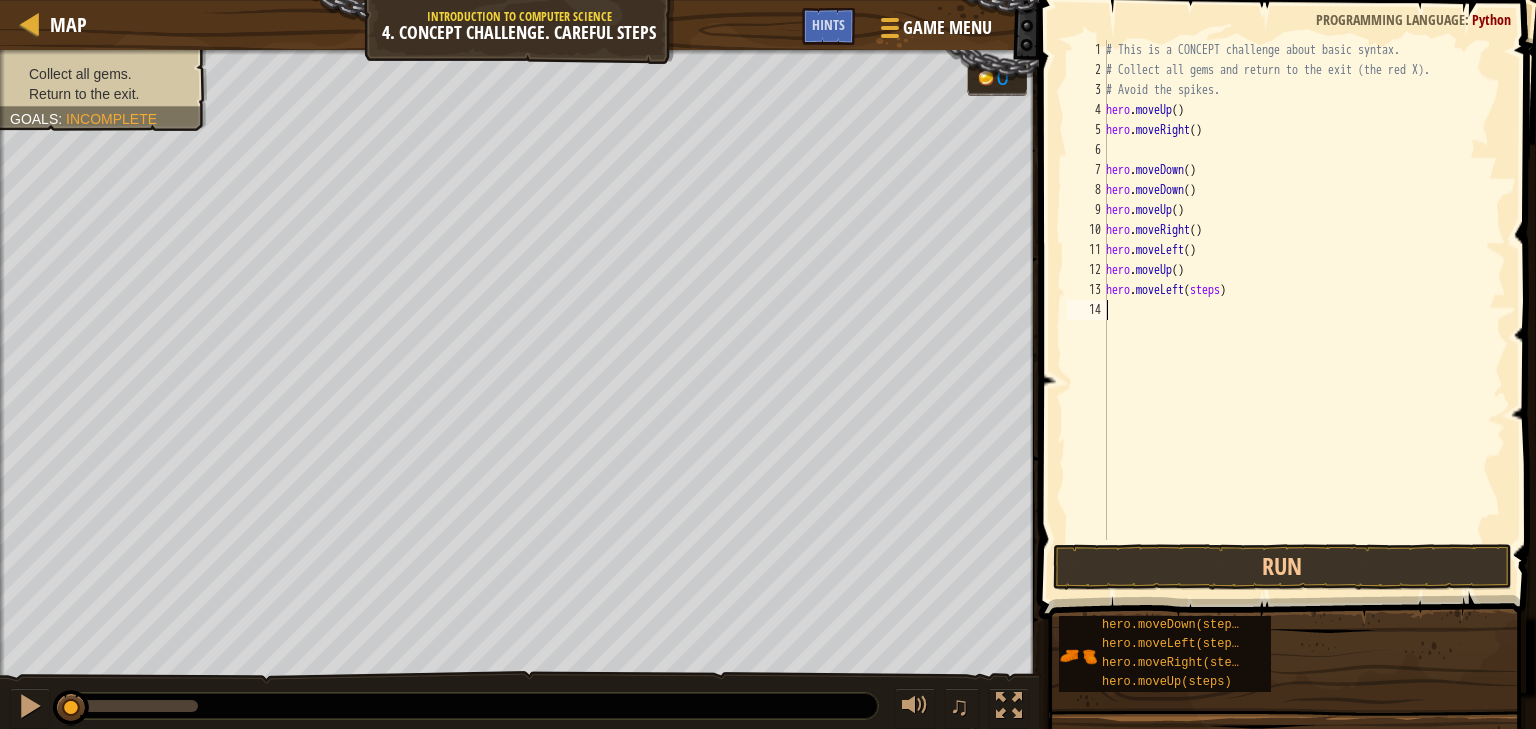 paste on "hero.moveLeft()" 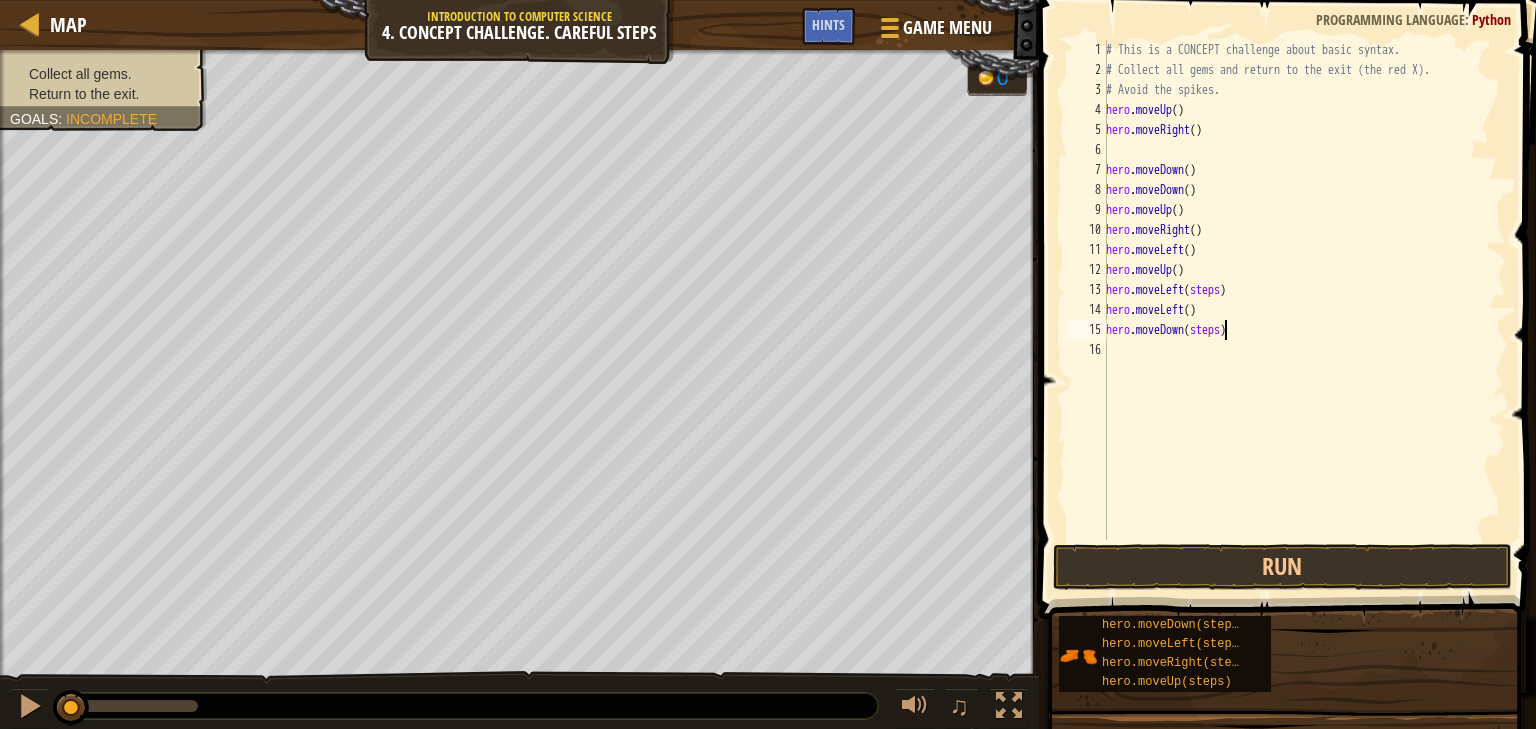 click on "# This is a CONCEPT challenge about basic syntax. # Collect all gems and return to the exit (the red X). # Avoid the spikes. hero . moveUp ( ) hero . moveRight ( ) hero . moveDown ( ) hero . moveDown ( ) hero . moveUp ( ) hero . moveRight ( ) hero . moveLeft ( ) hero . moveUp ( ) hero . moveLeft ( steps ) hero . moveLeft ( ) hero . moveDown ( steps )" at bounding box center (1304, 310) 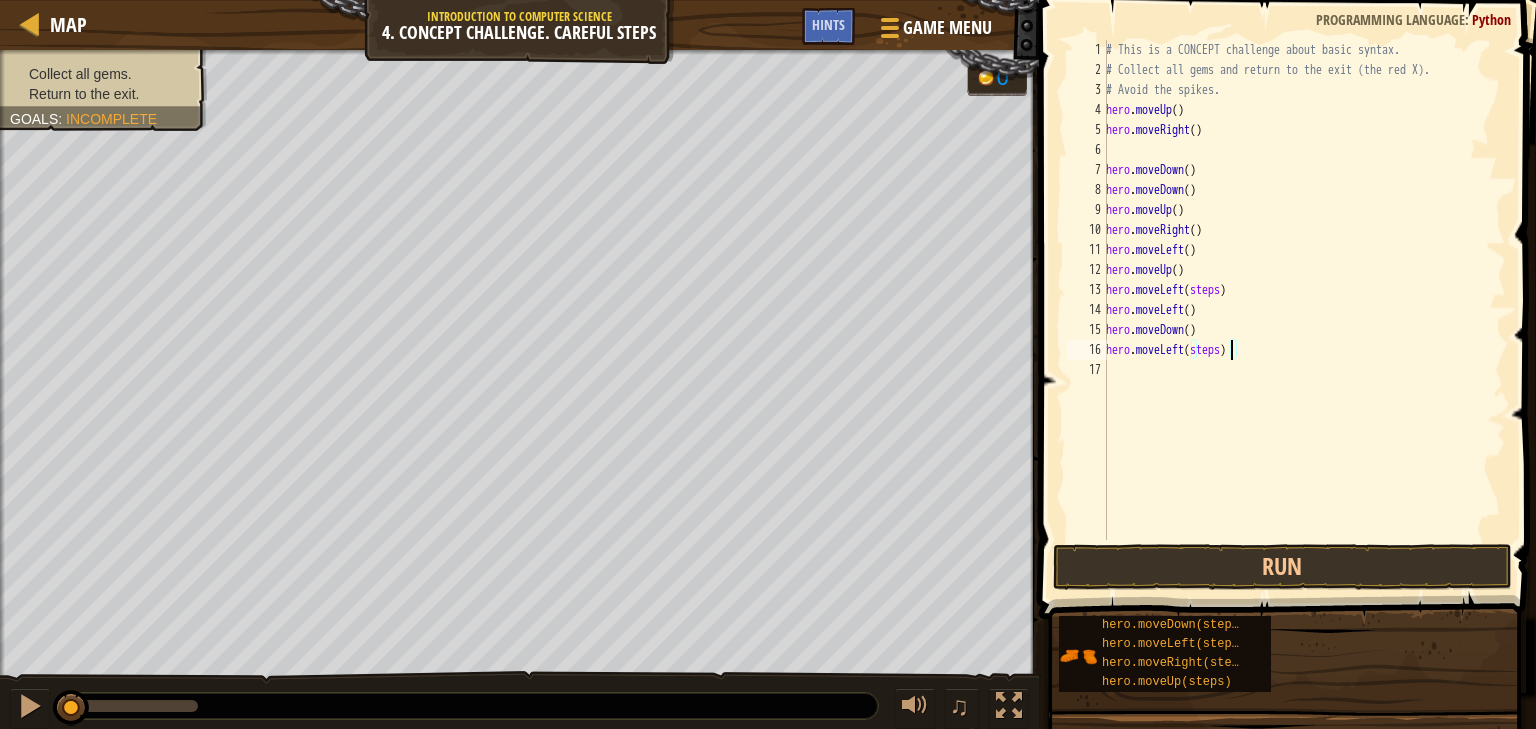 click on "# This is a CONCEPT challenge about basic syntax. # Collect all gems and return to the exit (the red X). # Avoid the spikes. hero . moveUp ( ) hero . moveRight ( ) hero . moveDown ( ) hero . moveDown ( ) hero . moveUp ( ) hero . moveRight ( ) hero . moveLeft ( ) hero . moveUp ( ) hero . moveLeft ( steps ) hero . moveLeft ( ) hero . moveDown ( ) hero . moveLeft ( steps )" at bounding box center (1304, 310) 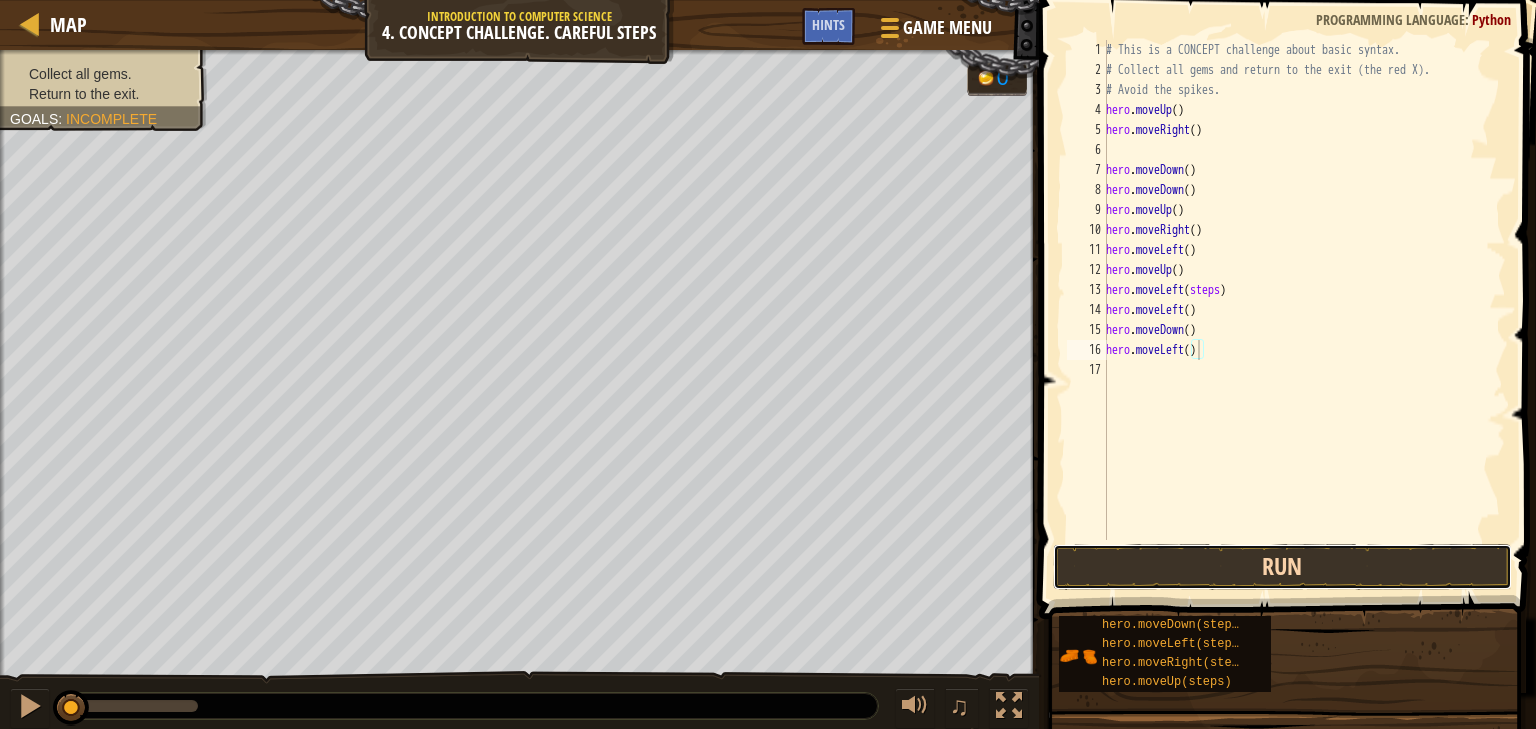 click on "Run" at bounding box center (1282, 567) 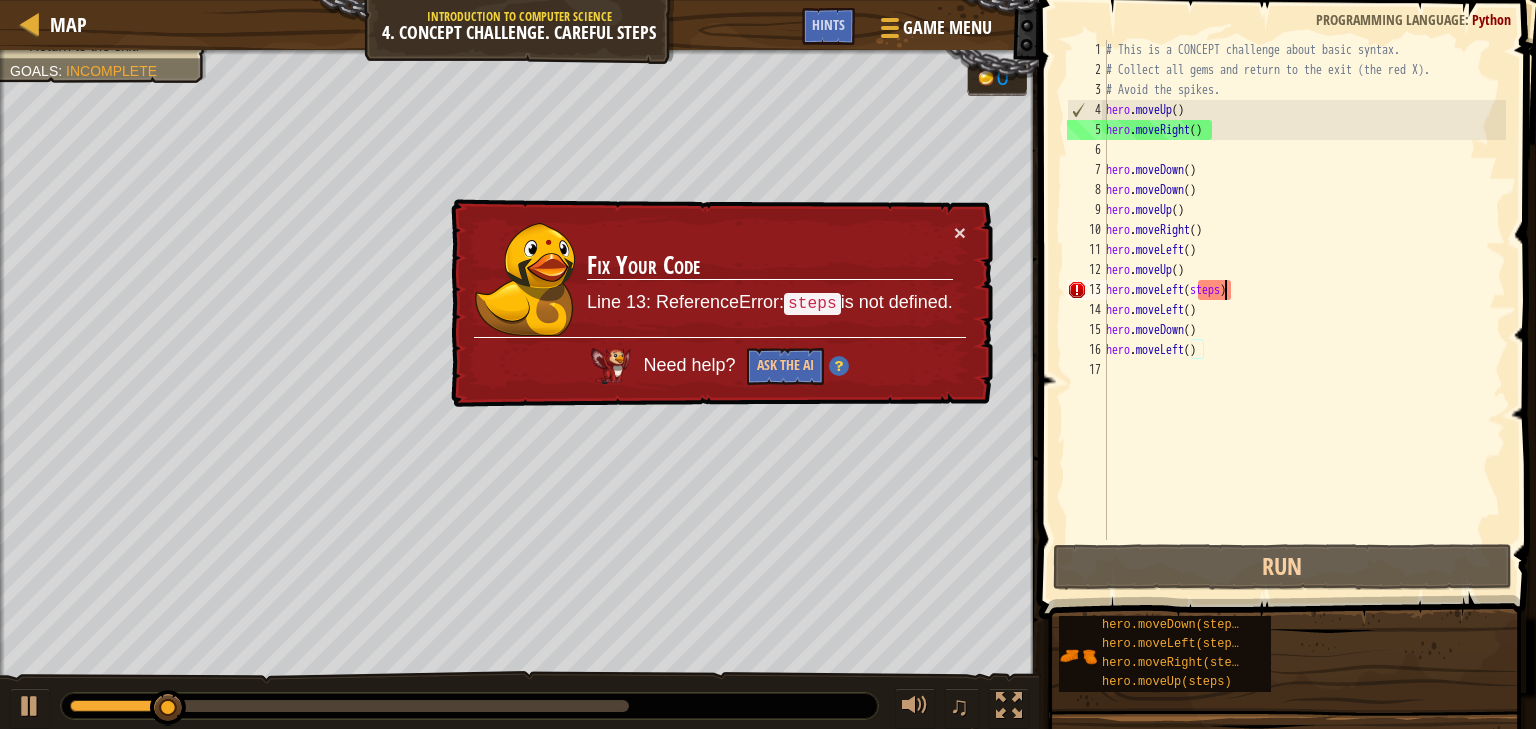 click on "# This is a CONCEPT challenge about basic syntax. # Collect all gems and return to the exit (the red X). # Avoid the spikes. hero . moveUp ( ) hero . moveRight ( ) hero . moveDown ( ) hero . moveDown ( ) hero . moveUp ( ) hero . moveRight ( ) hero . moveLeft ( ) hero . moveUp ( ) hero . moveLeft ( steps ) hero . moveLeft ( ) hero . moveDown ( ) hero . moveLeft ( )" at bounding box center (1304, 310) 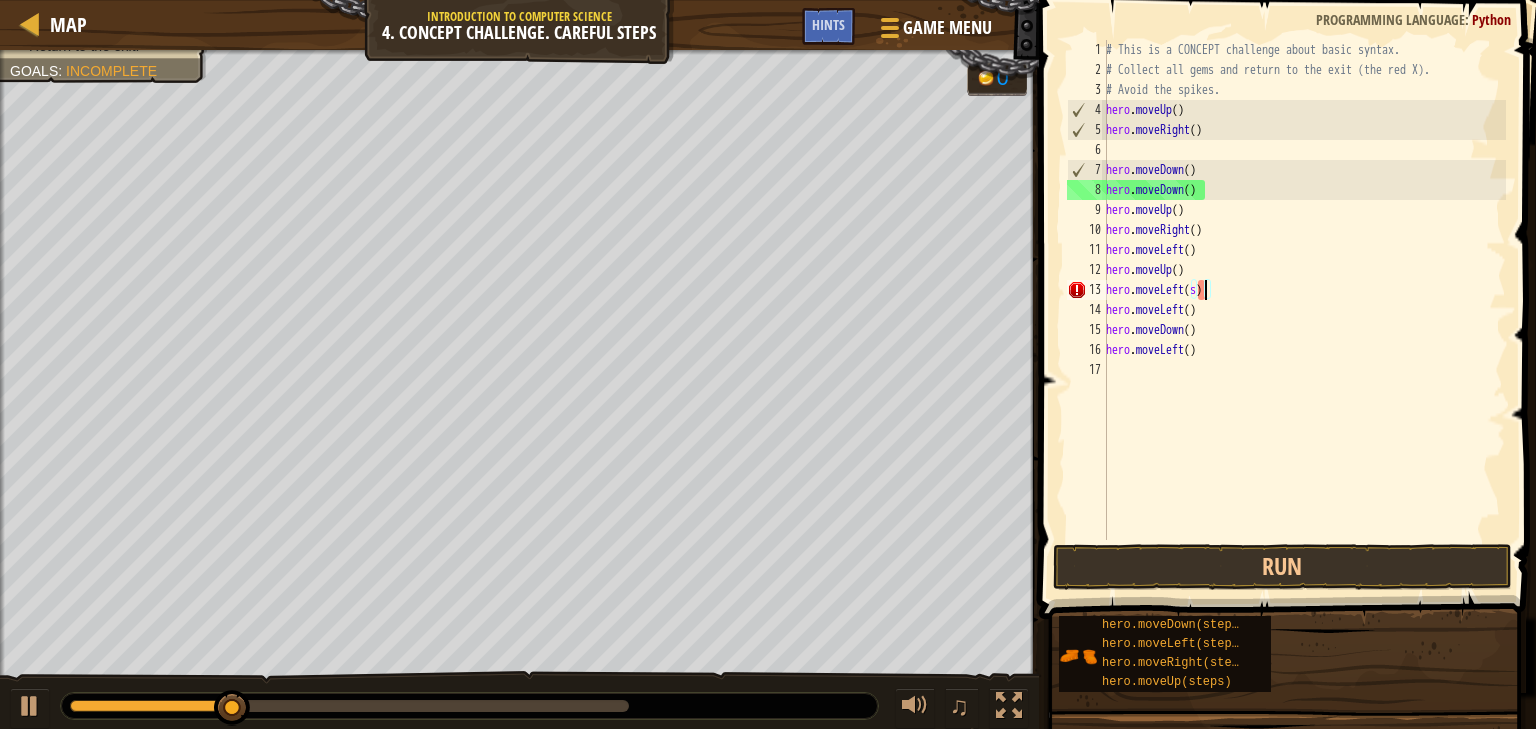 type on "hero.moveLeft()" 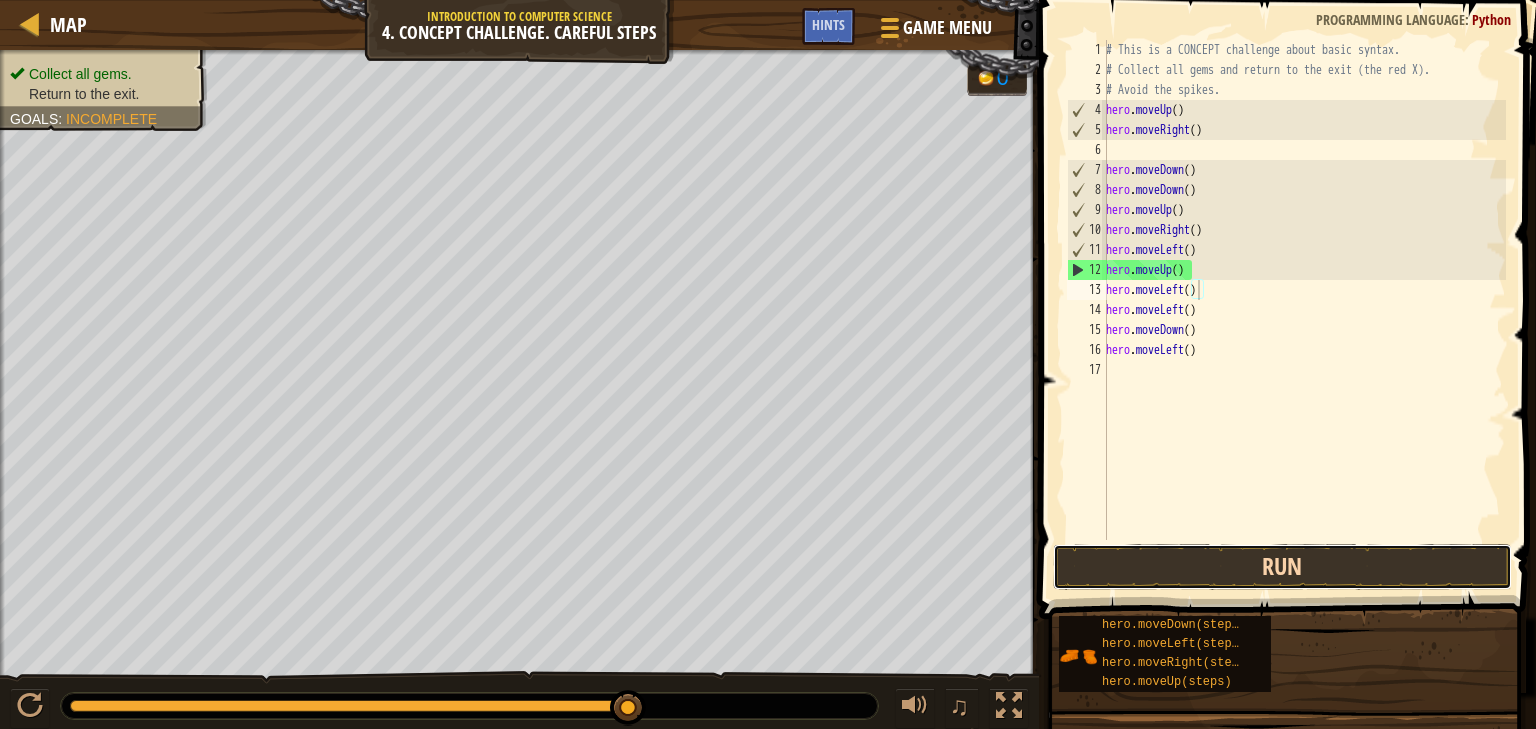 click on "Run" at bounding box center [1282, 567] 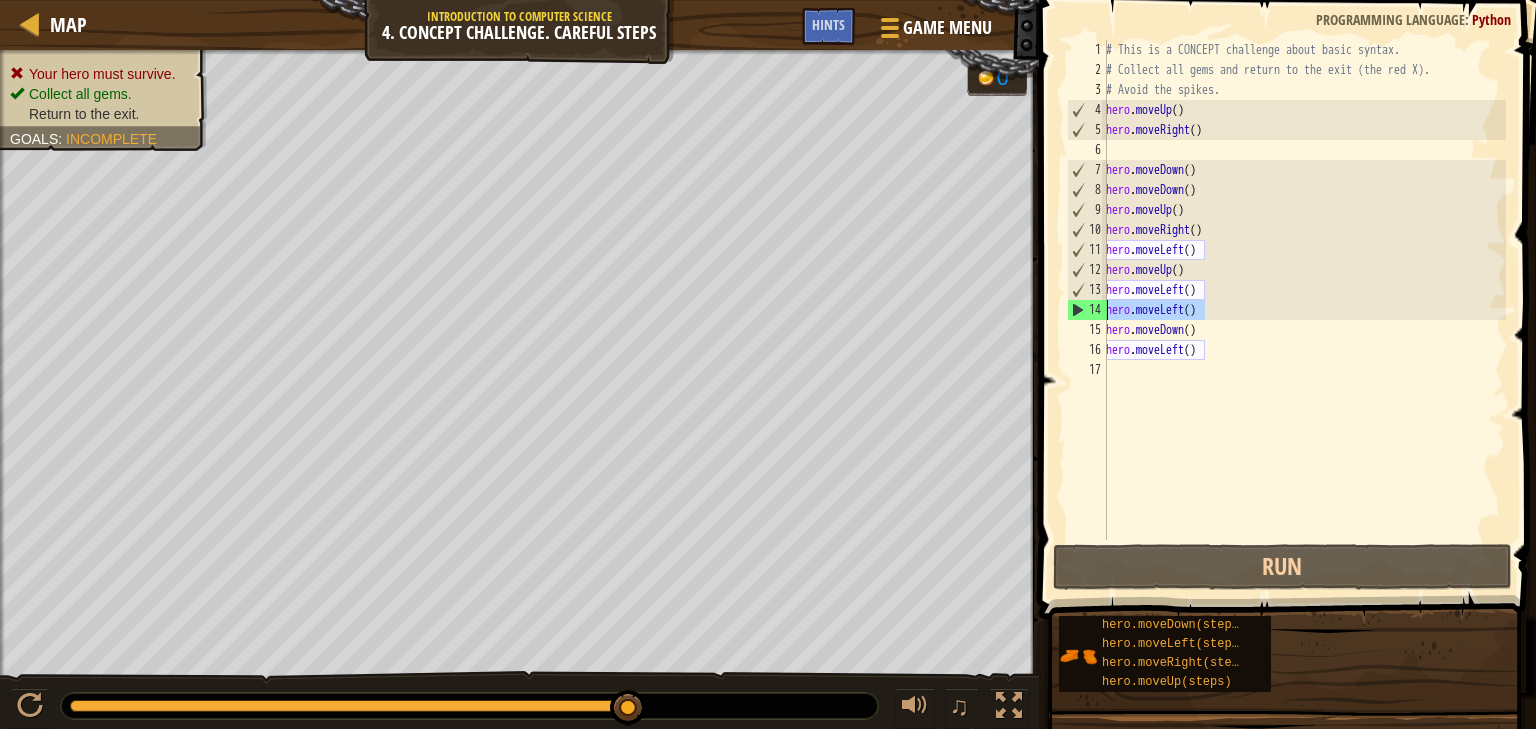 drag, startPoint x: 1206, startPoint y: 314, endPoint x: 1069, endPoint y: 304, distance: 137.36447 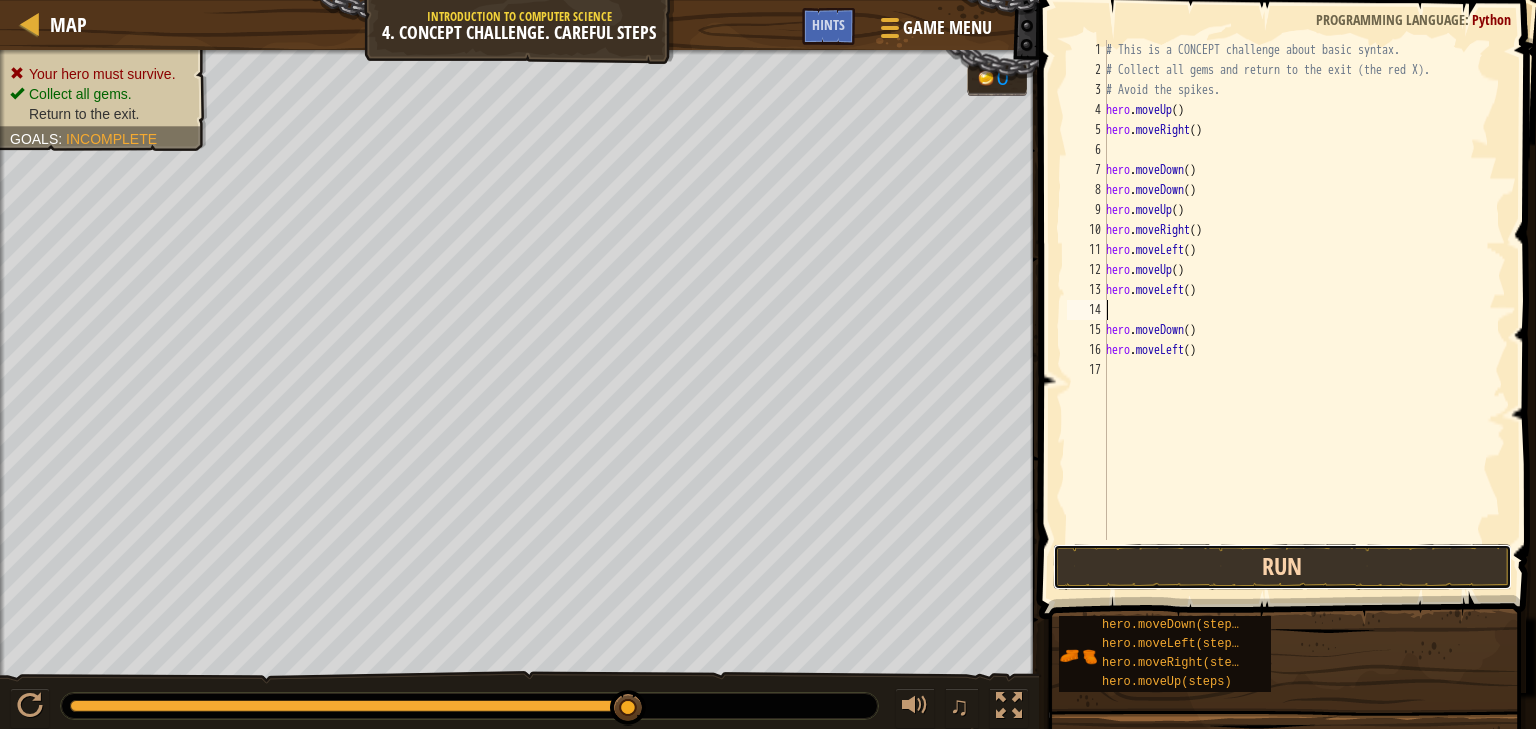 click on "Run" at bounding box center [1282, 567] 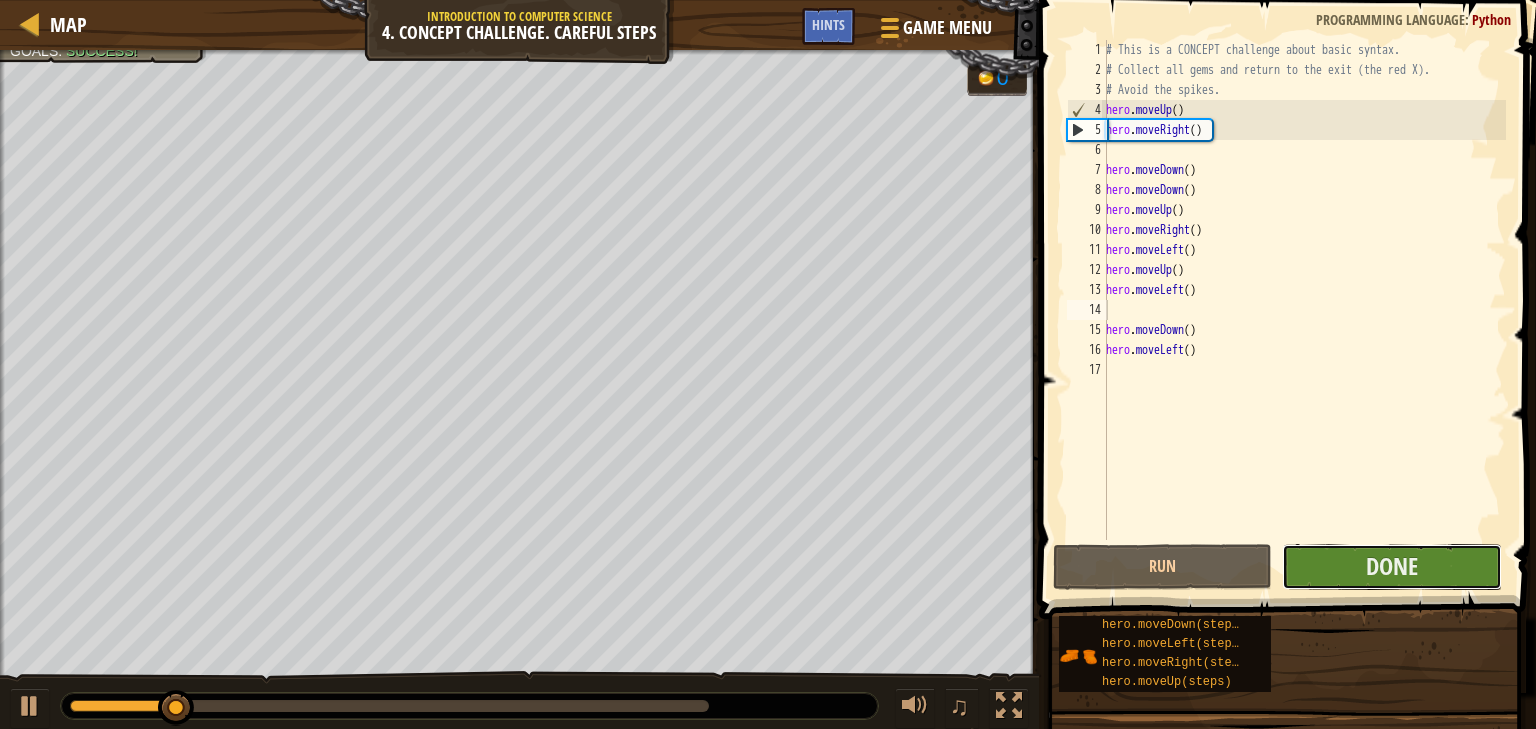 click on "Done" at bounding box center [1391, 567] 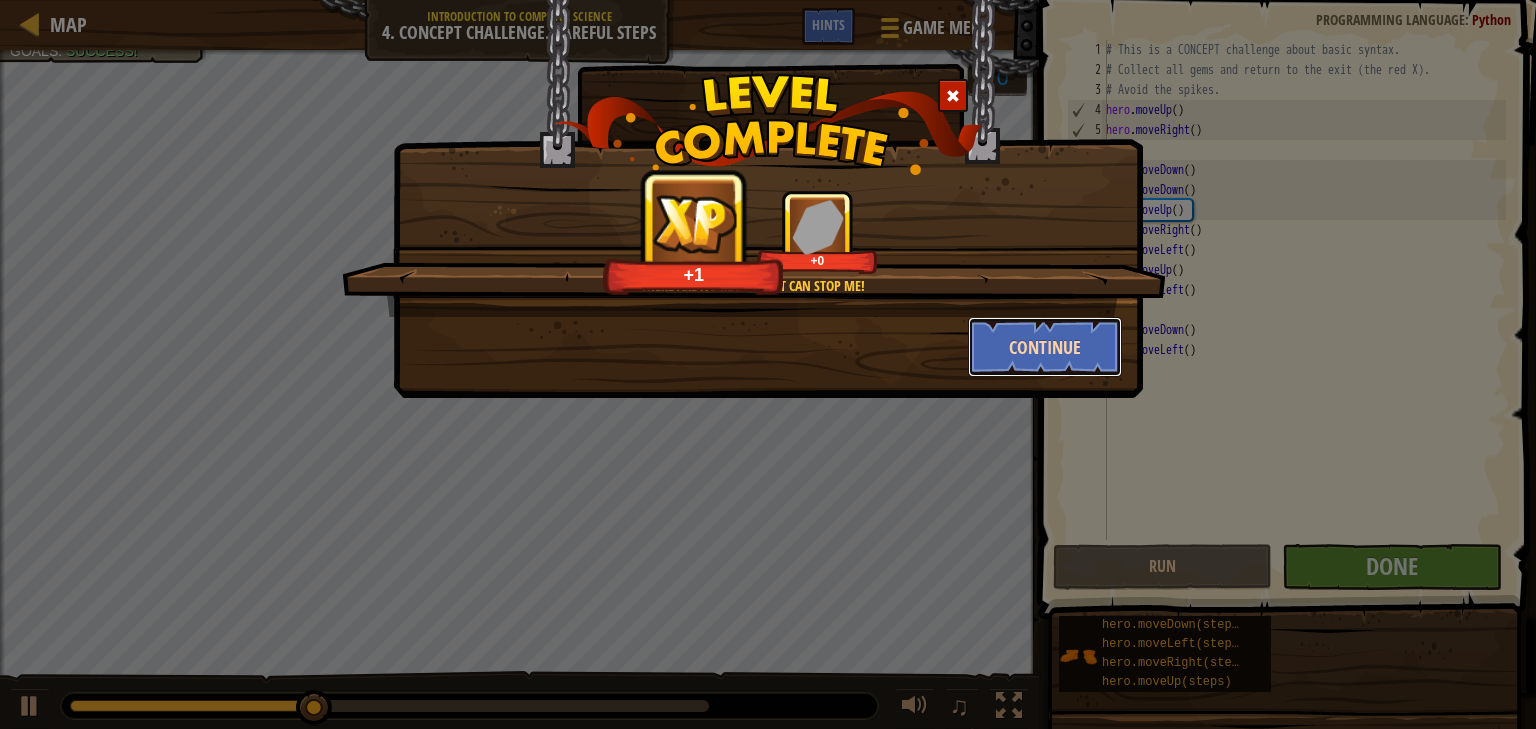 click on "Continue" at bounding box center (1045, 347) 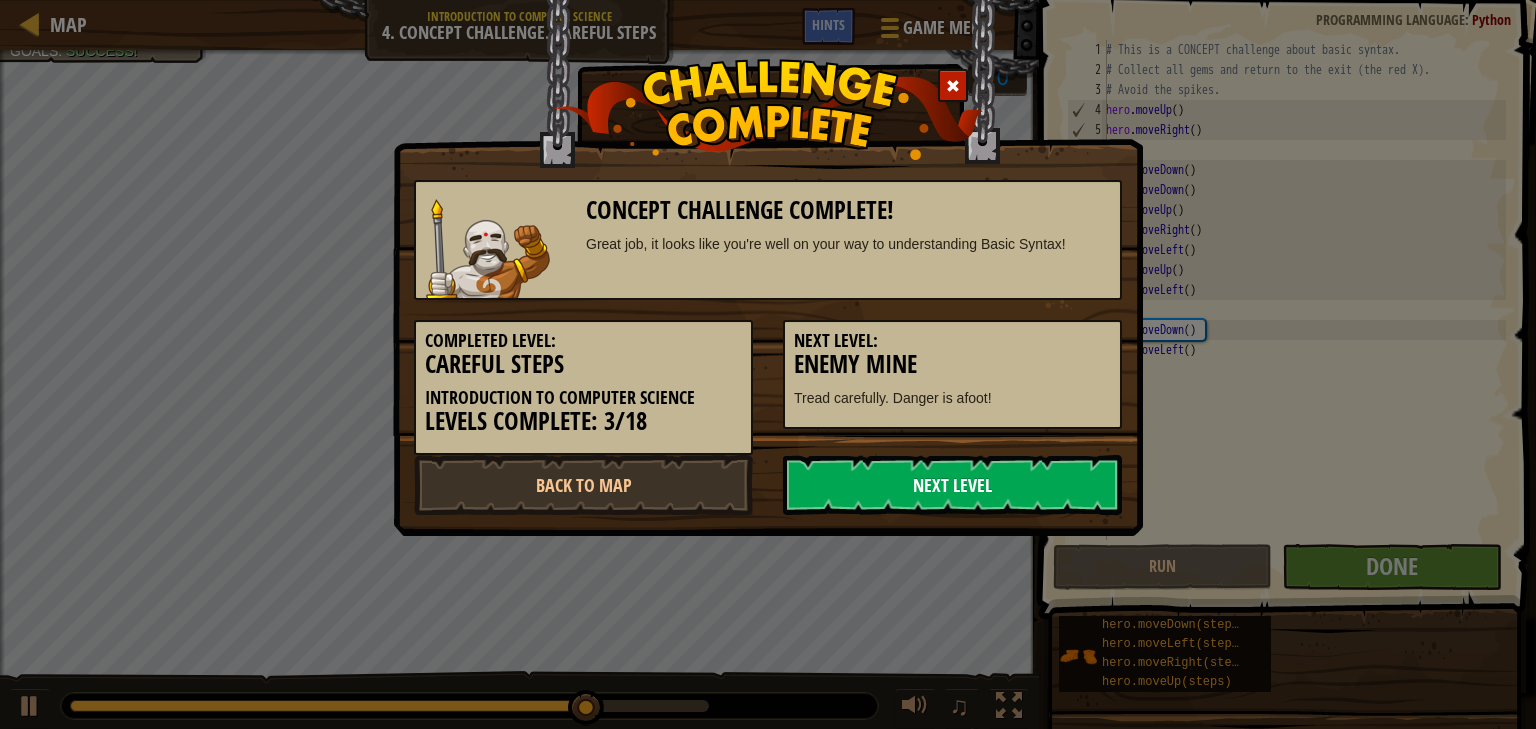 click on "Next Level" at bounding box center (952, 485) 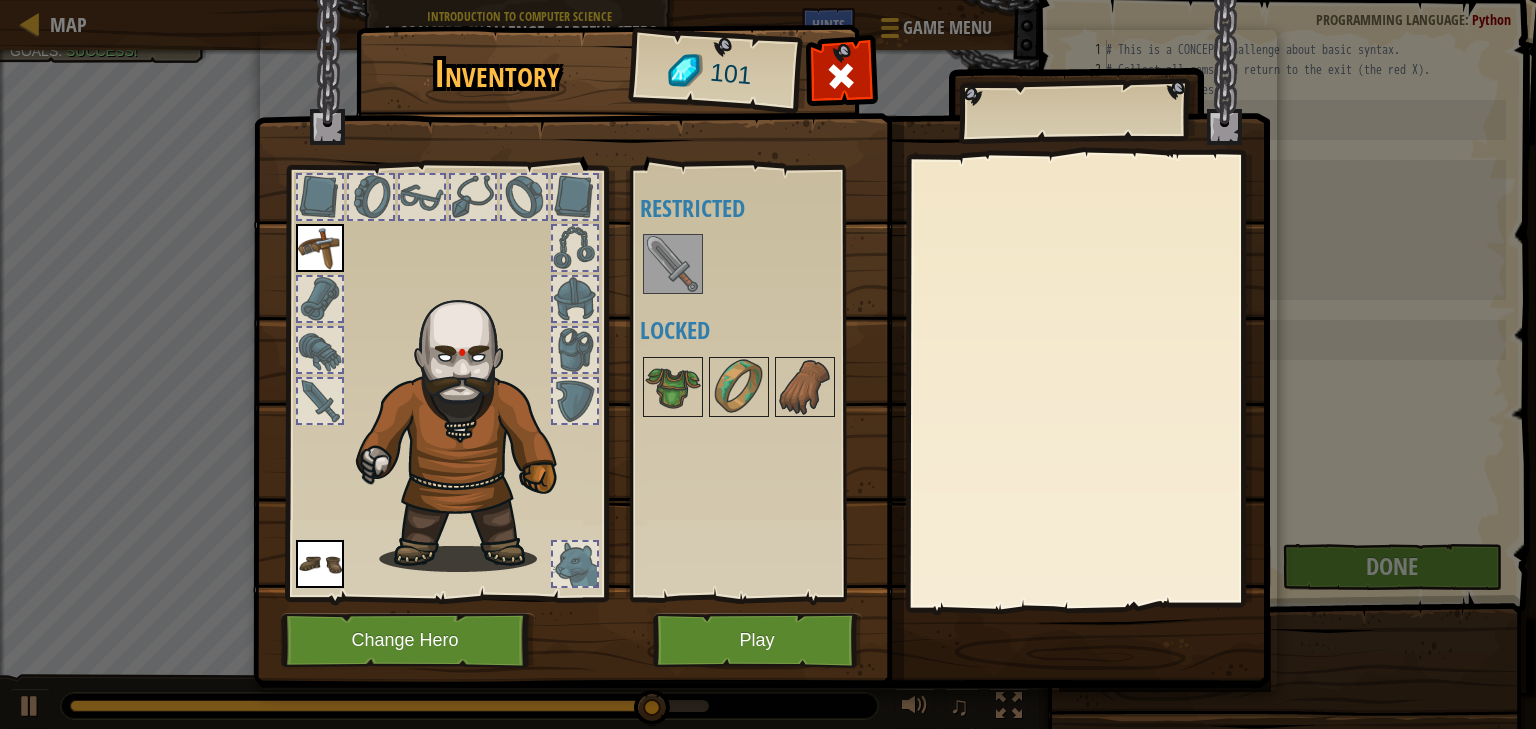 click at bounding box center (673, 264) 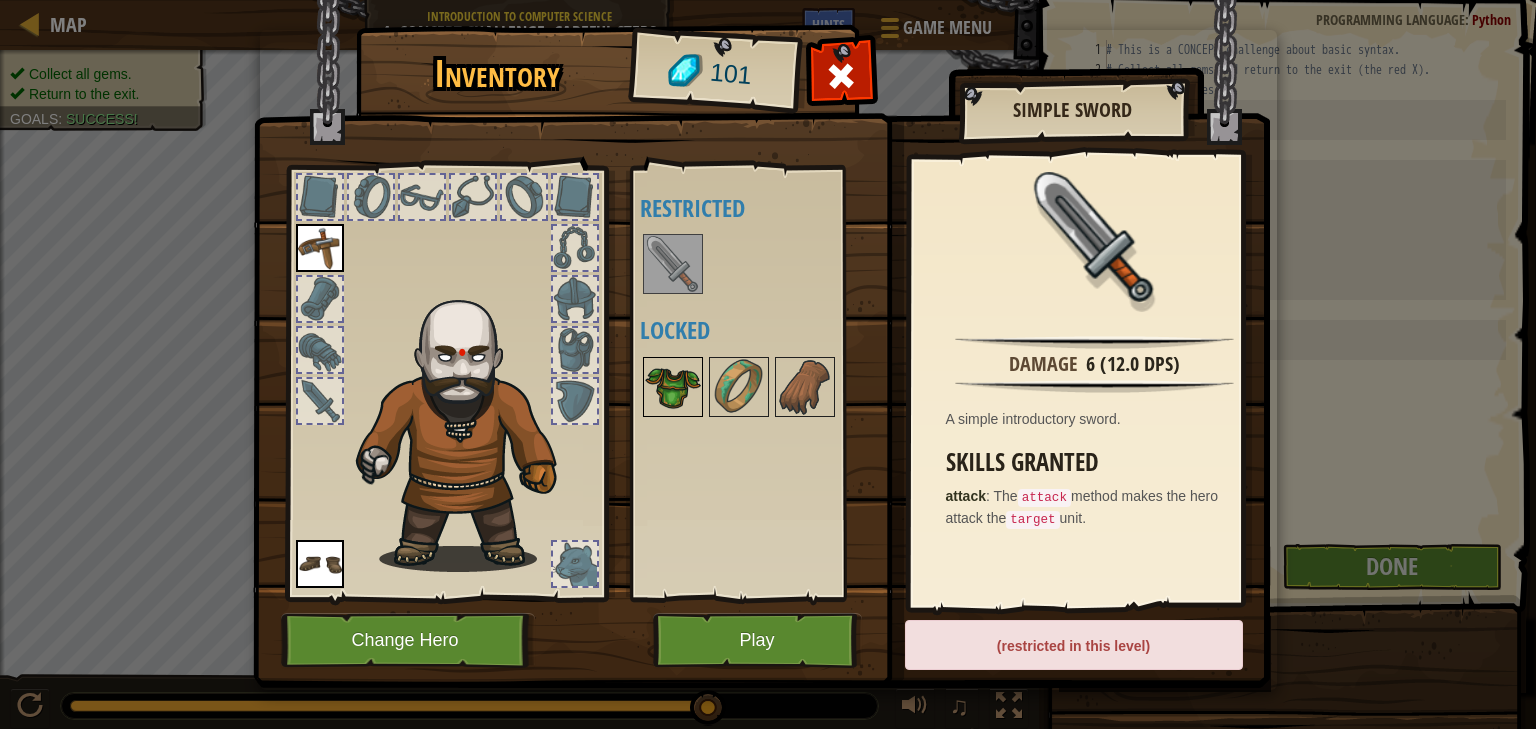 click at bounding box center [673, 387] 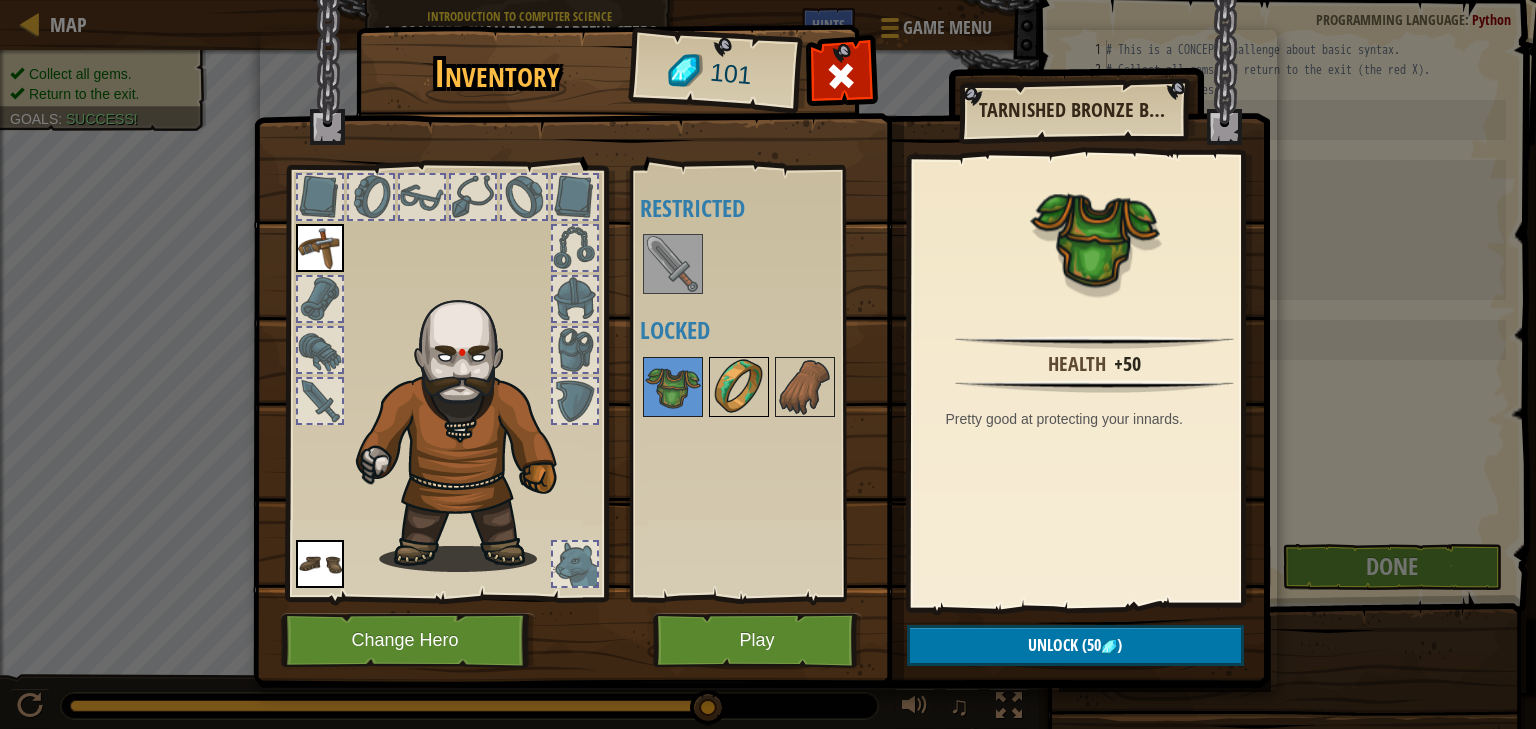click at bounding box center (739, 387) 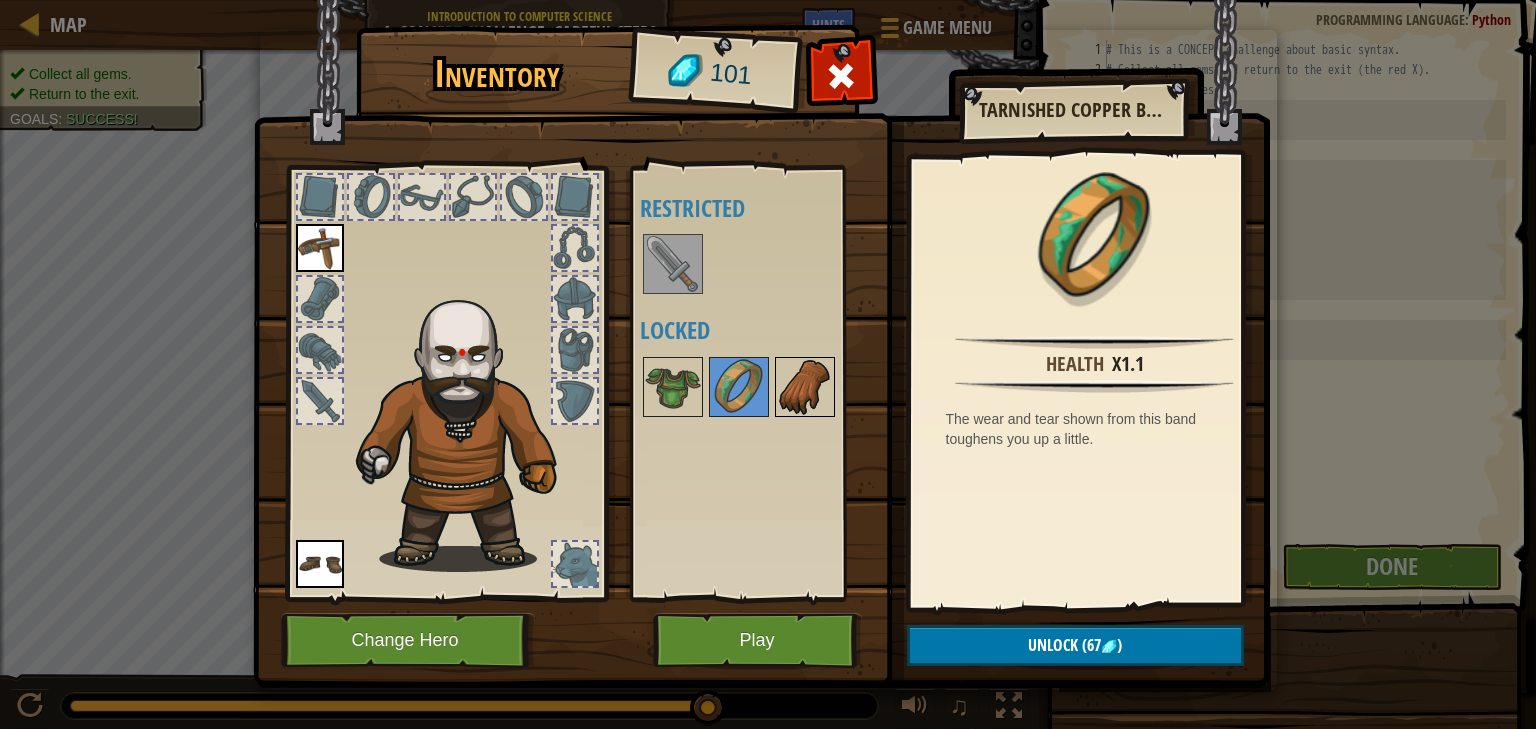 click at bounding box center [805, 387] 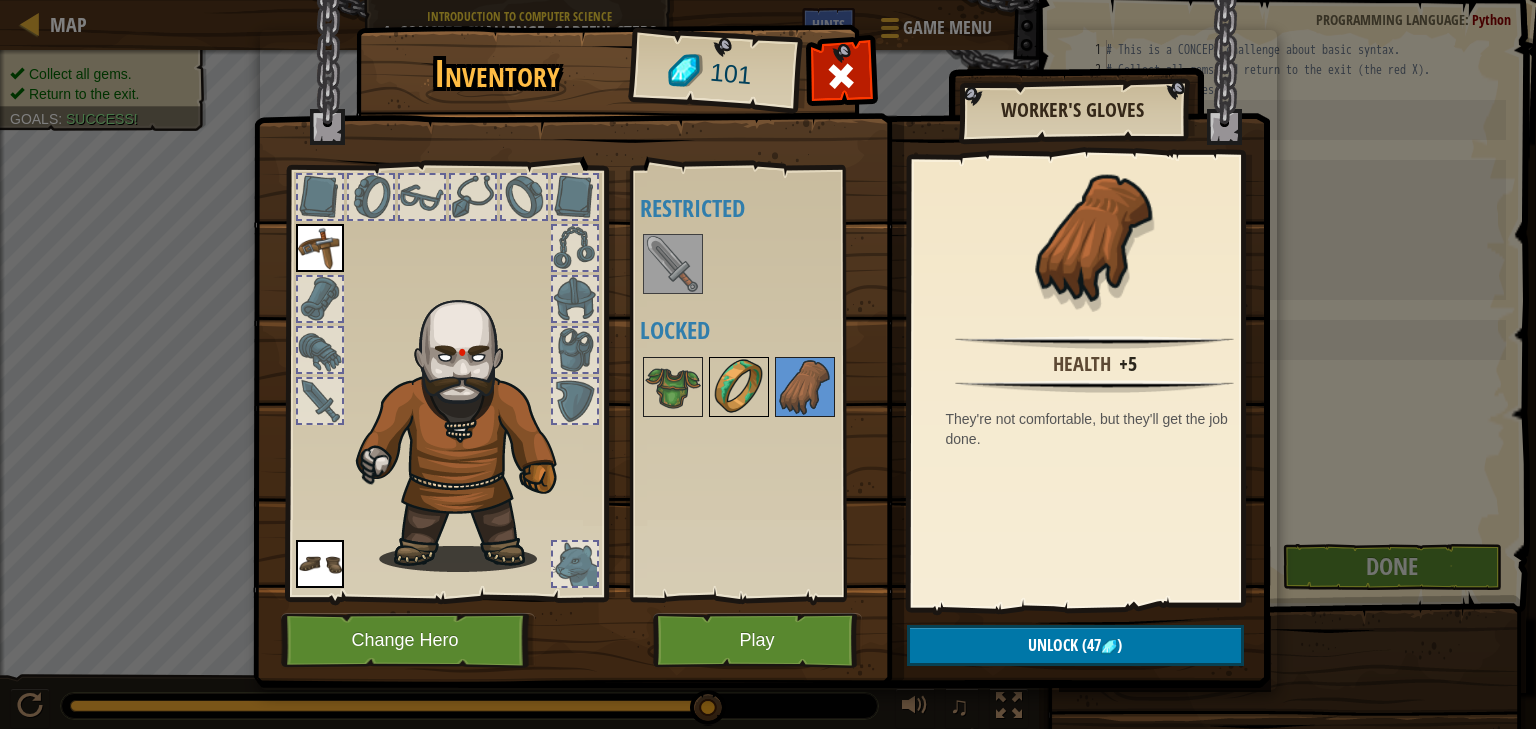 click at bounding box center (739, 387) 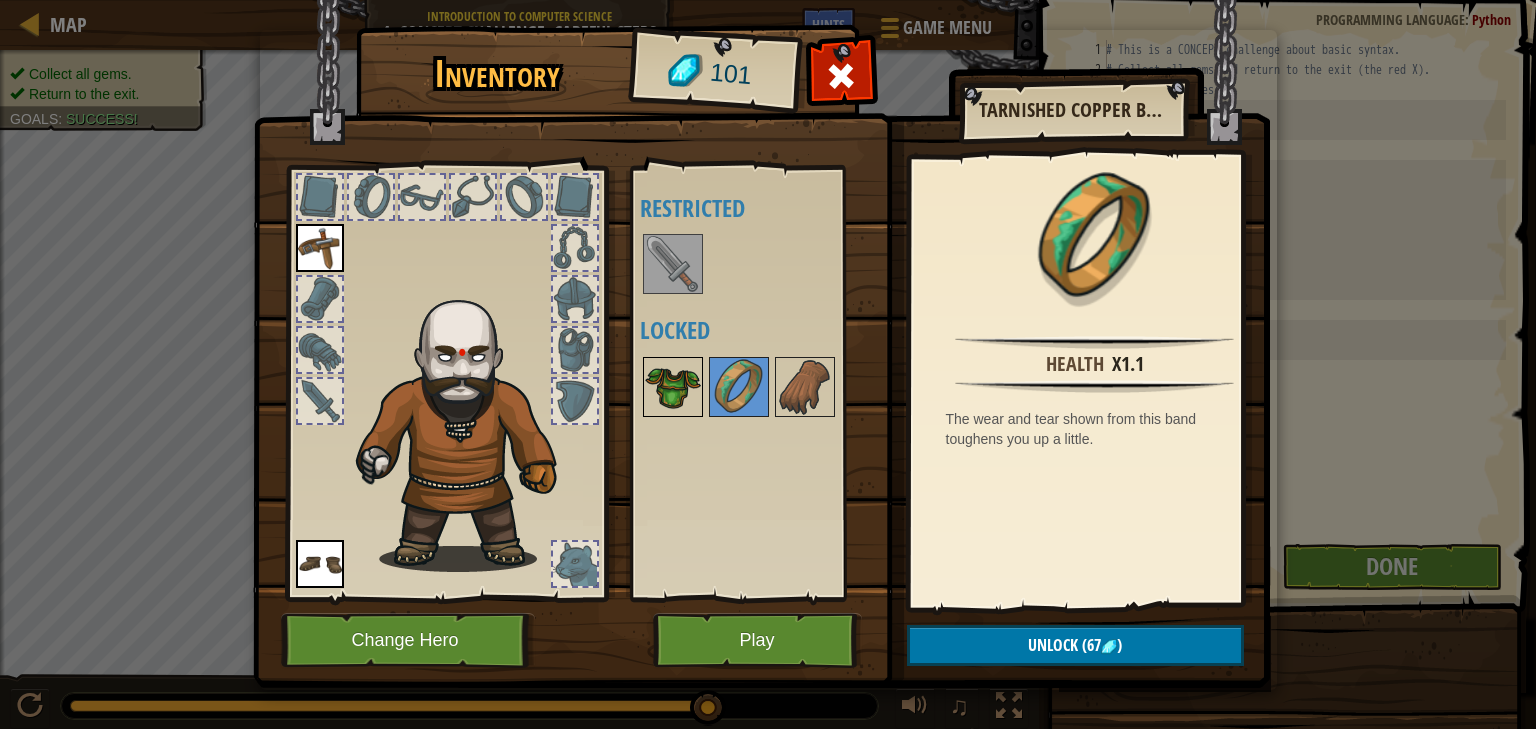 click at bounding box center [673, 387] 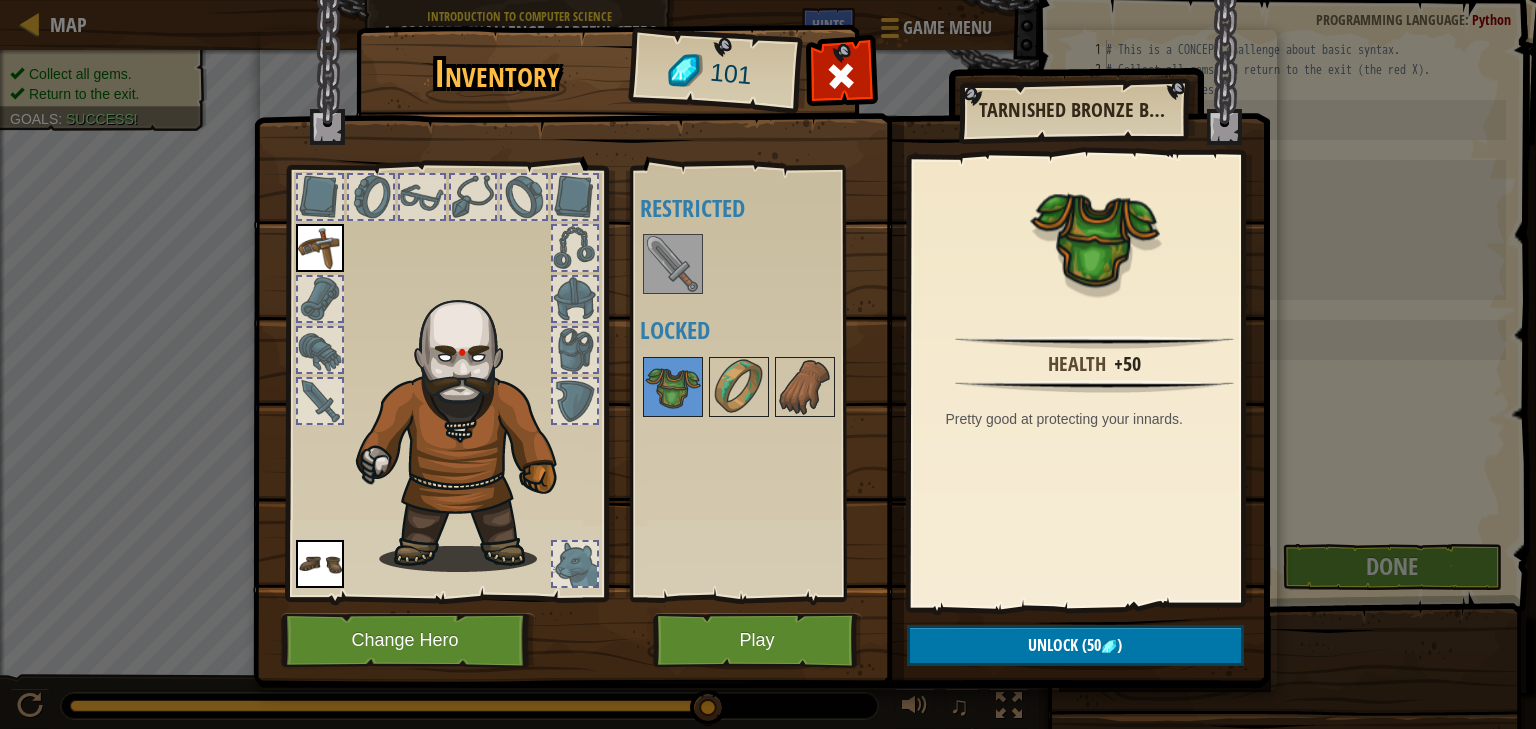 click at bounding box center (673, 264) 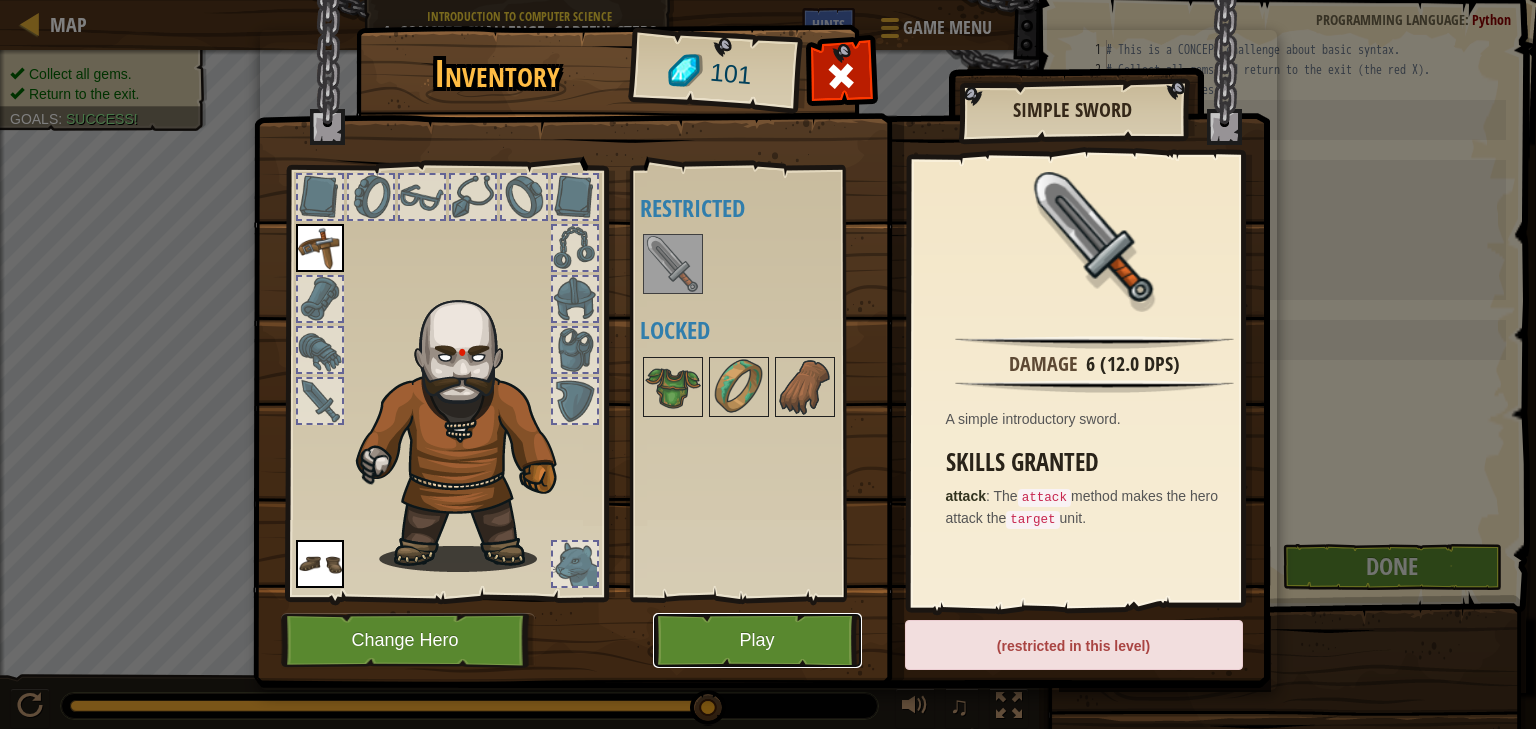 click on "Play" at bounding box center [757, 640] 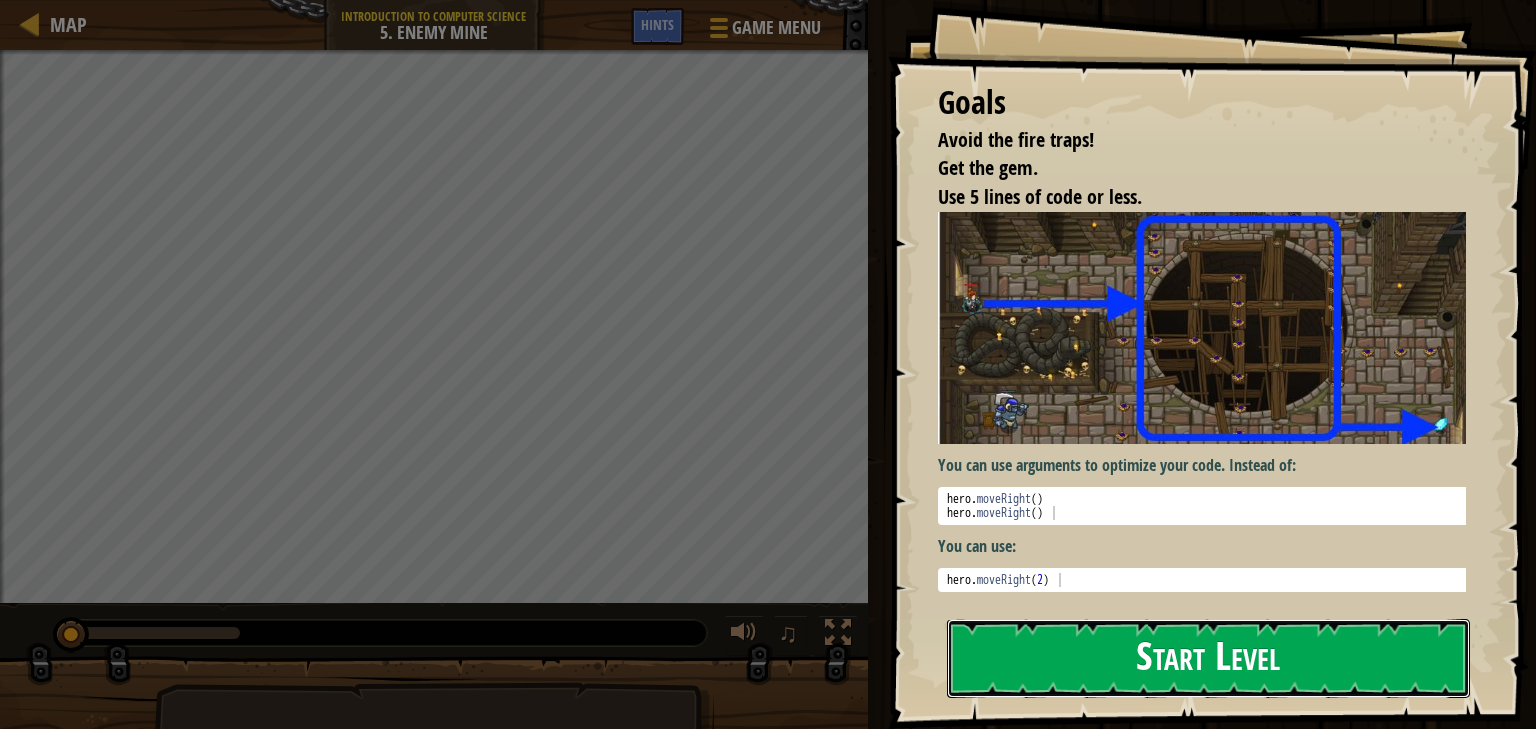 click on "Start Level" at bounding box center [1208, 658] 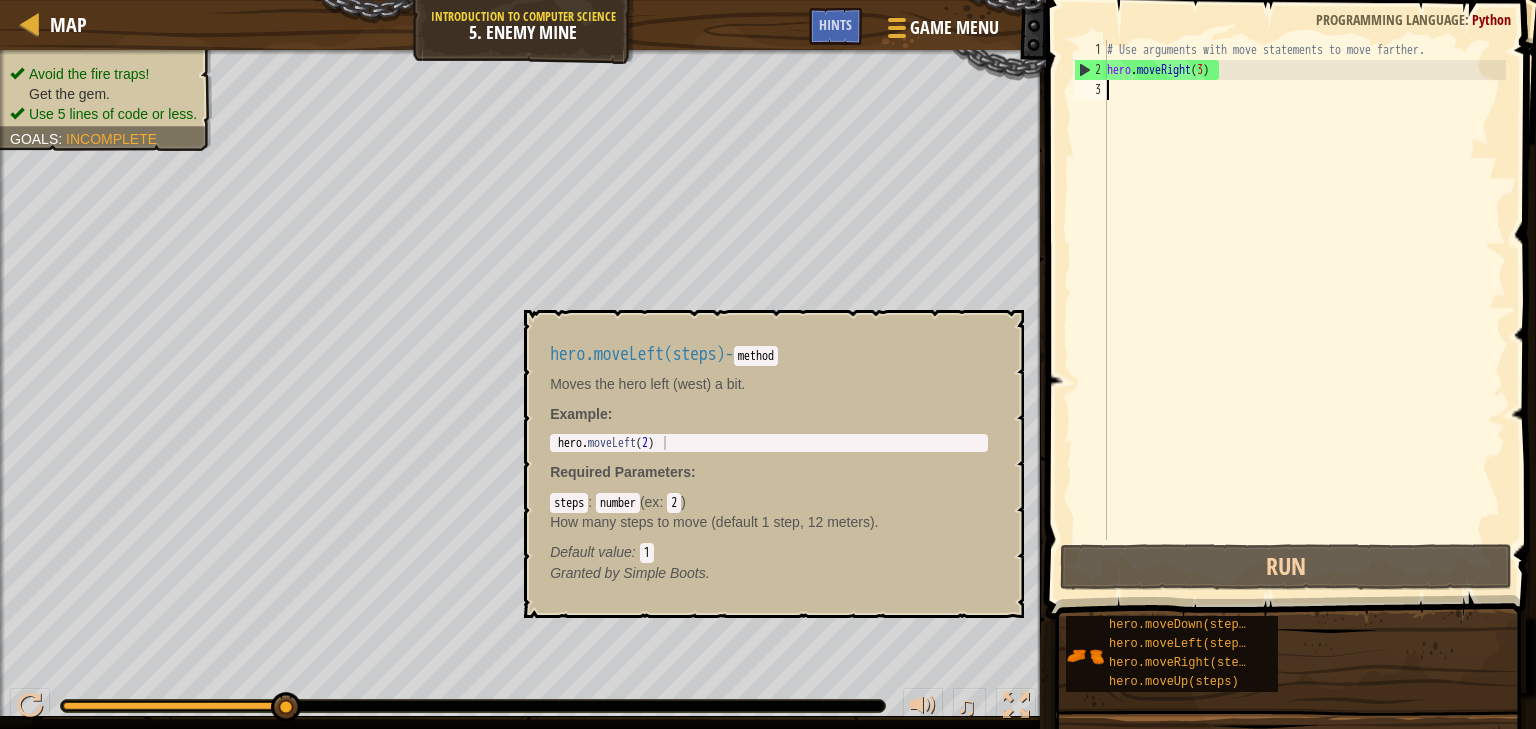 click on "Map Introduction to Computer Science 5. Enemy Mine Game Menu Done Hints 1     הההההההההההההההההההההההההההההההההההההההההההההההההההההההההההההההההההההההההההההההההההההההההההההההההההההההההההההההההההההההההההההההההההההההההההההההההההההההההההההההההההההההההההההההההההההההההההההההההההההההההההההההההההההההההההההההההההההההההההההההההההההההההההההההה XXXXXXXXXXXXXXXXXXXXXXXXXXXXXXXXXXXXXXXXXXXXXXXXXXXXXXXXXXXXXXXXXXXXXXXXXXXXXXXXXXXXXXXXXXXXXXXXXXXXXXXXXXXXXXXXXXXXXXXXXXXXXXXXXXXXXXXXXXXXXXXXXXXXXXXXXXXXXXXXXXXXXXXXXXXXXXXXXXXXXXXXXXXXXXXXXXXXXXXXXXXXXXXXXXXXXXXXXXXXXXXXXXXXXXXXXXXXXXXXXXXXXXXXXXXXXXXX Solution × Hints Videos 1 2 3 # Use arguments with move statements to move farther. hero . moveRight ( 3 )     Code Saved Programming language : Python Run Submit Done  /" at bounding box center [768, 0] 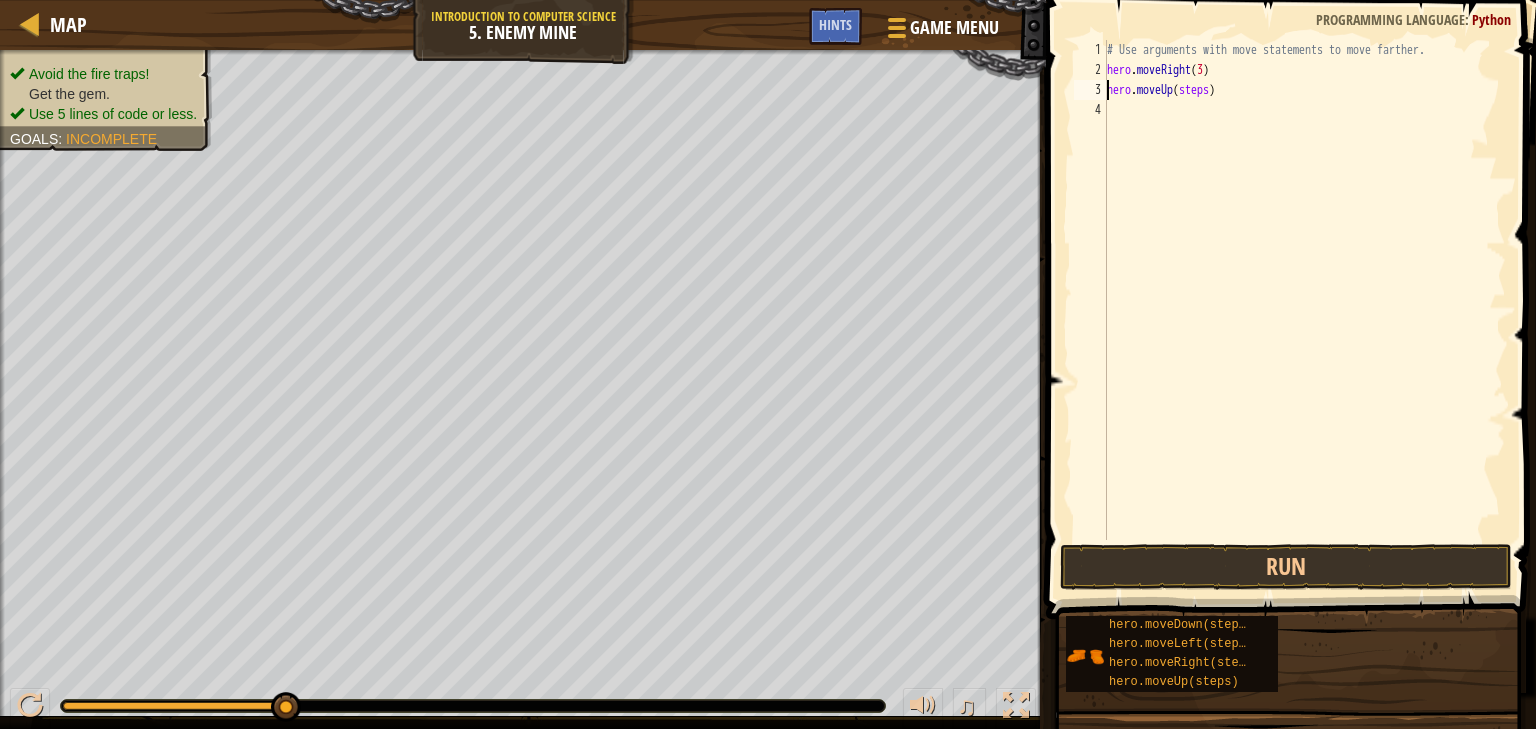 click on "# Use arguments with move statements to move farther. hero . moveRight ( 3 ) hero . moveUp ( steps )" at bounding box center [1304, 310] 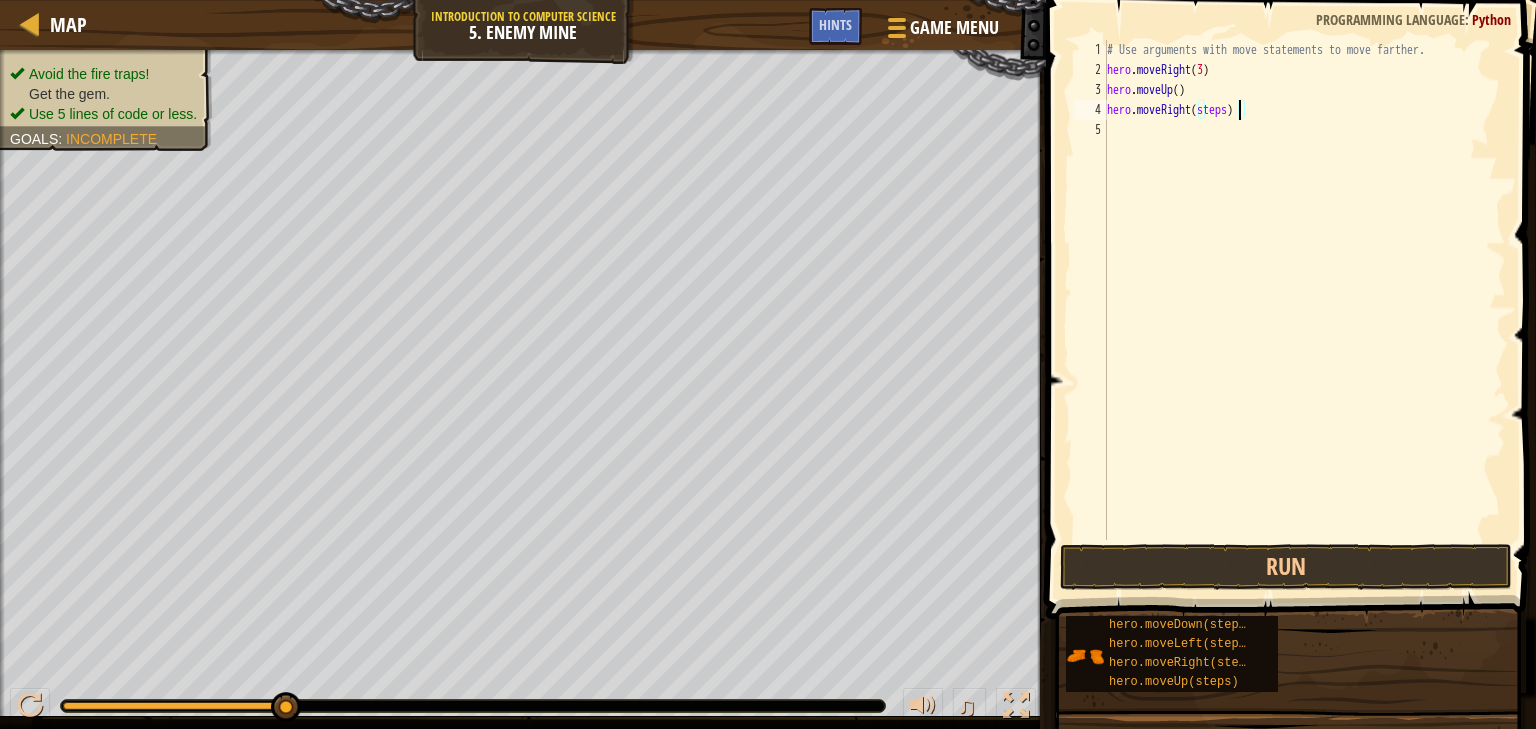 click on "# Use arguments with move statements to move farther. hero . moveRight ( 3 ) hero . moveUp ( ) hero . moveRight ( steps )" at bounding box center (1304, 310) 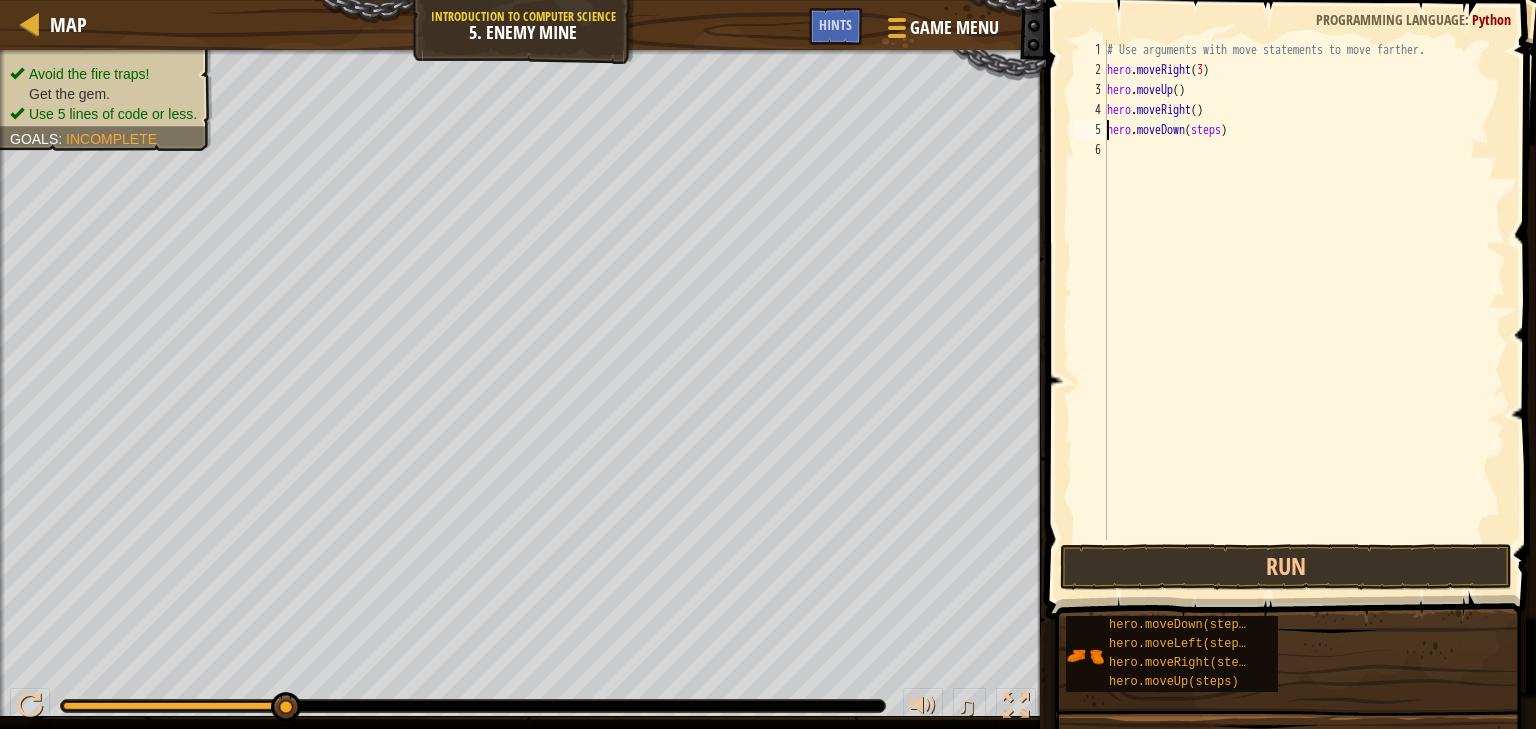 click on "# Use arguments with move statements to move farther. hero . moveRight ( 3 ) hero . moveUp ( ) hero . moveRight ( ) hero . moveDown ( steps )" at bounding box center (1304, 310) 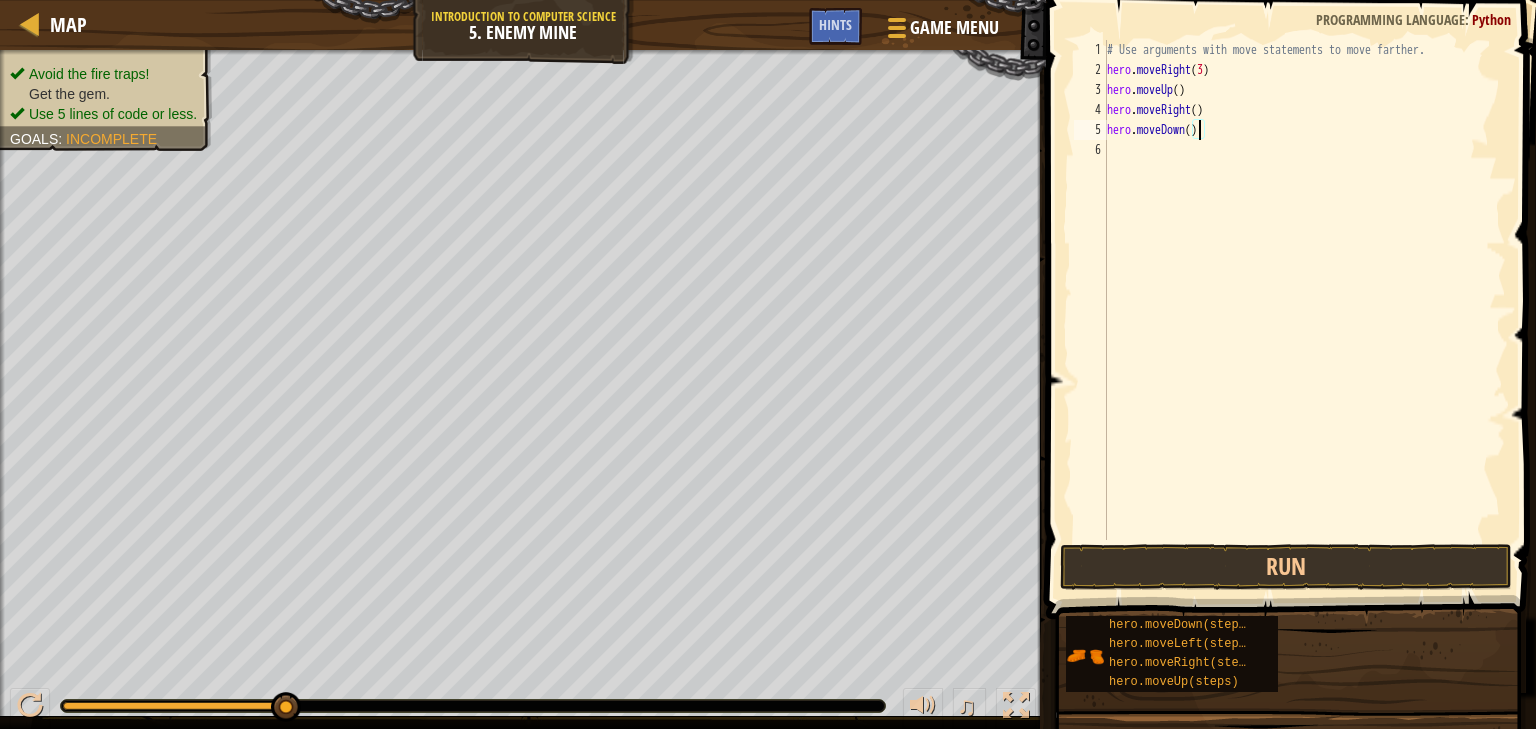 scroll, scrollTop: 9, scrollLeft: 8, axis: both 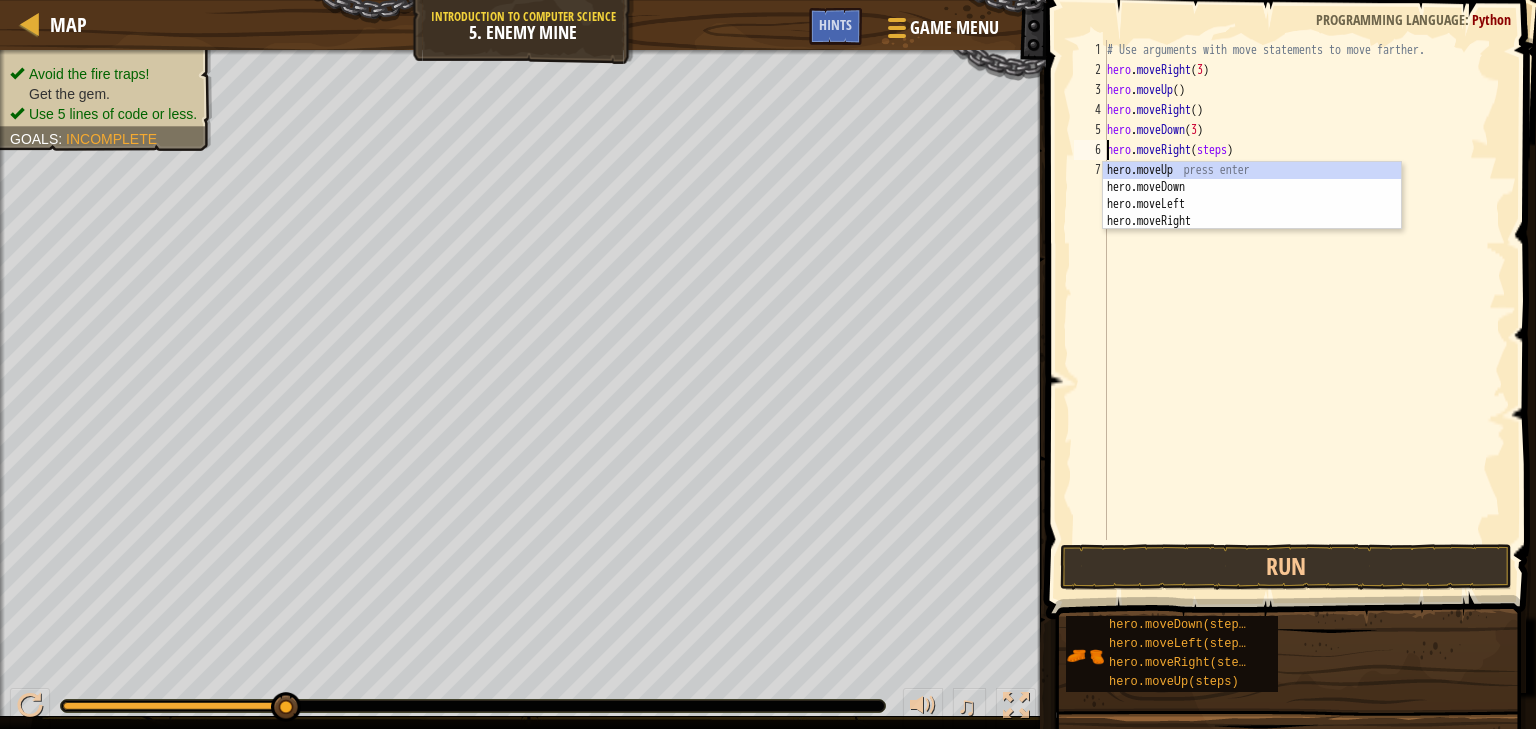 click on "# Use arguments with move statements to move farther. hero . moveRight ( 3 ) hero . moveUp ( ) hero . moveRight ( ) hero . moveDown ( 3 ) hero . moveRight ( steps )" at bounding box center [1304, 310] 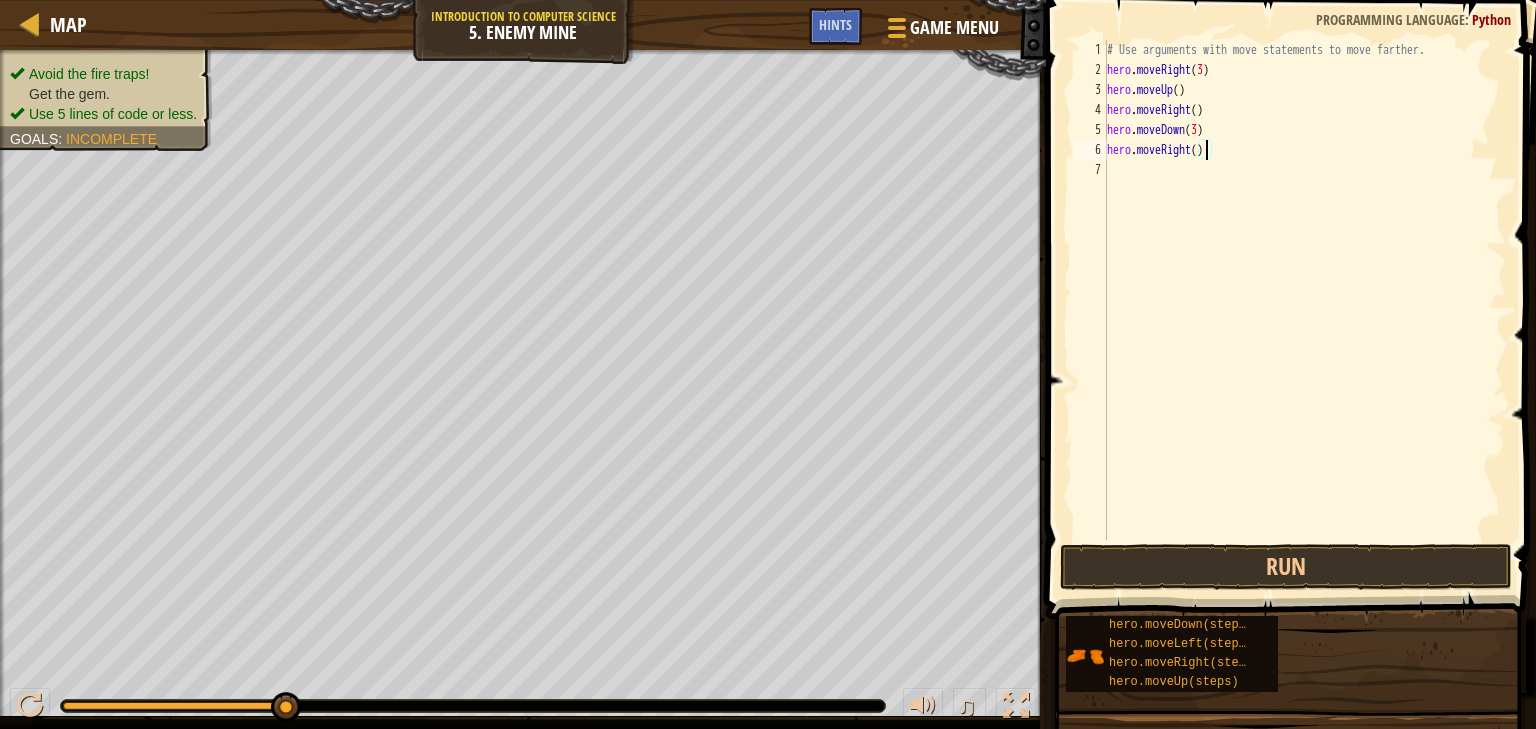 type on "hero.moveRight(2)" 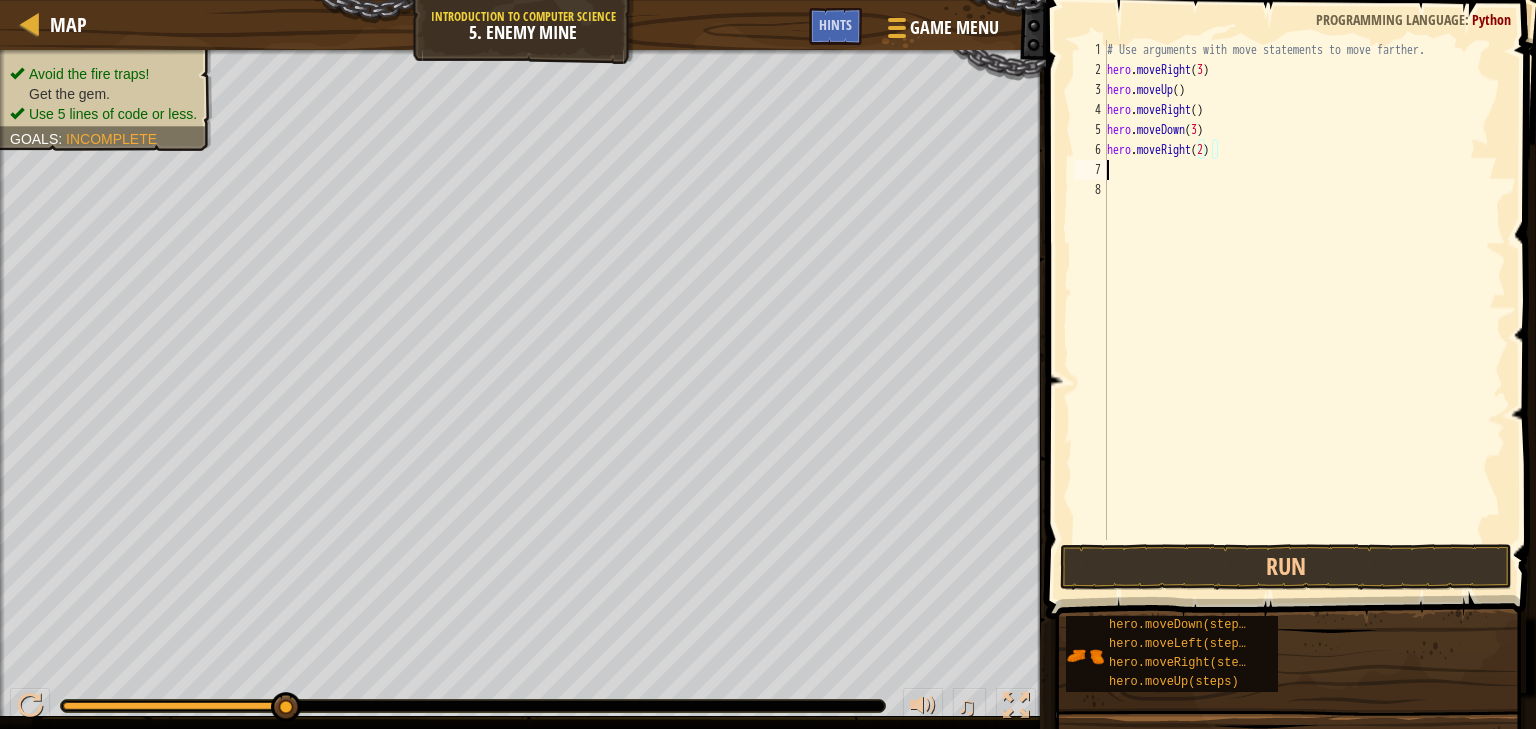 scroll, scrollTop: 9, scrollLeft: 0, axis: vertical 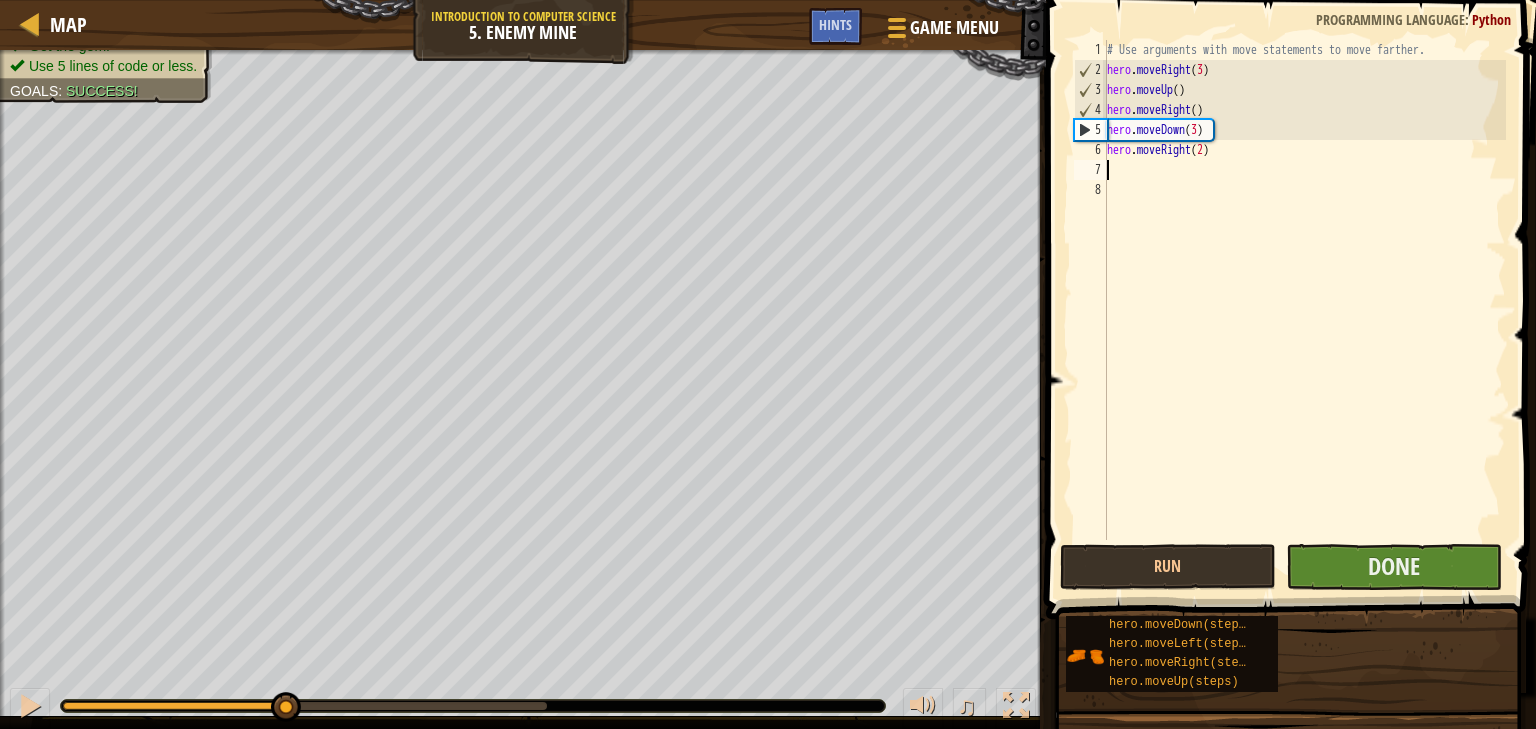 type 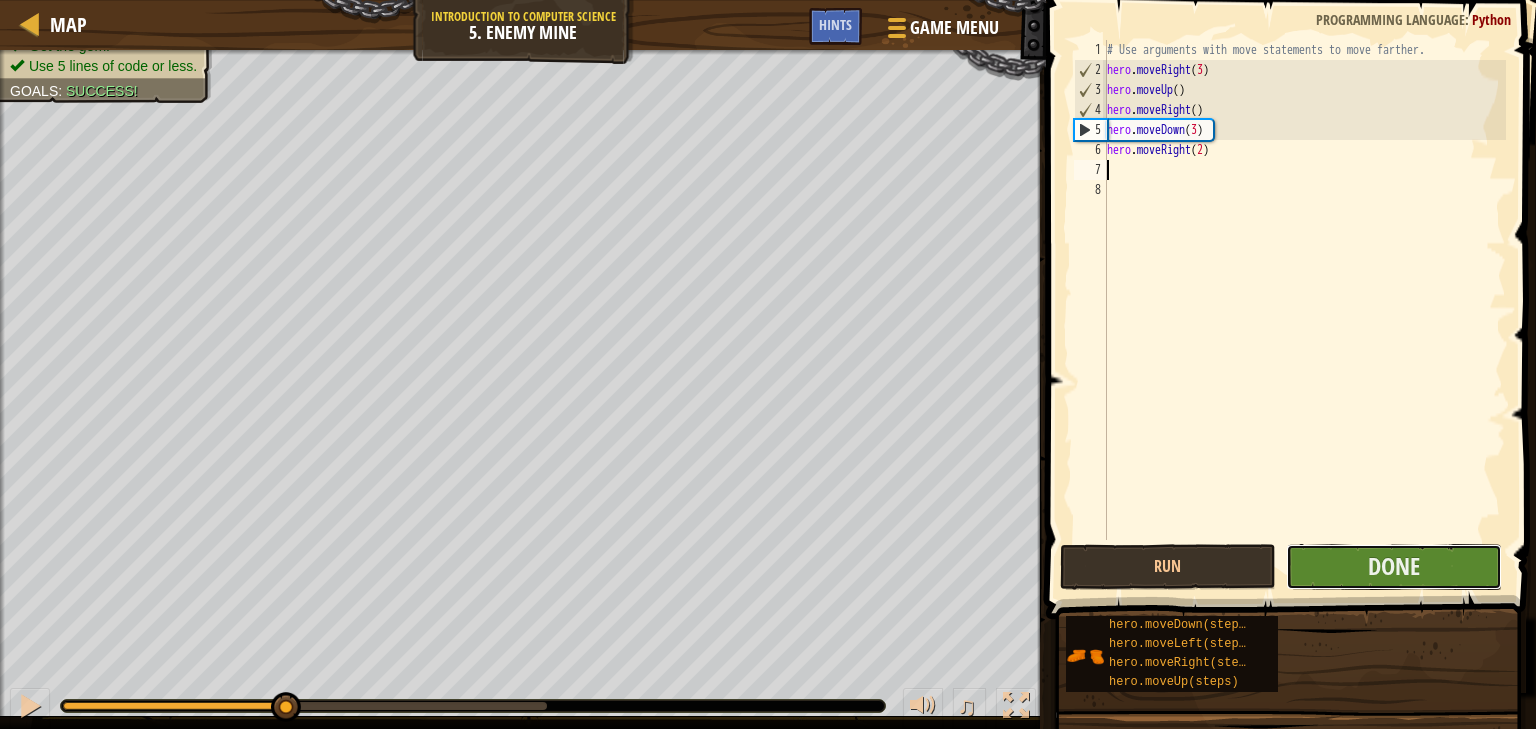 click on "Done" at bounding box center [1394, 567] 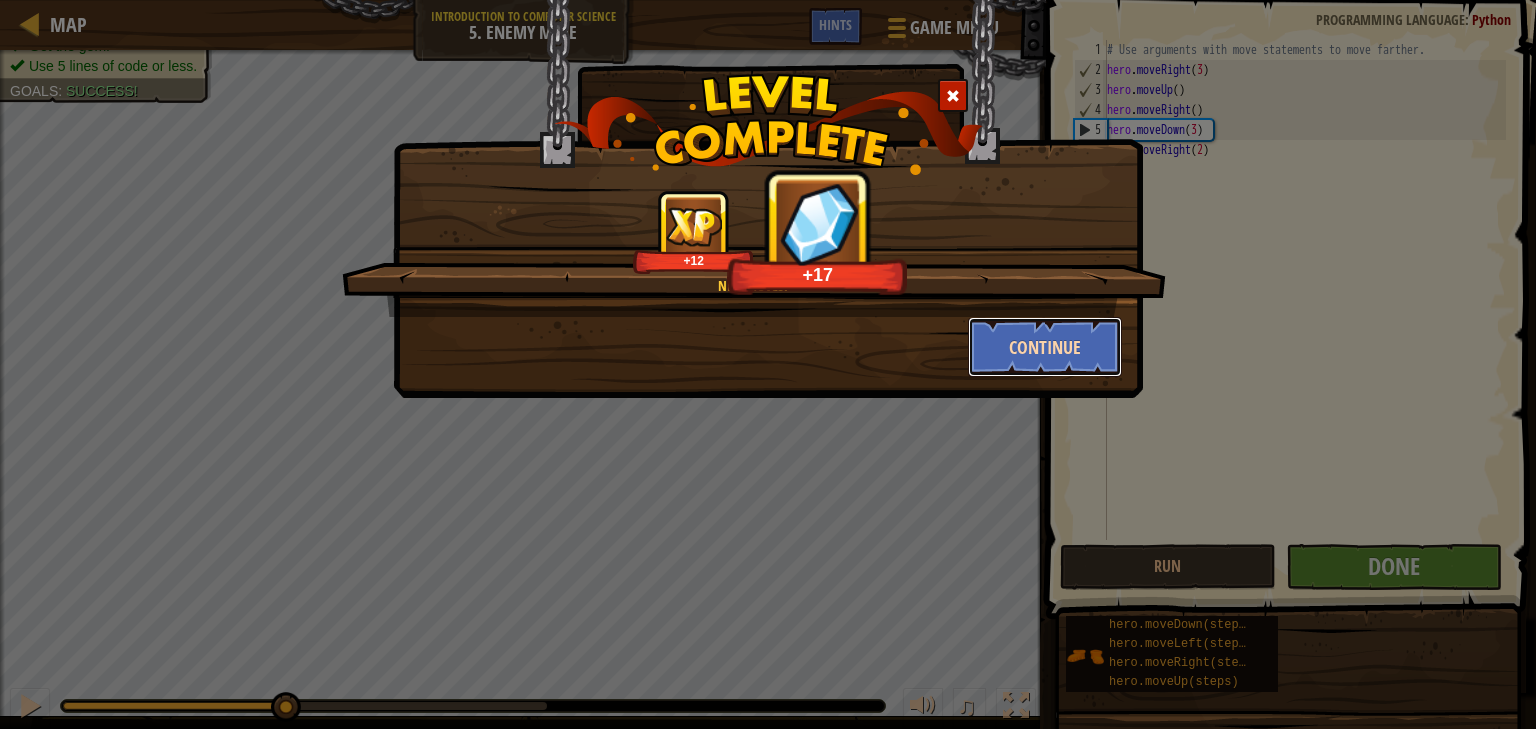 click on "Continue" at bounding box center (1045, 347) 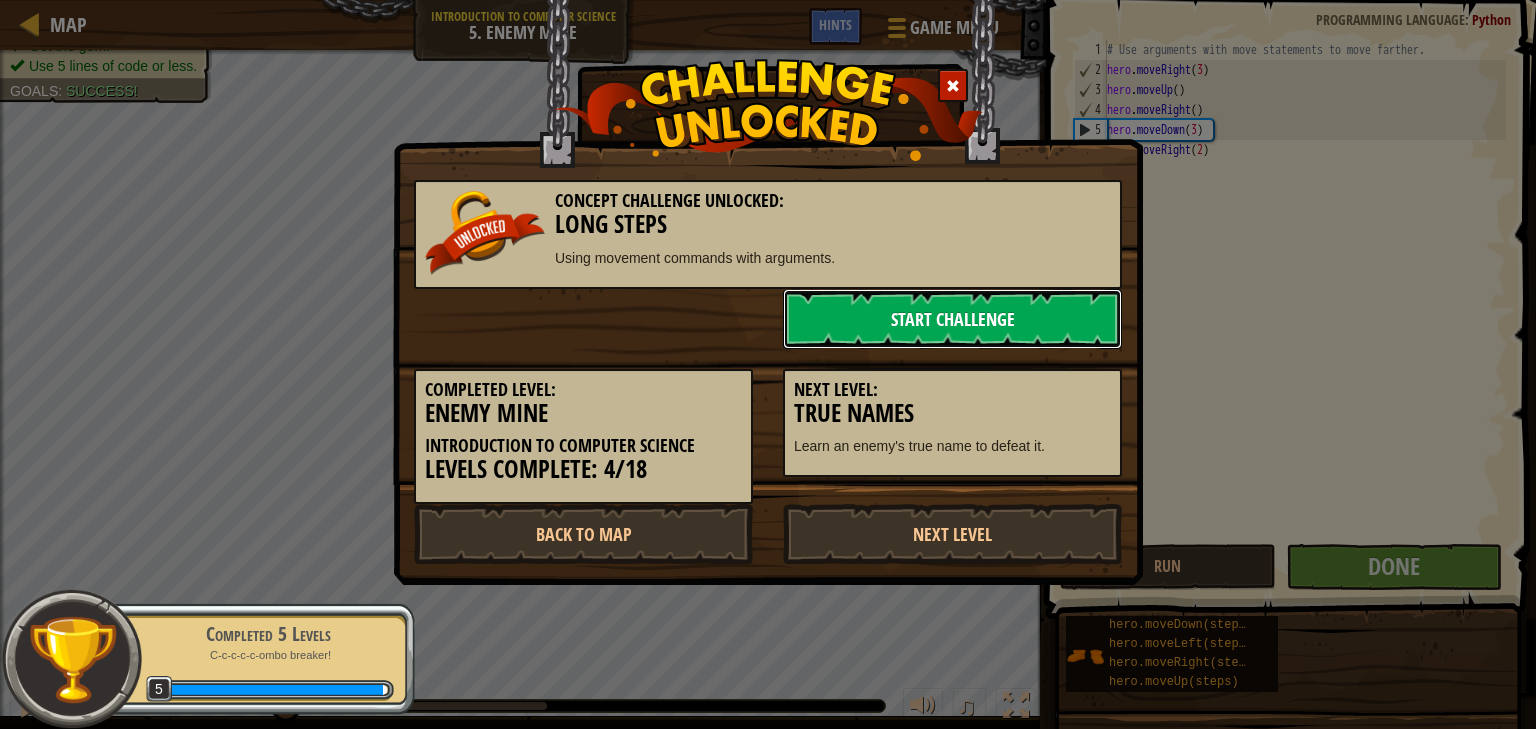 click on "Start Challenge" at bounding box center (952, 319) 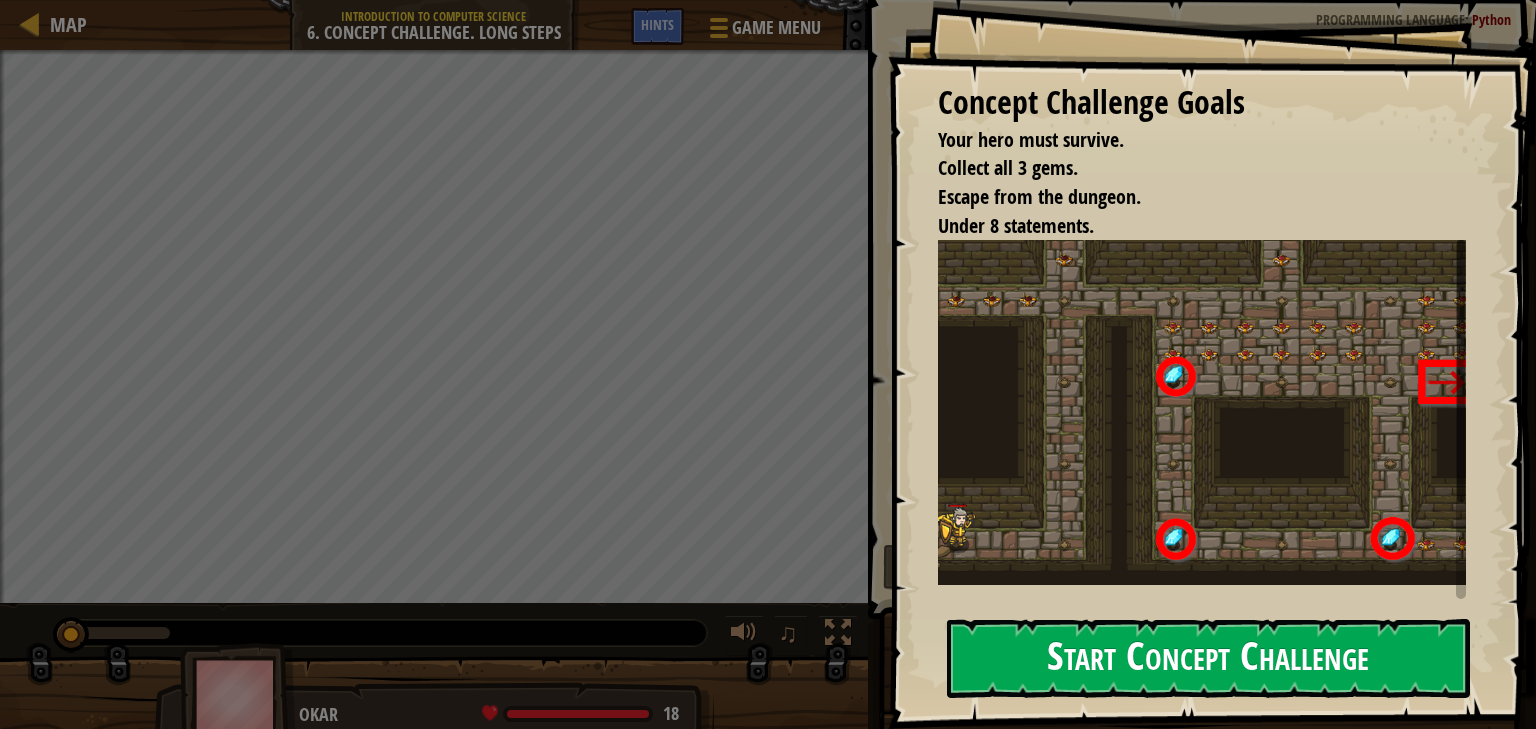 click on "Start Concept Challenge" at bounding box center (1208, 658) 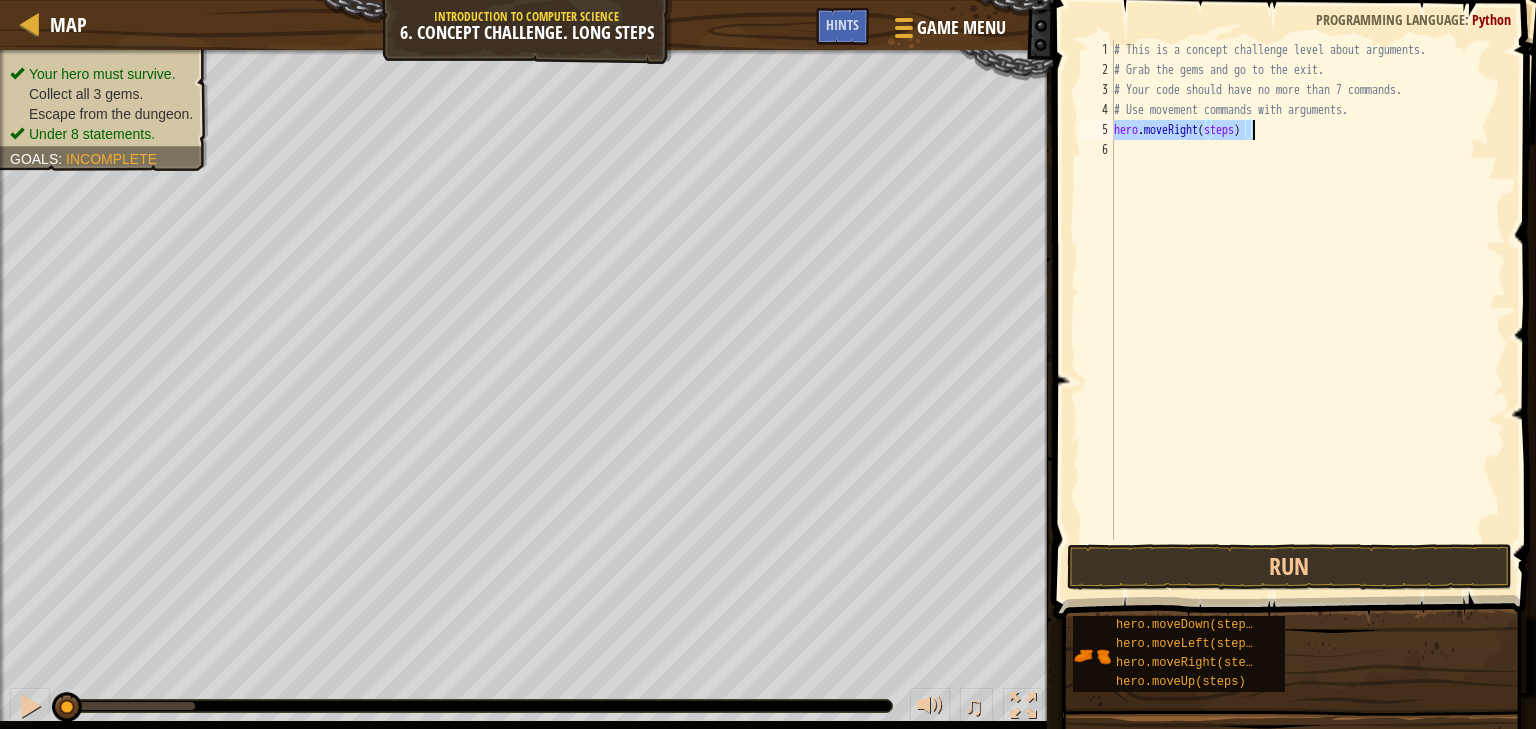 click on "# This is a concept challenge level about arguments. # Grab the gems and go to the exit. # Your code should have no more than 7 commands. # Use movement commands with arguments. hero . moveRight ( steps )" at bounding box center (1308, 290) 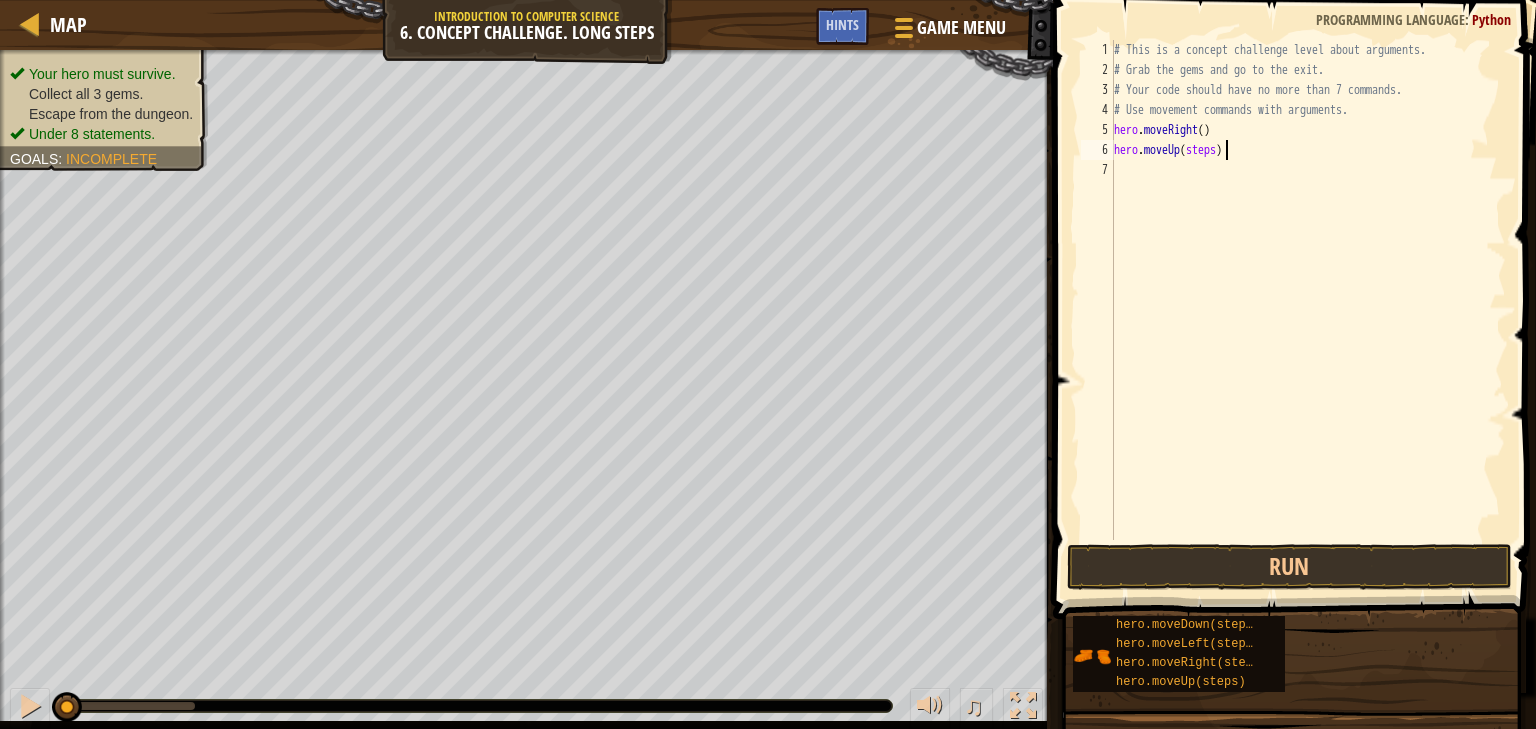 click on "# This is a concept challenge level about arguments. # Grab the gems and go to the exit. # Your code should have no more than 7 commands. # Use movement commands with arguments. hero . moveRight ( ) hero . moveUp ( steps )" at bounding box center [1308, 310] 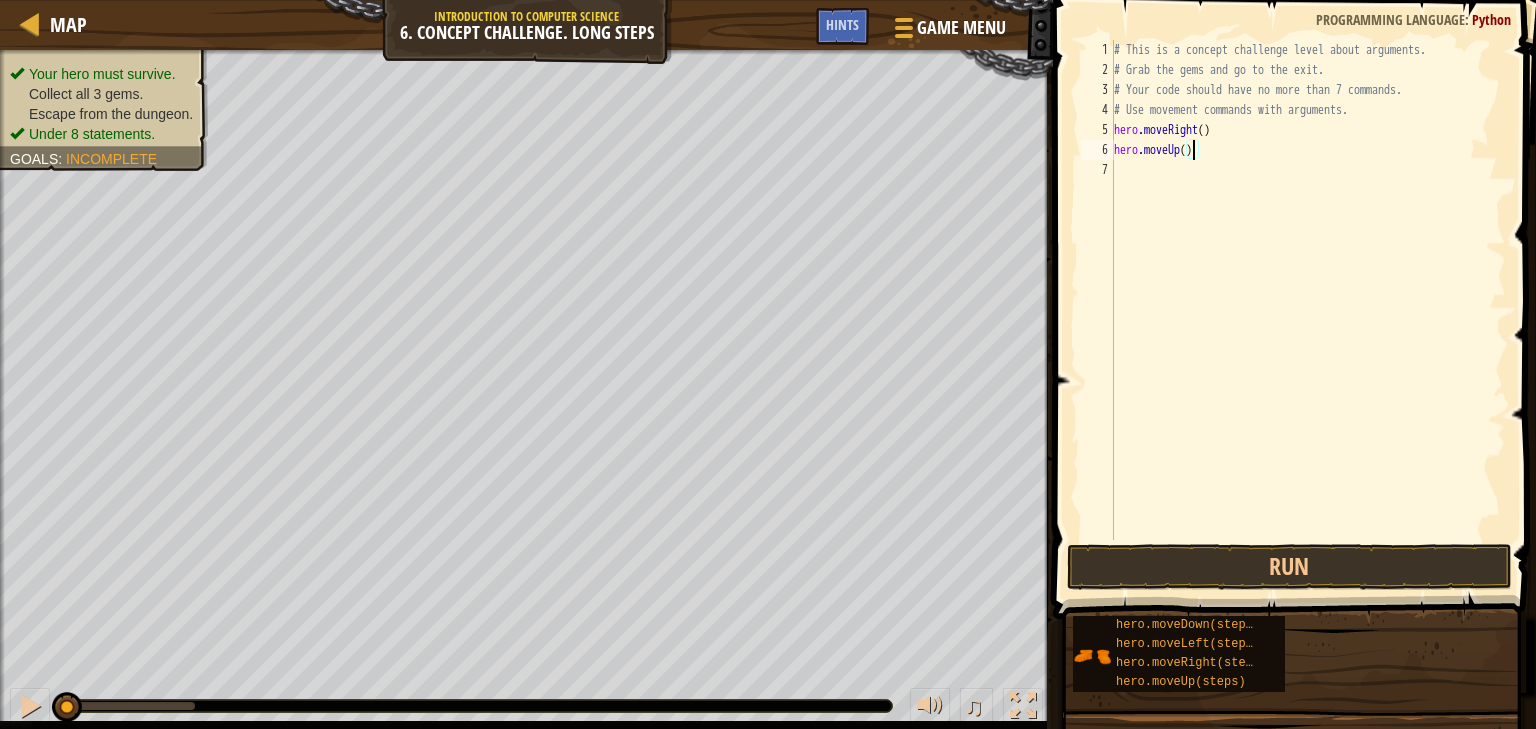 scroll, scrollTop: 9, scrollLeft: 6, axis: both 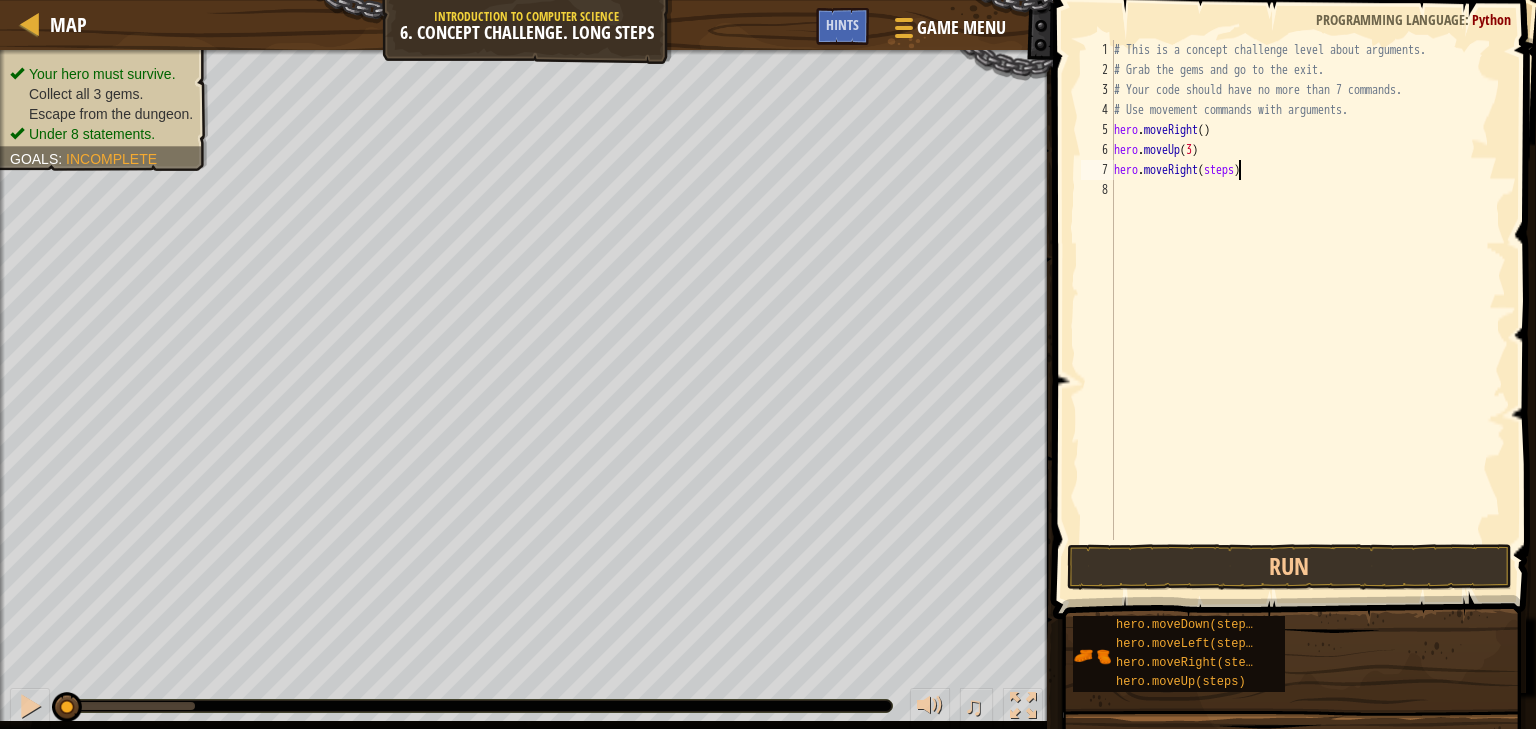 click on "# This is a concept challenge level about arguments. # Grab the gems and go to the exit. # Your code should have no more than 7 commands. # Use movement commands with arguments. hero . moveRight ( ) hero . moveUp ( 3 ) hero . moveRight ( steps )" at bounding box center [1308, 310] 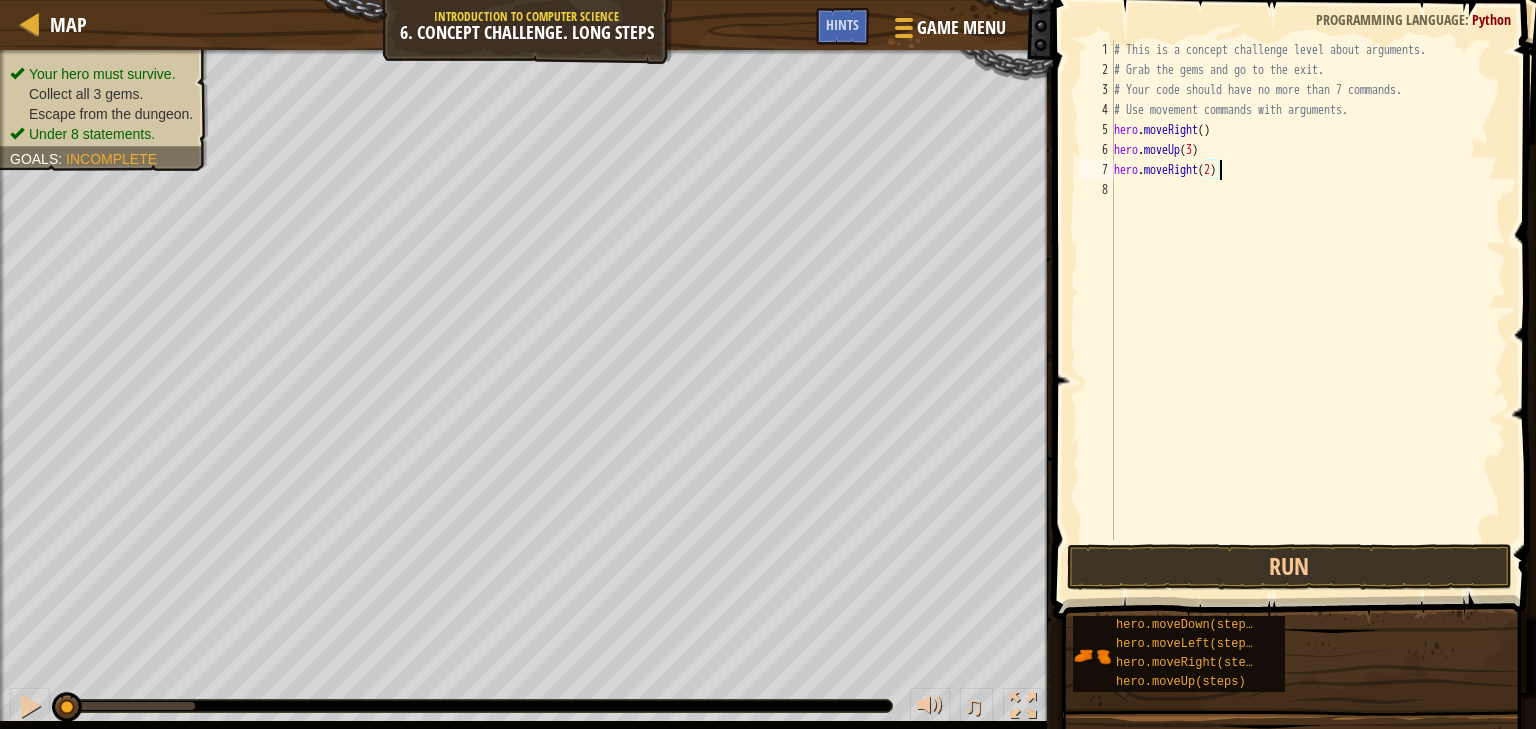 scroll, scrollTop: 9, scrollLeft: 8, axis: both 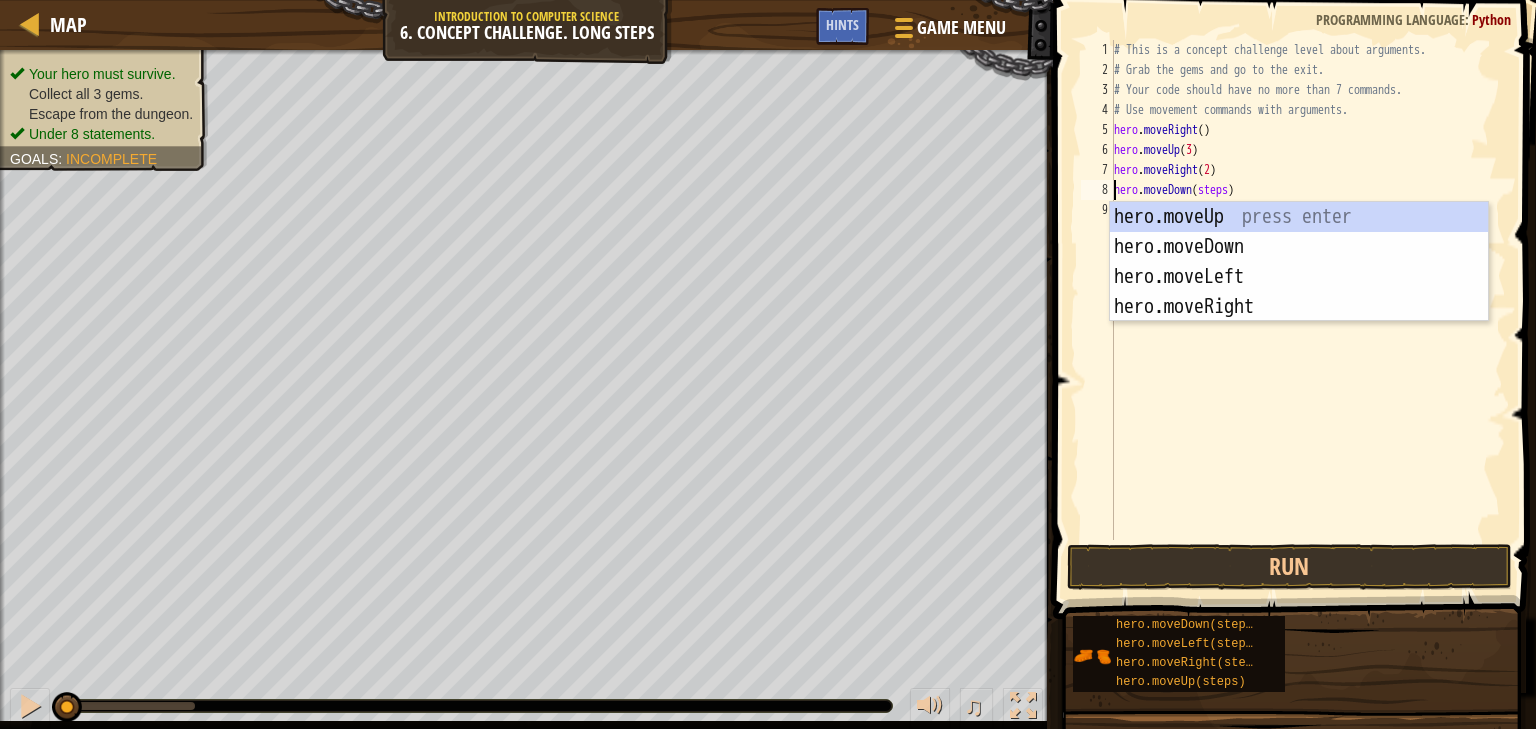 click on "# This is a concept challenge level about arguments. # Grab the gems and go to the exit. # Your code should have no more than 7 commands. # Use movement commands with arguments. hero . moveRight ( ) hero . moveUp ( 3 ) hero . moveRight ( 2 ) hero . moveDown ( steps )" at bounding box center (1308, 310) 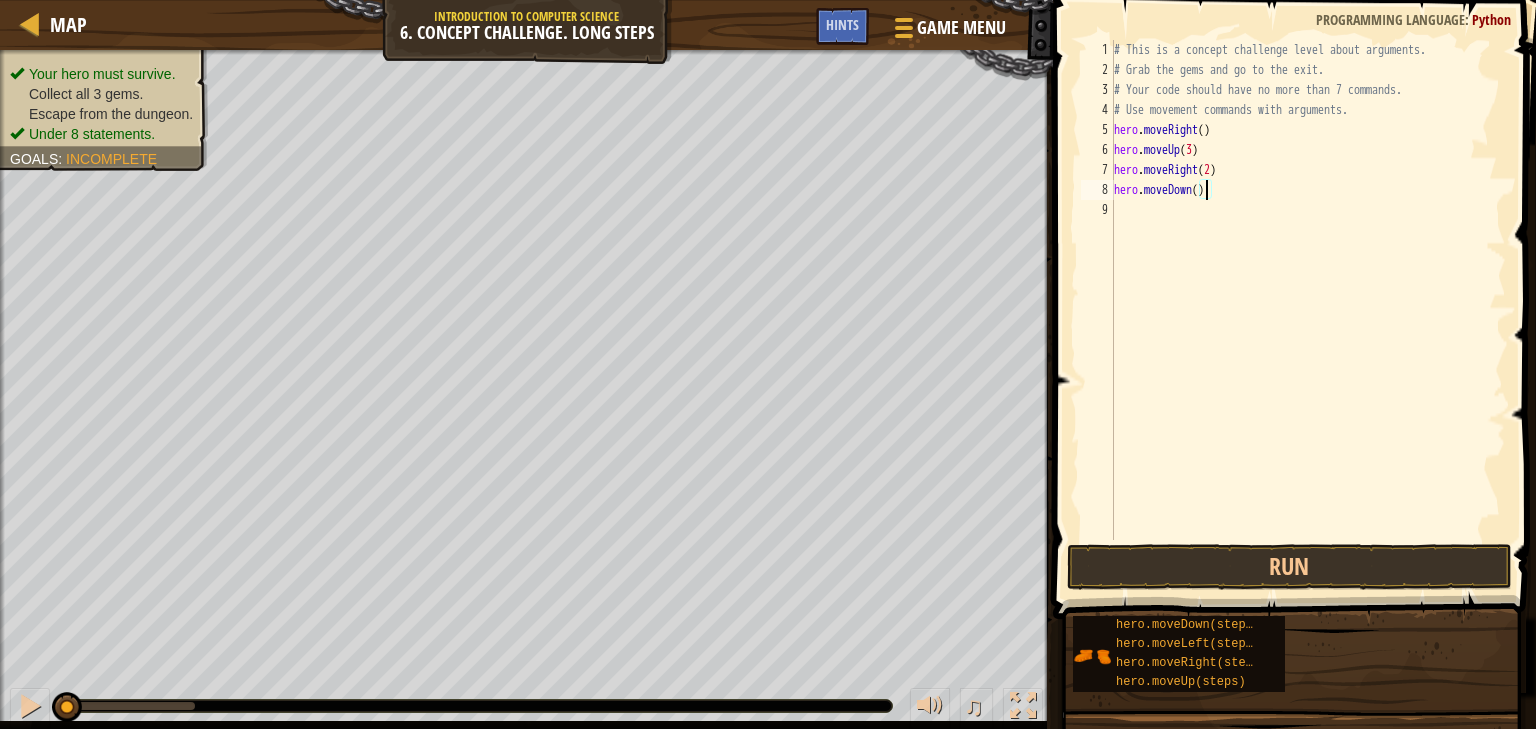 scroll, scrollTop: 9, scrollLeft: 8, axis: both 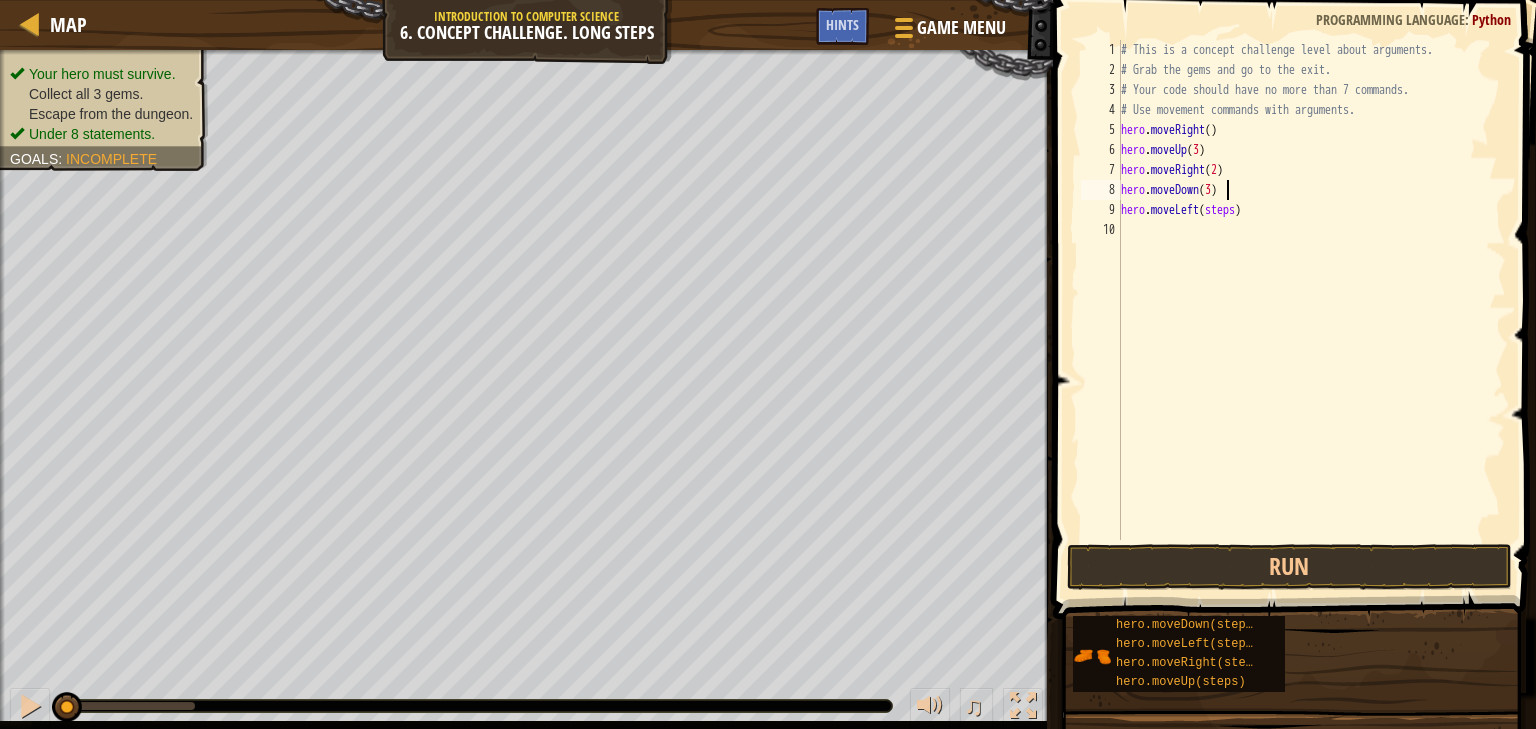 click on "# This is a concept challenge level about arguments. # Grab the gems and go to the exit. # Your code should have no more than 7 commands. # Use movement commands with arguments. hero . moveRight ( ) hero . moveUp ( 3 ) hero . moveRight ( 2 ) hero . moveDown ( 3 ) hero . moveLeft ( steps )" at bounding box center (1312, 310) 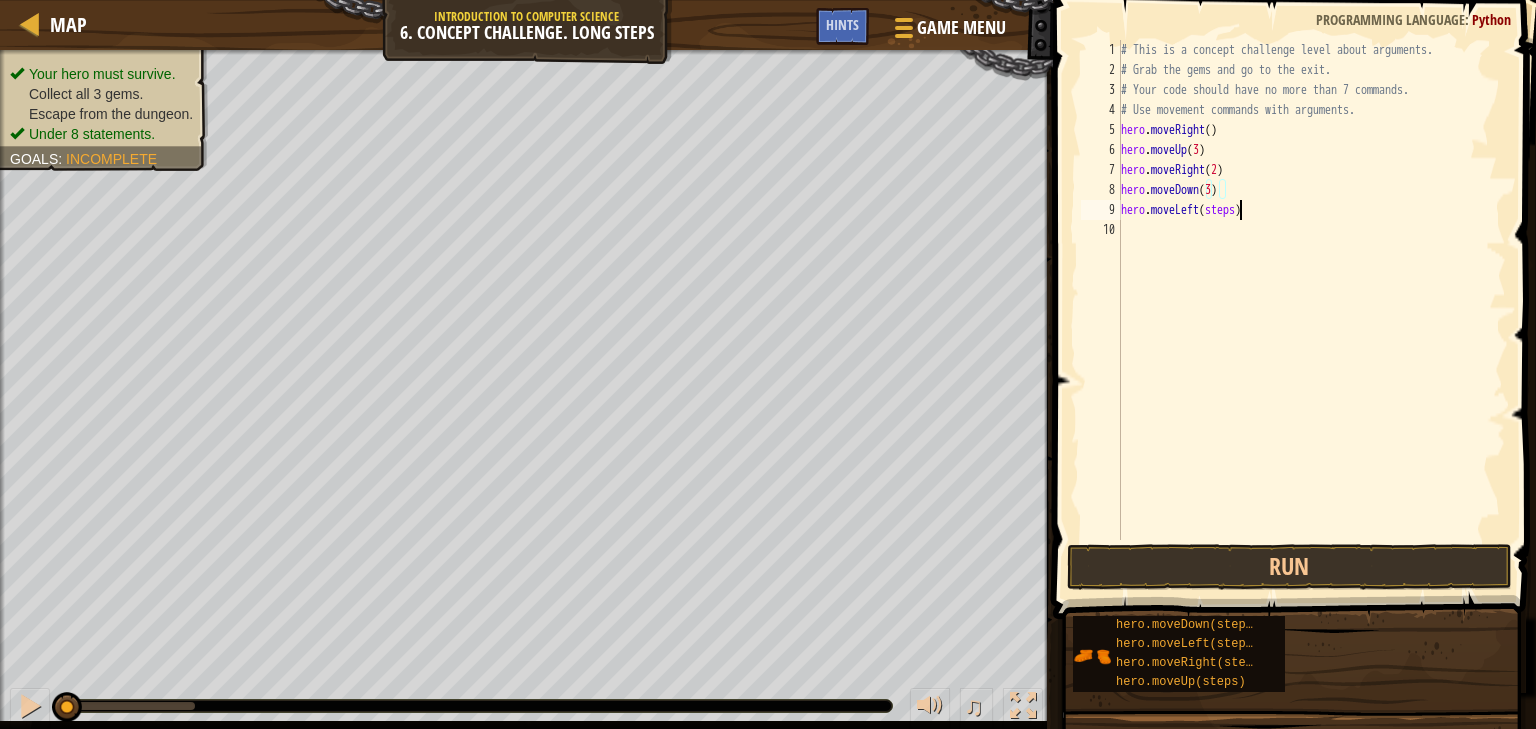 click on "# This is a concept challenge level about arguments. # Grab the gems and go to the exit. # Your code should have no more than 7 commands. # Use movement commands with arguments. hero . moveRight ( ) hero . moveUp ( 3 ) hero . moveRight ( 2 ) hero . moveDown ( 3 ) hero . moveLeft ( steps )" at bounding box center [1312, 310] 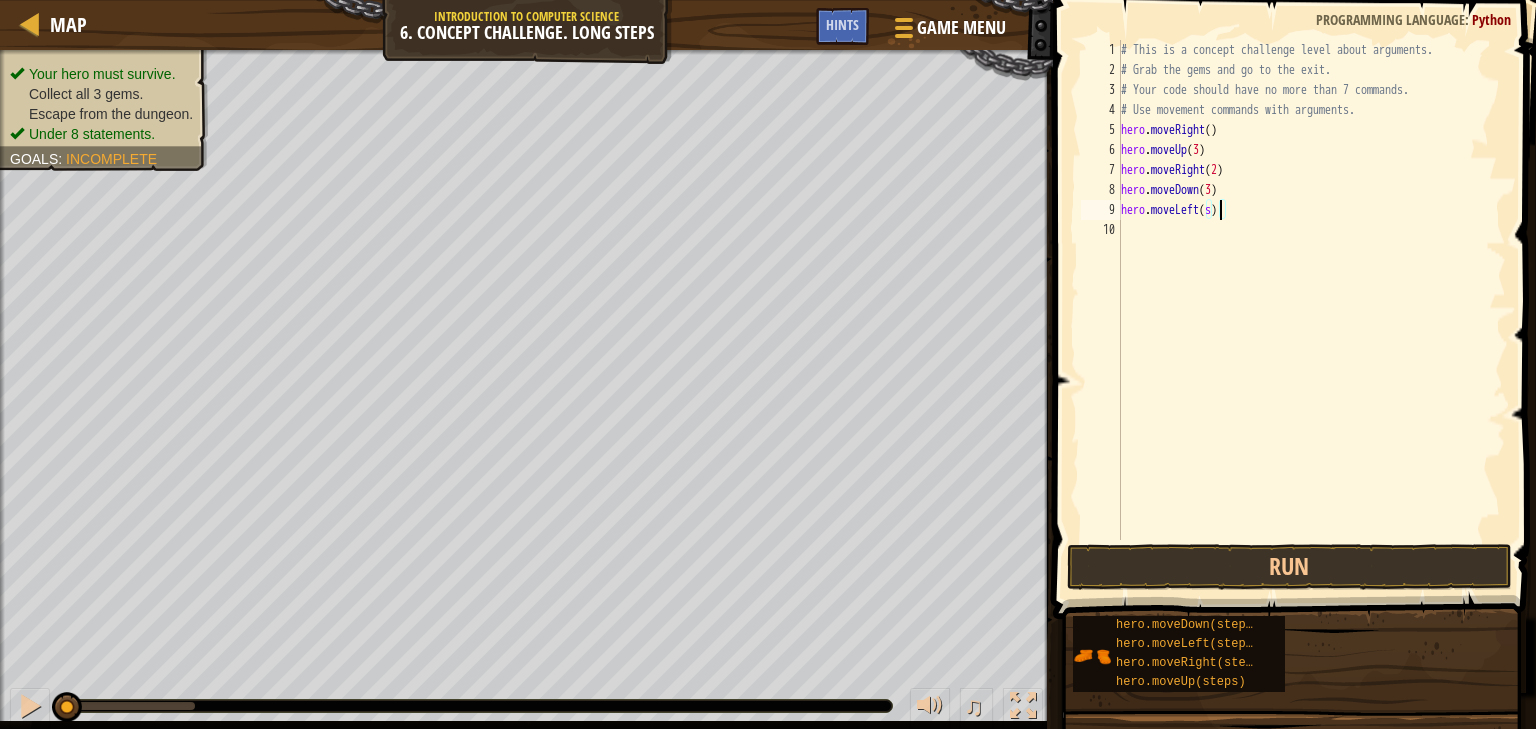 scroll, scrollTop: 9, scrollLeft: 7, axis: both 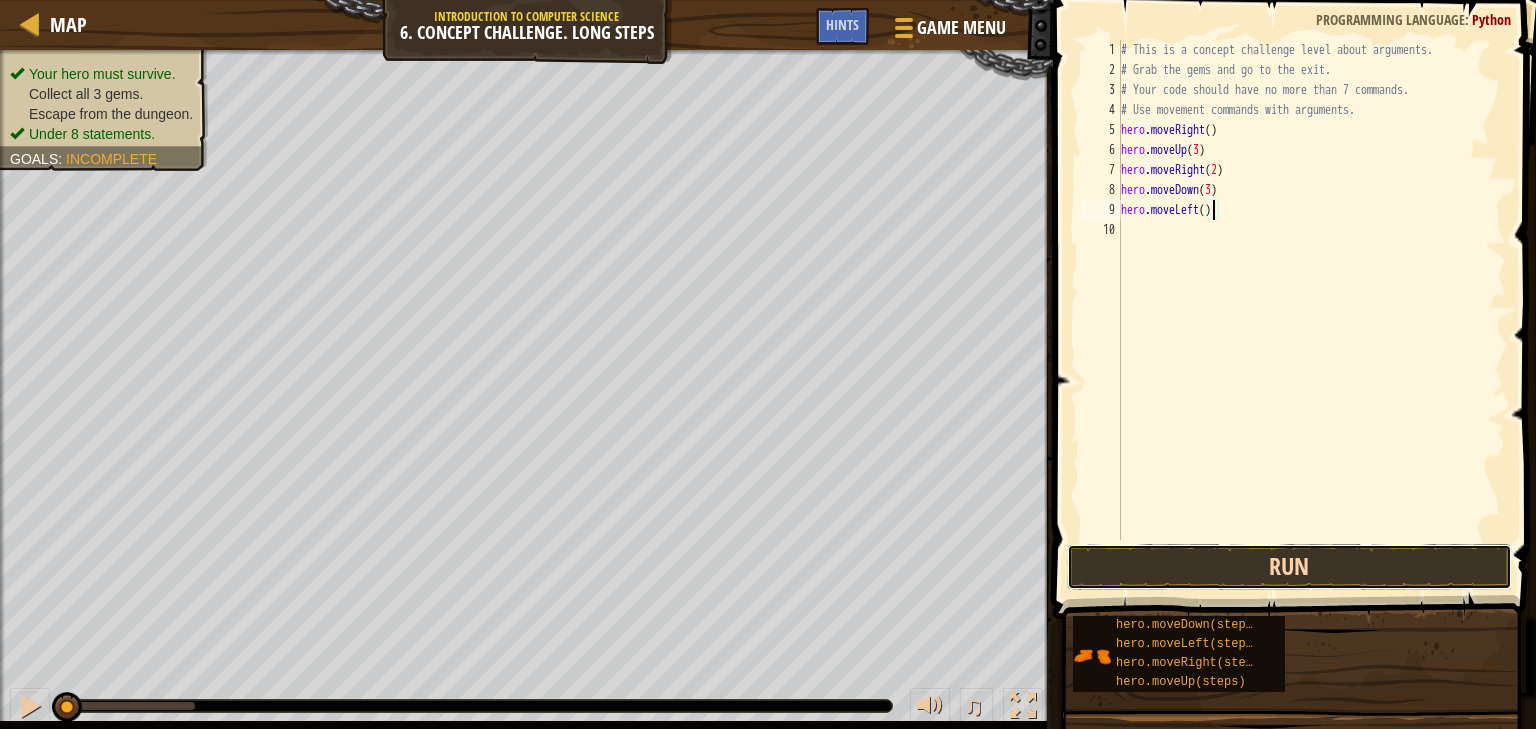 click on "Run" at bounding box center (1289, 567) 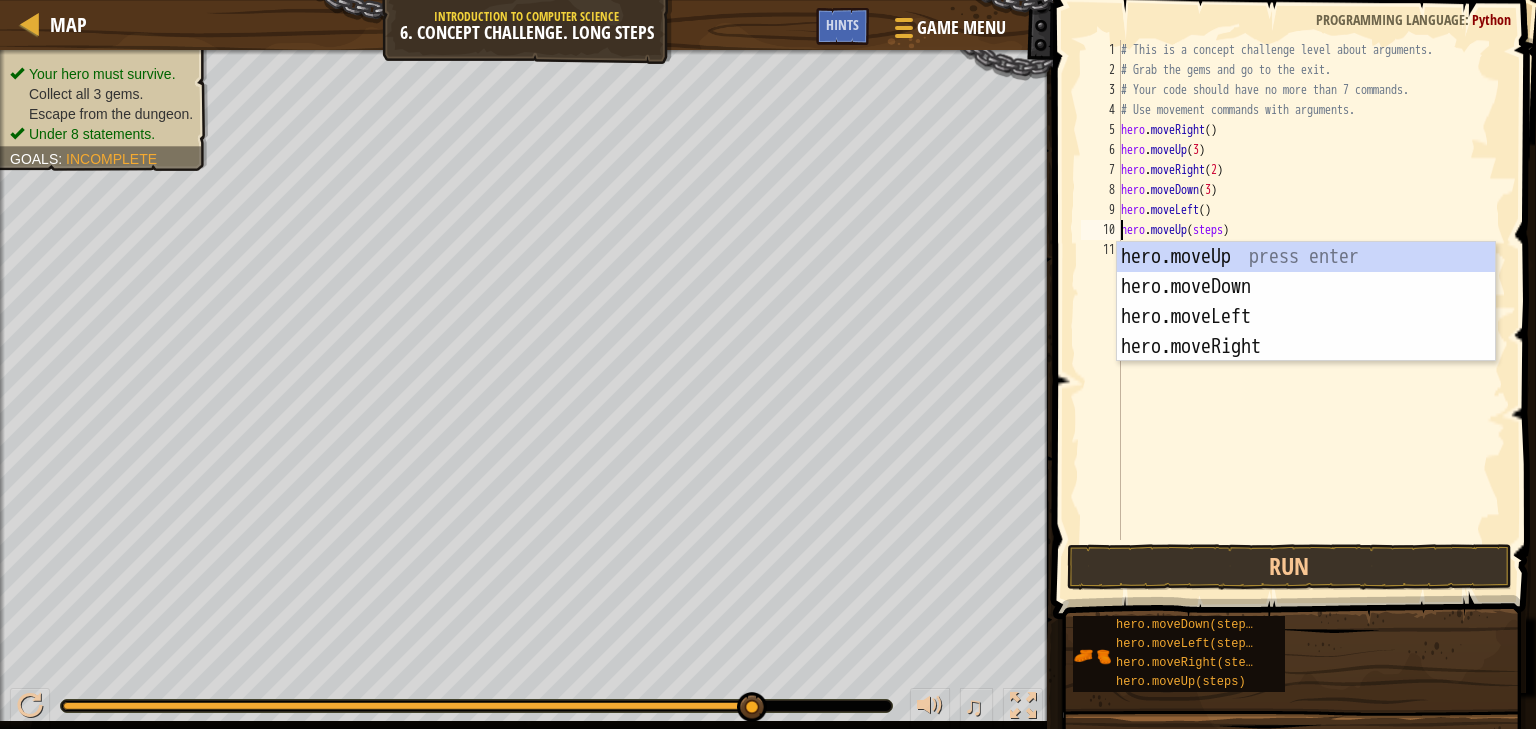 click on "# This is a concept challenge level about arguments. # Grab the gems and go to the exit. # Your code should have no more than 7 commands. # Use movement commands with arguments. hero . moveRight ( ) hero . moveUp ( 3 ) hero . moveRight ( 2 ) hero . moveDown ( 3 ) hero . moveLeft ( ) hero . moveUp ( steps )" at bounding box center (1312, 310) 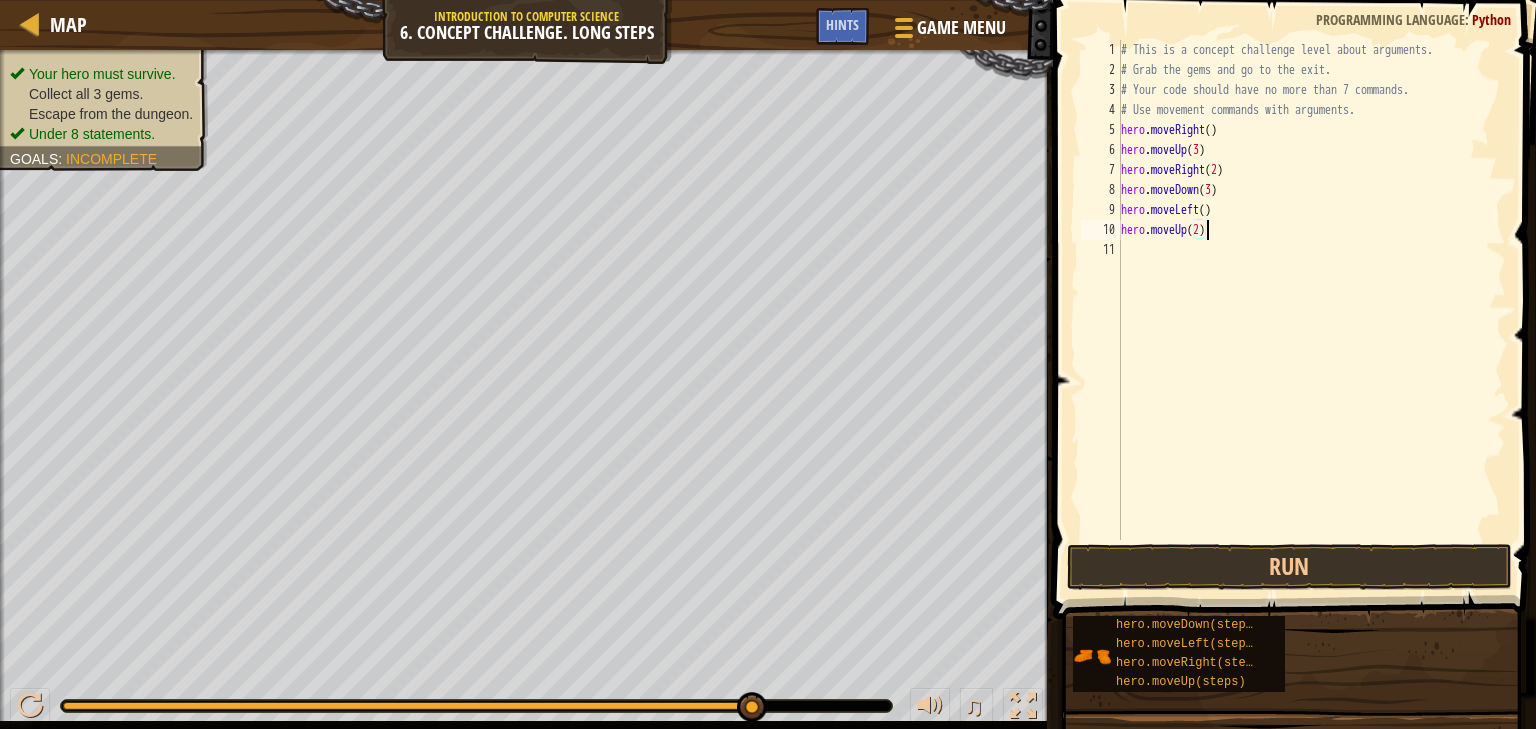scroll, scrollTop: 9, scrollLeft: 6, axis: both 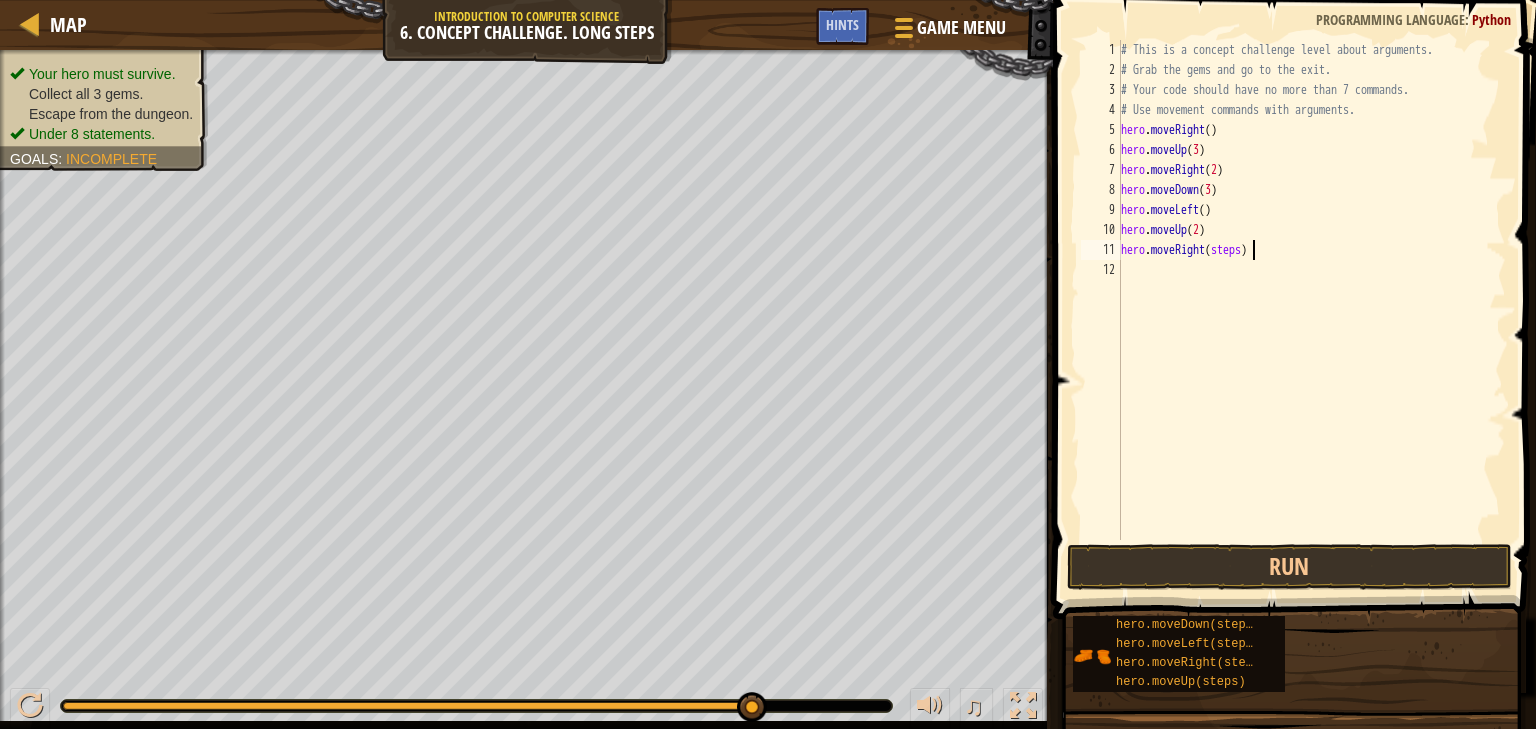 click on "# This is a concept challenge level about arguments. # Grab the gems and go to the exit. # Your code should have no more than 7 commands. # Use movement commands with arguments. hero . moveRight ( ) hero . moveUp ( 3 ) hero . moveRight ( 2 ) hero . moveDown ( 3 ) hero . moveLeft ( ) hero . moveUp ( 2 ) hero . moveRight ( steps )" at bounding box center (1312, 310) 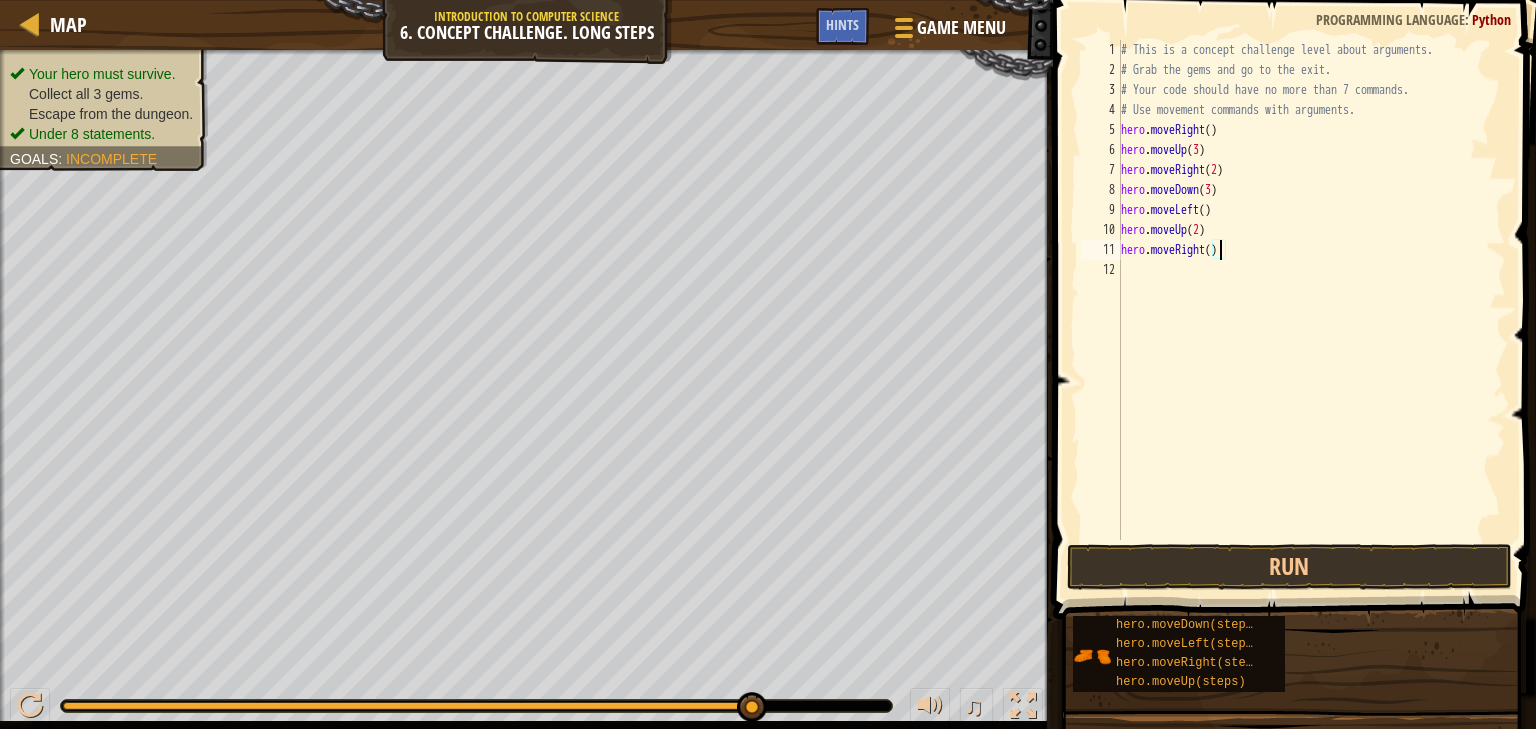 type on "hero.moveRight(2)" 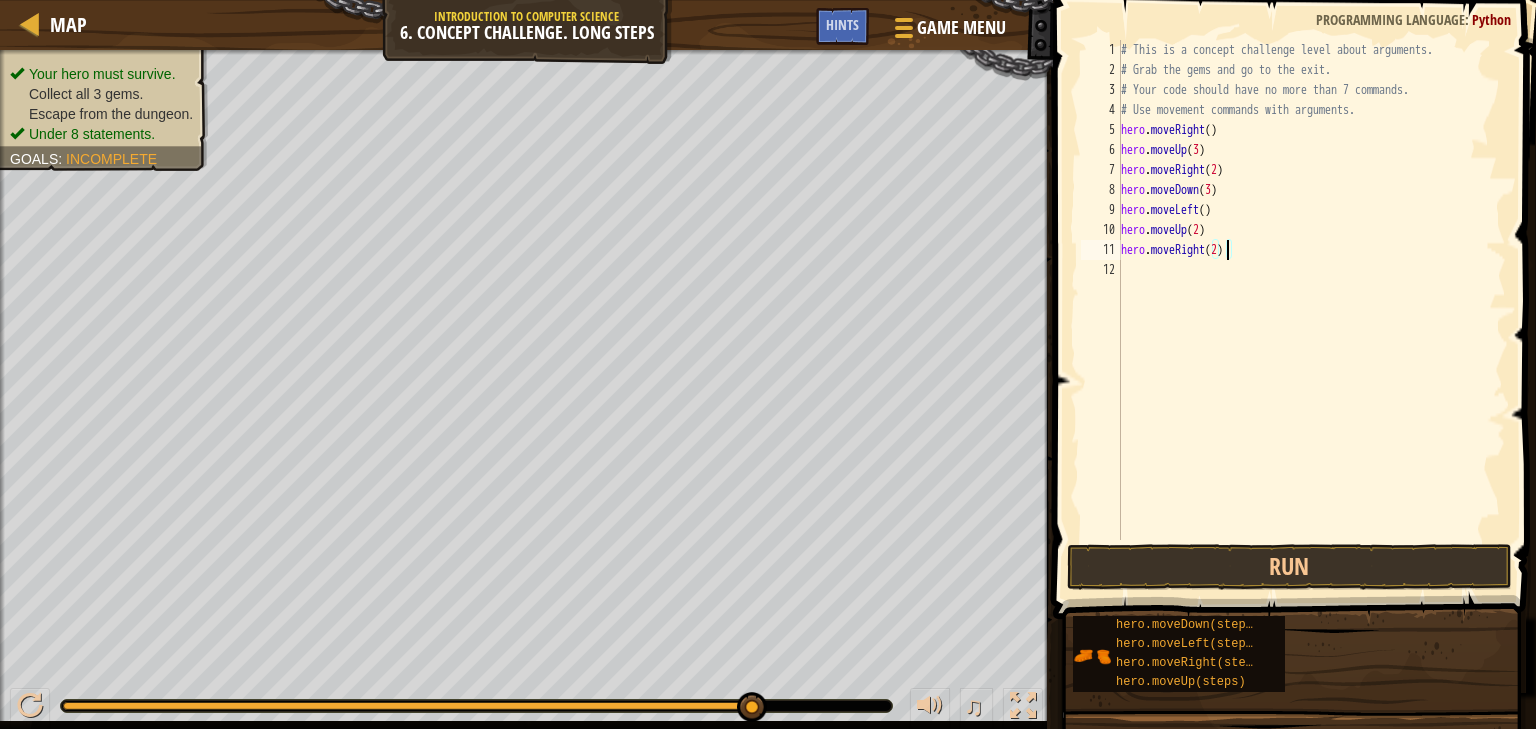 scroll, scrollTop: 9, scrollLeft: 0, axis: vertical 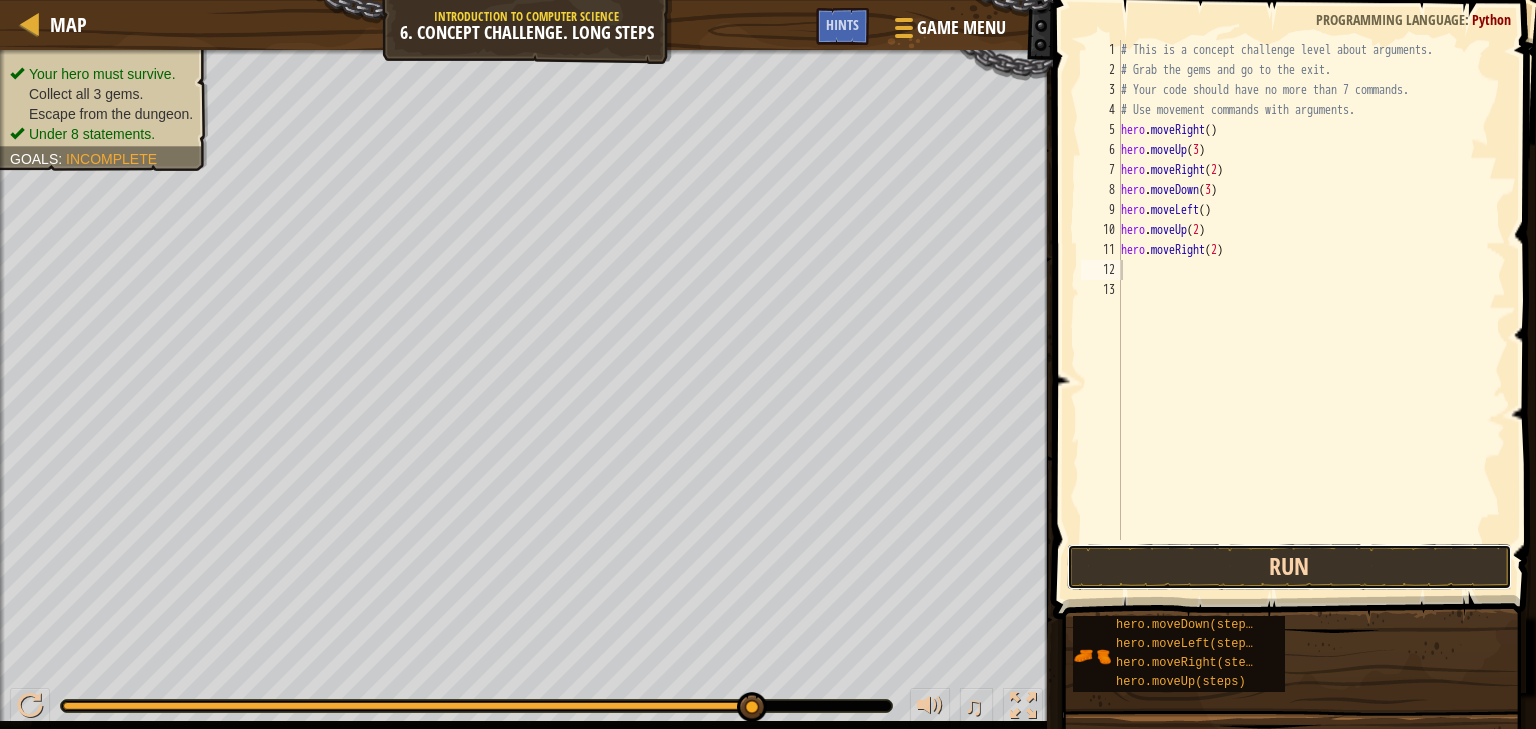 drag, startPoint x: 1162, startPoint y: 571, endPoint x: 1274, endPoint y: 571, distance: 112 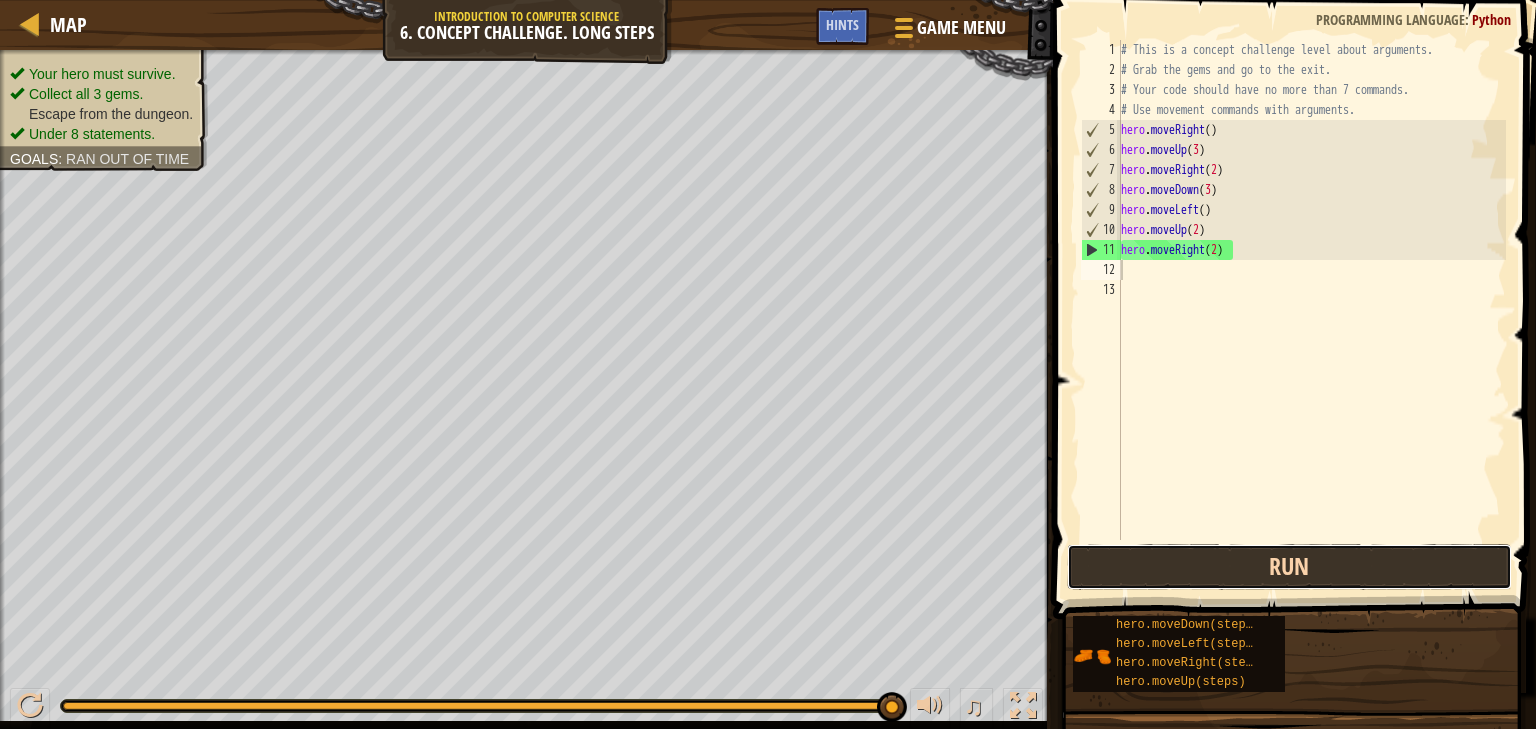 click on "Run" at bounding box center [1289, 567] 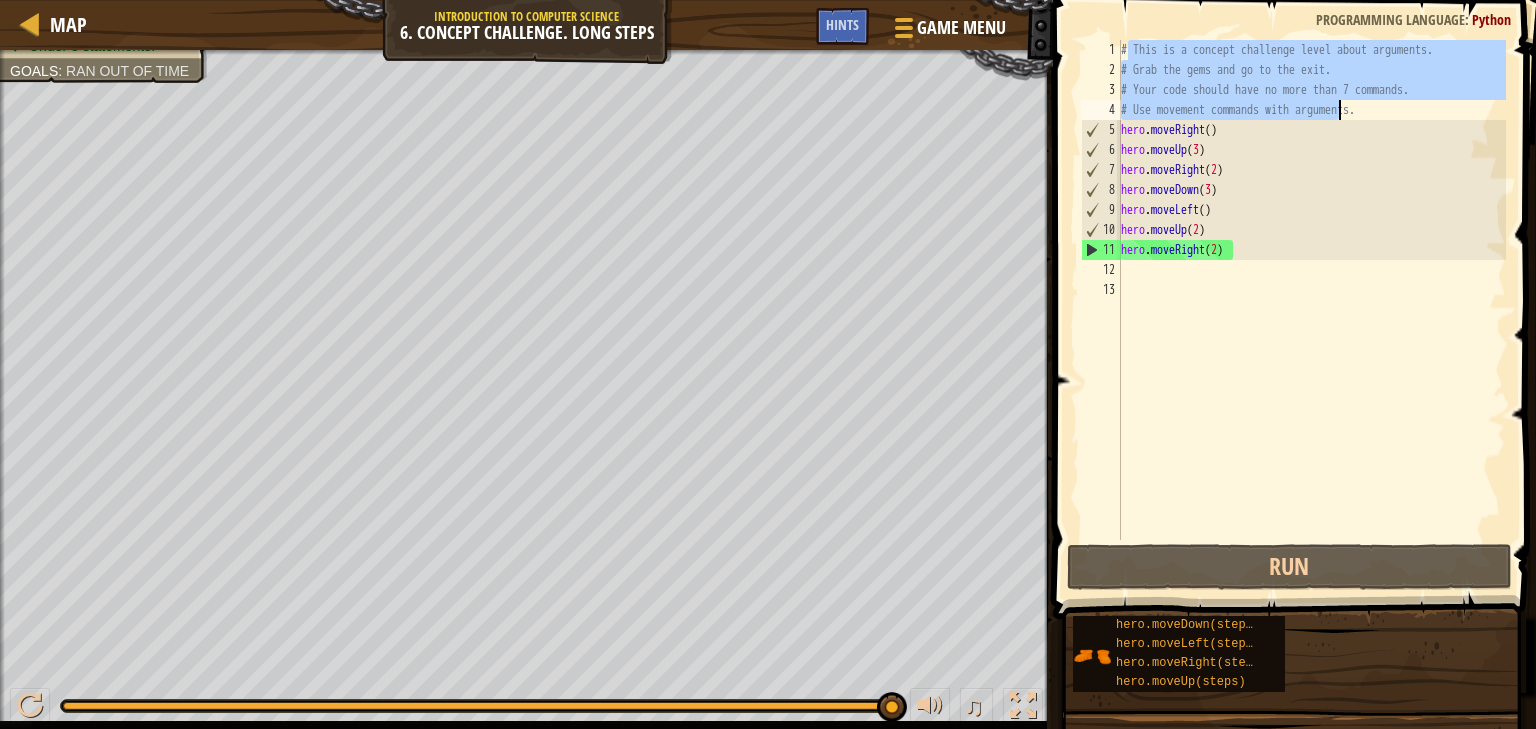 drag, startPoint x: 1129, startPoint y: 50, endPoint x: 1336, endPoint y: 108, distance: 214.97209 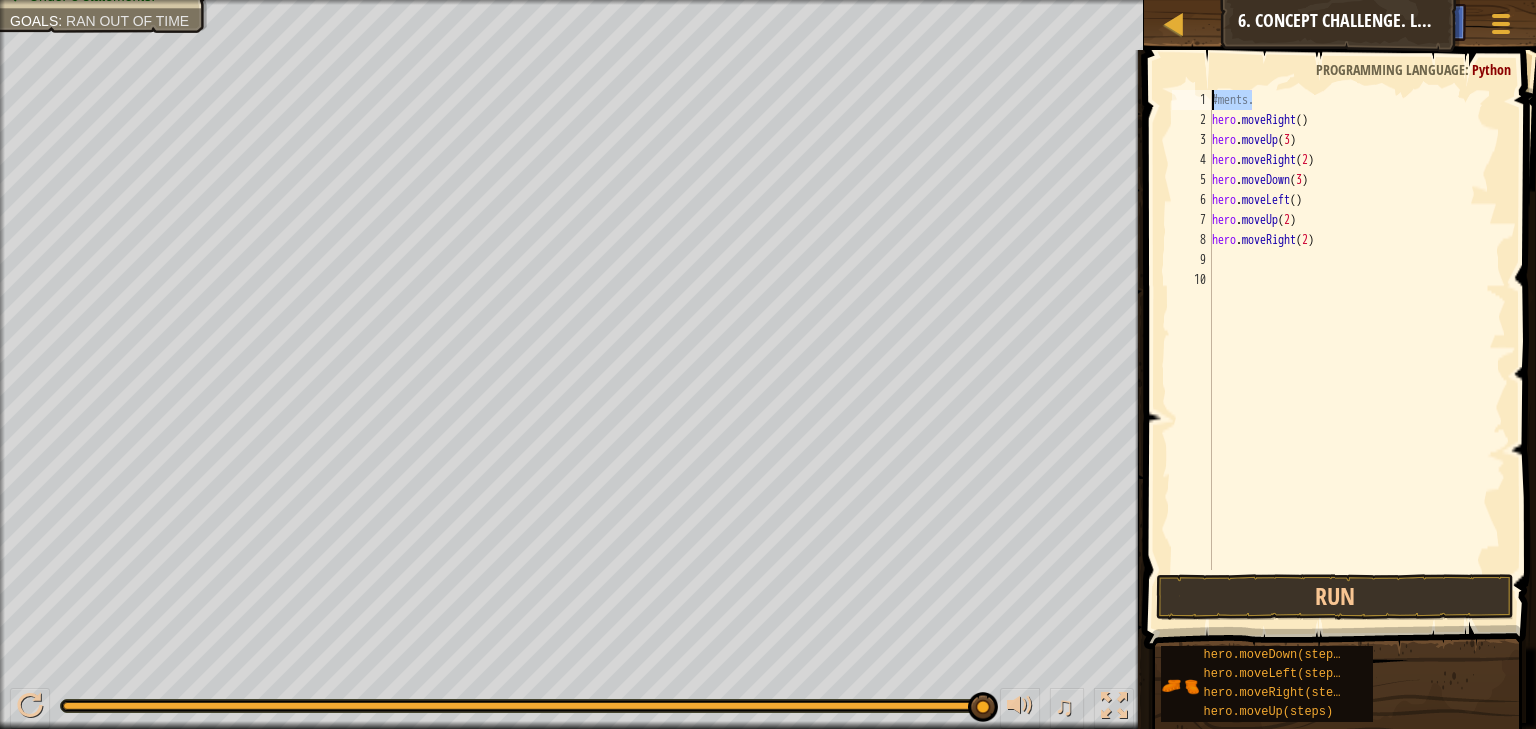 drag, startPoint x: 1249, startPoint y: 104, endPoint x: 1186, endPoint y: 100, distance: 63.126858 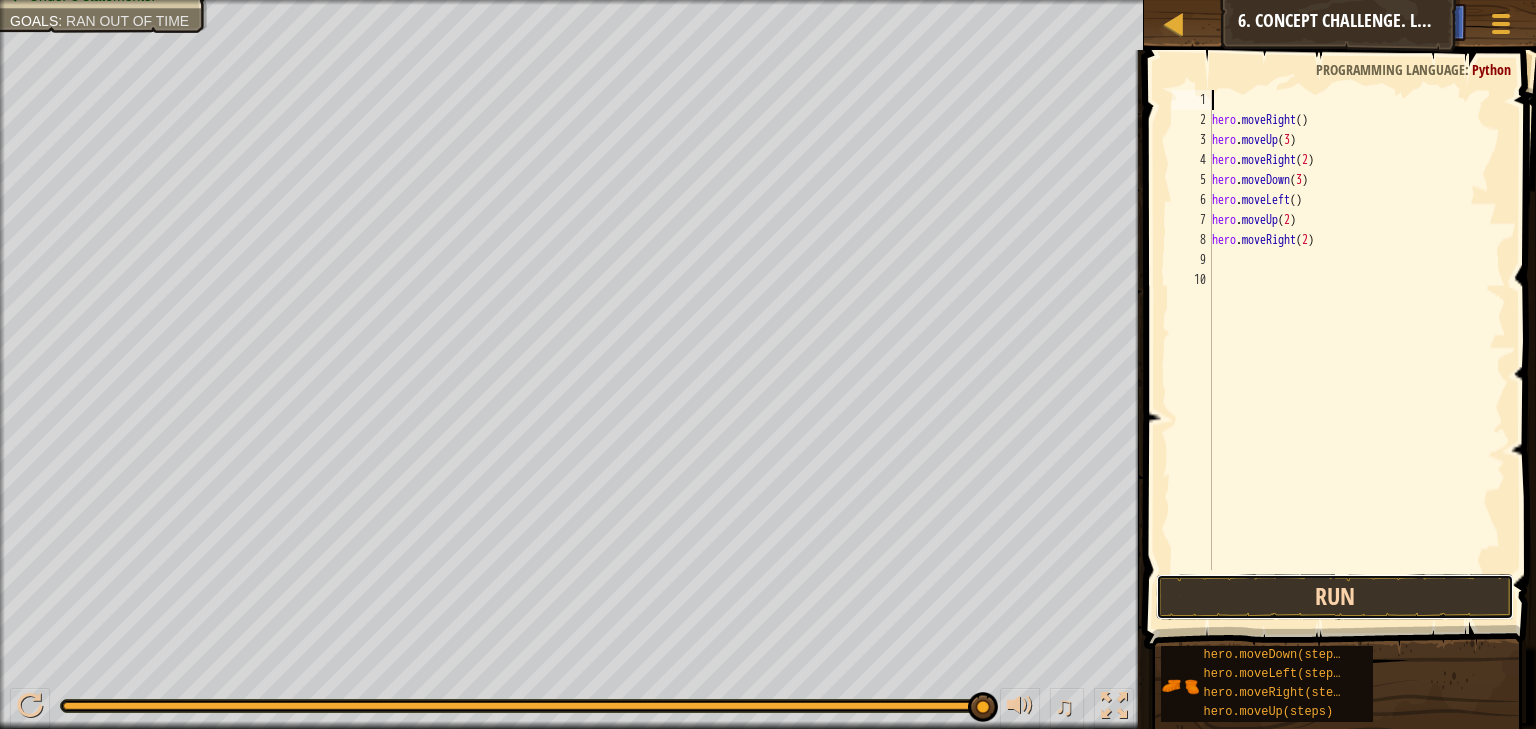 click on "Run" at bounding box center [1334, 597] 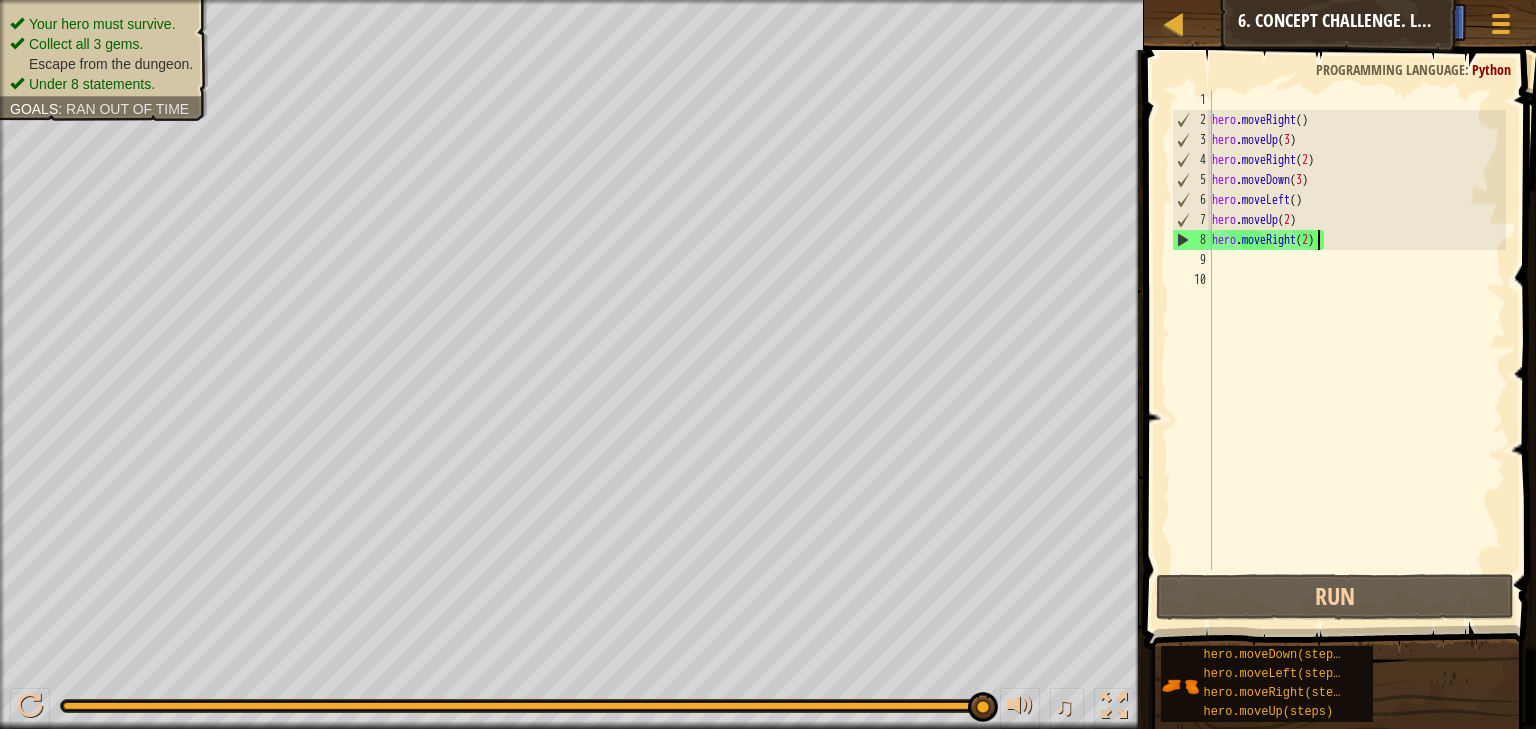 click on "hero . moveRight ( ) hero . moveUp ( 3 ) hero . moveRight ( 2 ) hero . moveDown ( 3 ) hero . moveLeft ( ) hero . moveUp ( 2 ) hero . moveRight ( 2 )" at bounding box center (1357, 350) 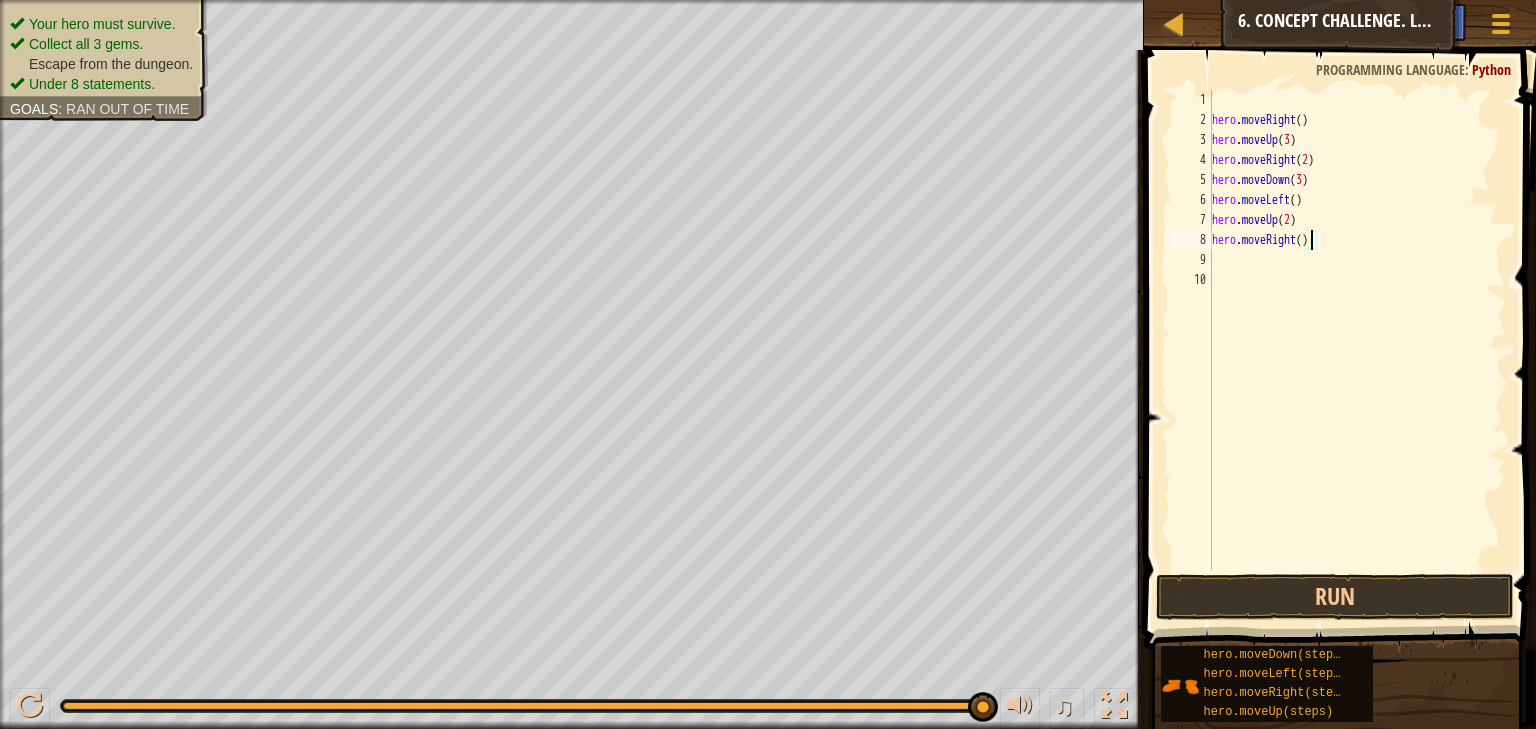 type on "hero.moveRight(3)" 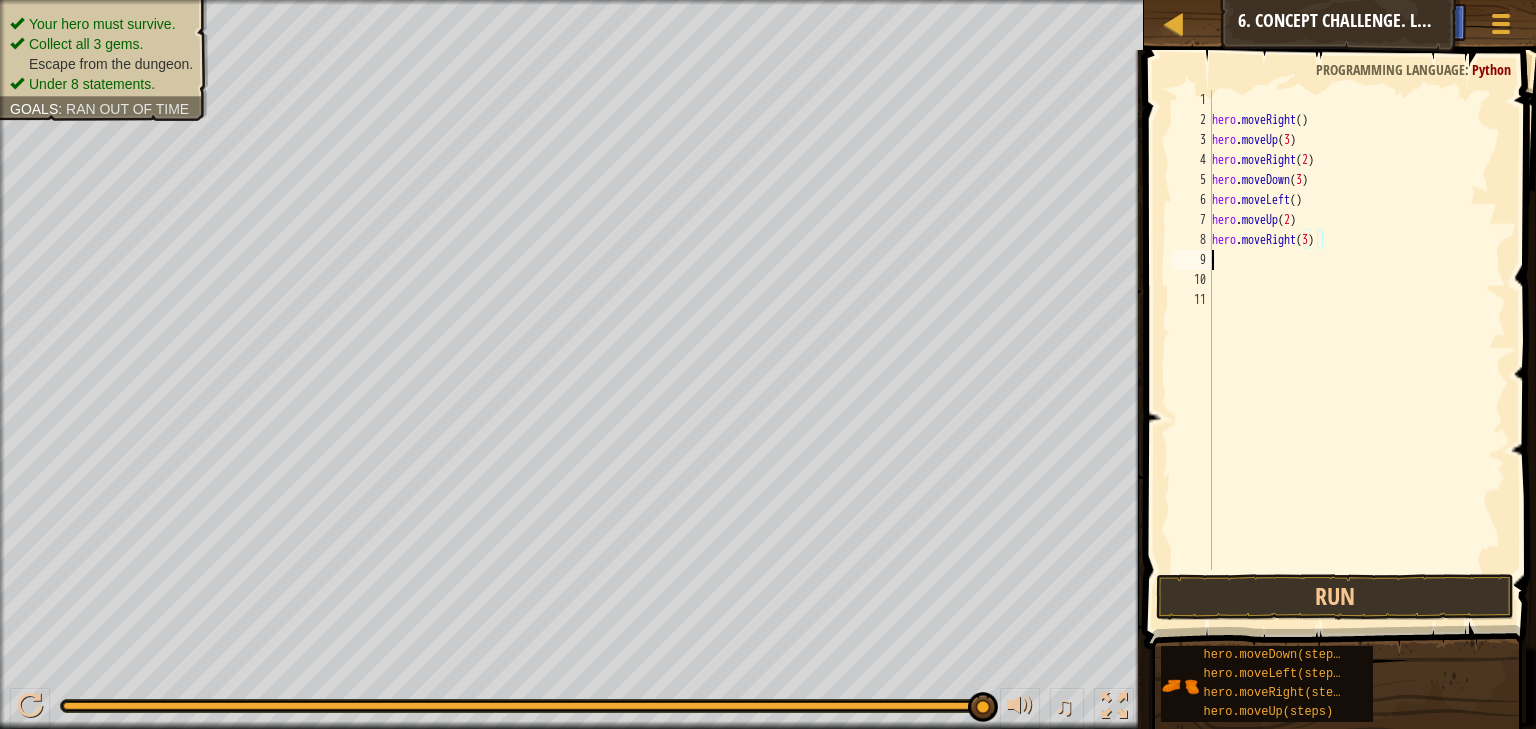 scroll, scrollTop: 9, scrollLeft: 0, axis: vertical 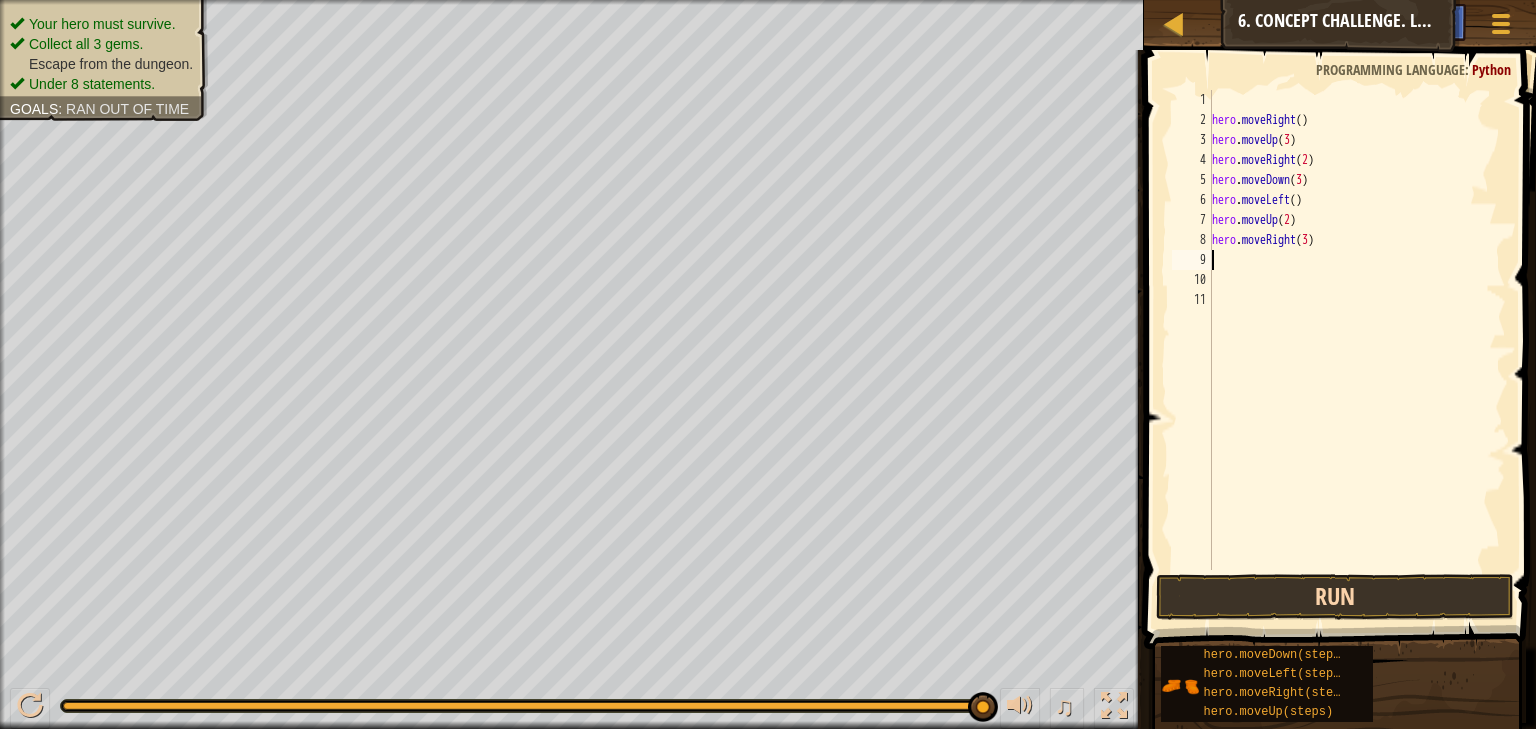 type 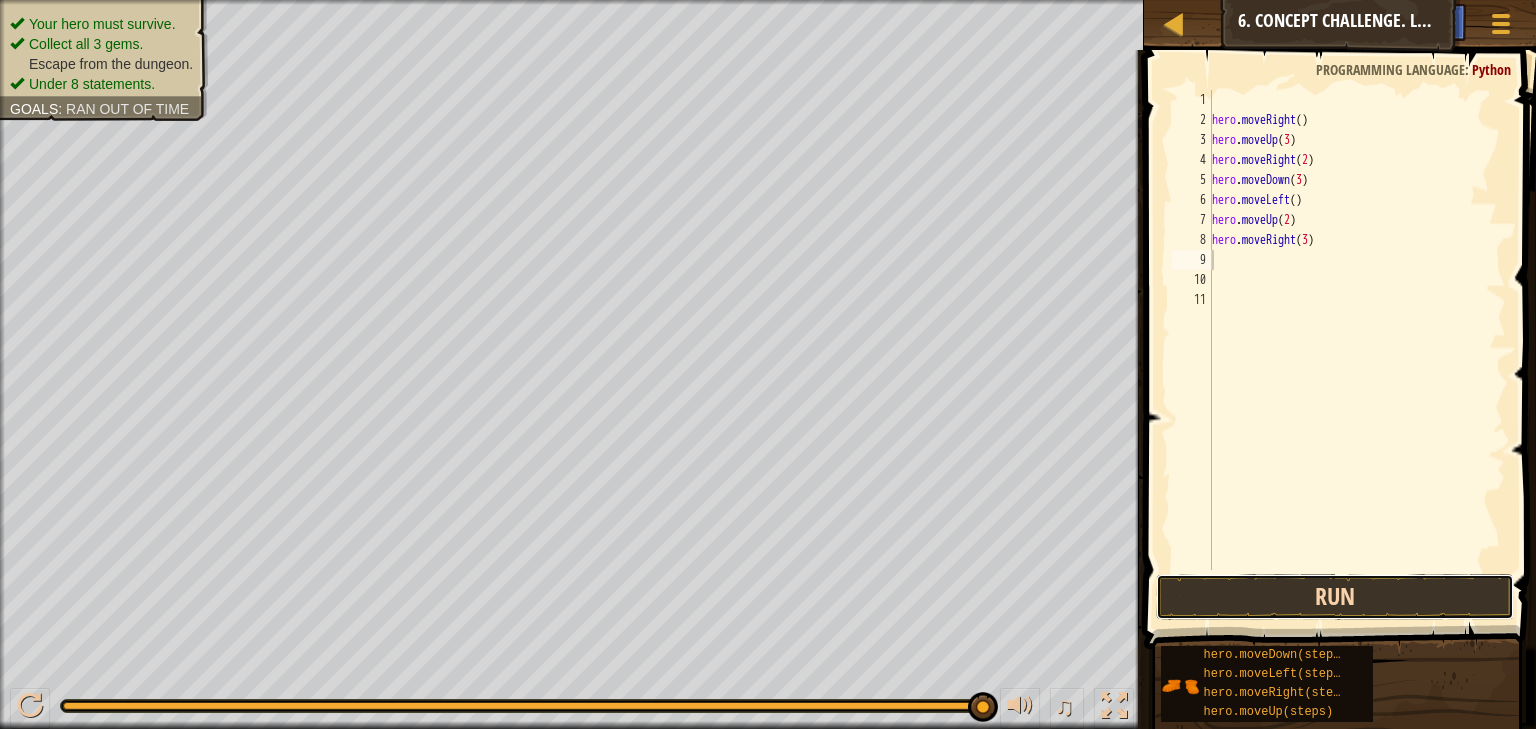 click on "Run" at bounding box center (1334, 597) 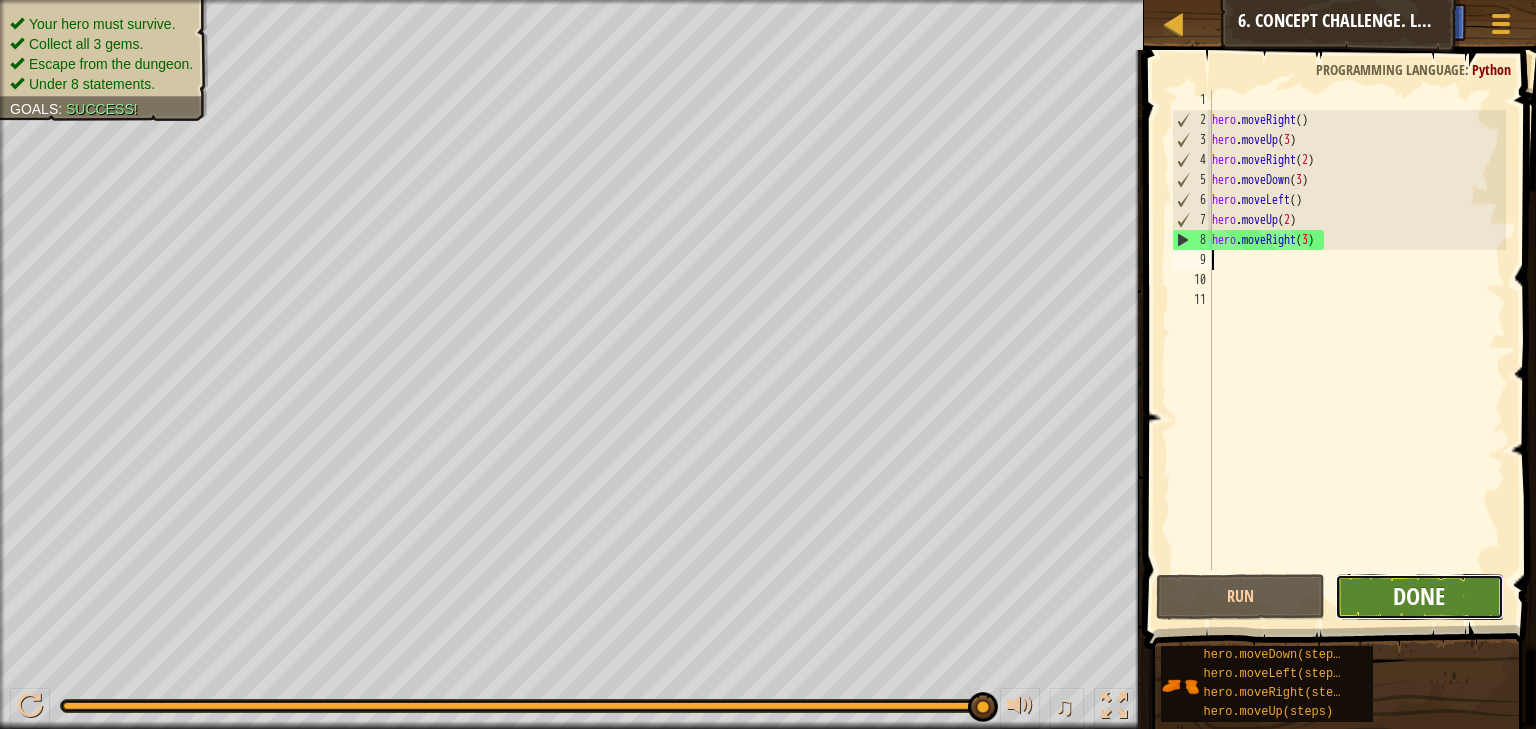 click on "Done" at bounding box center (1419, 596) 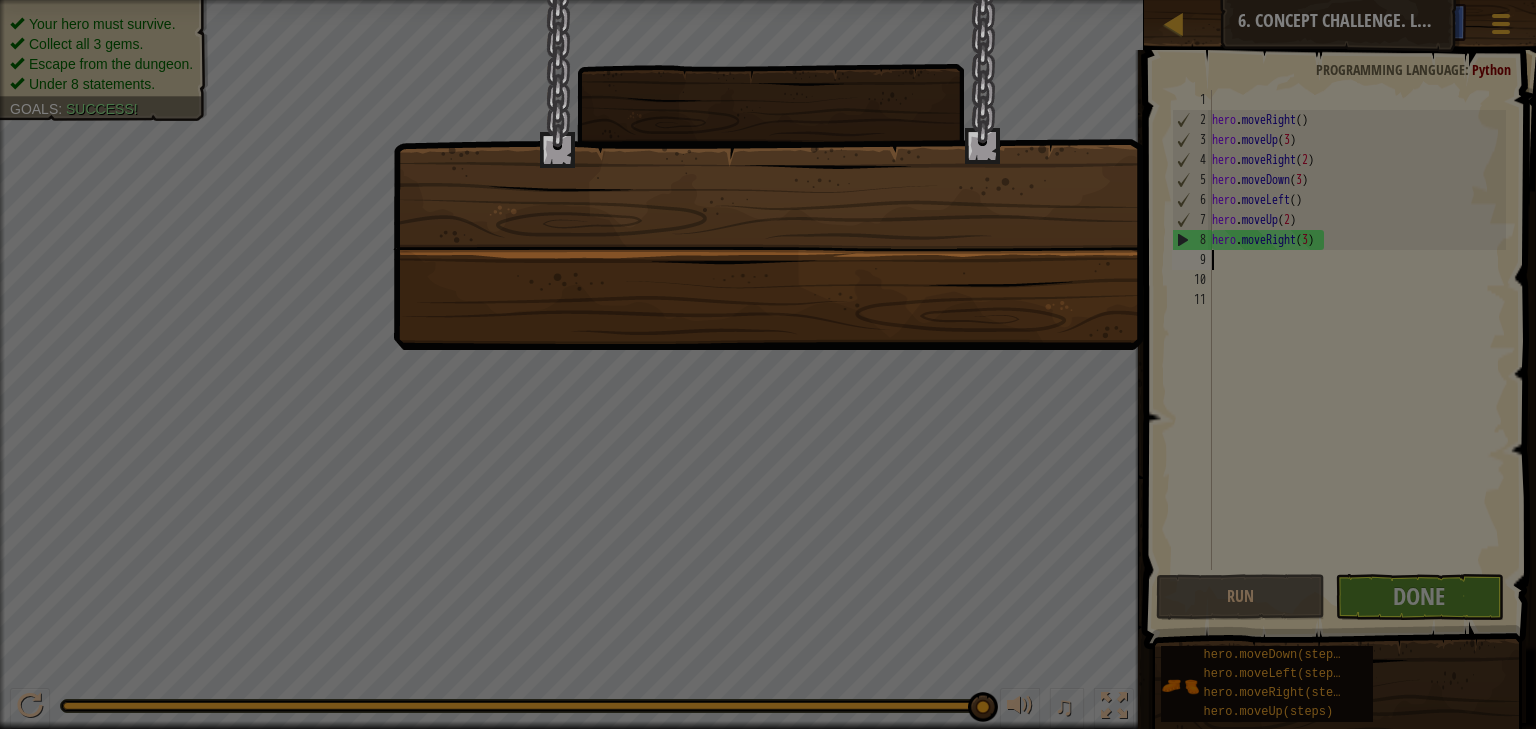click at bounding box center (768, 364) 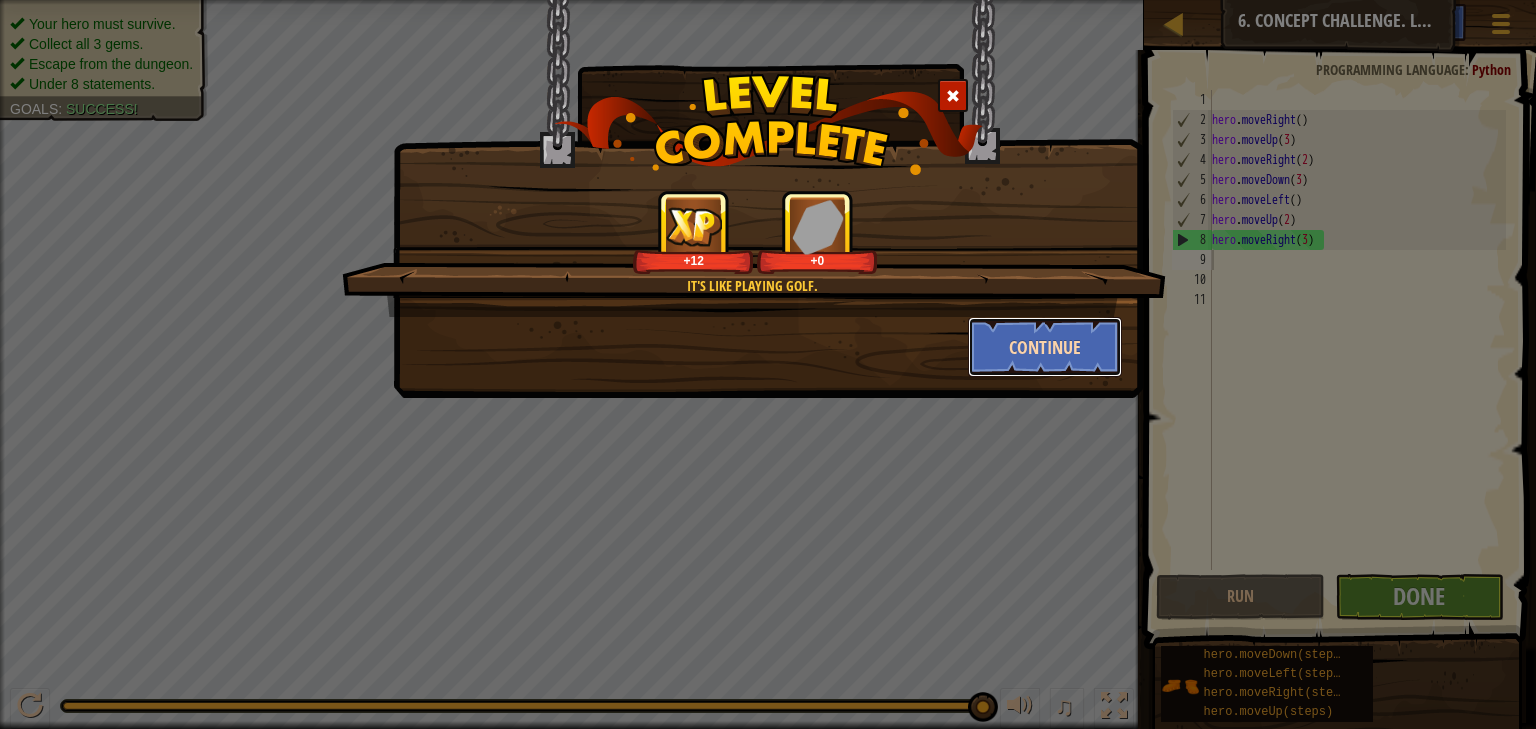 click on "Continue" at bounding box center (1045, 347) 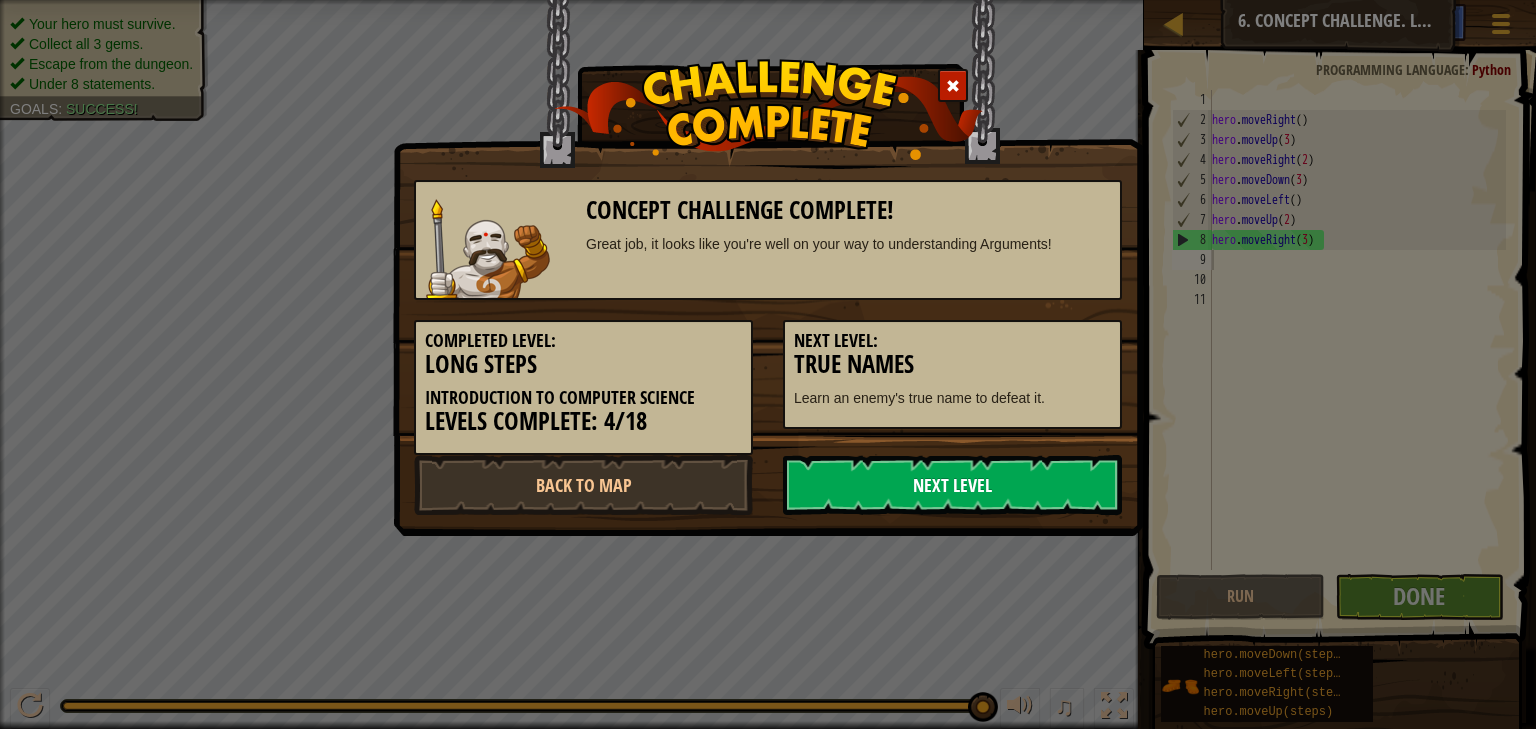 click on "Next Level" at bounding box center [952, 485] 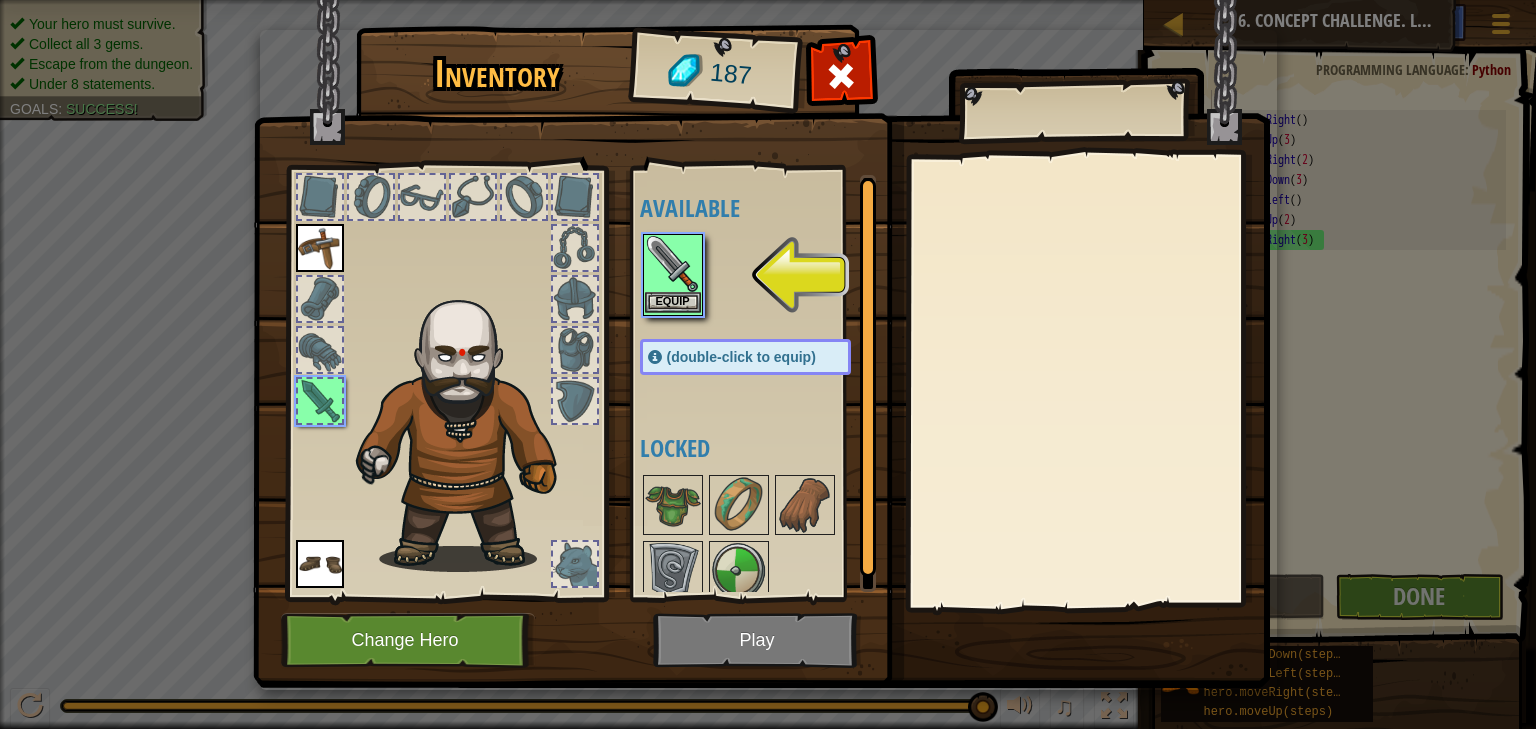 click at bounding box center [673, 264] 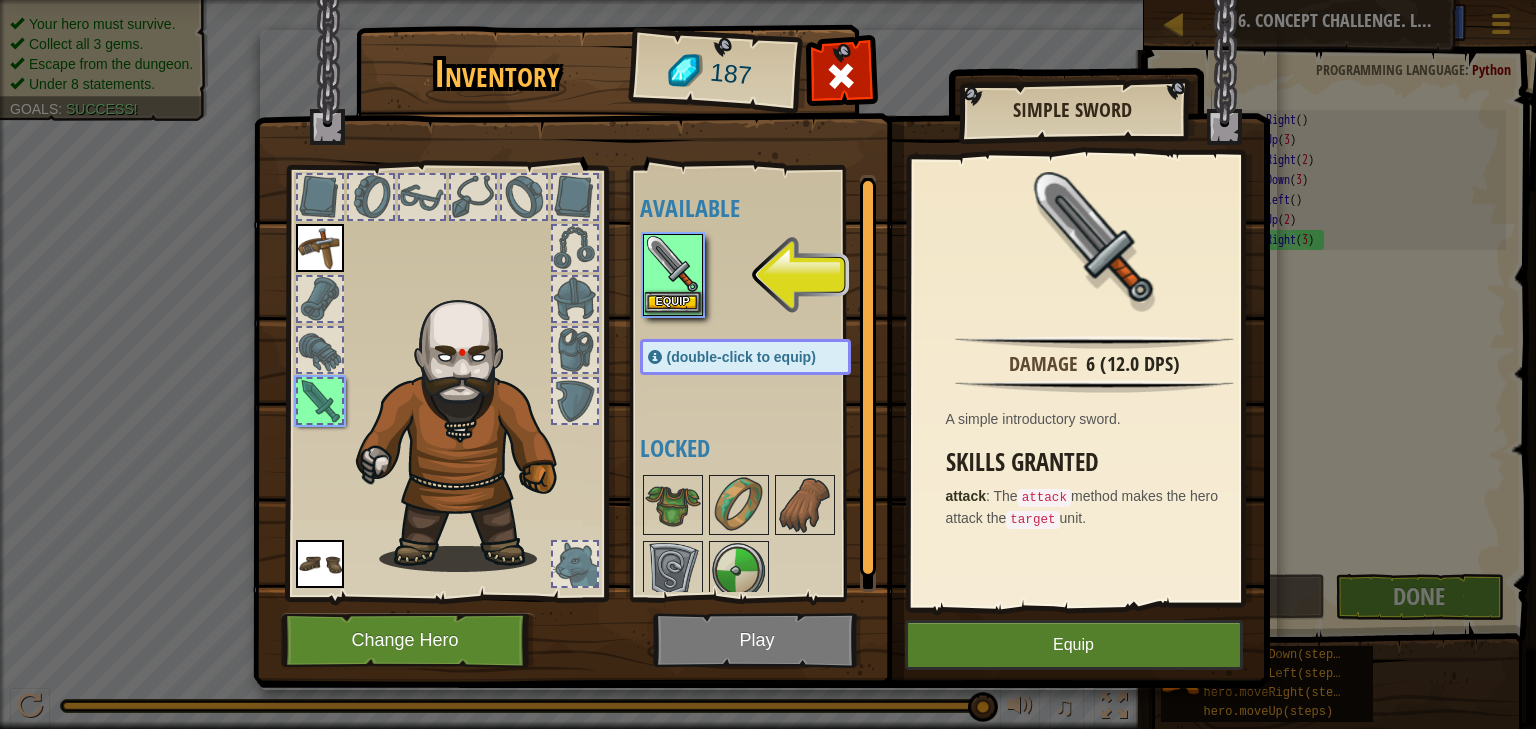 click at bounding box center (673, 264) 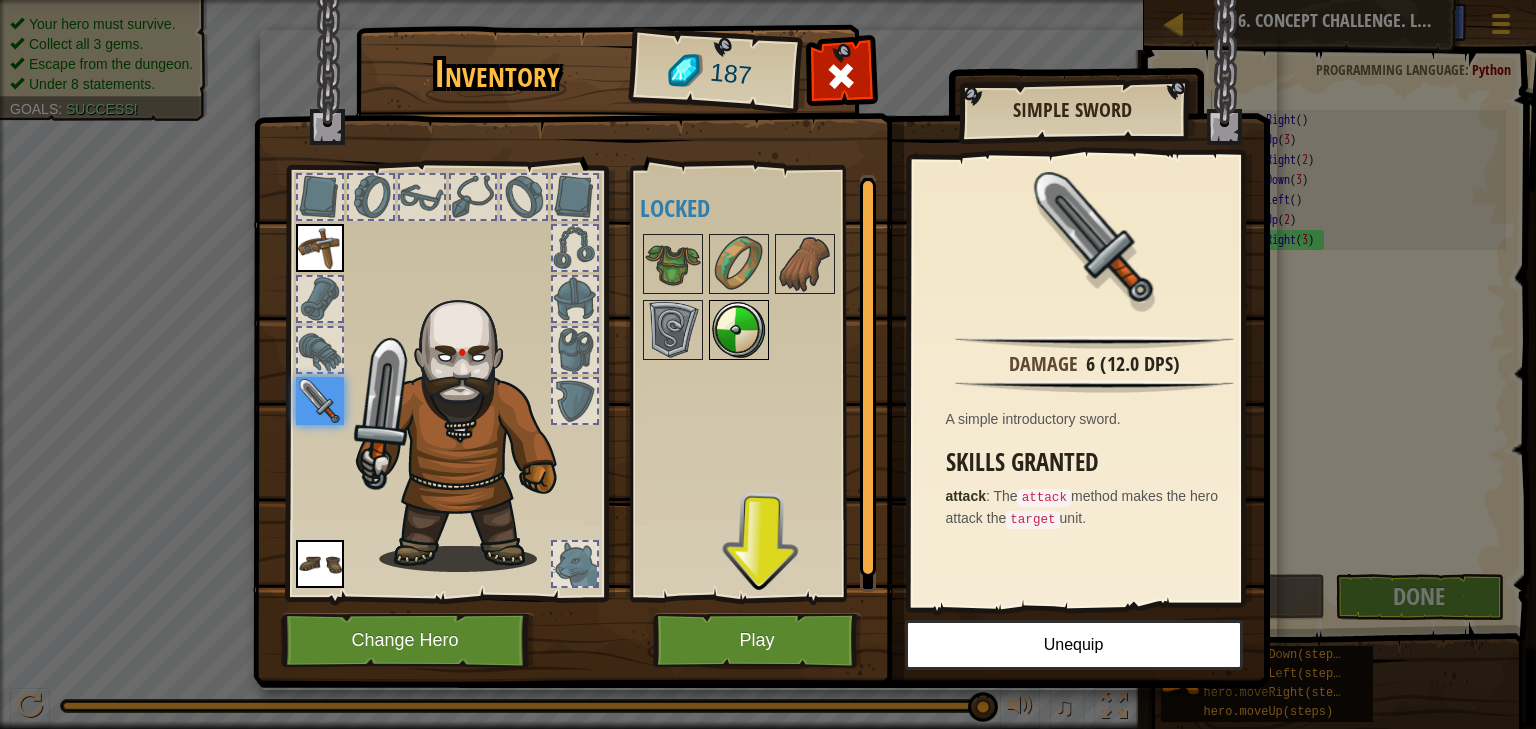 click at bounding box center [739, 330] 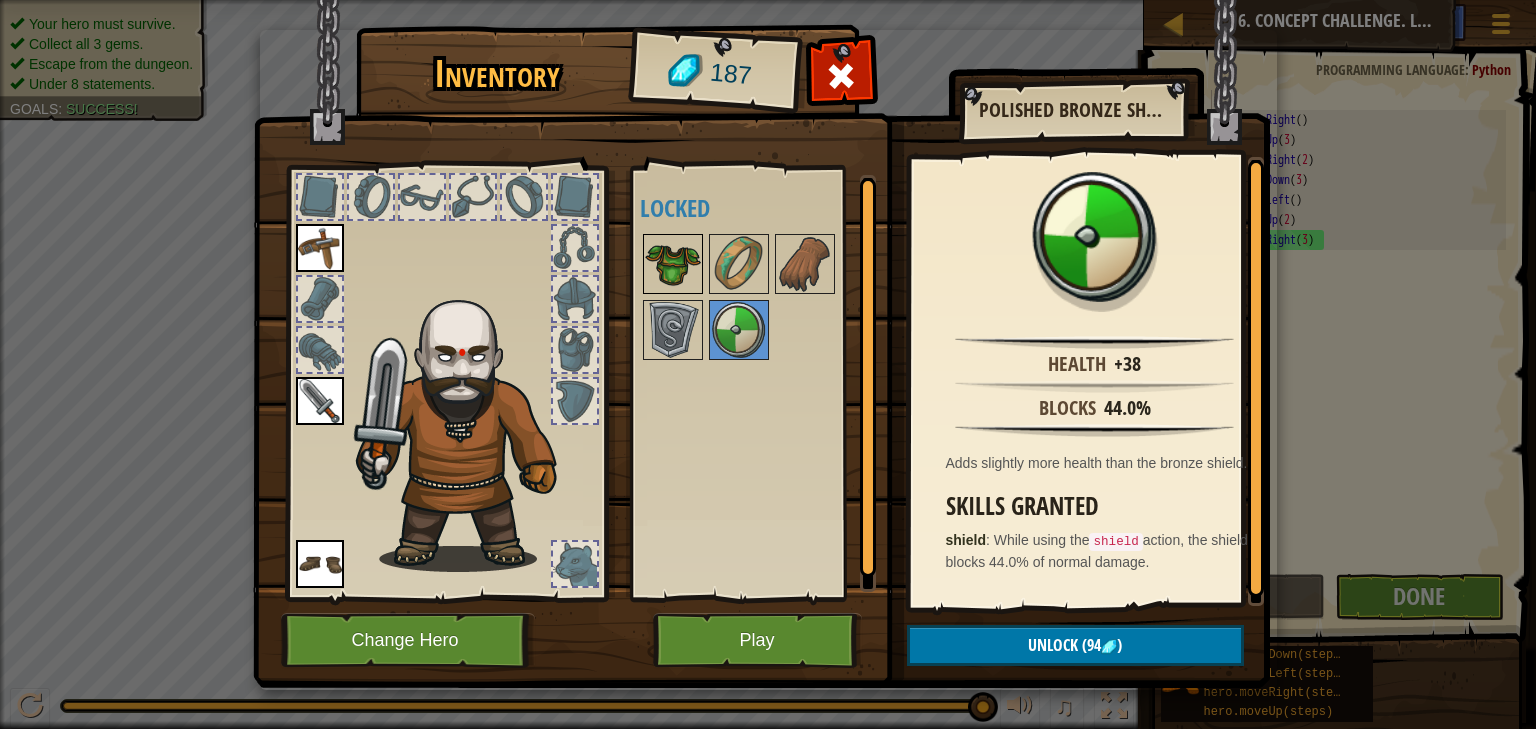 click at bounding box center (673, 264) 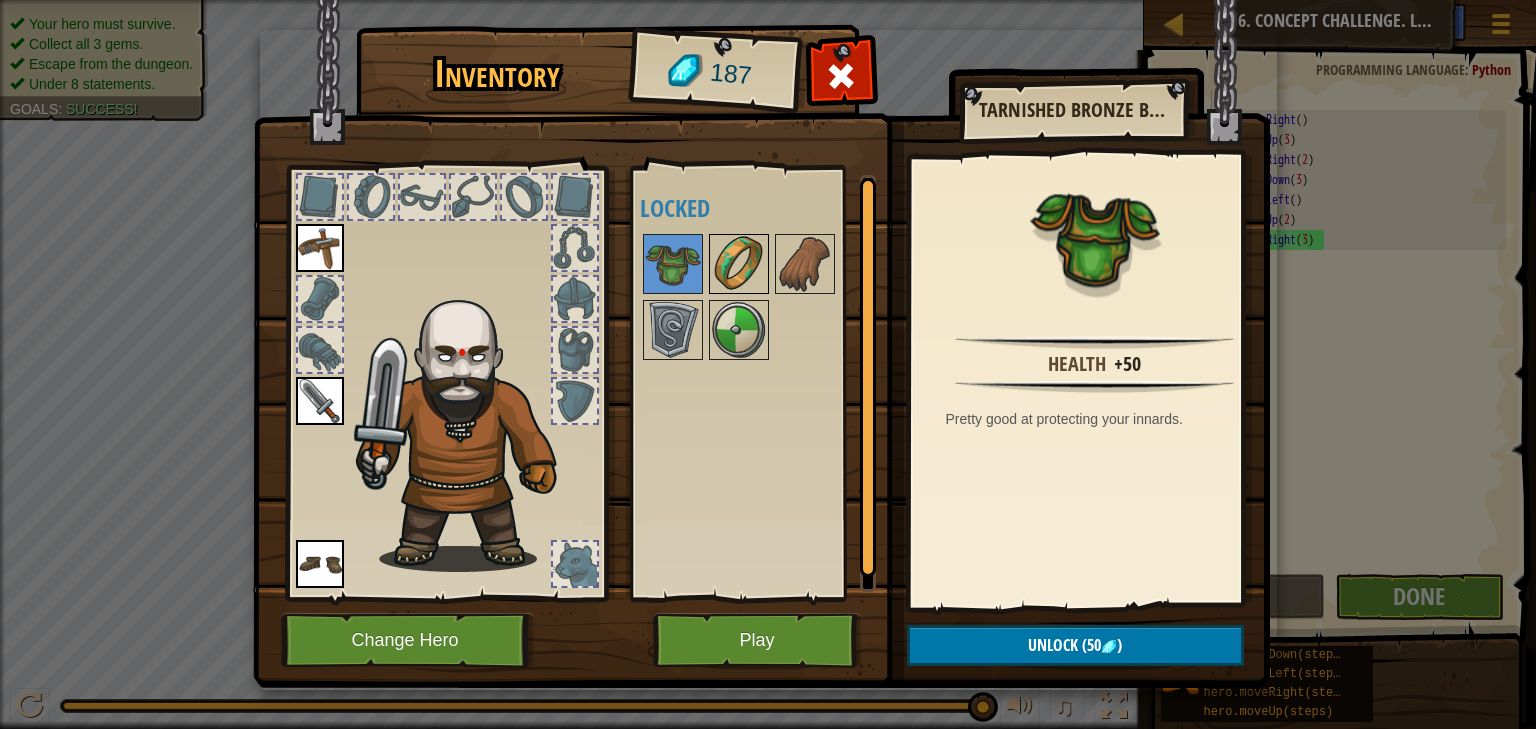 click at bounding box center [739, 264] 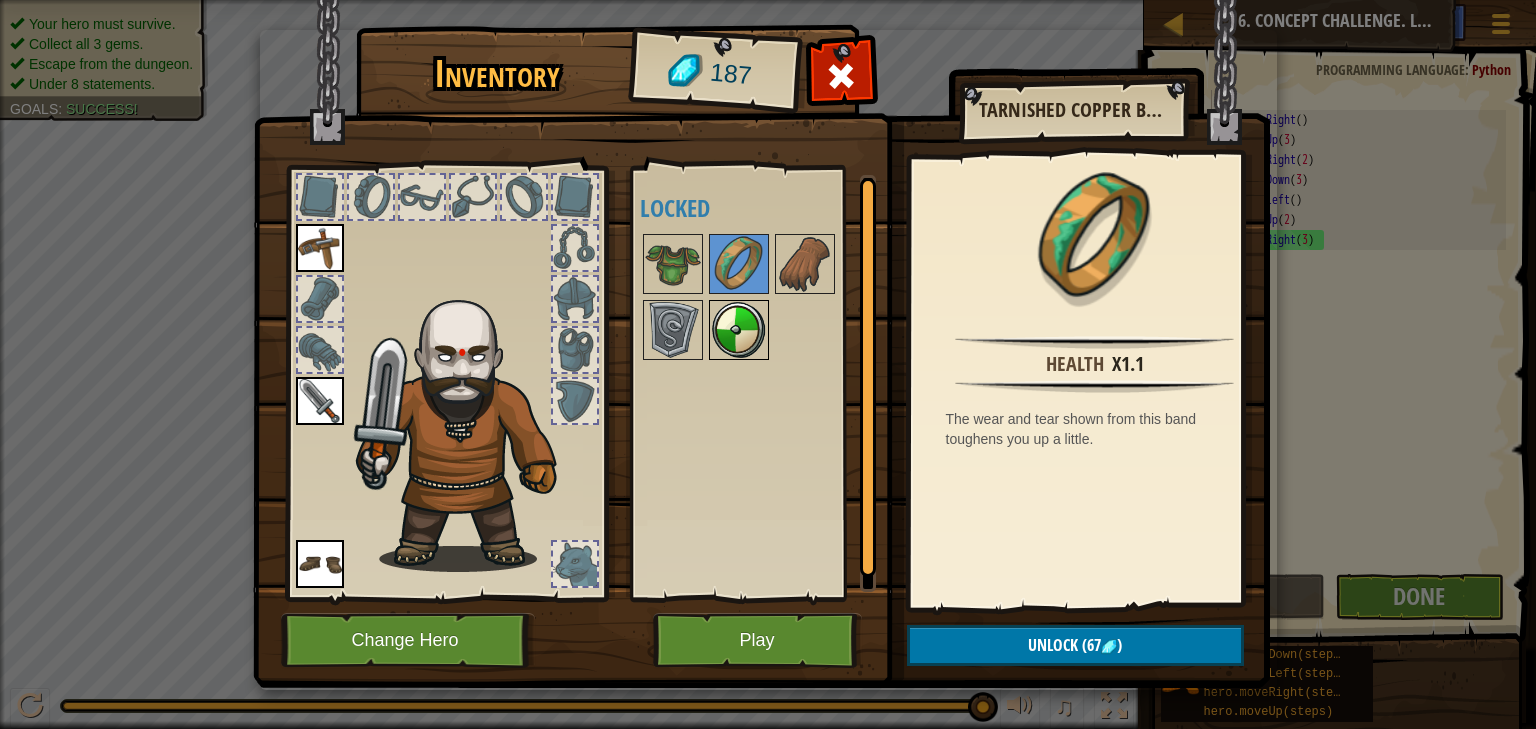 click at bounding box center [739, 330] 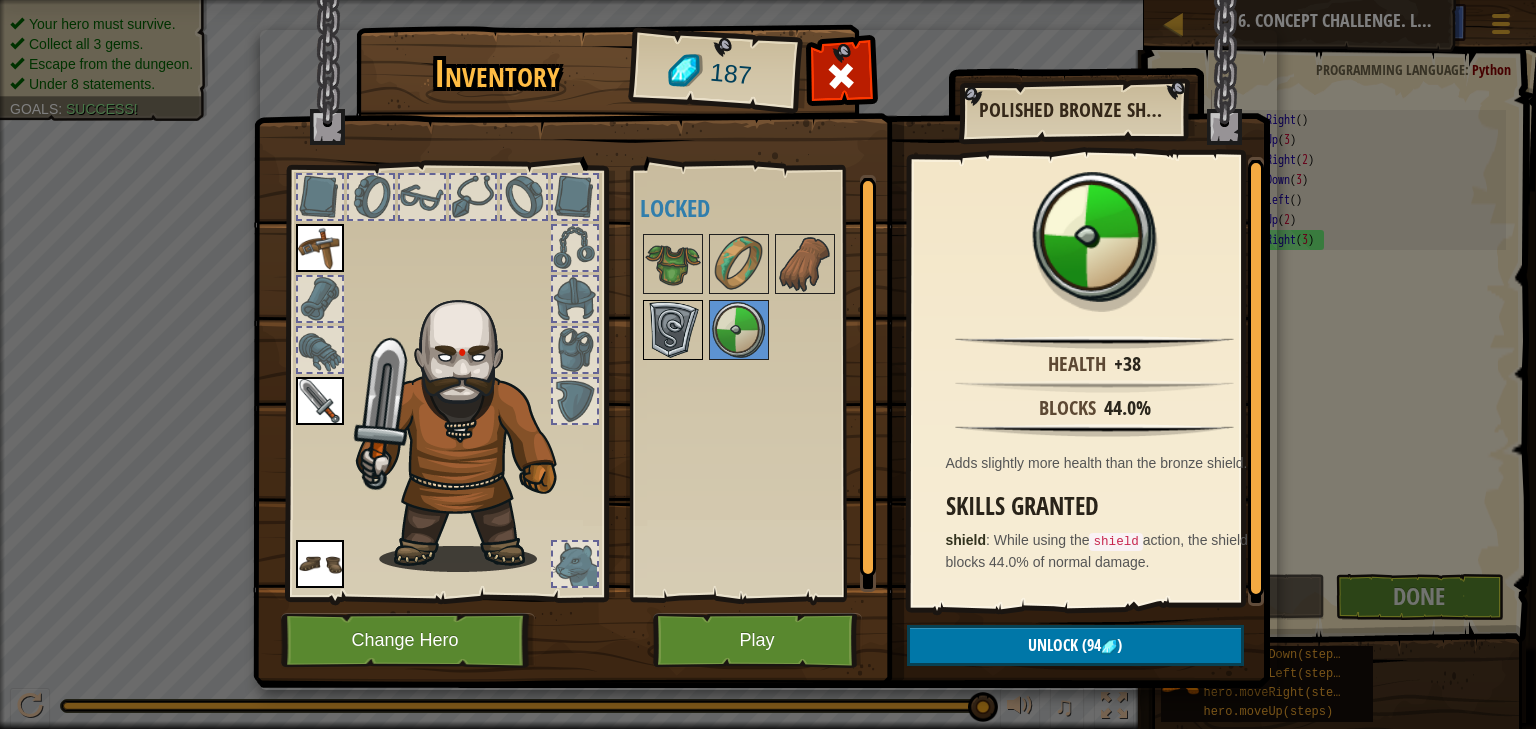 click at bounding box center (673, 330) 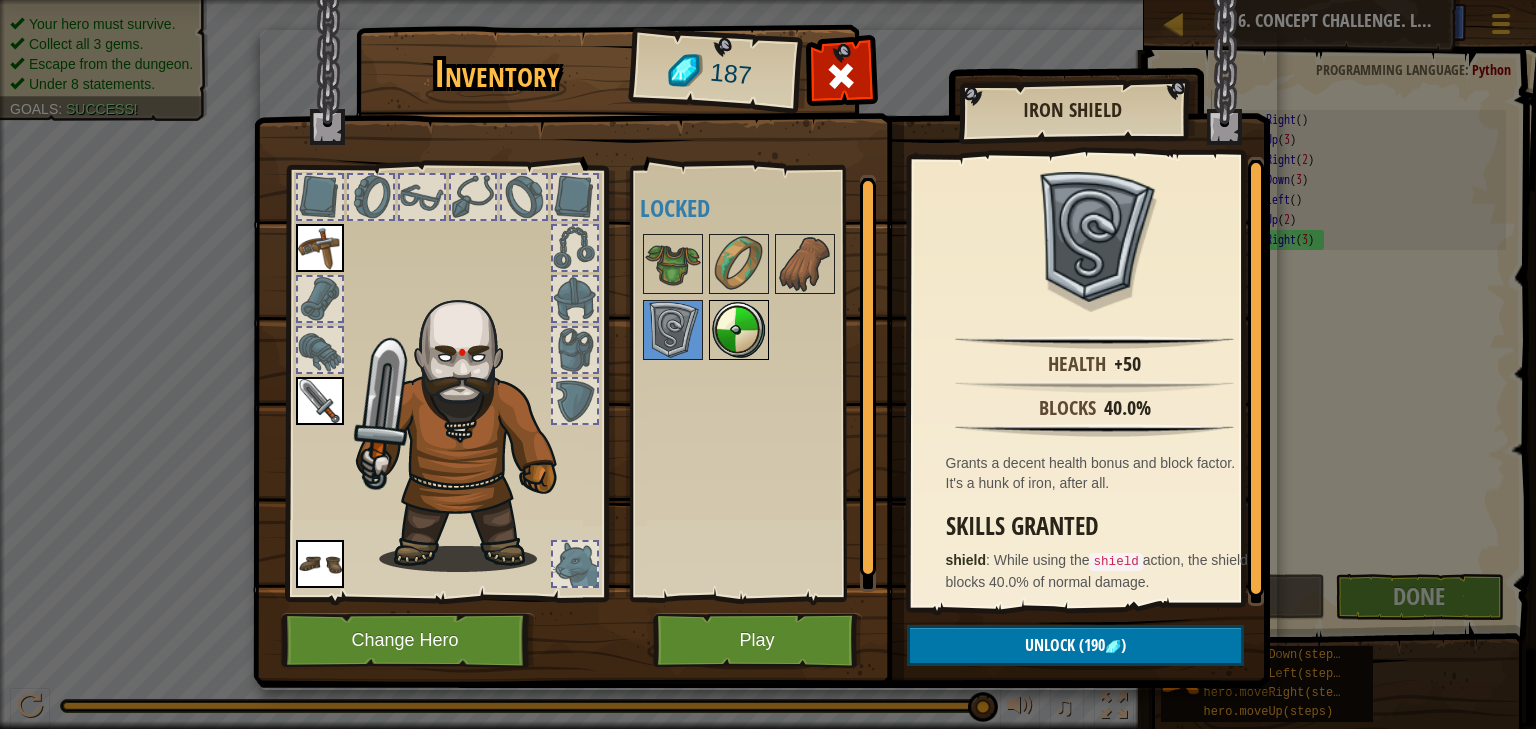 click at bounding box center [739, 330] 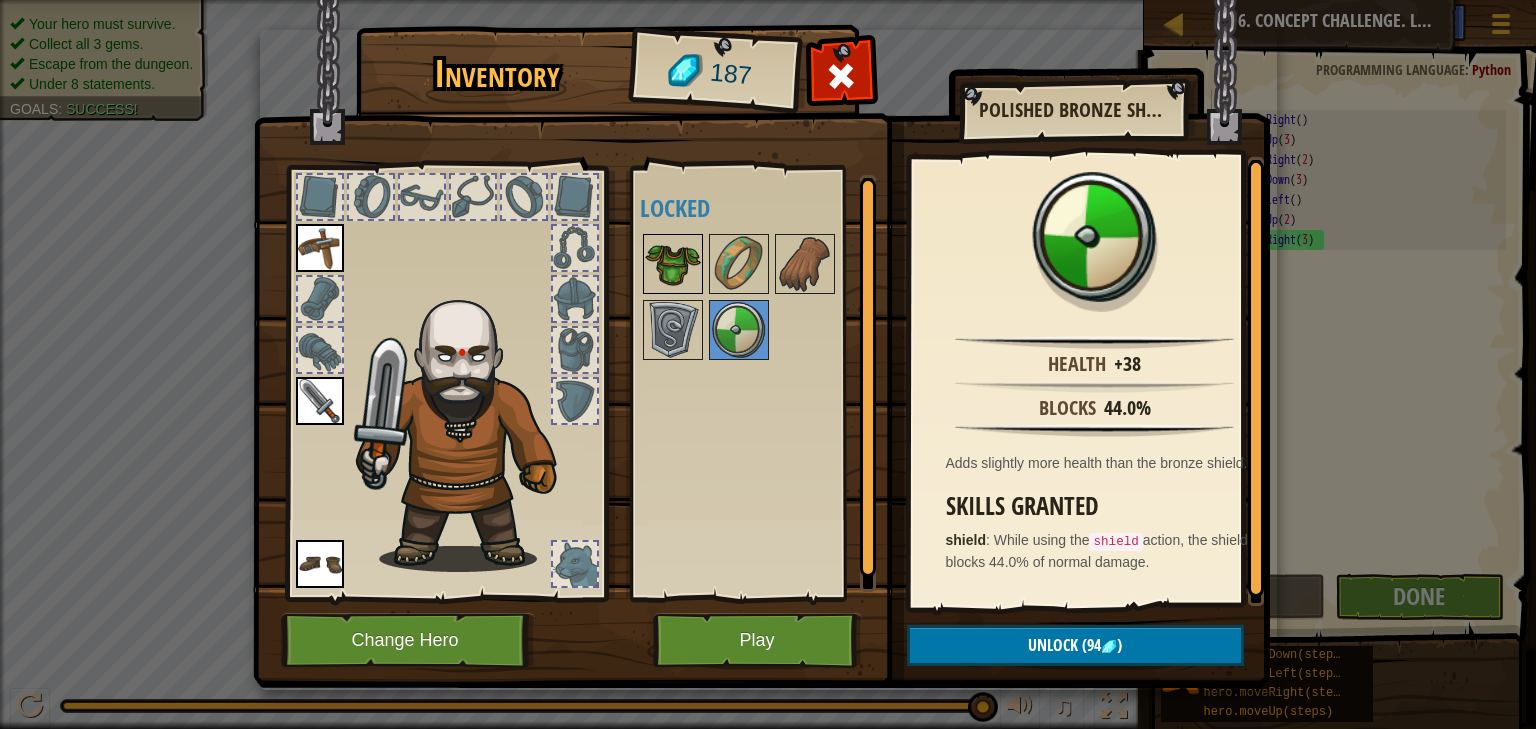 drag, startPoint x: 685, startPoint y: 270, endPoint x: 671, endPoint y: 270, distance: 14 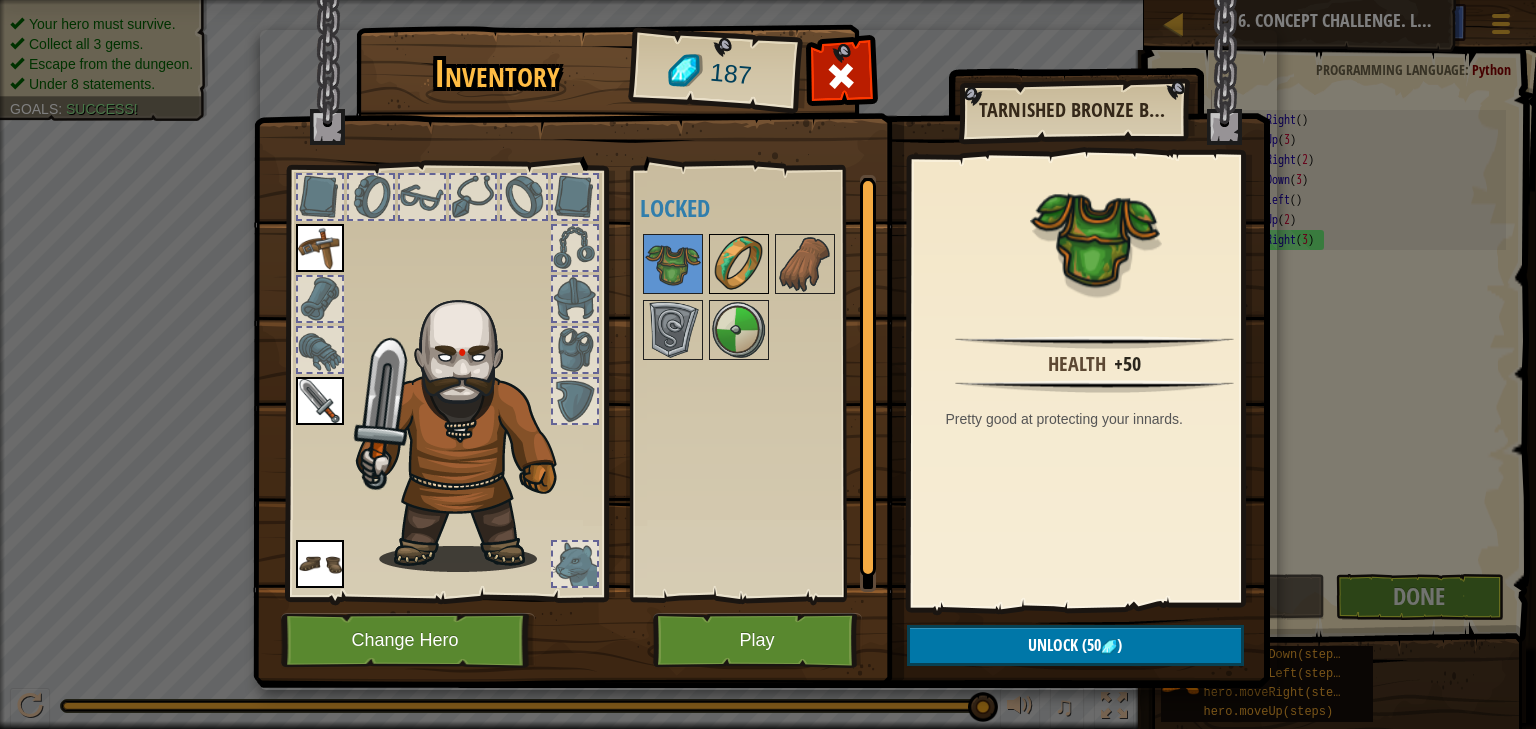 click at bounding box center [739, 264] 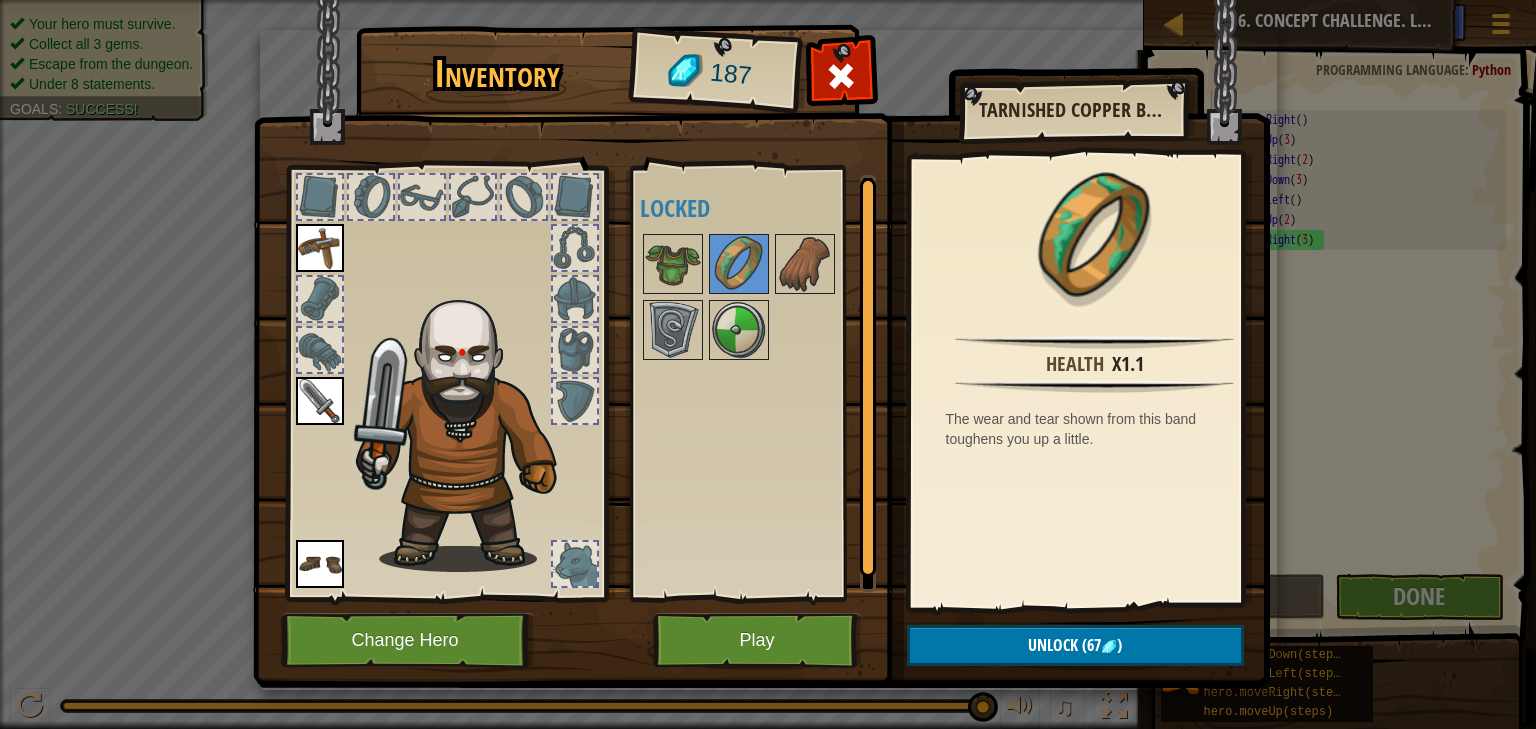 click at bounding box center (765, 297) 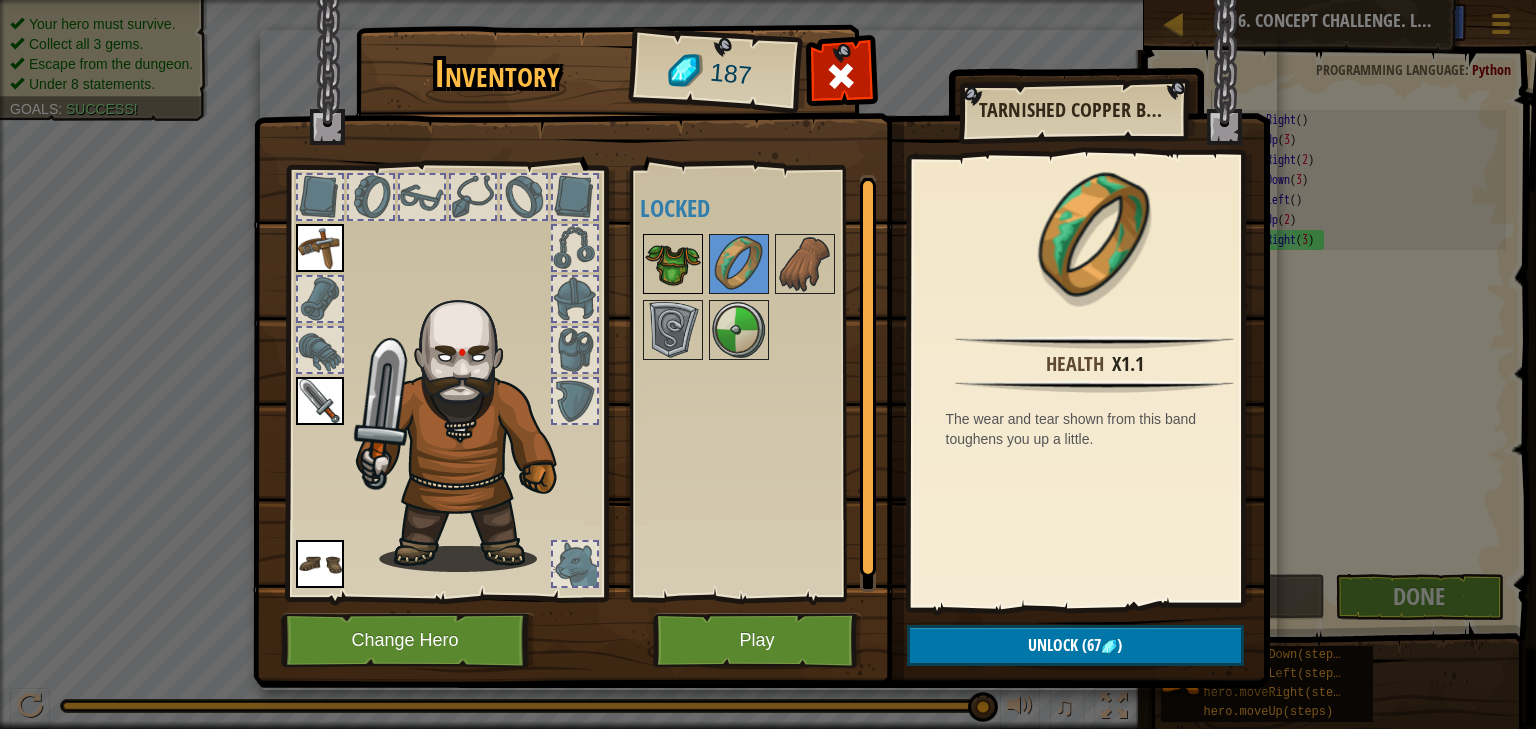 click at bounding box center (673, 264) 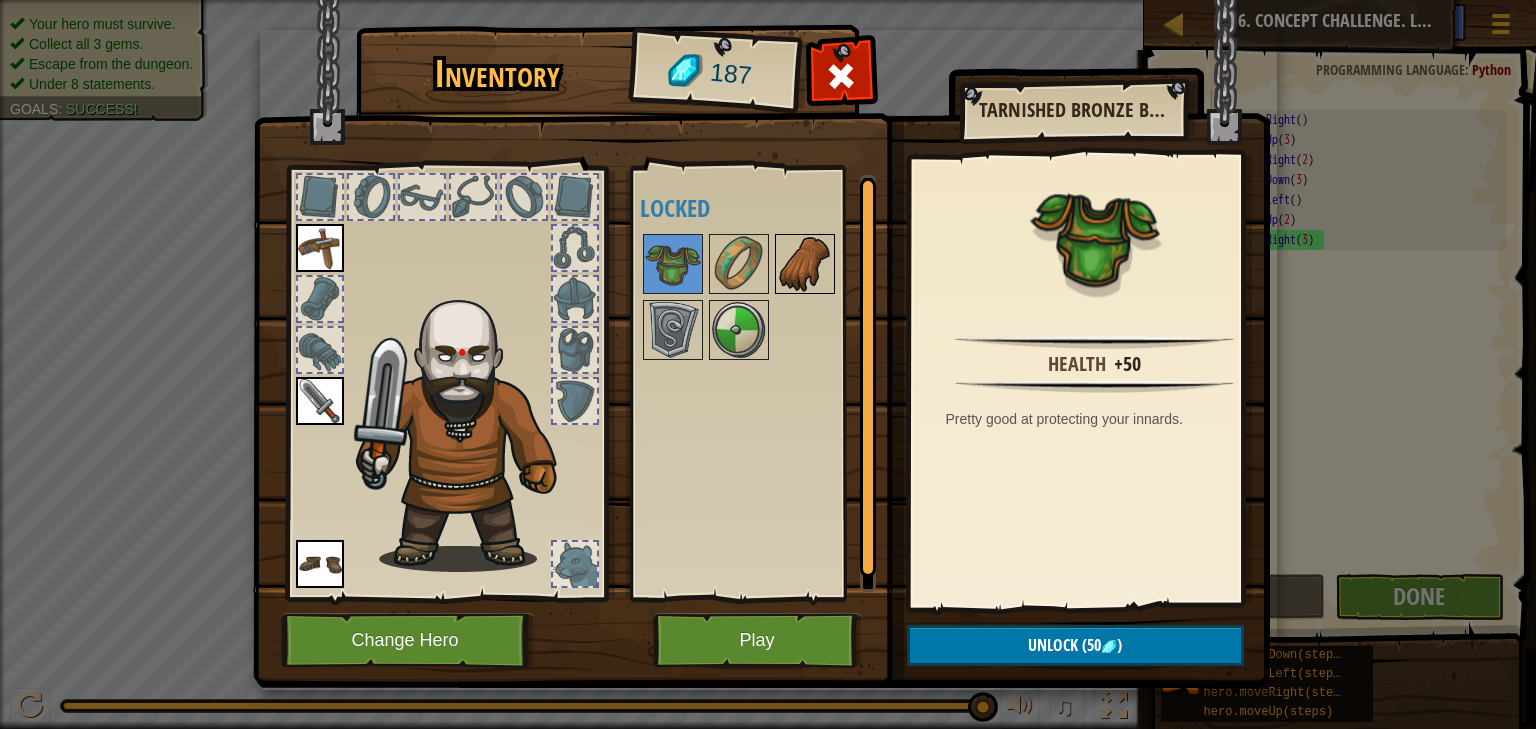 click at bounding box center [805, 264] 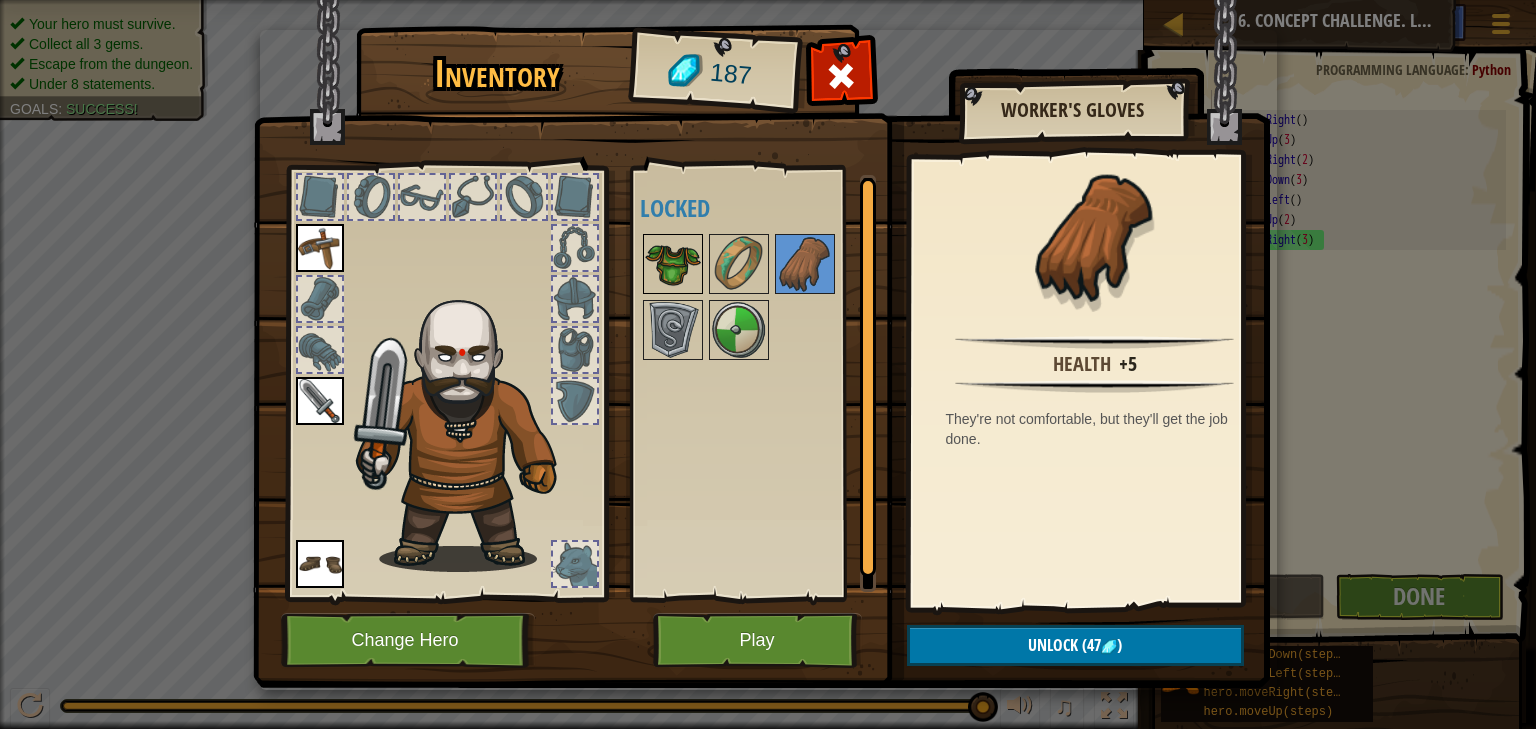 click at bounding box center [673, 264] 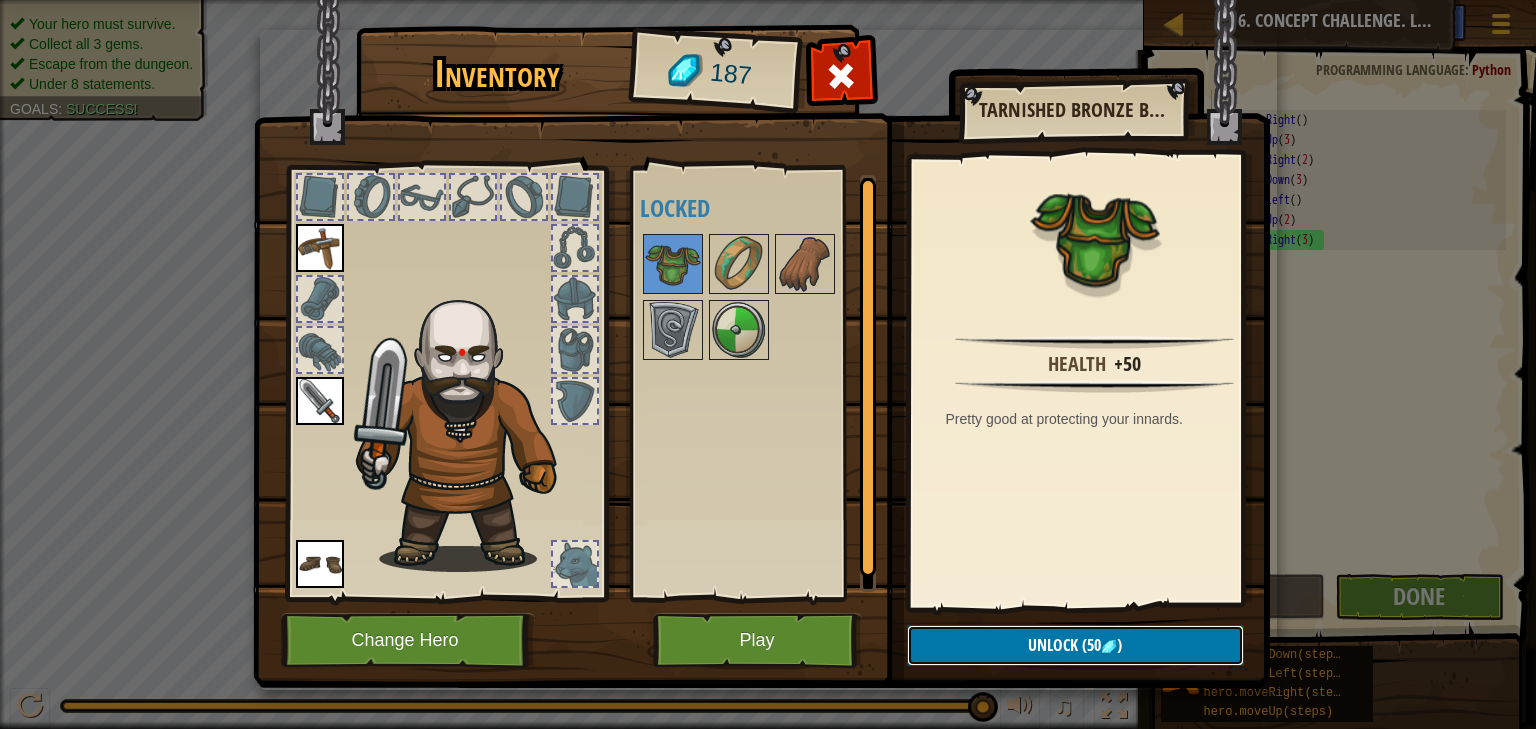 click on "Unlock" at bounding box center (1053, 645) 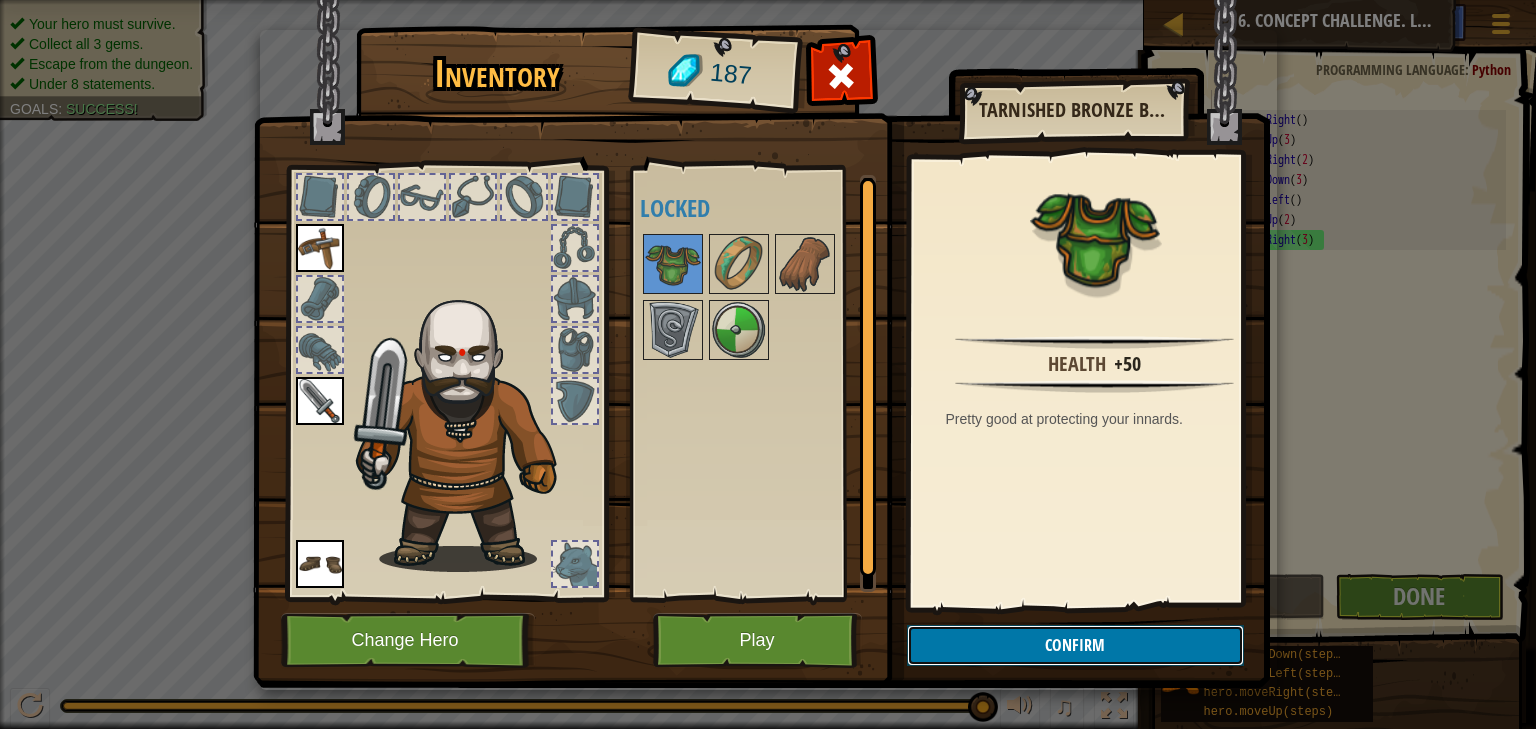 click on "Confirm" at bounding box center (1075, 645) 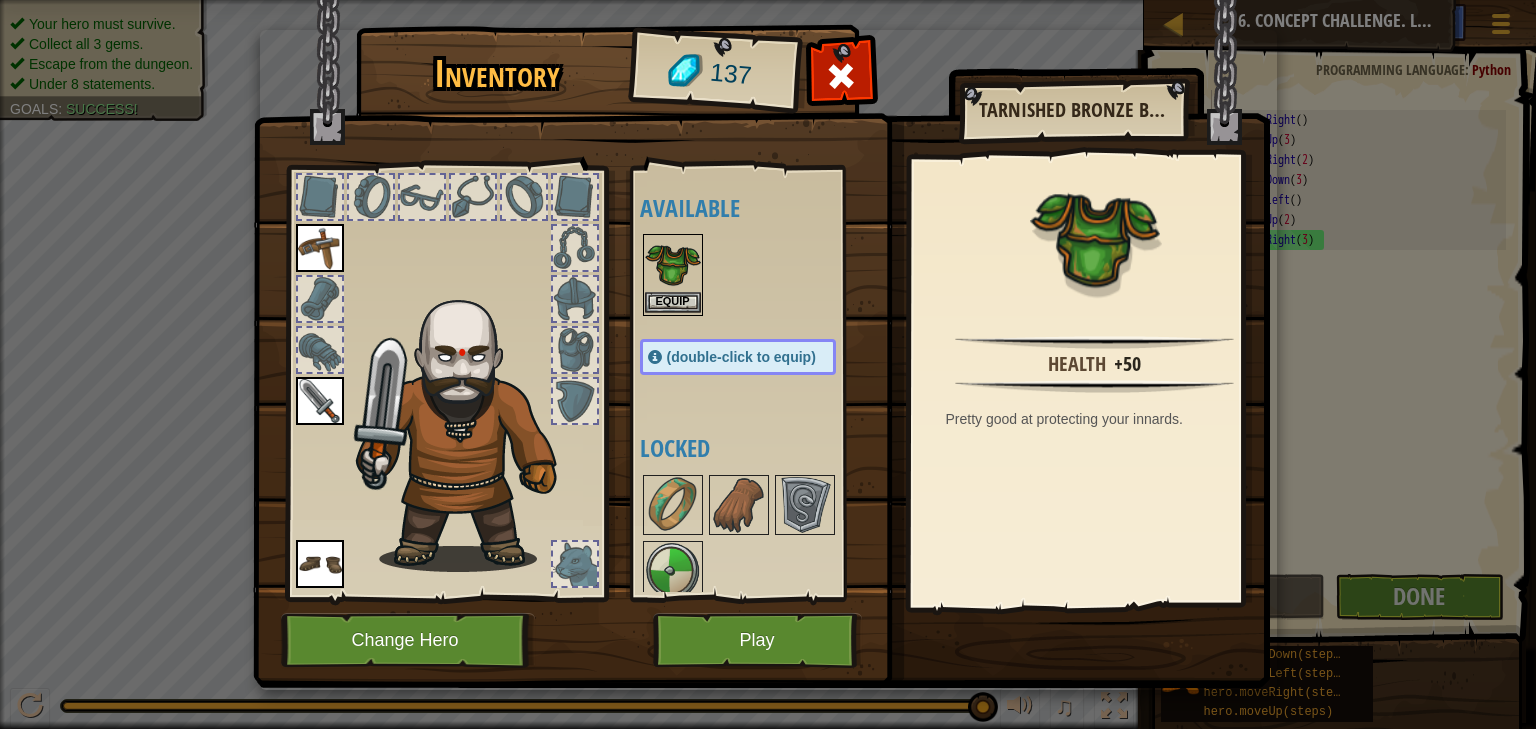 click at bounding box center (673, 264) 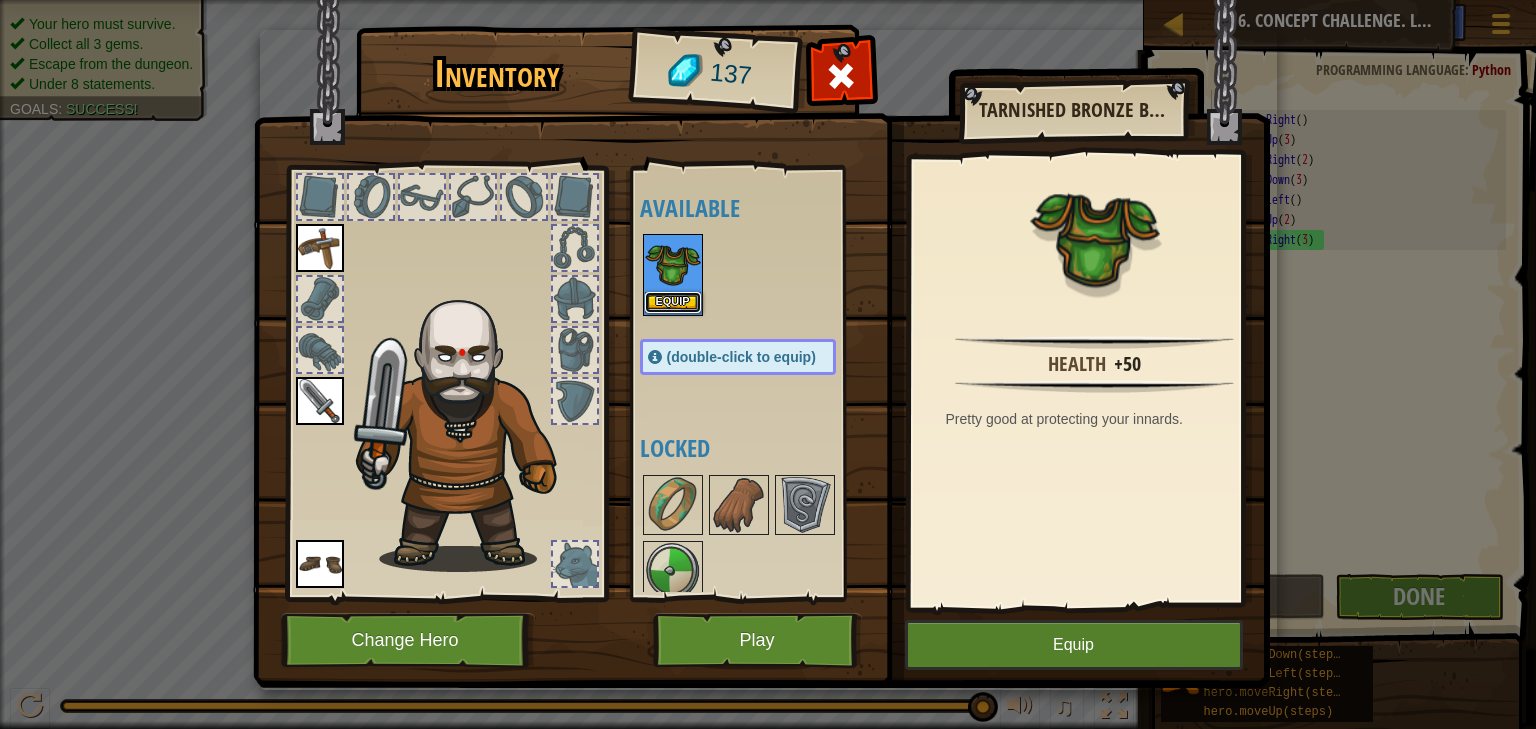 click on "Equip" at bounding box center (673, 302) 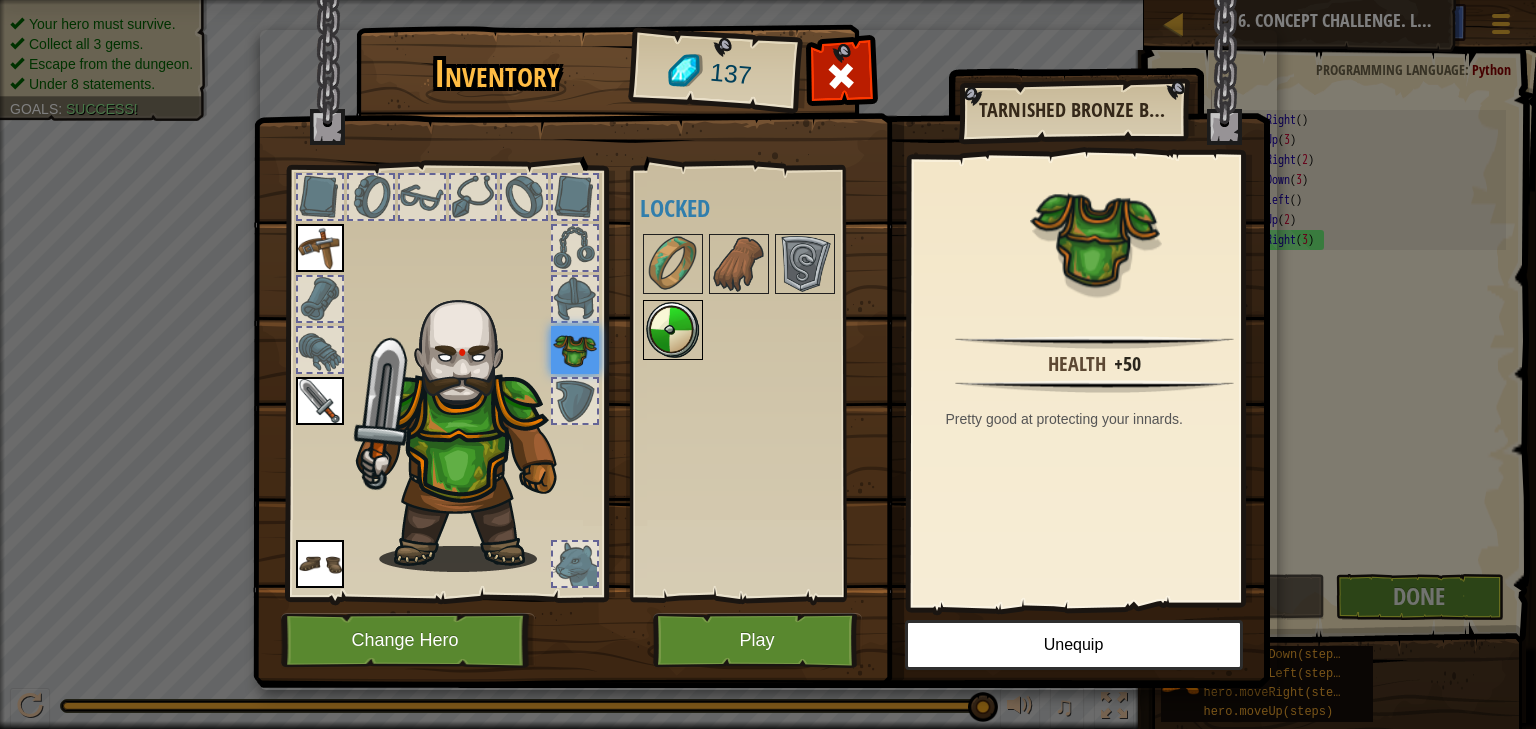 click at bounding box center (673, 330) 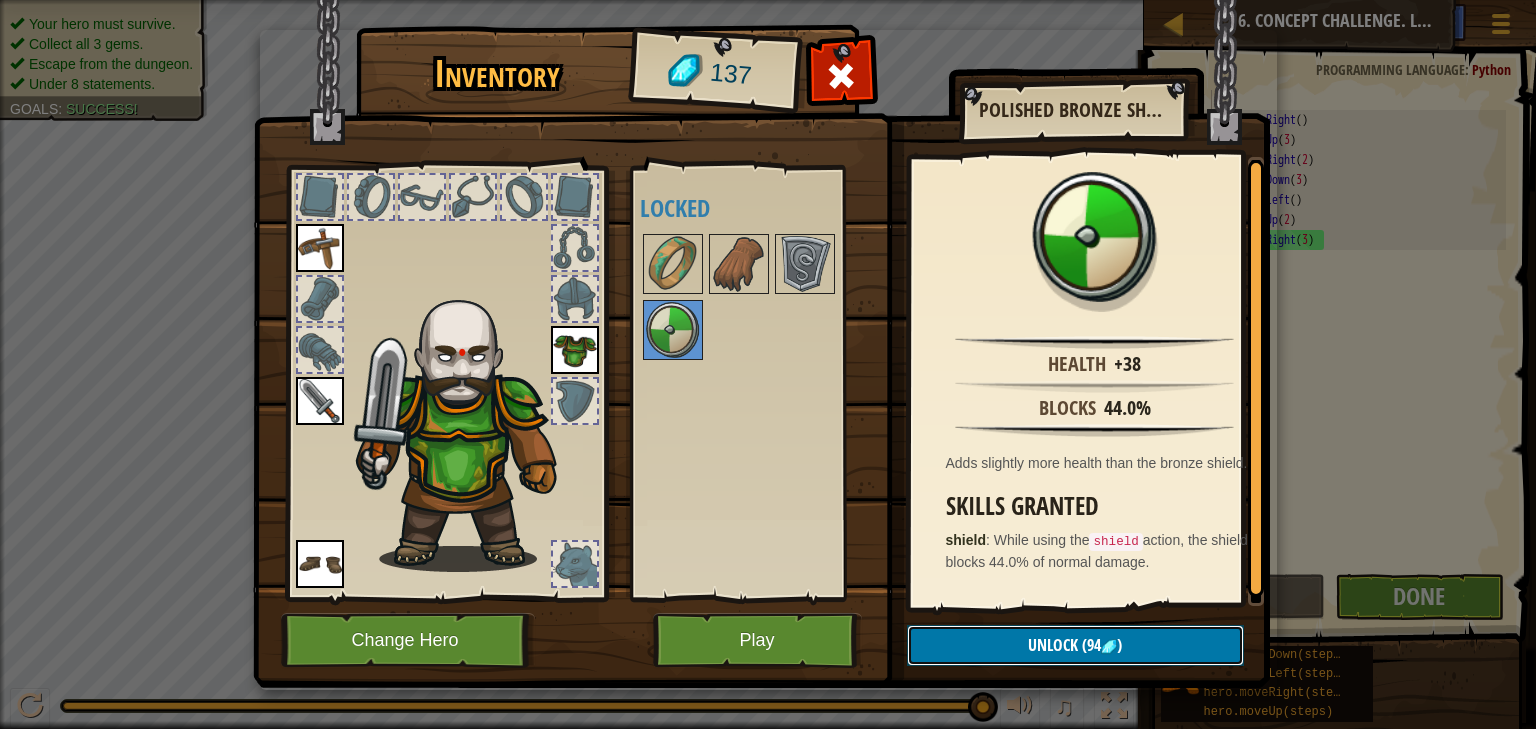 click on "Unlock (94 )" at bounding box center (1075, 645) 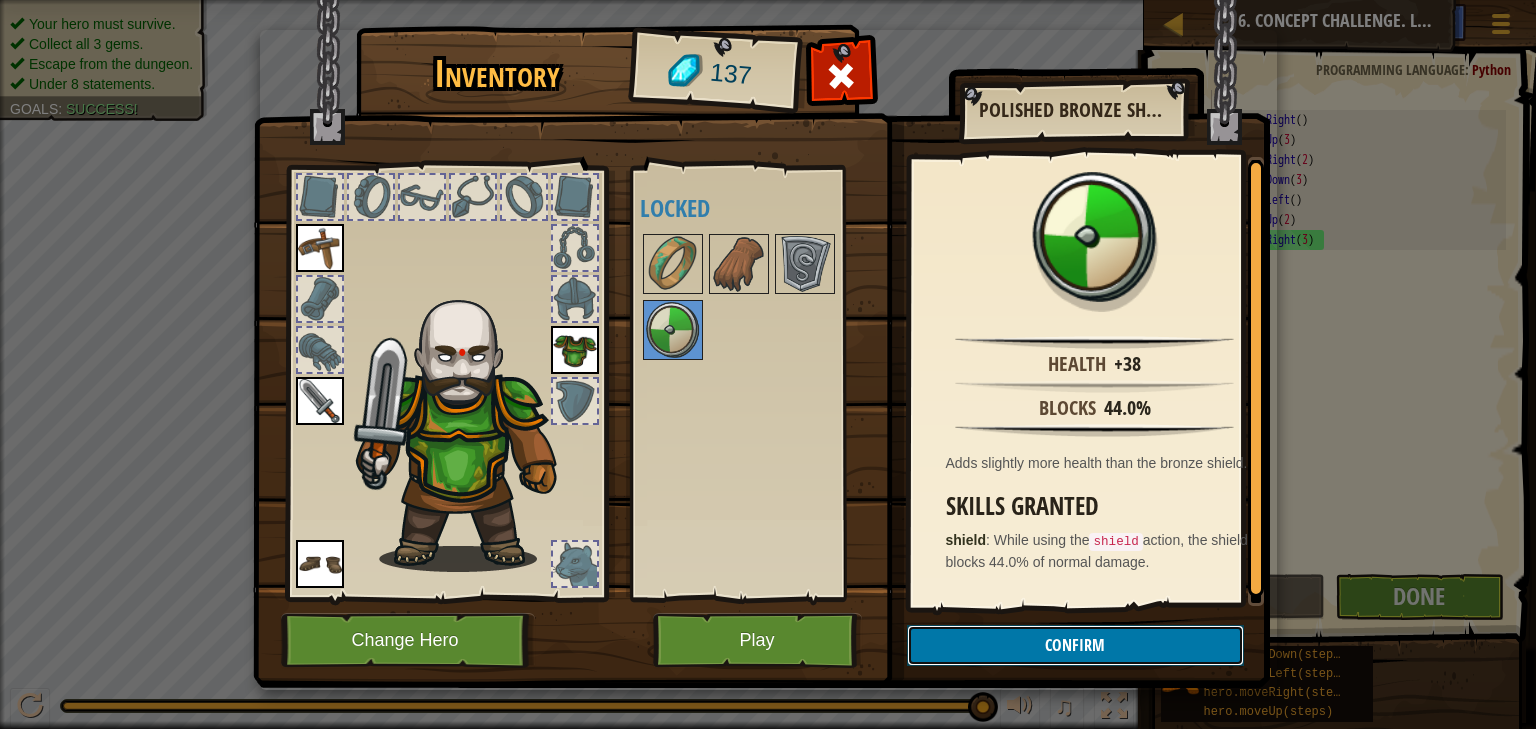 click on "Confirm" at bounding box center [1075, 645] 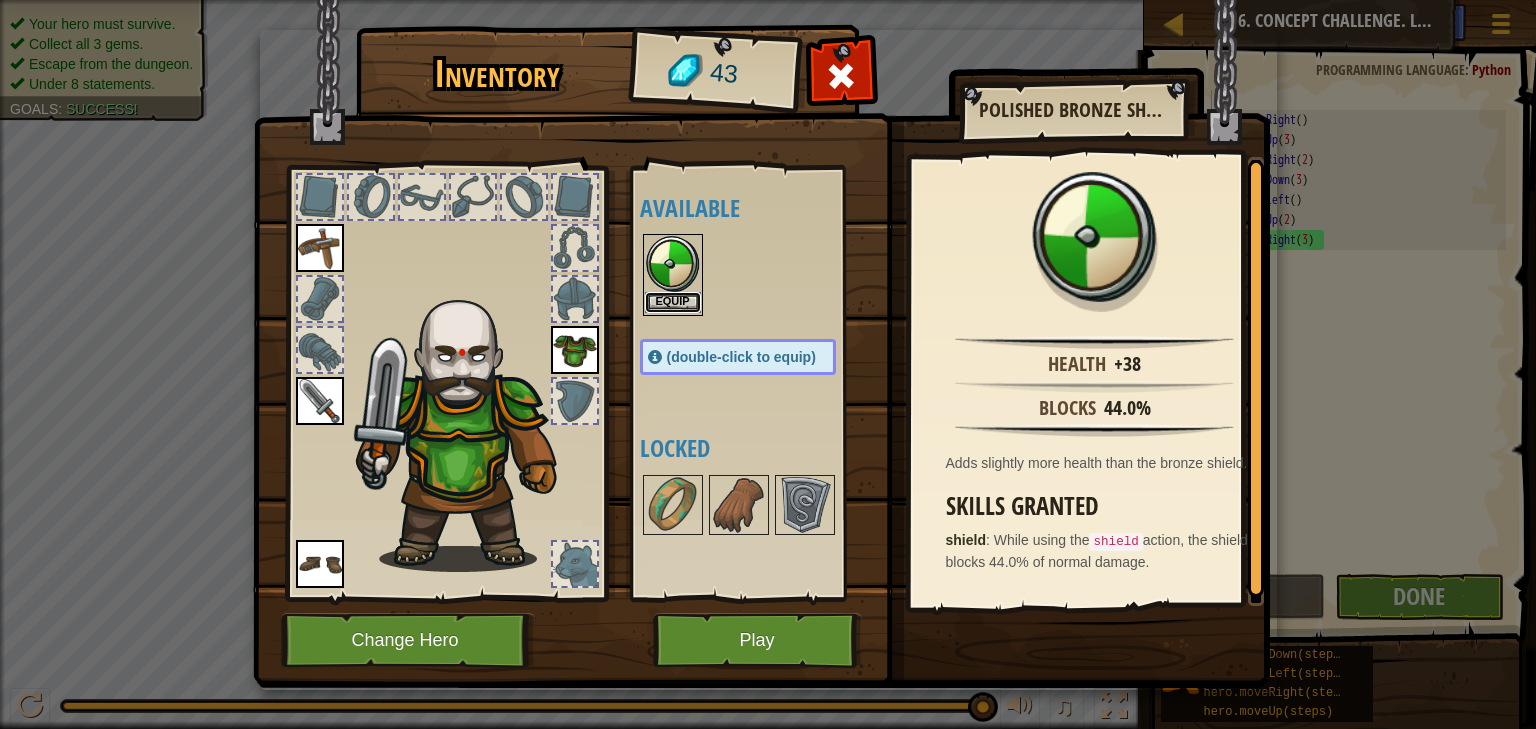 click on "Equip" at bounding box center [673, 302] 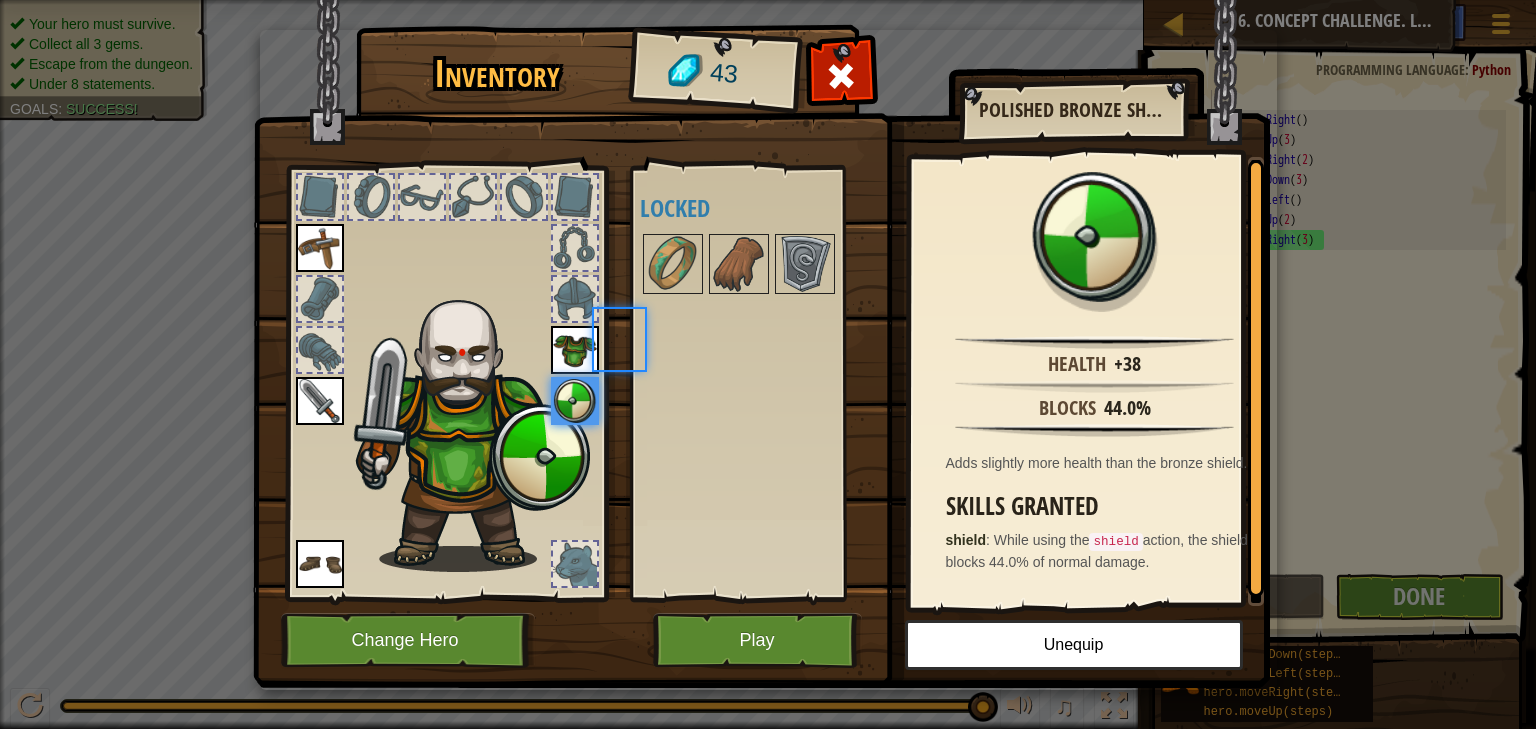 click on "Available Equip Equip Equip Equip Equip (double-click to equip) Locked" at bounding box center (758, 383) 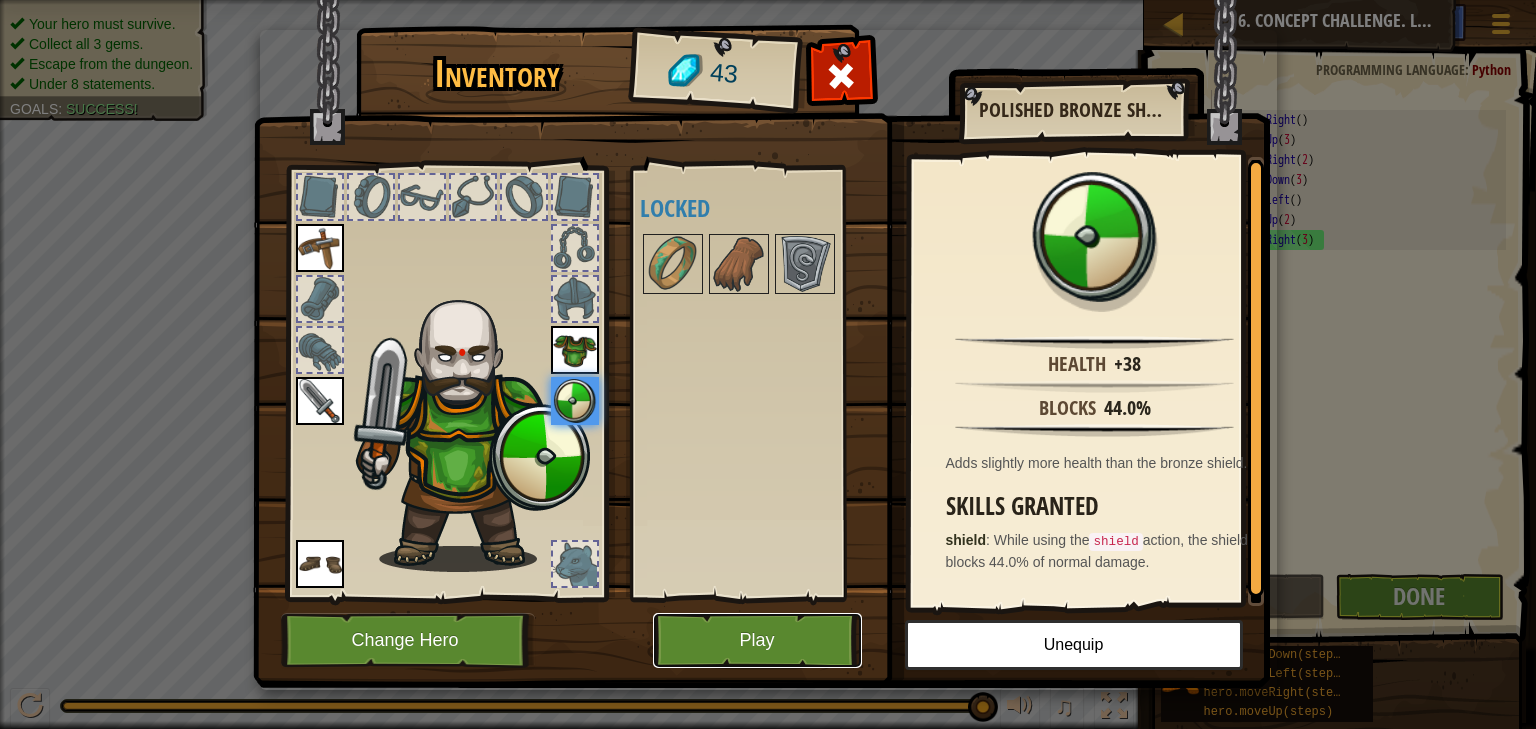 click on "Play" at bounding box center [757, 640] 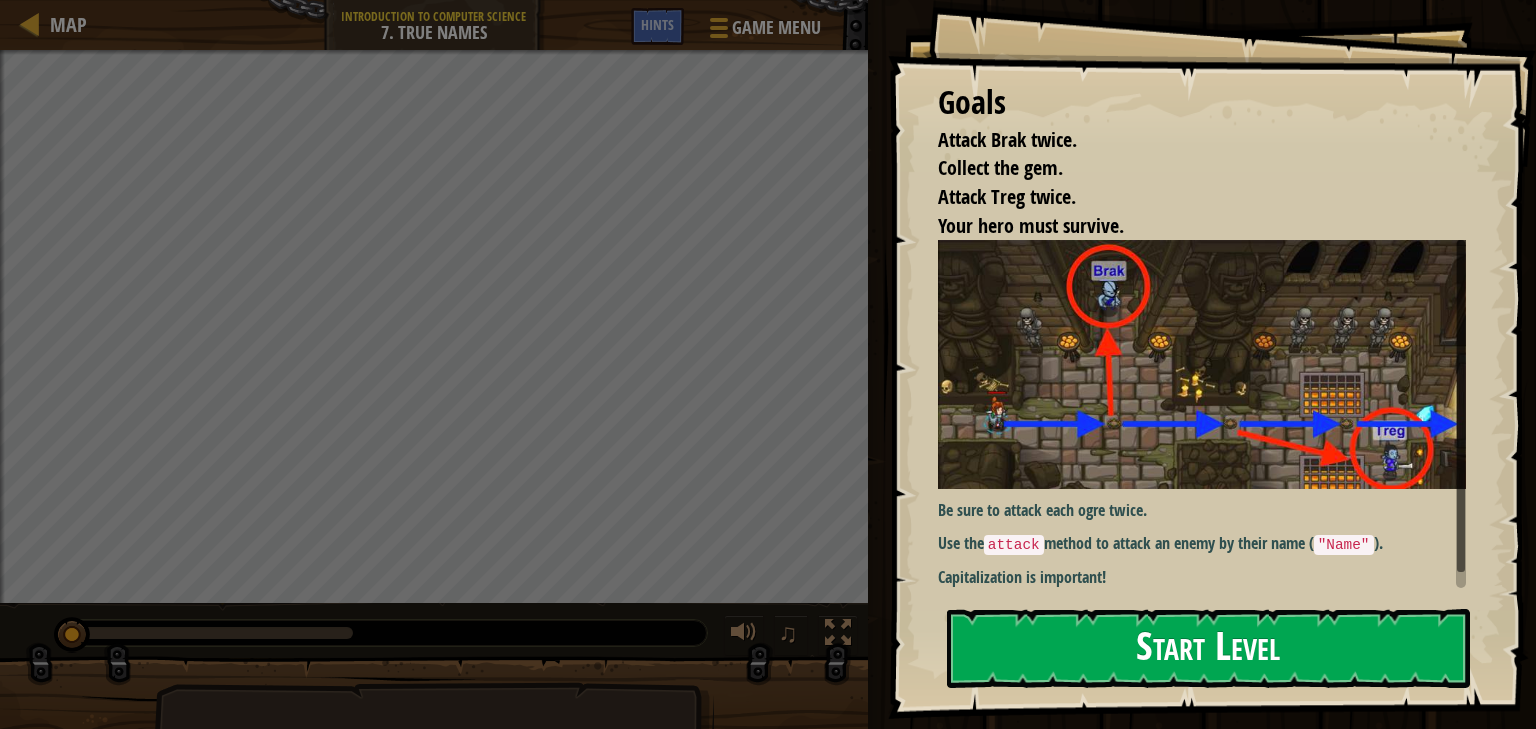 click on "Start Level" at bounding box center (1208, 648) 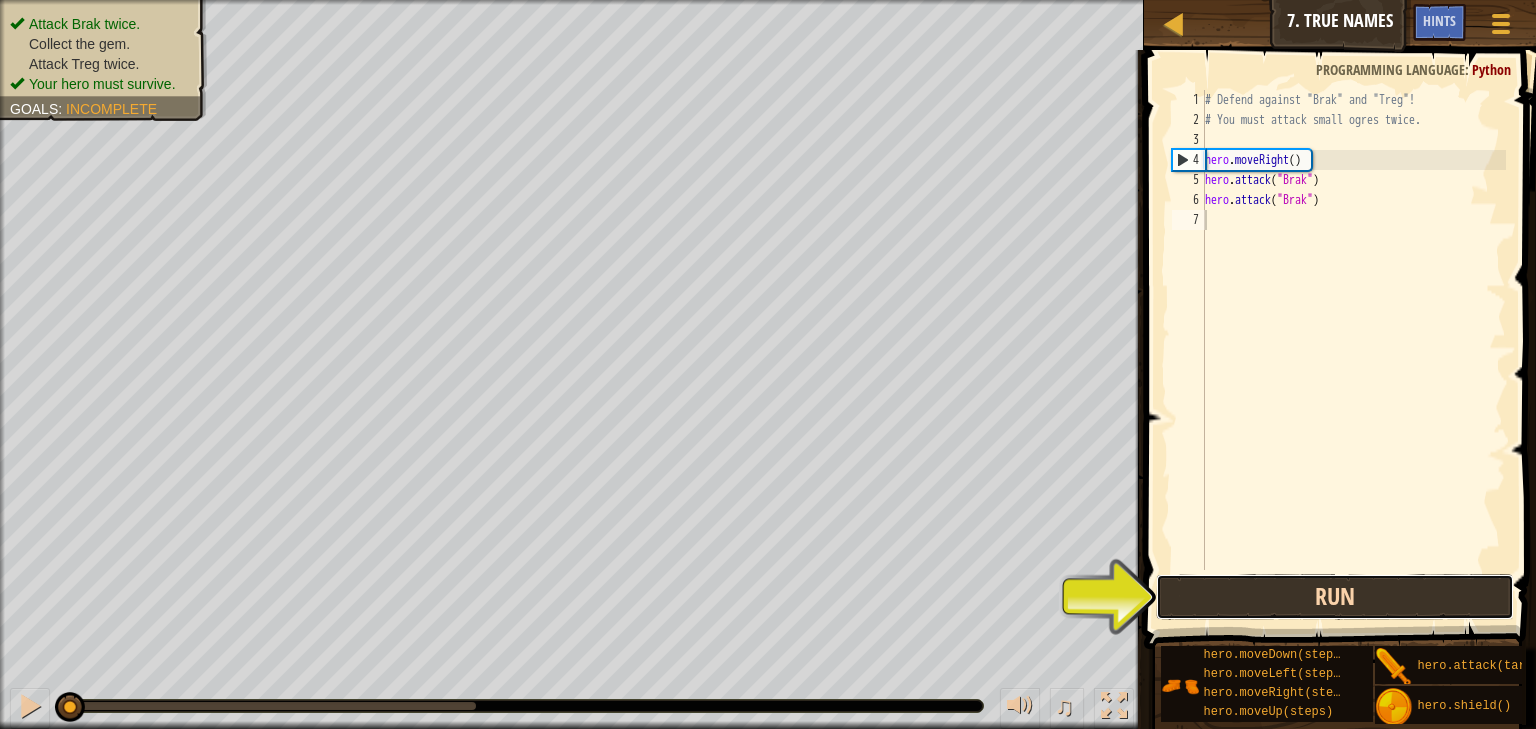 click on "Run" at bounding box center [1334, 597] 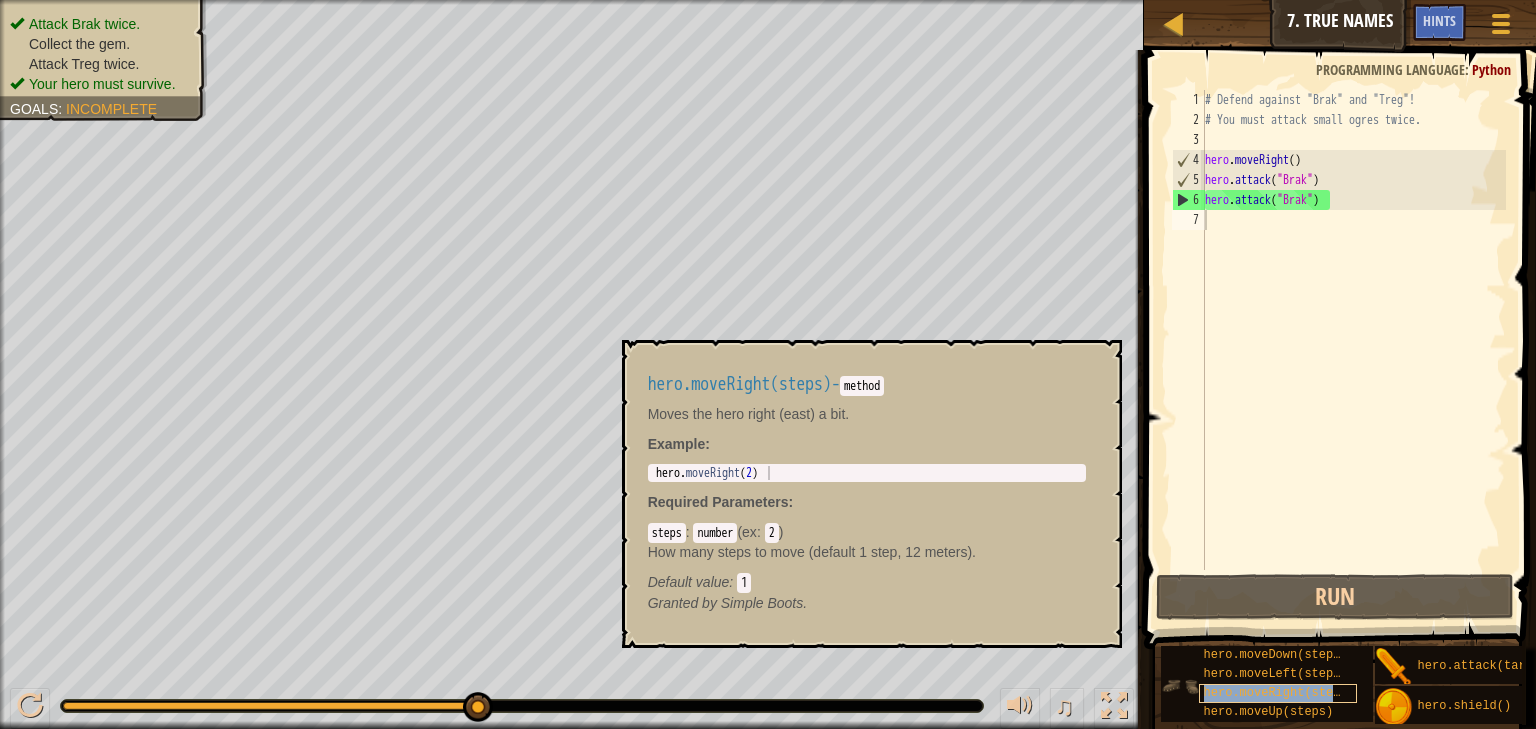 type on "hero.moveRight(steps)" 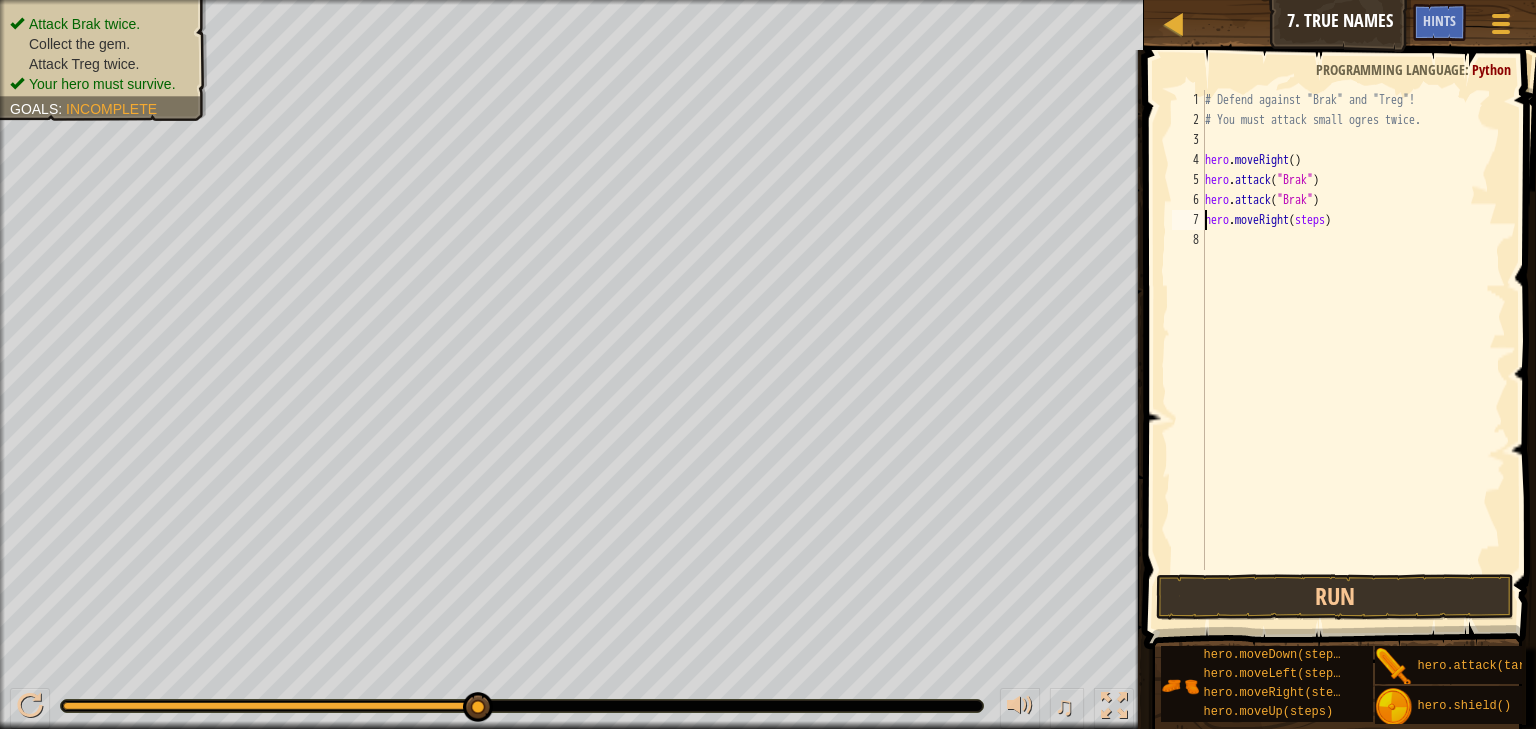 click on "# Defend against "Brak" and "Treg"! # You must attack small ogres twice. hero . moveRight ( ) hero . attack ( "Brak" ) hero . attack ( "Brak" ) hero . moveRight ( steps )" at bounding box center [1353, 350] 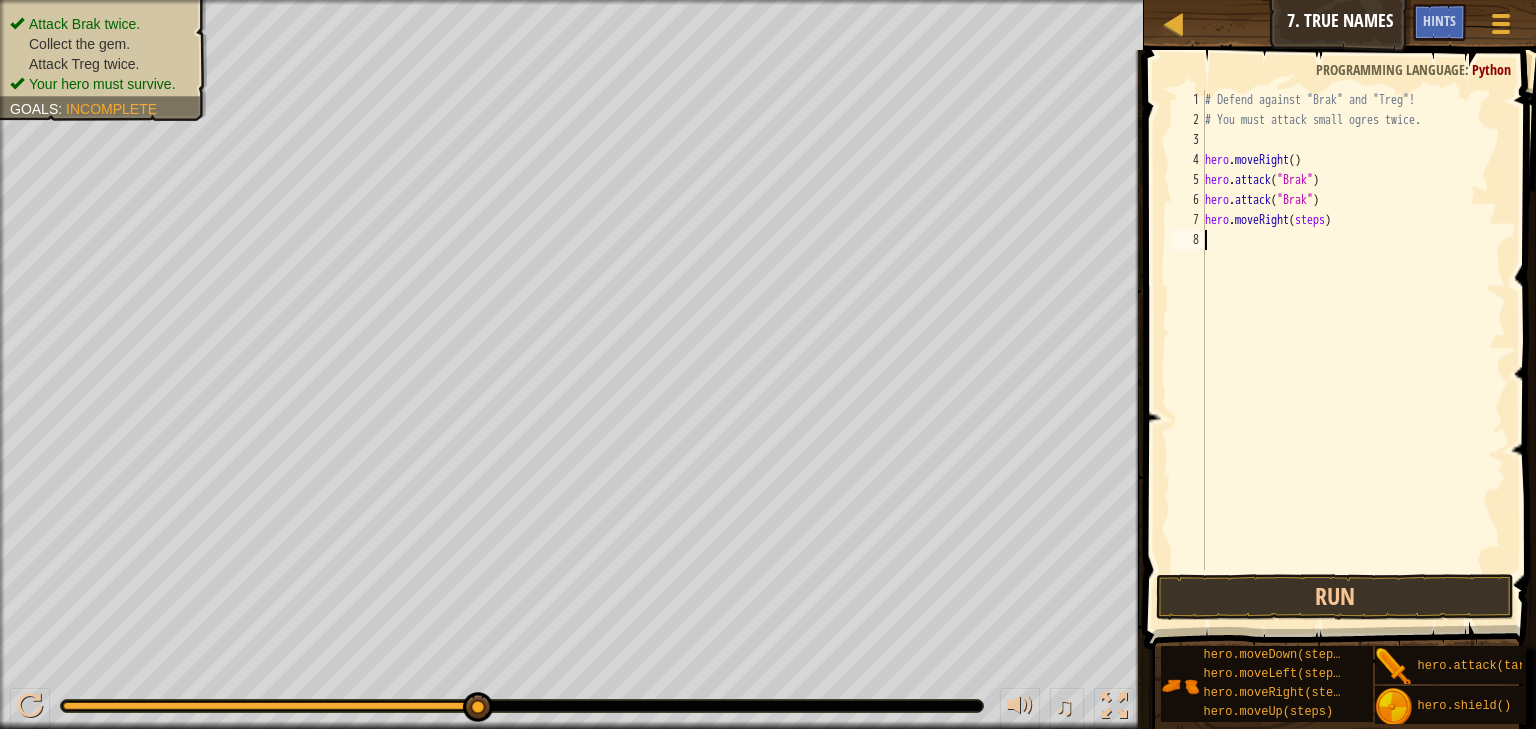 click on "# Defend against "Brak" and "Treg"! # You must attack small ogres twice. hero . moveRight ( ) hero . attack ( "Brak" ) hero . attack ( "Brak" ) hero . moveRight ( steps )" at bounding box center [1353, 350] 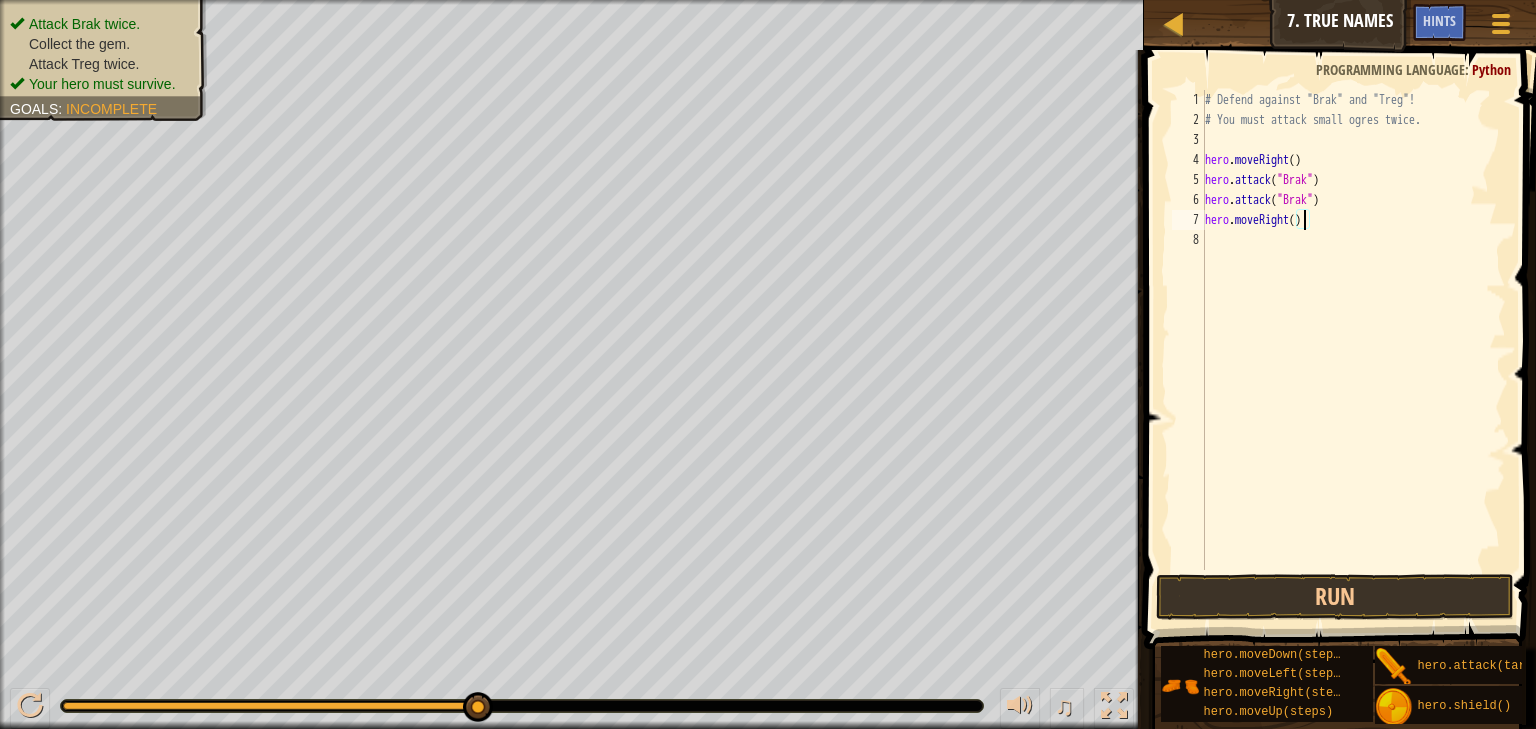 scroll, scrollTop: 9, scrollLeft: 8, axis: both 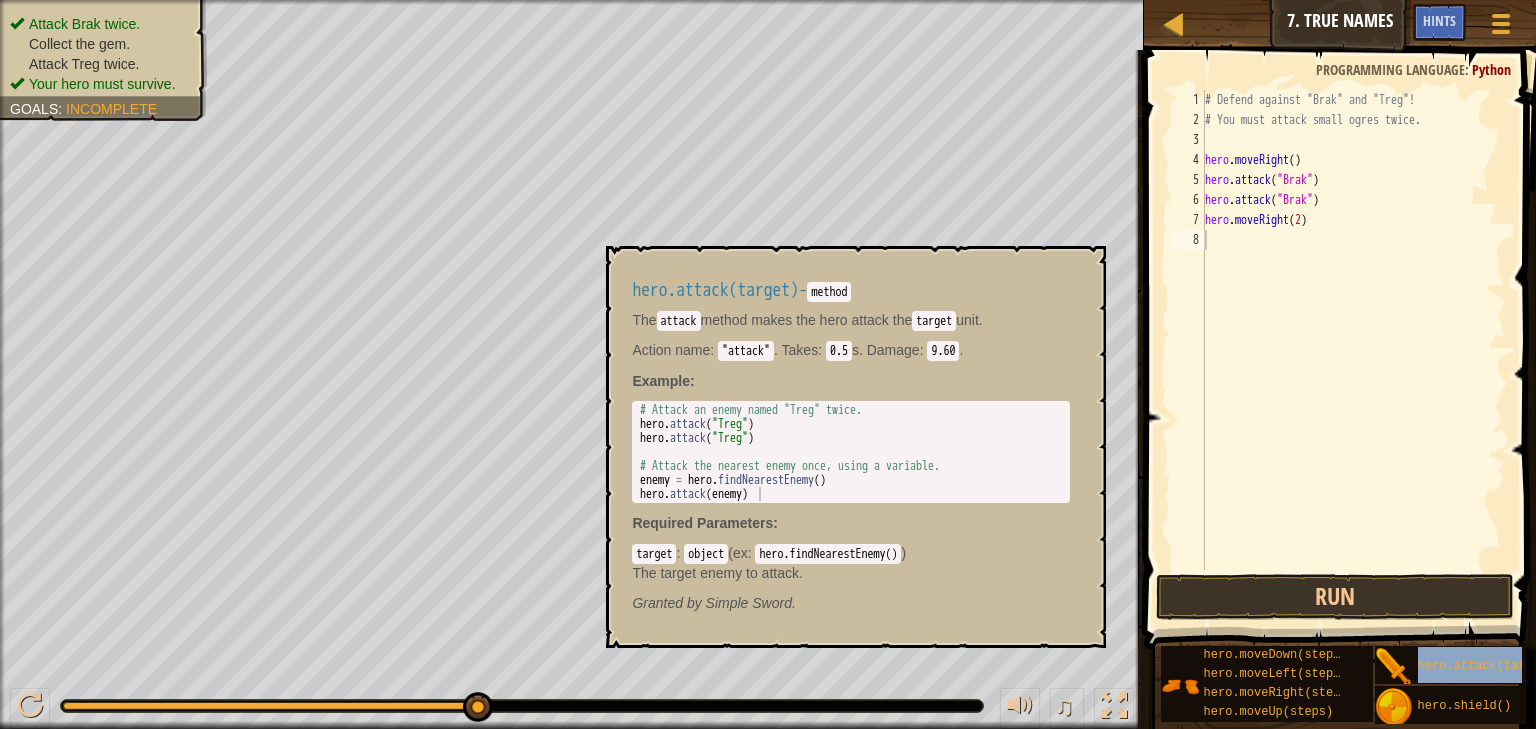 type on "hero.mhero.attack(target)oveRight(2)" 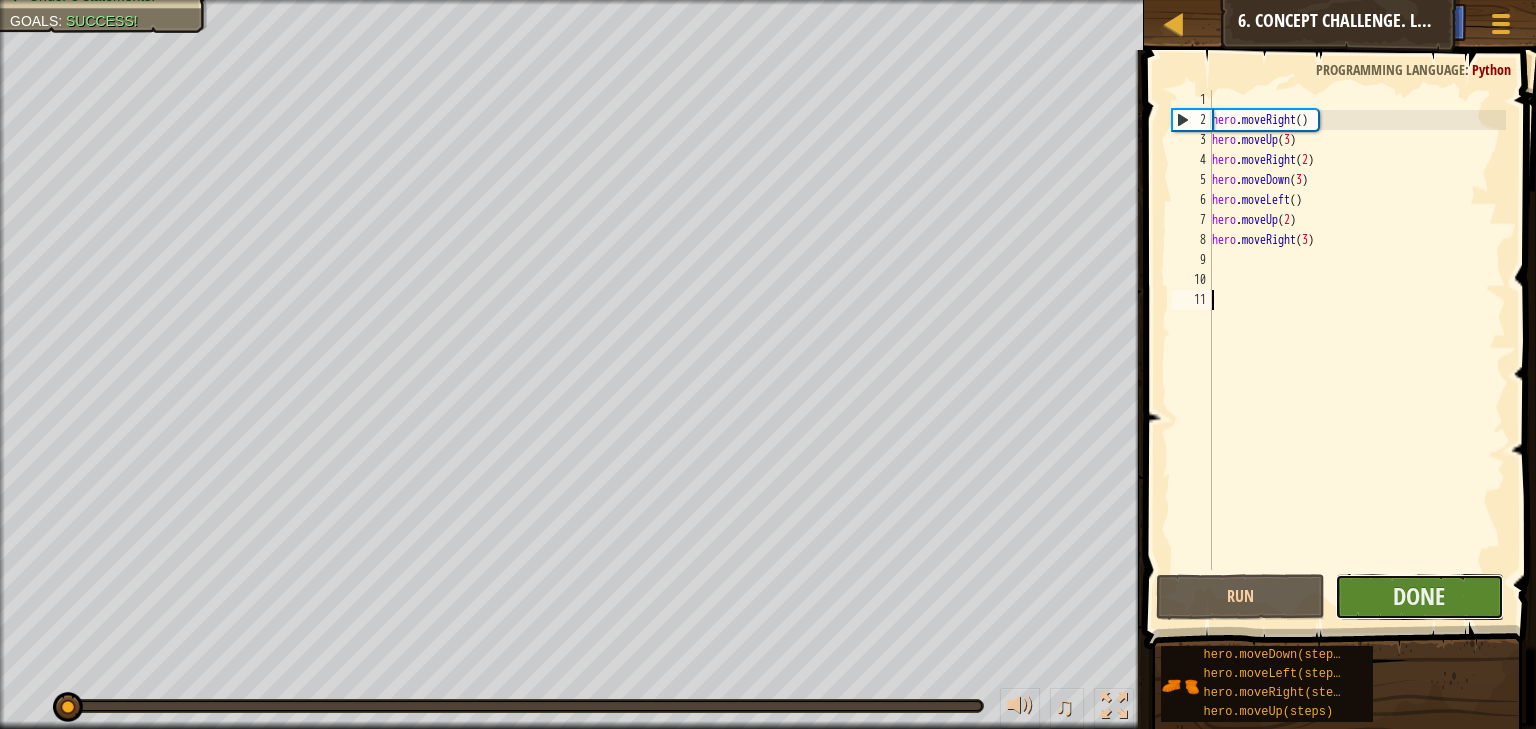 click on "Done" at bounding box center [1419, 597] 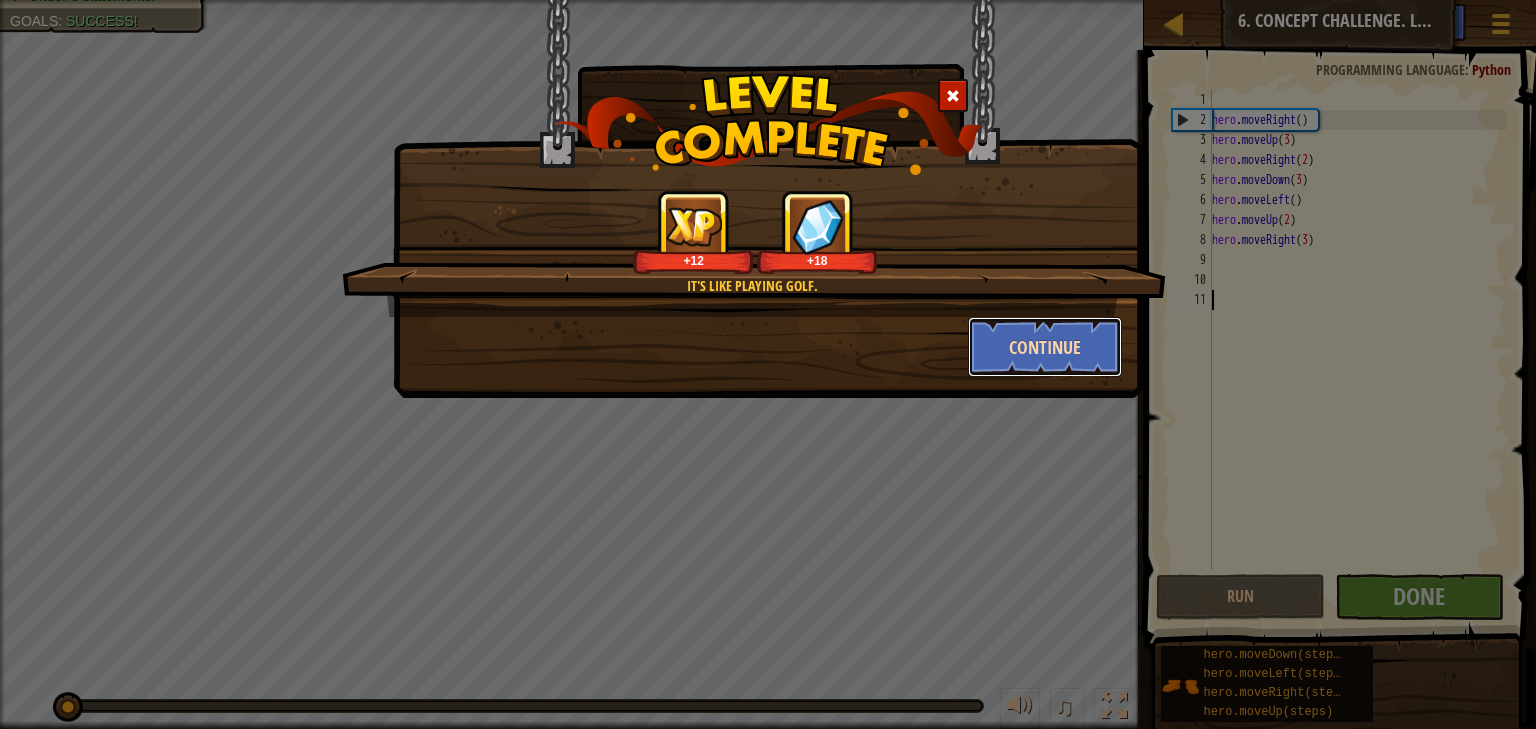 click on "Continue" at bounding box center (1045, 347) 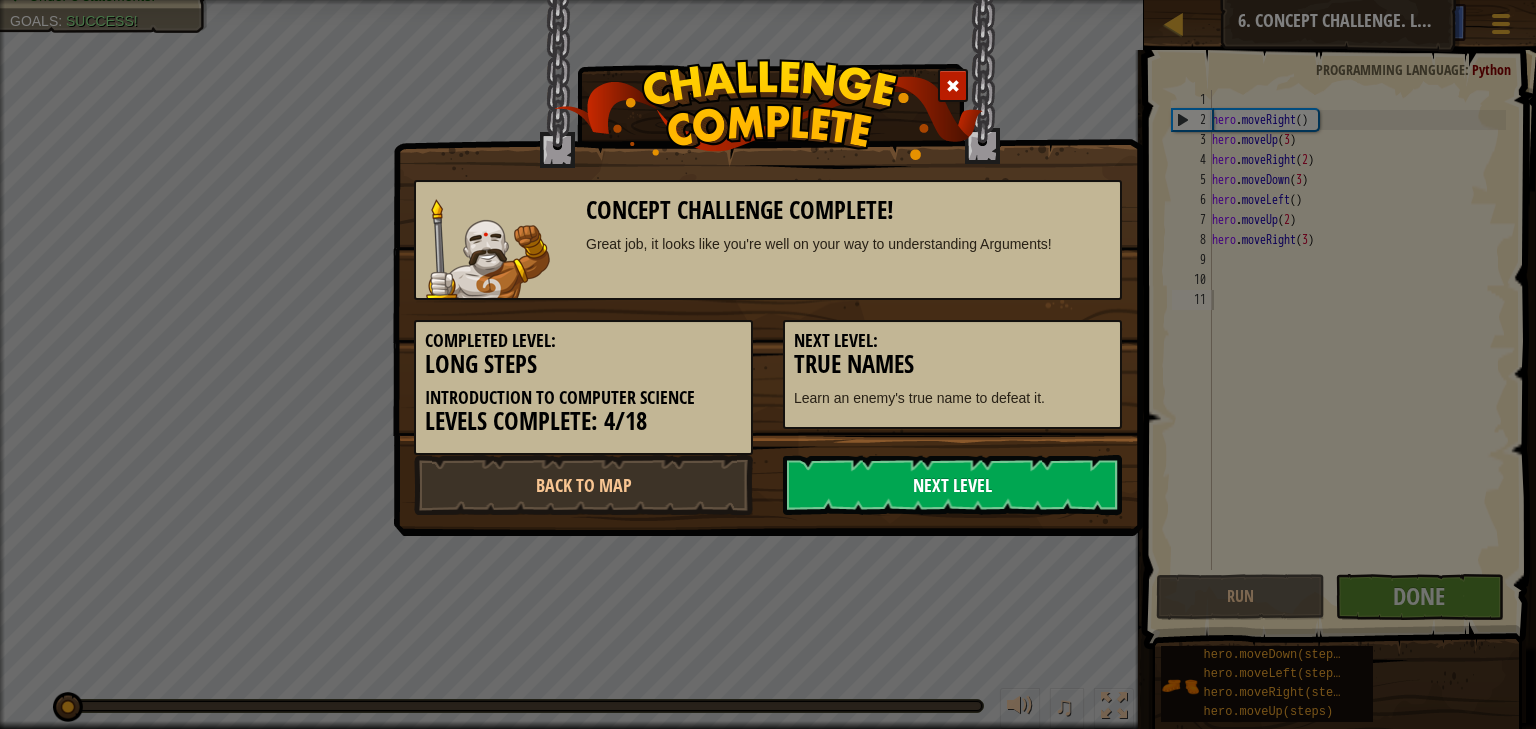 click on "Next Level" at bounding box center [952, 485] 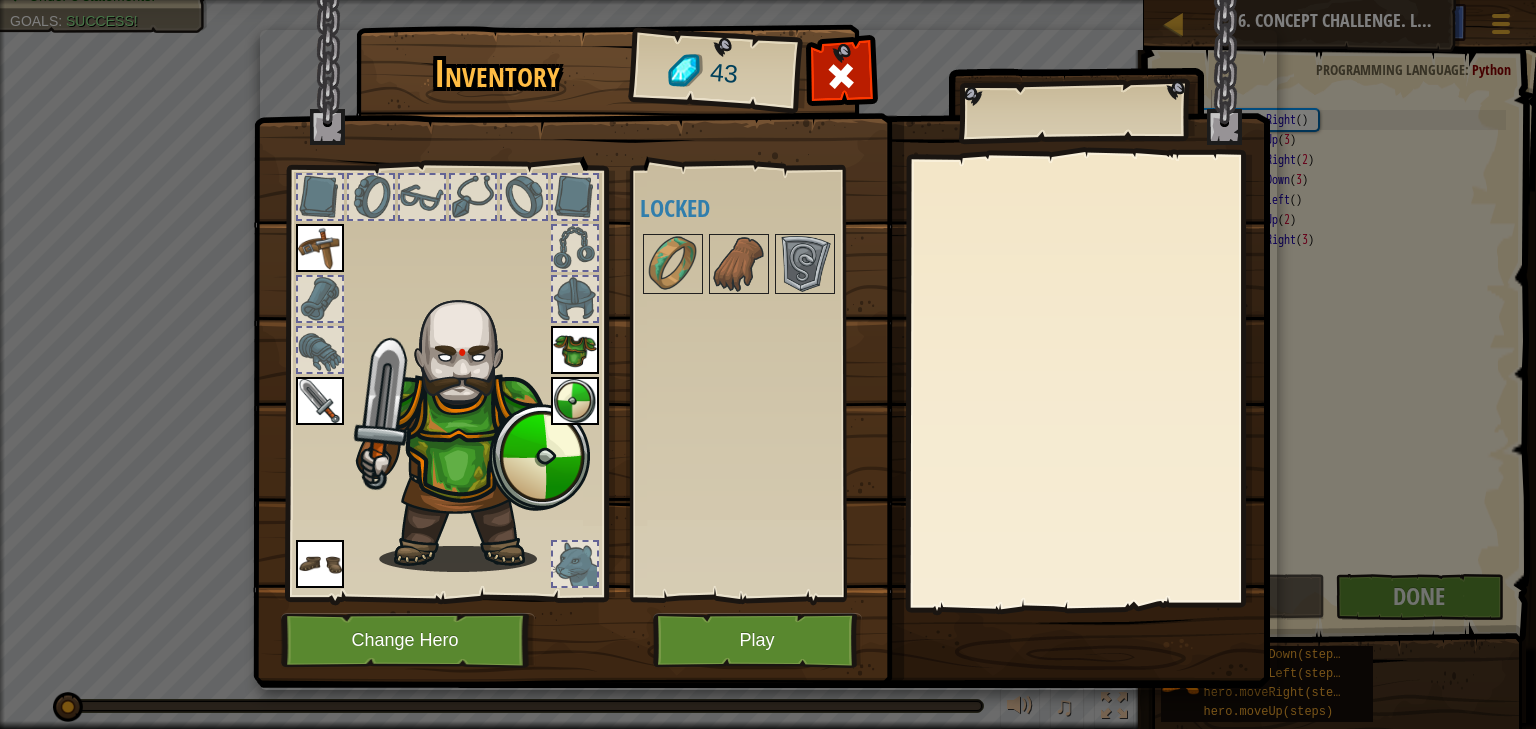 click at bounding box center (575, 564) 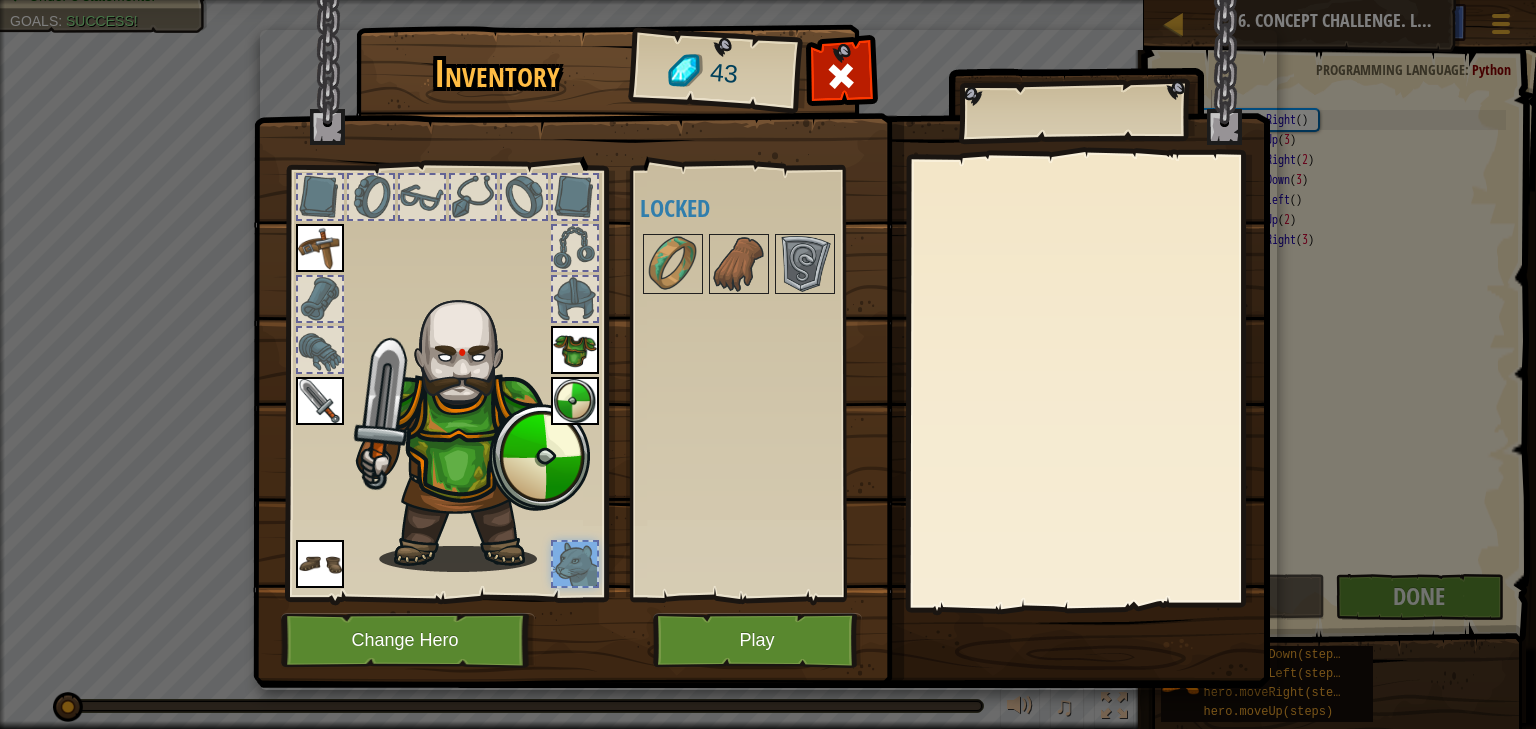 click at bounding box center [575, 564] 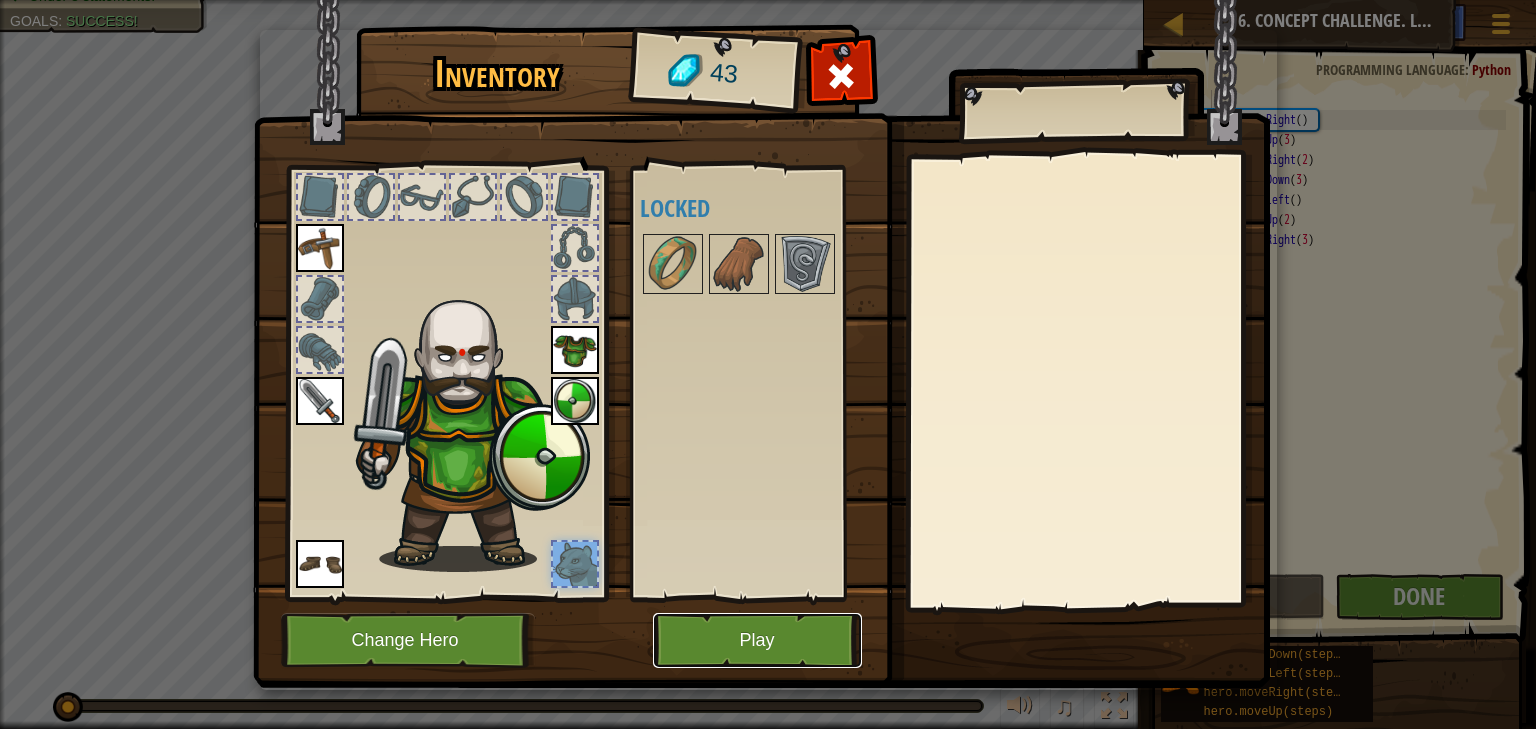 click on "Play" at bounding box center [757, 640] 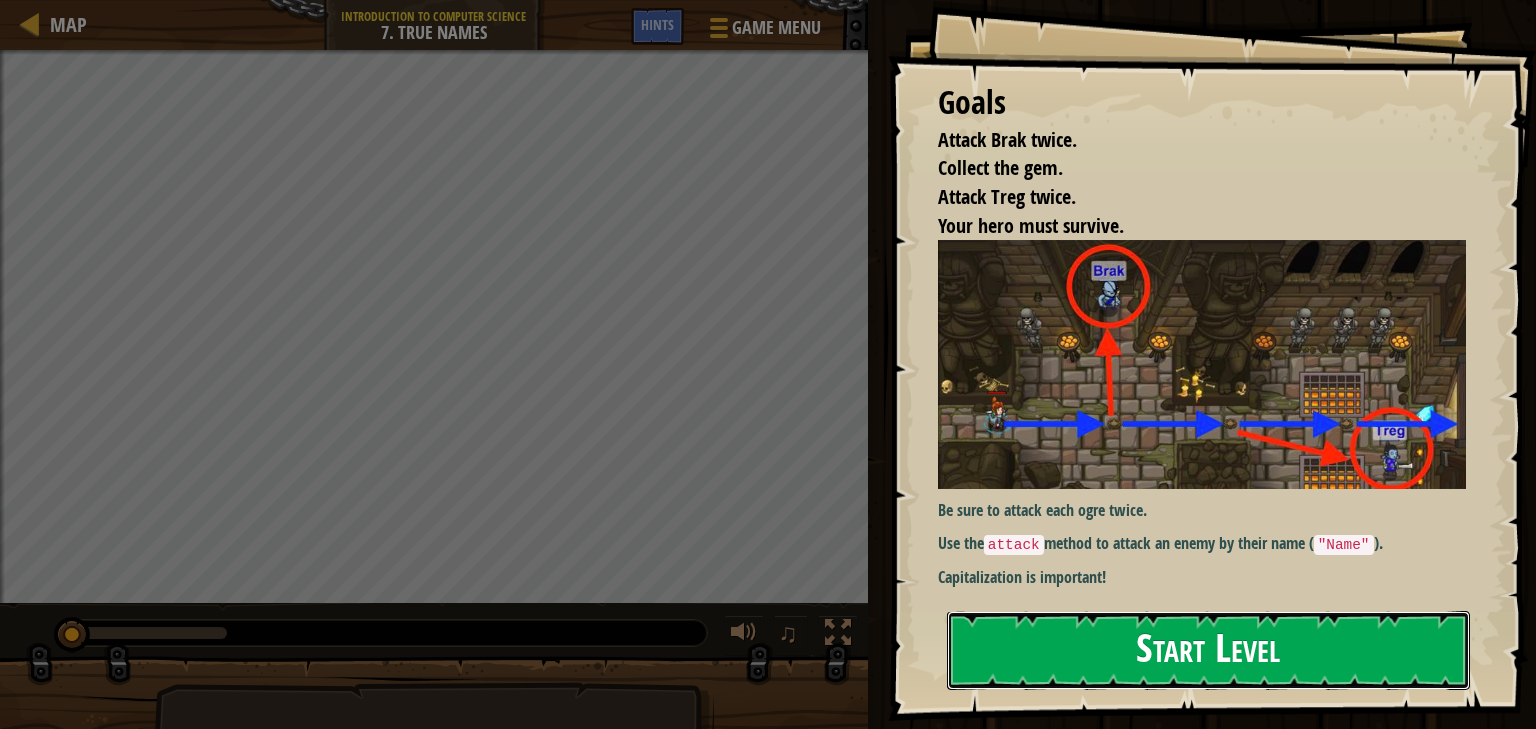 click on "Start Level" at bounding box center [1208, 650] 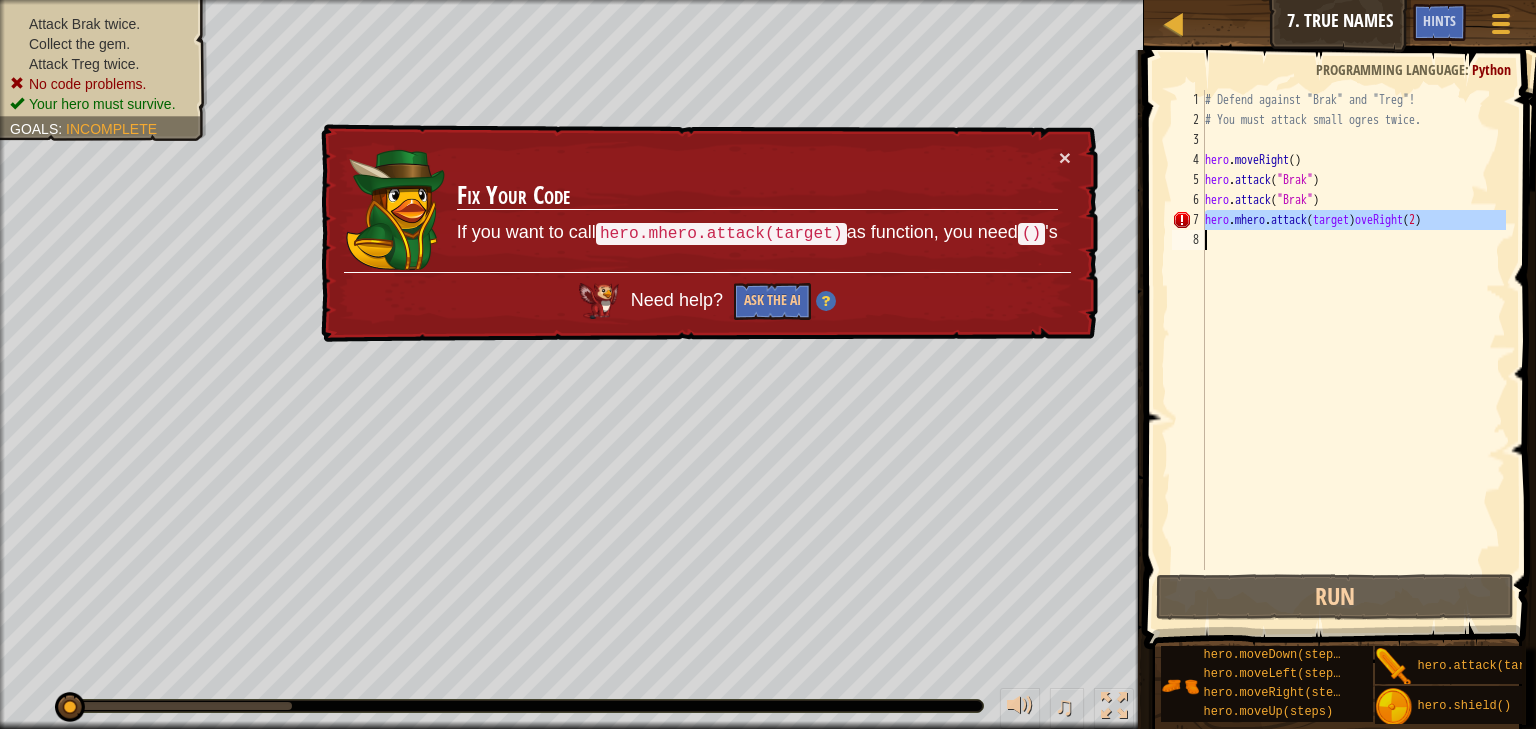 drag, startPoint x: 1207, startPoint y: 215, endPoint x: 1441, endPoint y: 240, distance: 235.33168 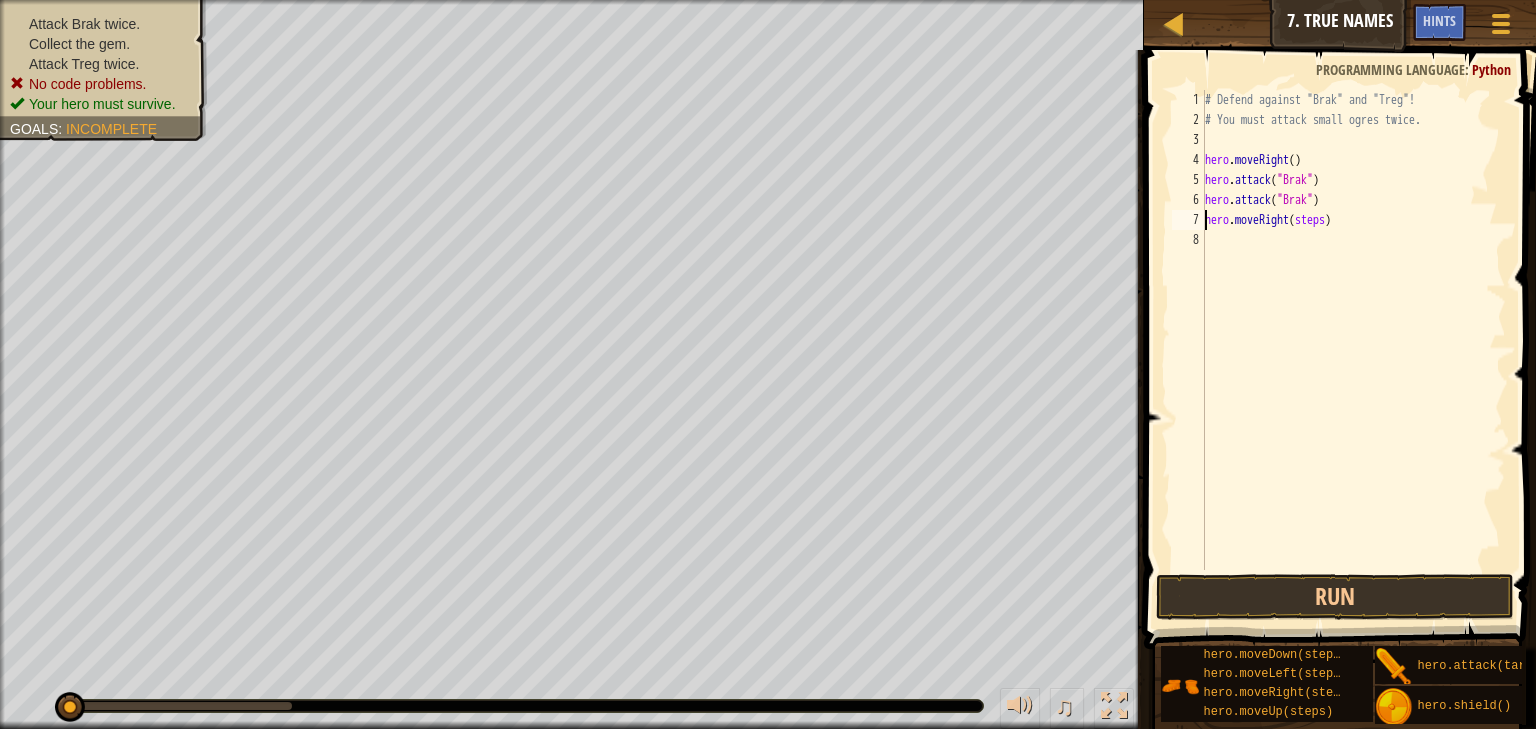 click on "# Defend against "Brak" and "Treg"! # You must attack small ogres twice. hero . moveRight ( ) hero . attack ( "Brak" ) hero . attack ( "Brak" ) hero . moveRight ( steps )" at bounding box center (1353, 350) 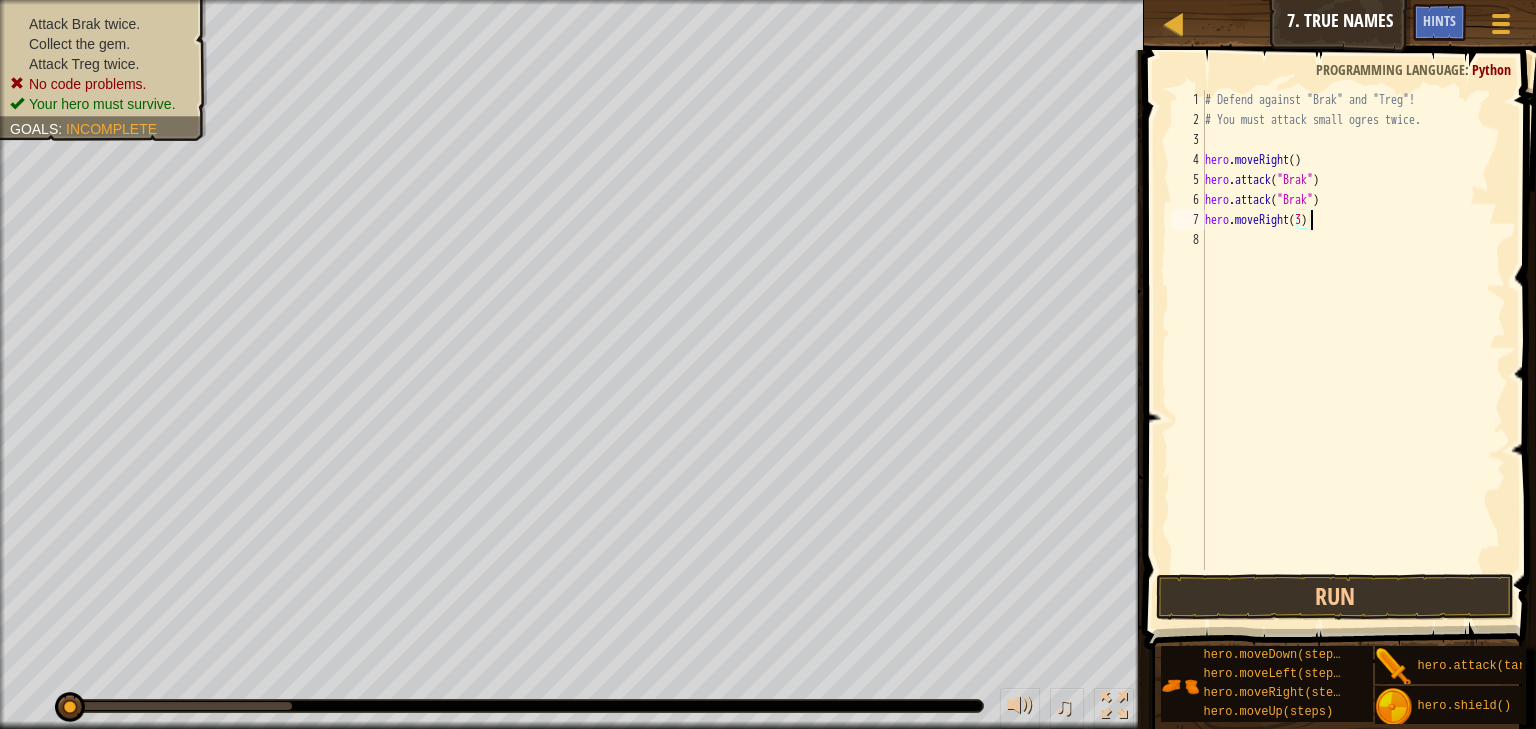 scroll, scrollTop: 9, scrollLeft: 8, axis: both 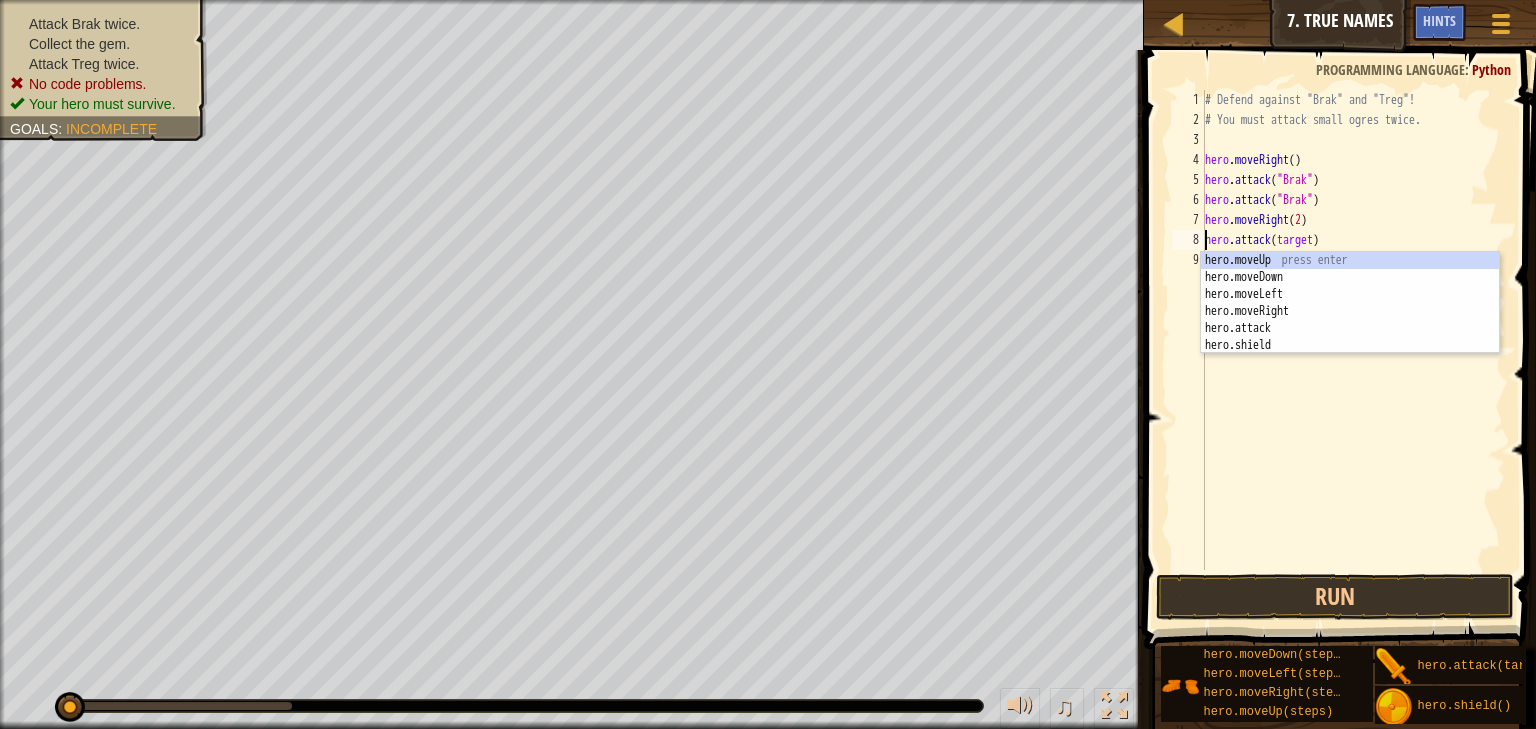 click on "# Defend against "Brak" and "Treg"! # You must attack small ogres twice. hero . moveRight ( ) hero . attack ( "Brak" ) hero . attack ( "Brak" ) hero . moveRight ( 2 ) hero . attack ( target )" at bounding box center [1353, 350] 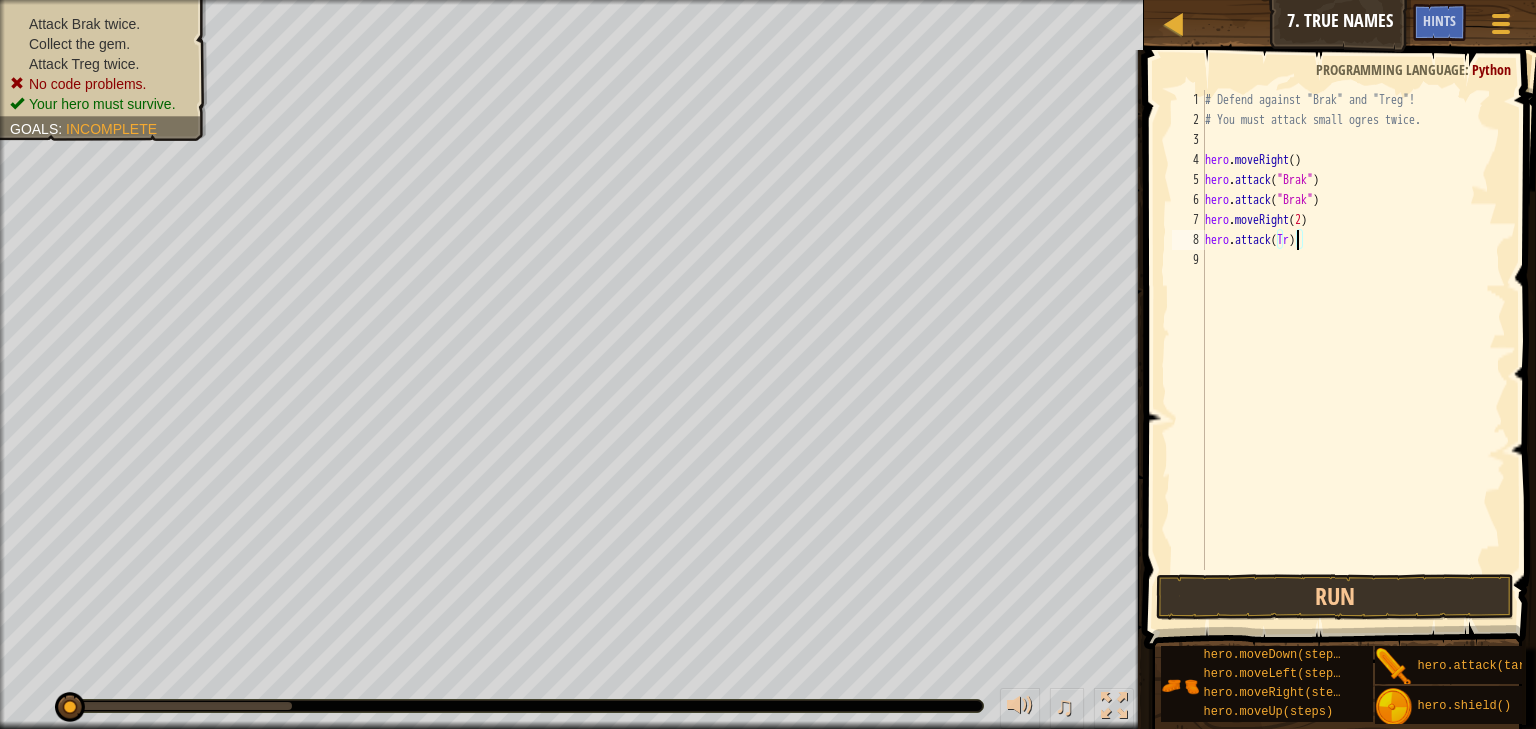 scroll, scrollTop: 9, scrollLeft: 8, axis: both 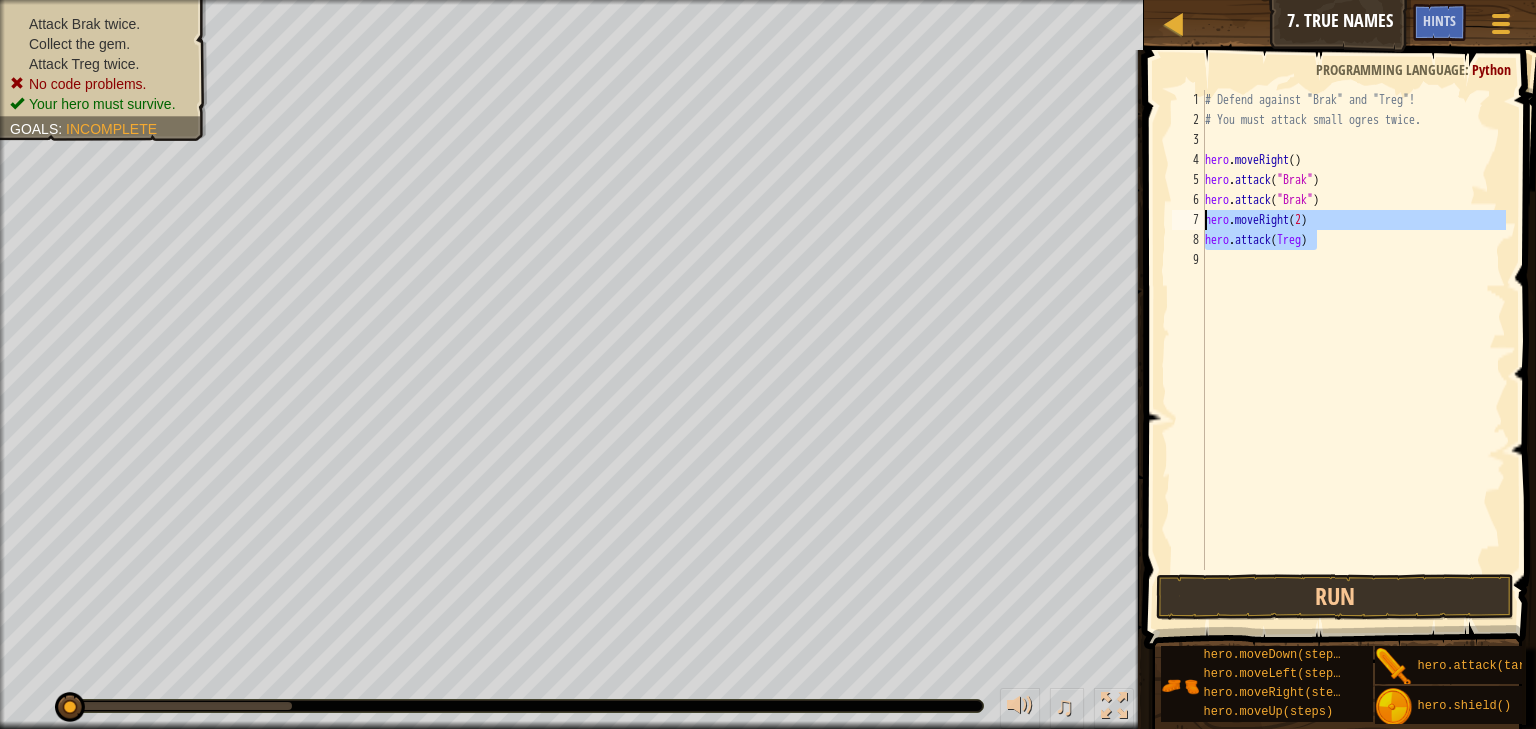 drag, startPoint x: 1320, startPoint y: 240, endPoint x: 1206, endPoint y: 229, distance: 114.52947 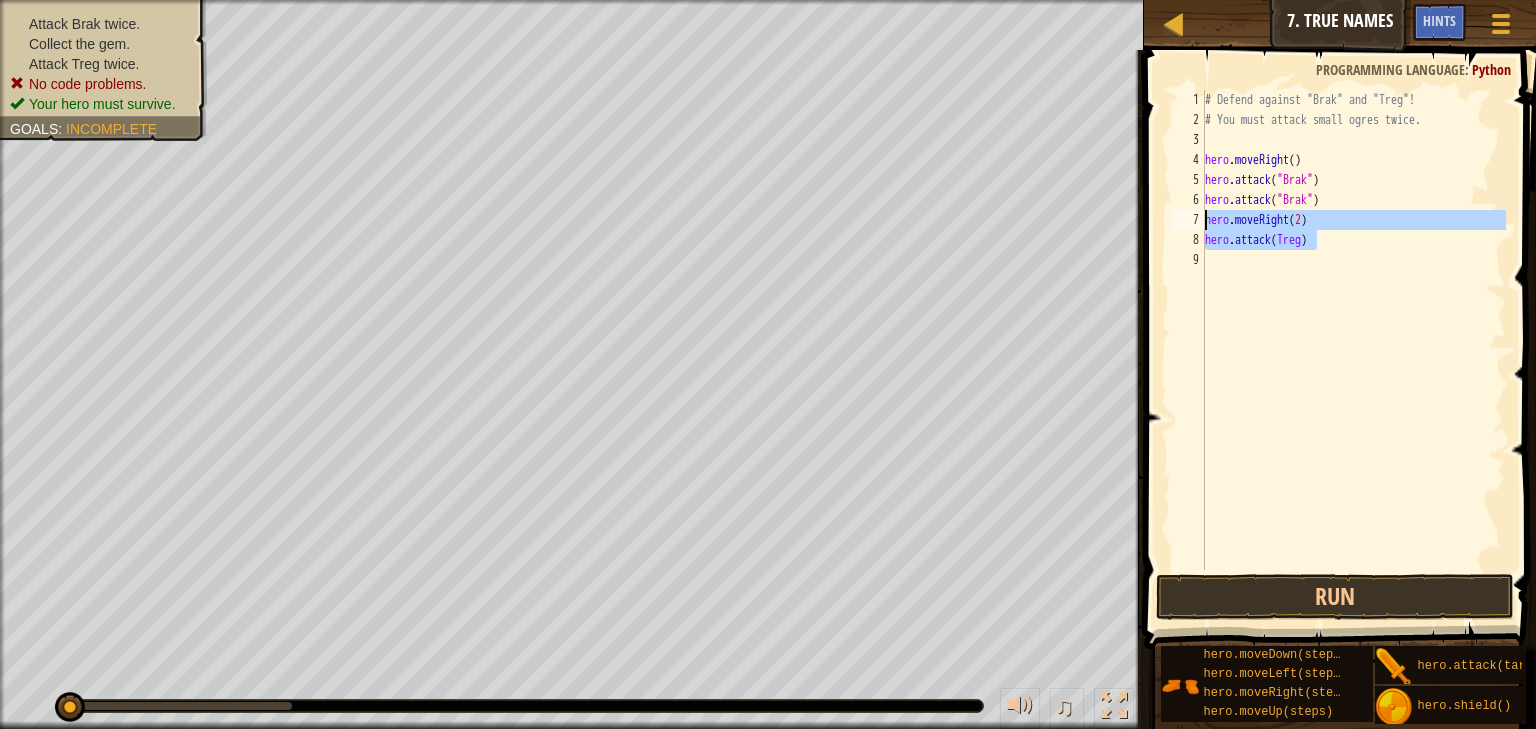 click on "# Defend against "Brak" and "Treg"! # You must attack small ogres twice. hero . moveRight ( ) hero . attack ( "Brak" ) hero . attack ( "Brak" ) hero . moveRight ( 2 ) hero . attack ( [GEOGRAPHIC_DATA] )" at bounding box center (1353, 330) 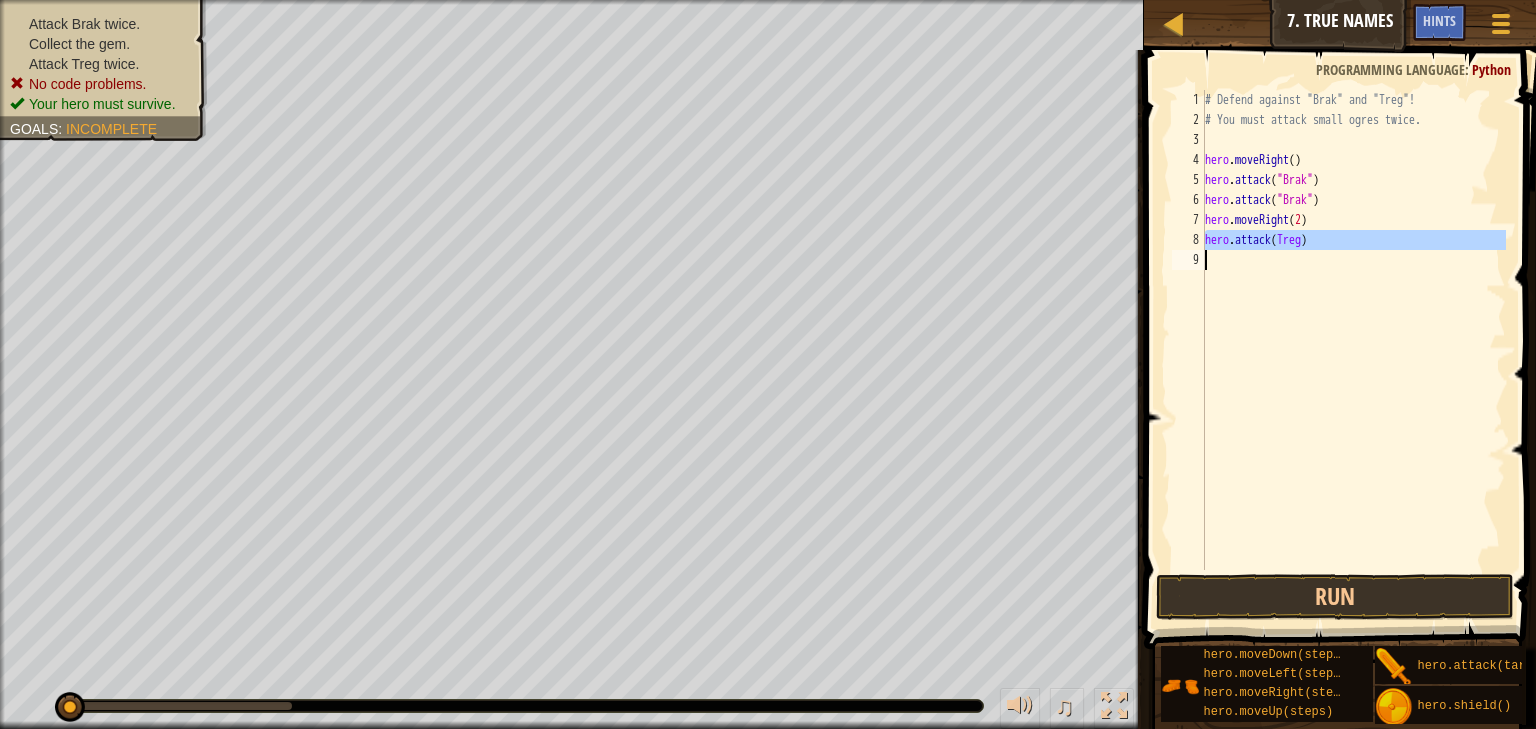 drag, startPoint x: 1206, startPoint y: 238, endPoint x: 1312, endPoint y: 260, distance: 108.25895 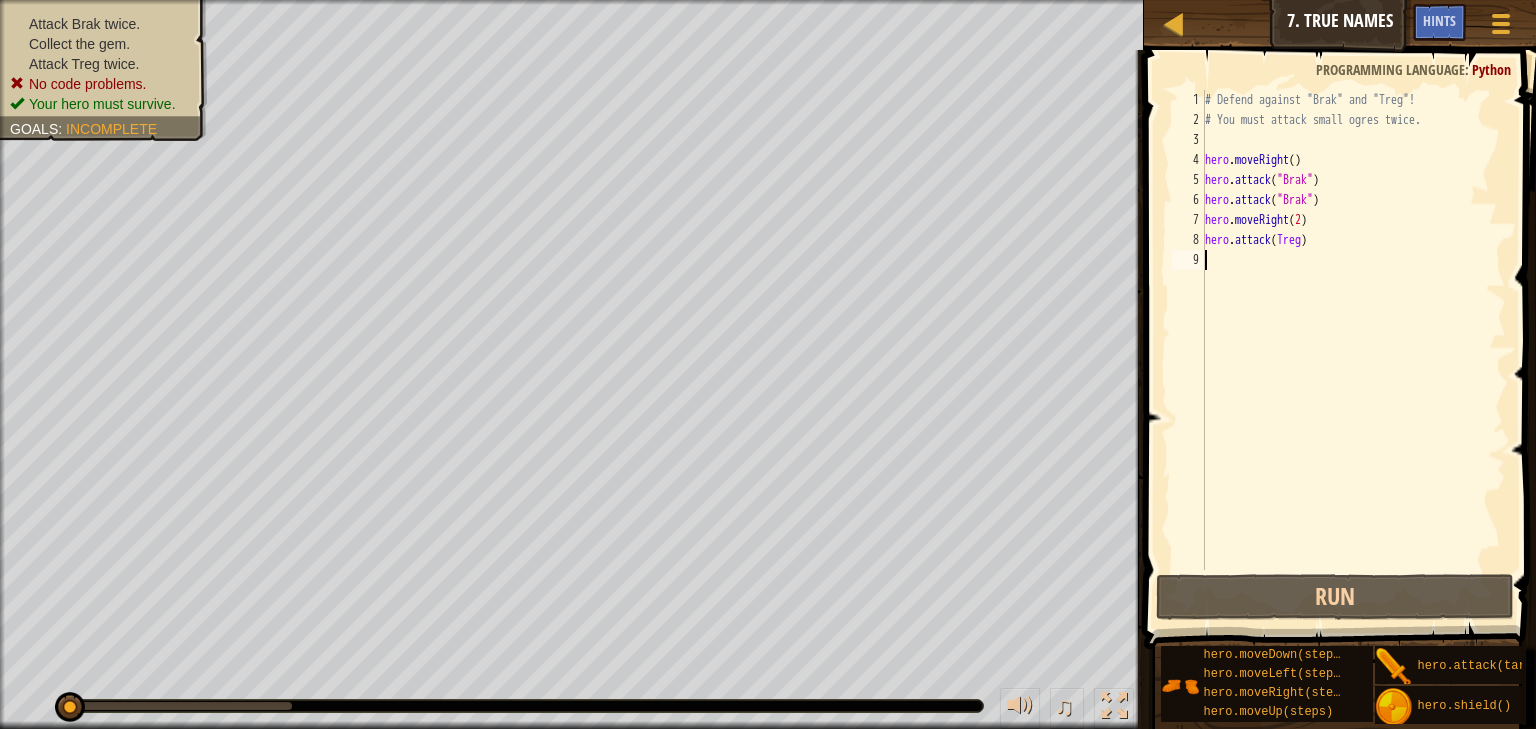 scroll, scrollTop: 9, scrollLeft: 0, axis: vertical 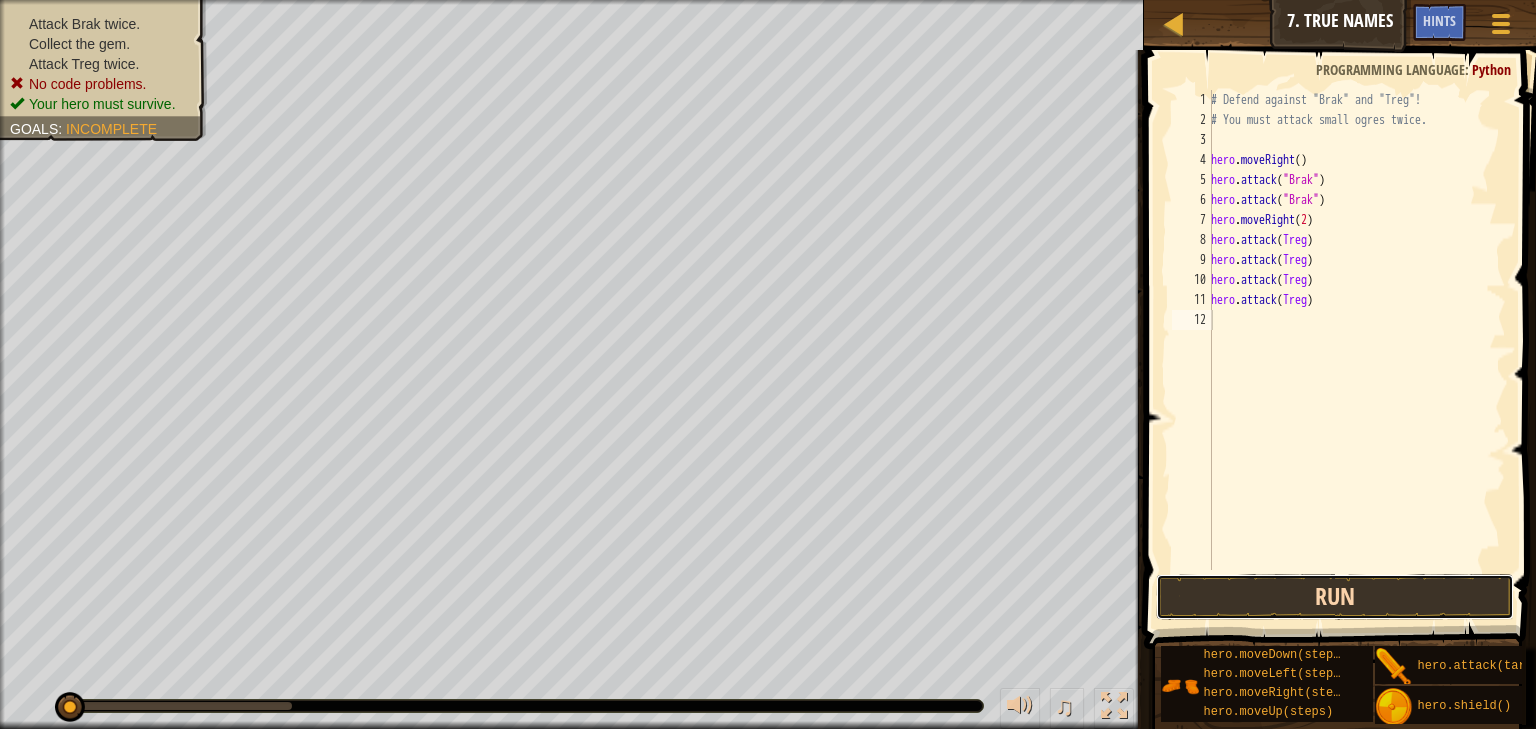 click on "Run" at bounding box center (1334, 597) 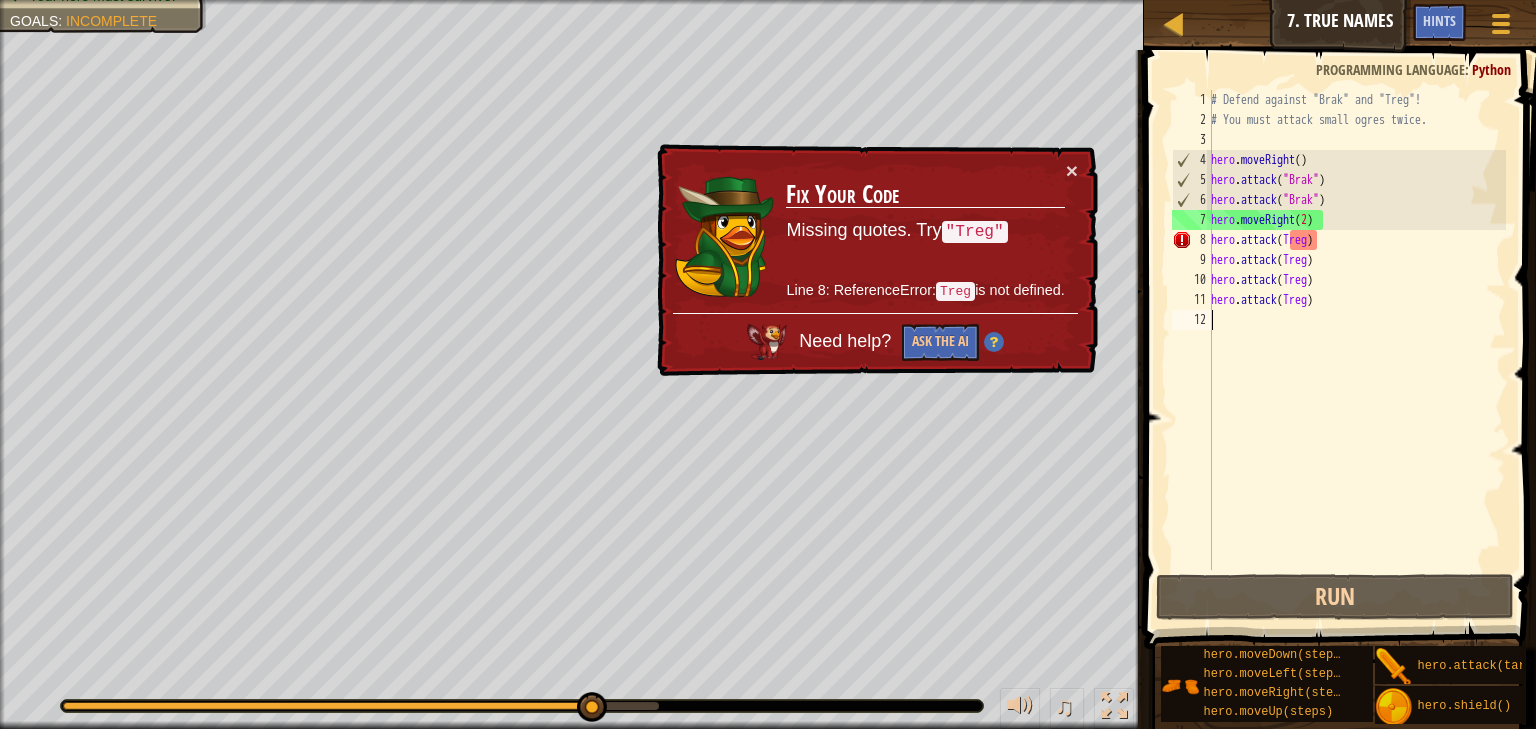 click on "# Defend against "Brak" and "Treg"! # You must attack small ogres twice. hero . moveRight ( ) hero . attack ( "Brak" ) hero . attack ( "Brak" ) hero . moveRight ( 2 ) hero . attack ( Treg ) hero . attack ( Treg ) hero . attack ( Treg ) hero . attack ( [GEOGRAPHIC_DATA] )" at bounding box center [1356, 350] 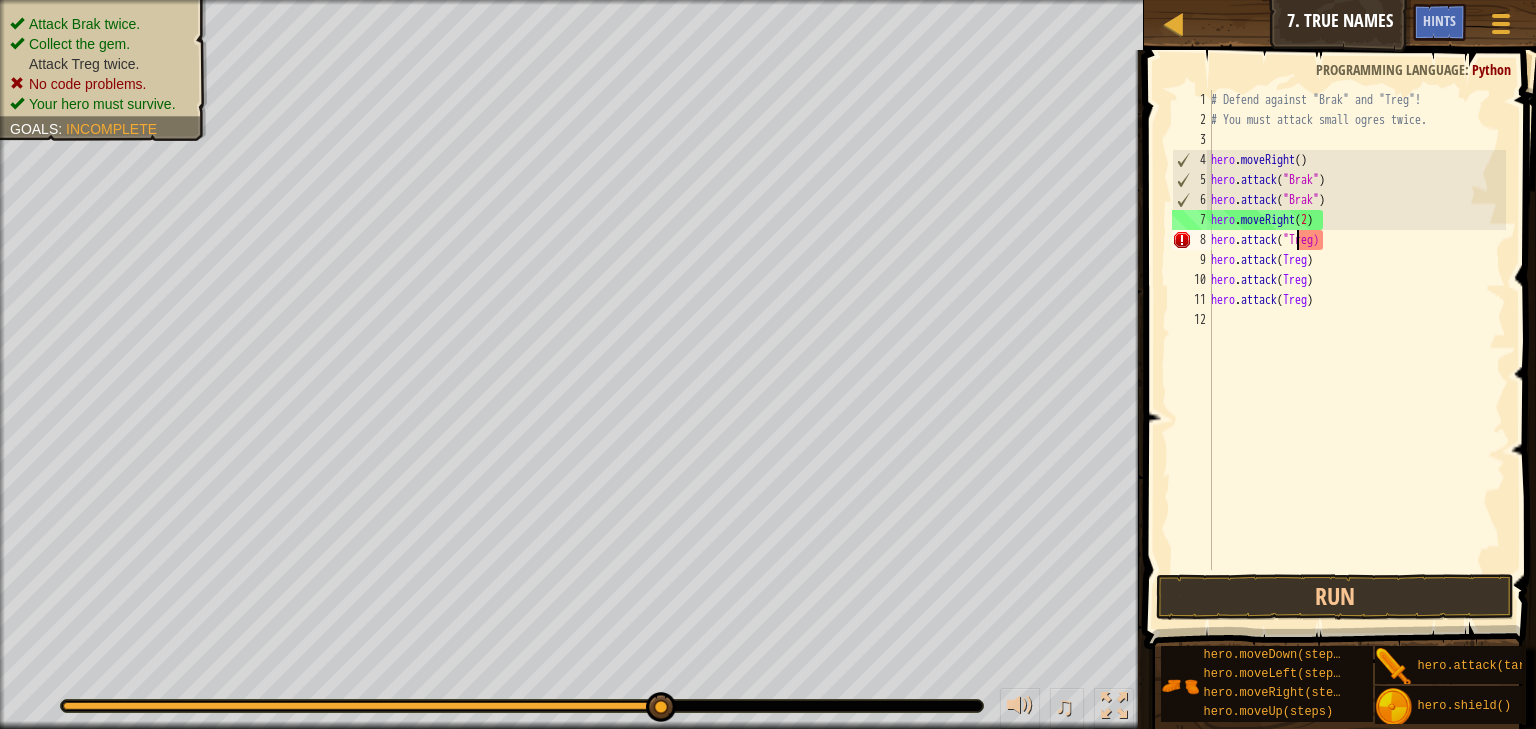 scroll, scrollTop: 9, scrollLeft: 6, axis: both 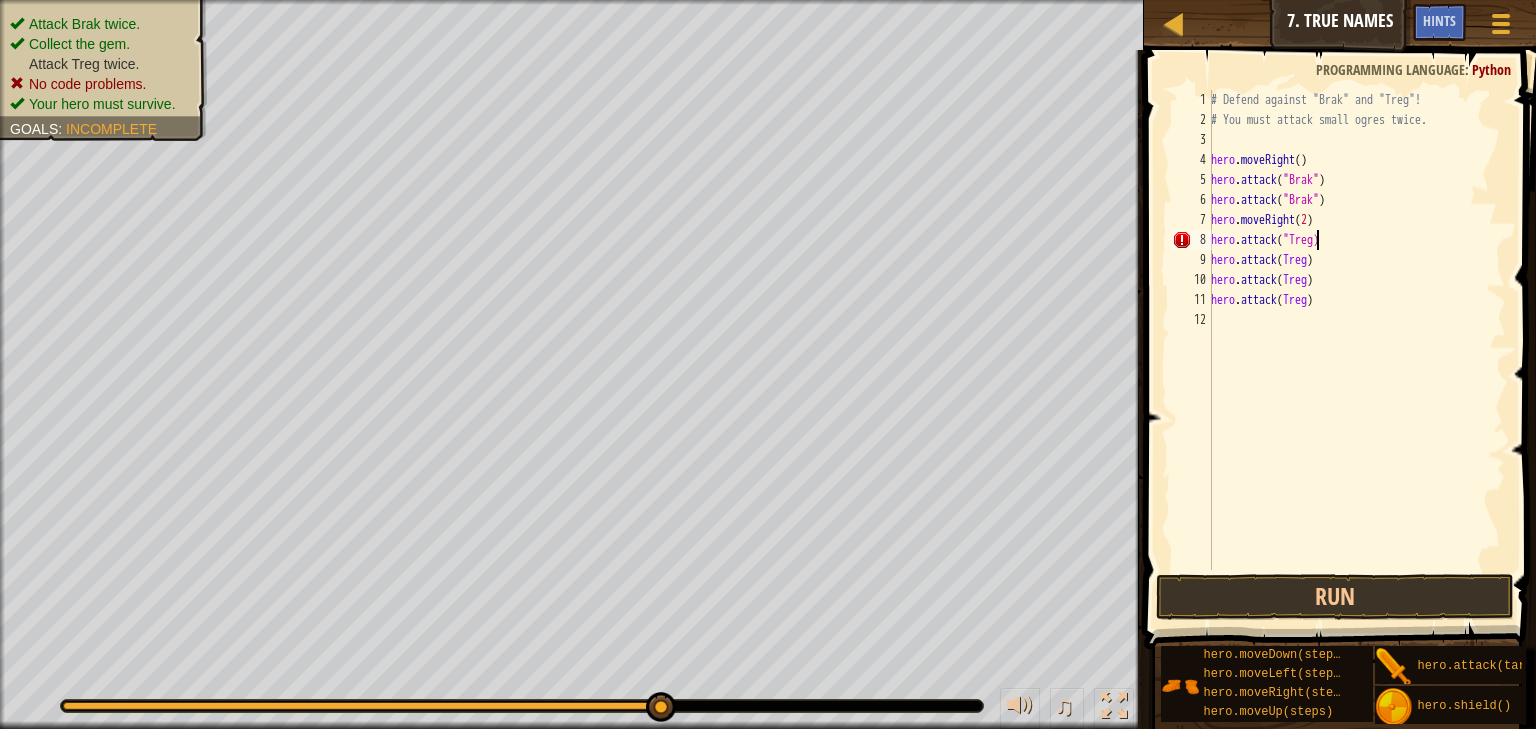 click on "# Defend against "Brak" and "Treg"! # You must attack small ogres twice. hero . moveRight ( ) hero . attack ( "Brak" ) hero . attack ( "Brak" ) hero . moveRight ( 2 ) hero . attack ( "Treg) hero . attack ( Treg ) hero . attack ( Treg ) hero . attack ( [GEOGRAPHIC_DATA] )" at bounding box center [1356, 350] 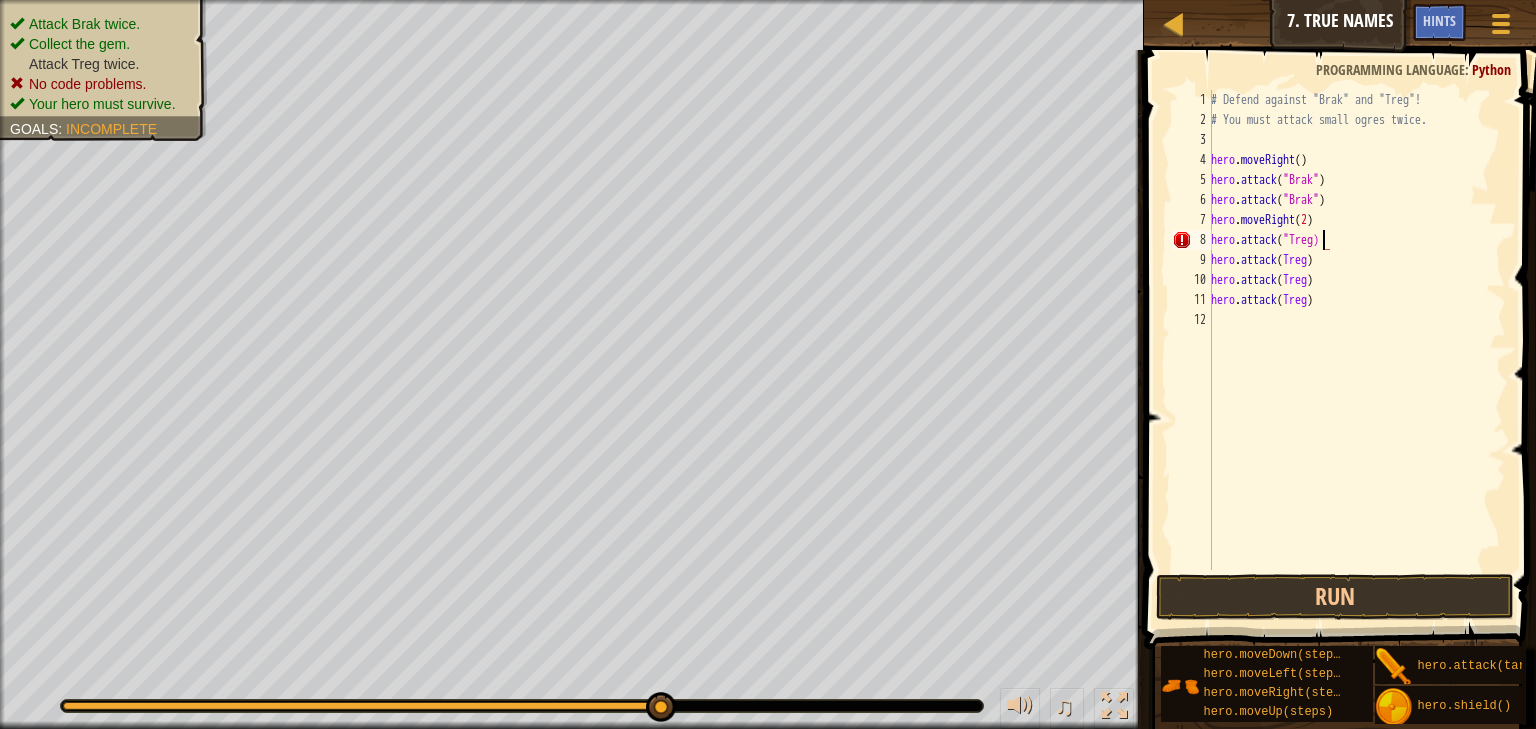 scroll, scrollTop: 9, scrollLeft: 9, axis: both 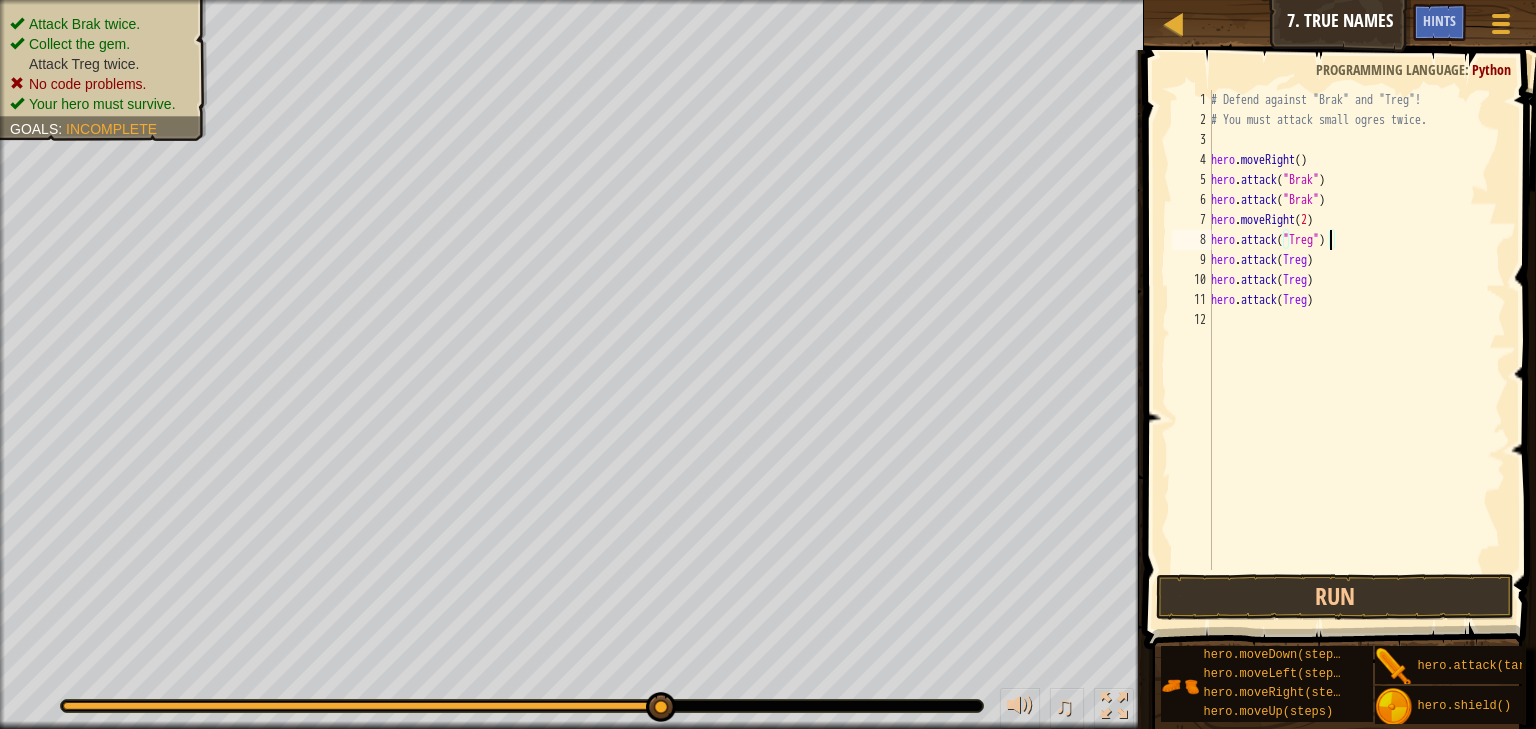 click on "# Defend against "Brak" and "Treg"! # You must attack small ogres twice. hero . moveRight ( ) hero . attack ( "Brak" ) hero . attack ( "Brak" ) hero . moveRight ( 2 ) hero . attack ( "Treg" ) hero . attack ( Treg ) hero . attack ( Treg ) hero . attack ( [GEOGRAPHIC_DATA] )" at bounding box center (1356, 350) 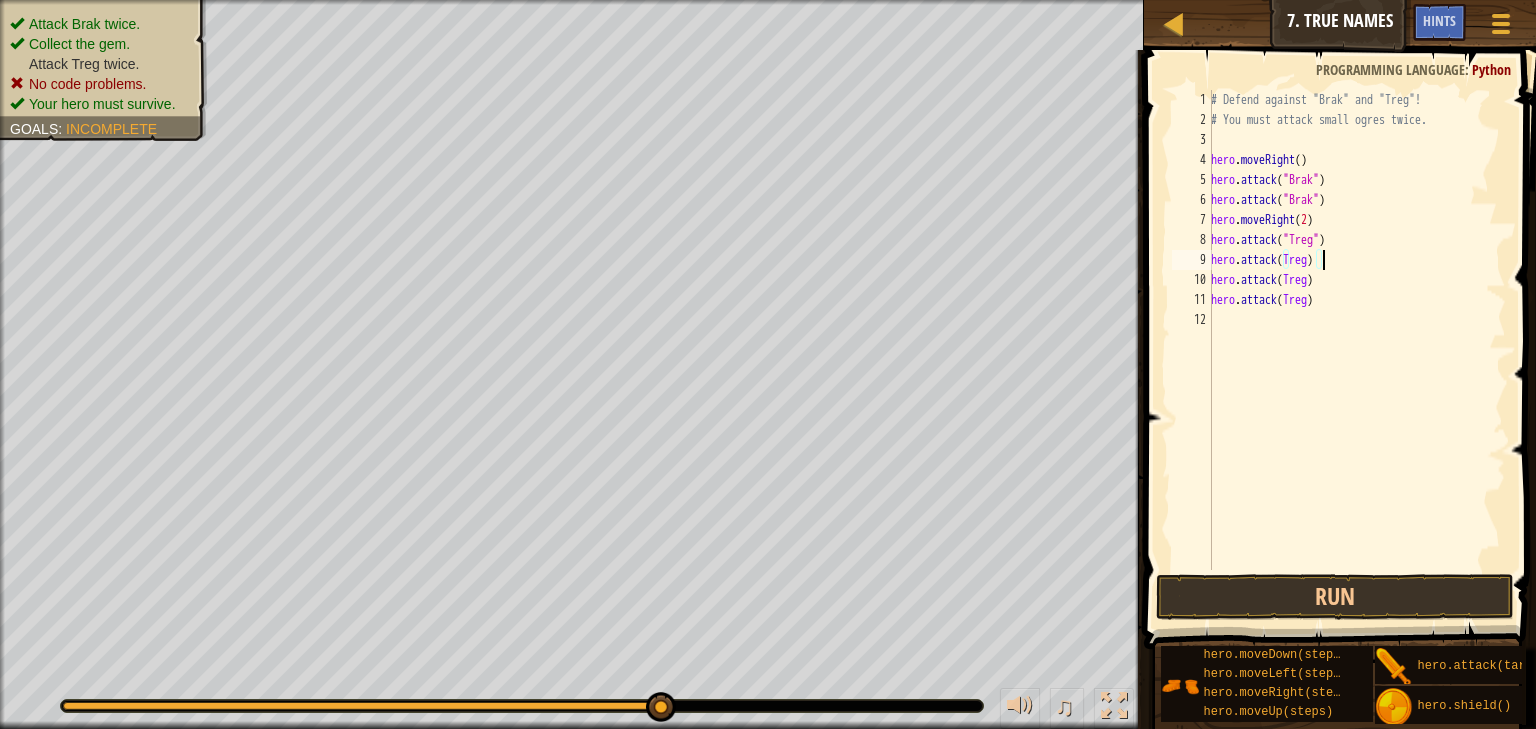 scroll, scrollTop: 9, scrollLeft: 8, axis: both 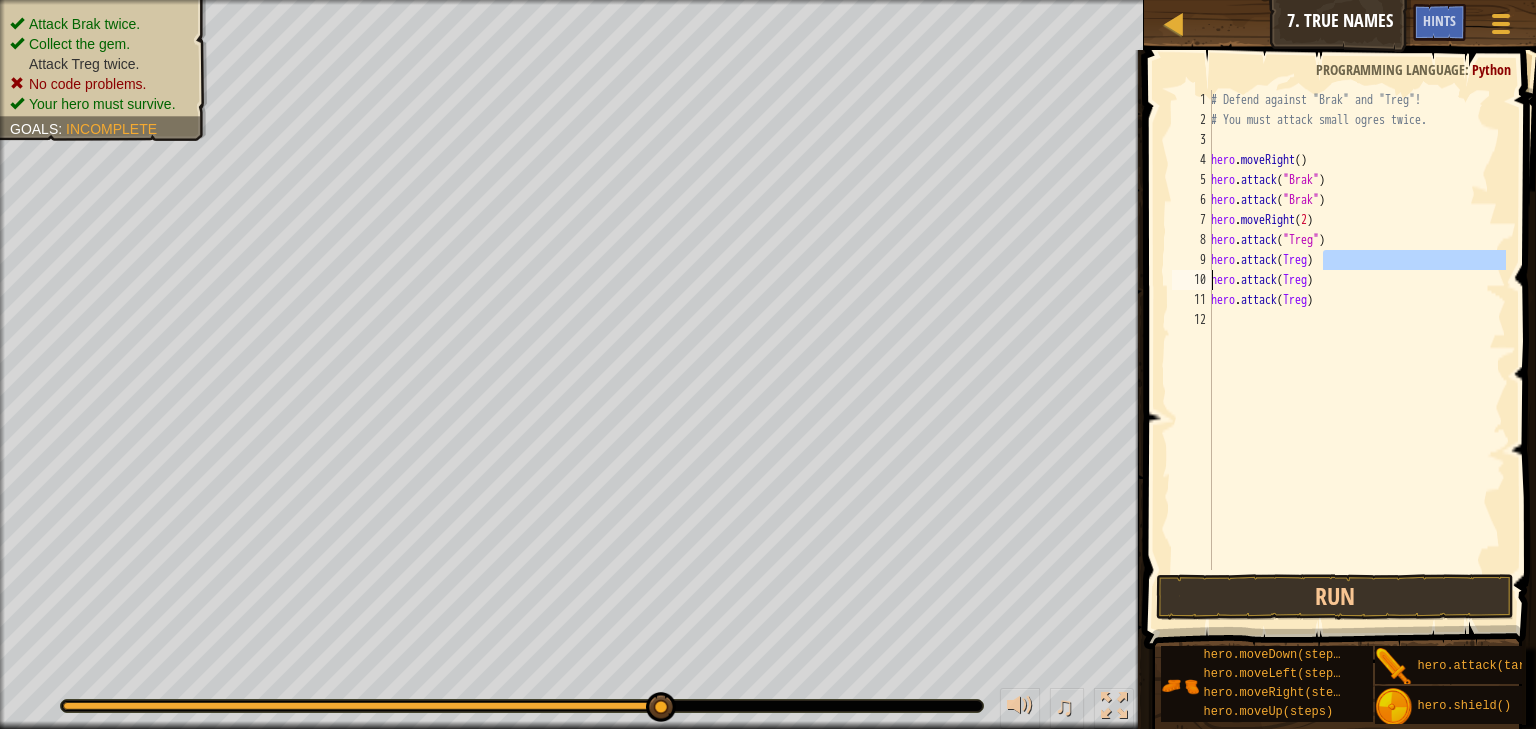 type on "hero.attack(Treg)" 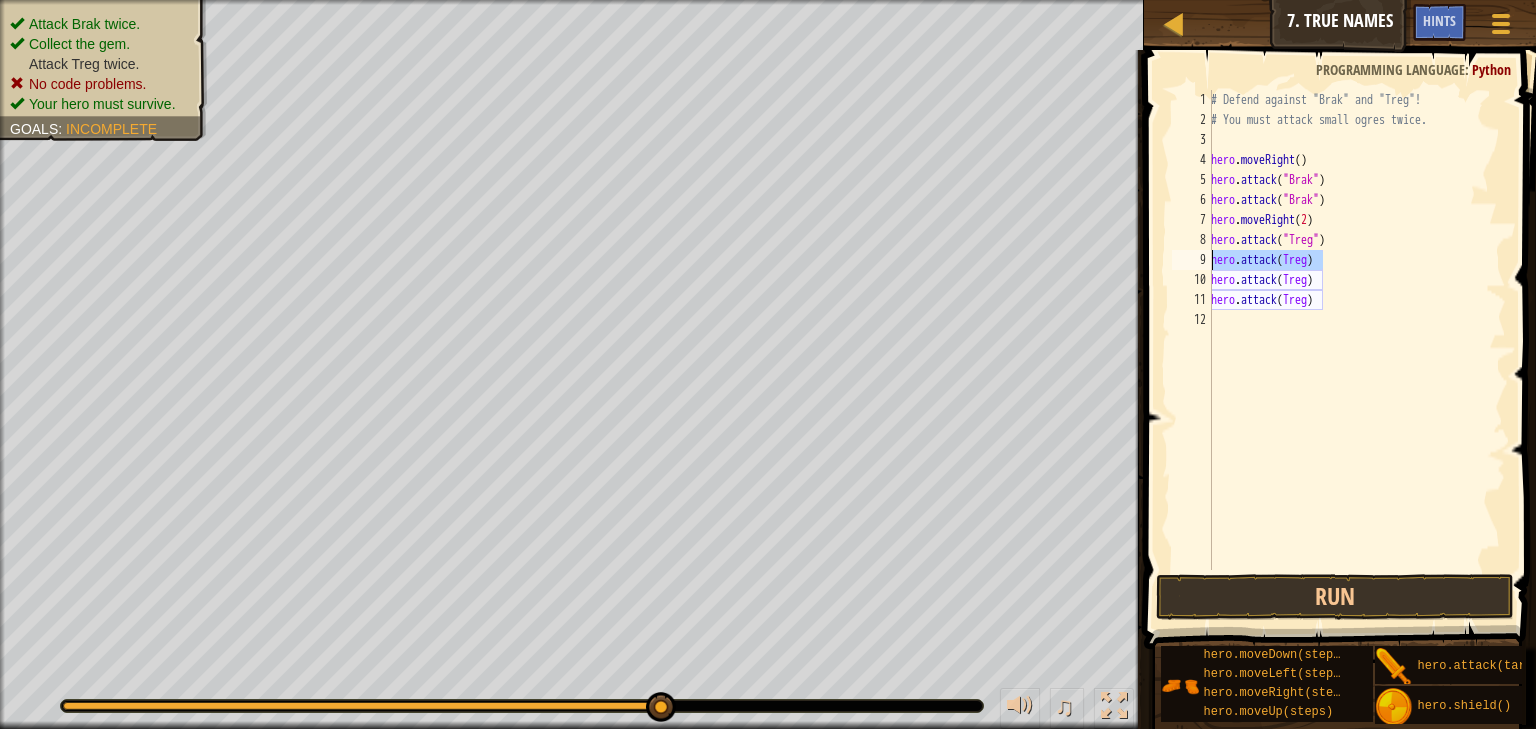 scroll, scrollTop: 9, scrollLeft: 0, axis: vertical 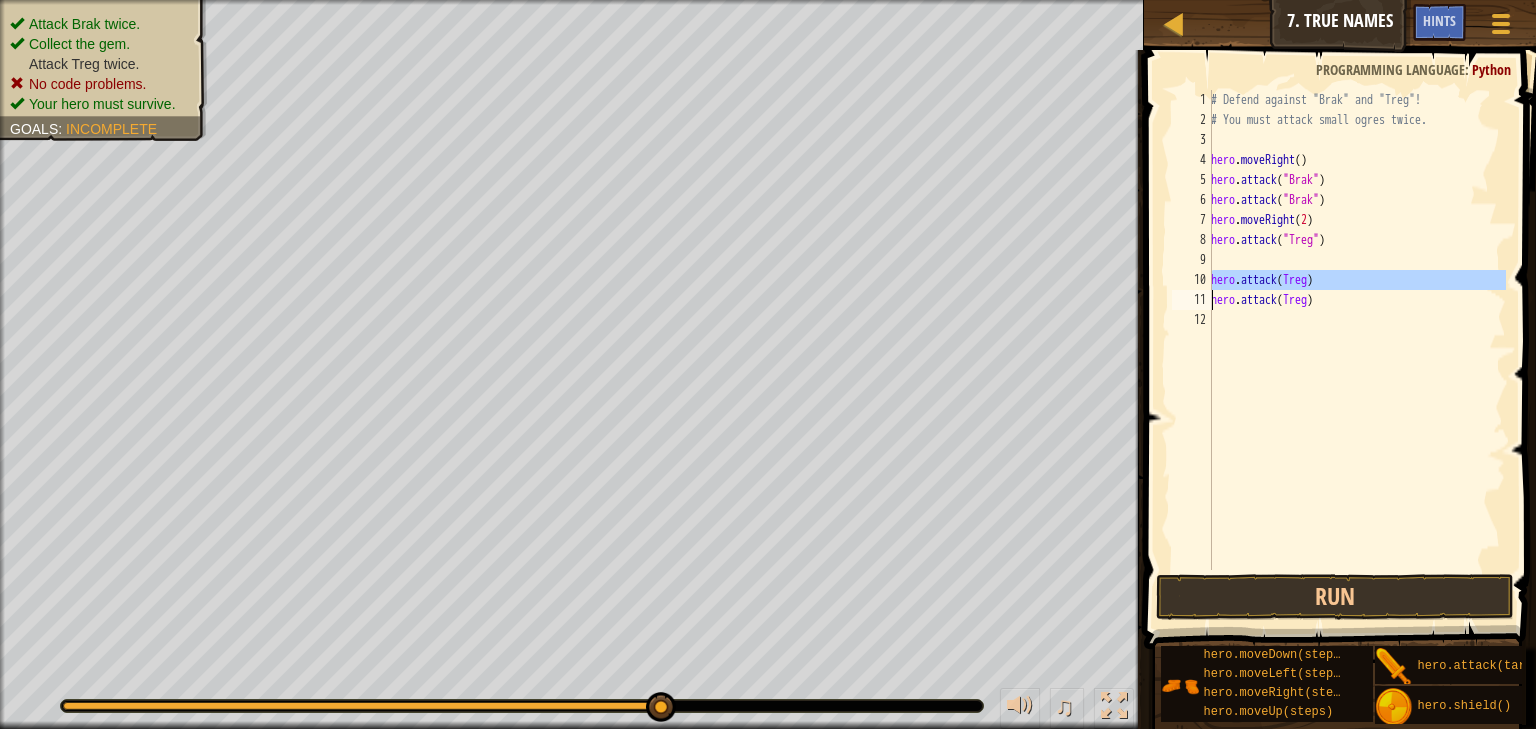 type on "hero.attack(Treg)" 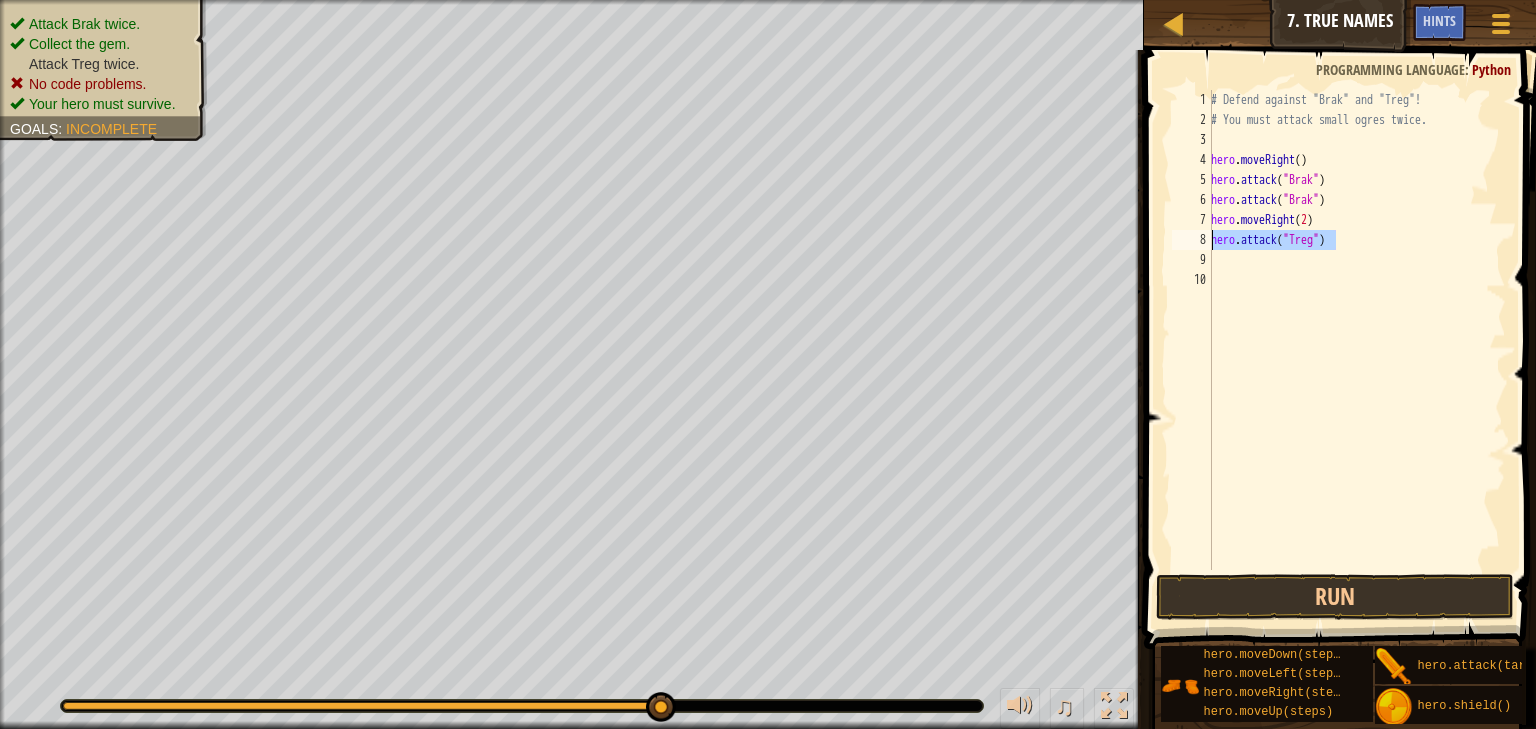 drag, startPoint x: 1337, startPoint y: 239, endPoint x: 1204, endPoint y: 230, distance: 133.30417 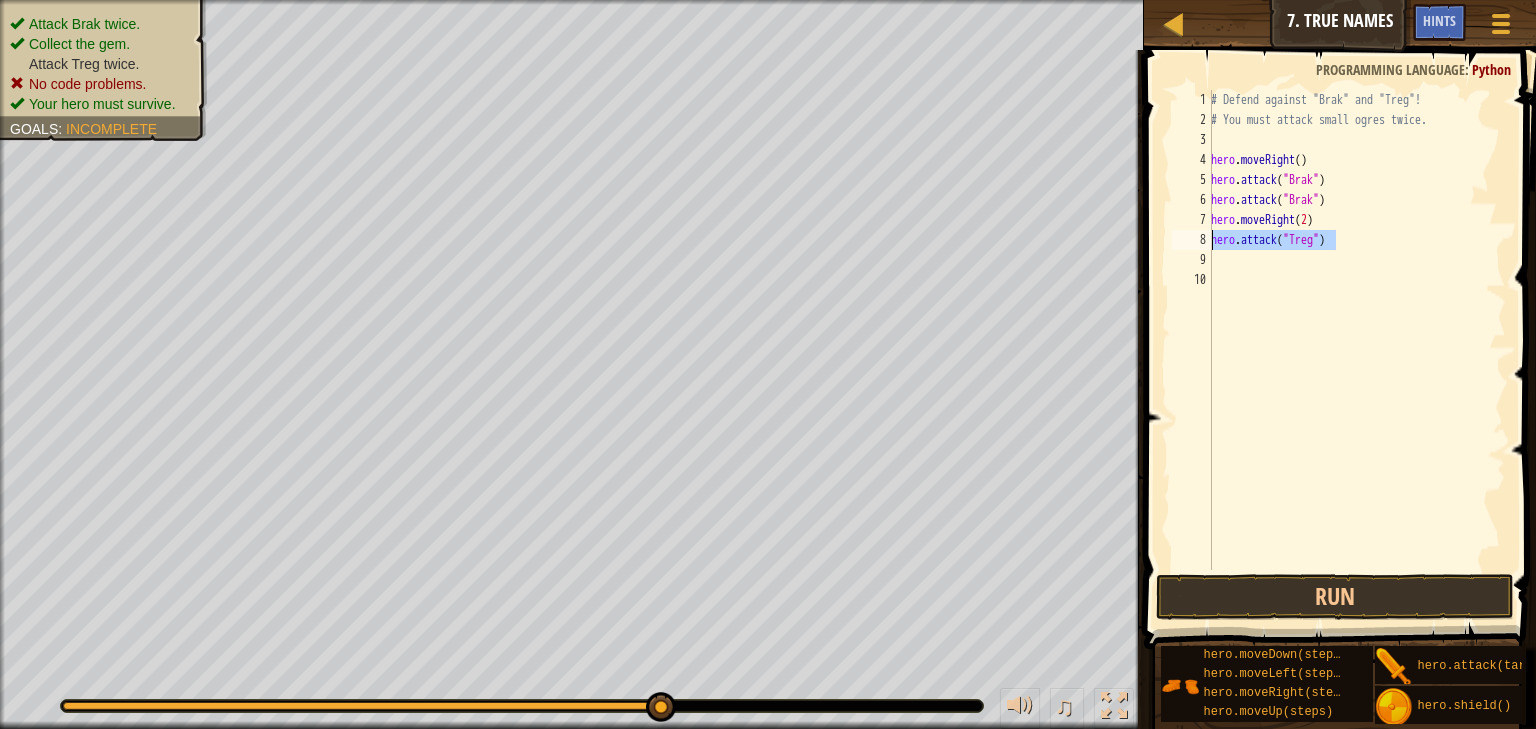 click on "1 2 3 4 5 6 7 8 9 10 # Defend against "Brak" and "Treg"! # You must attack small ogres twice. hero . moveRight ( ) hero . attack ( "Brak" ) hero . attack ( "Brak" ) hero . moveRight ( 2 ) hero . attack ( "Treg" )     הההההההההההההההההההההההההההההההההההההההההההההההההההההההההההההההההההההההההההההההההההההההההההההההההההההההההההההההההההההההההההההההההההההההההההההההההההההההההההההההההההההההההההההההההההההההההההההההההההההההההההההההההההההההההההההההההההההההההההההההההההההההההההההההה XXXXXXXXXXXXXXXXXXXXXXXXXXXXXXXXXXXXXXXXXXXXXXXXXXXXXXXXXXXXXXXXXXXXXXXXXXXXXXXXXXXXXXXXXXXXXXXXXXXXXXXXXXXXXXXXXXXXXXXXXXXXXXXXXXXXXXXXXXXXXXXXXXXXXXXXXXXXXXXXXXXXXXXXXXXXXXXXXXXXXXXXXXXXXXXXXXXXXXXXXXXXXXXXXXXXXXXXXXXXXXXXXXXXXXXXXXXXXXXXXXXXXXXXXXXXXXXX ReferenceError: Treg is not defined" at bounding box center [1337, 330] 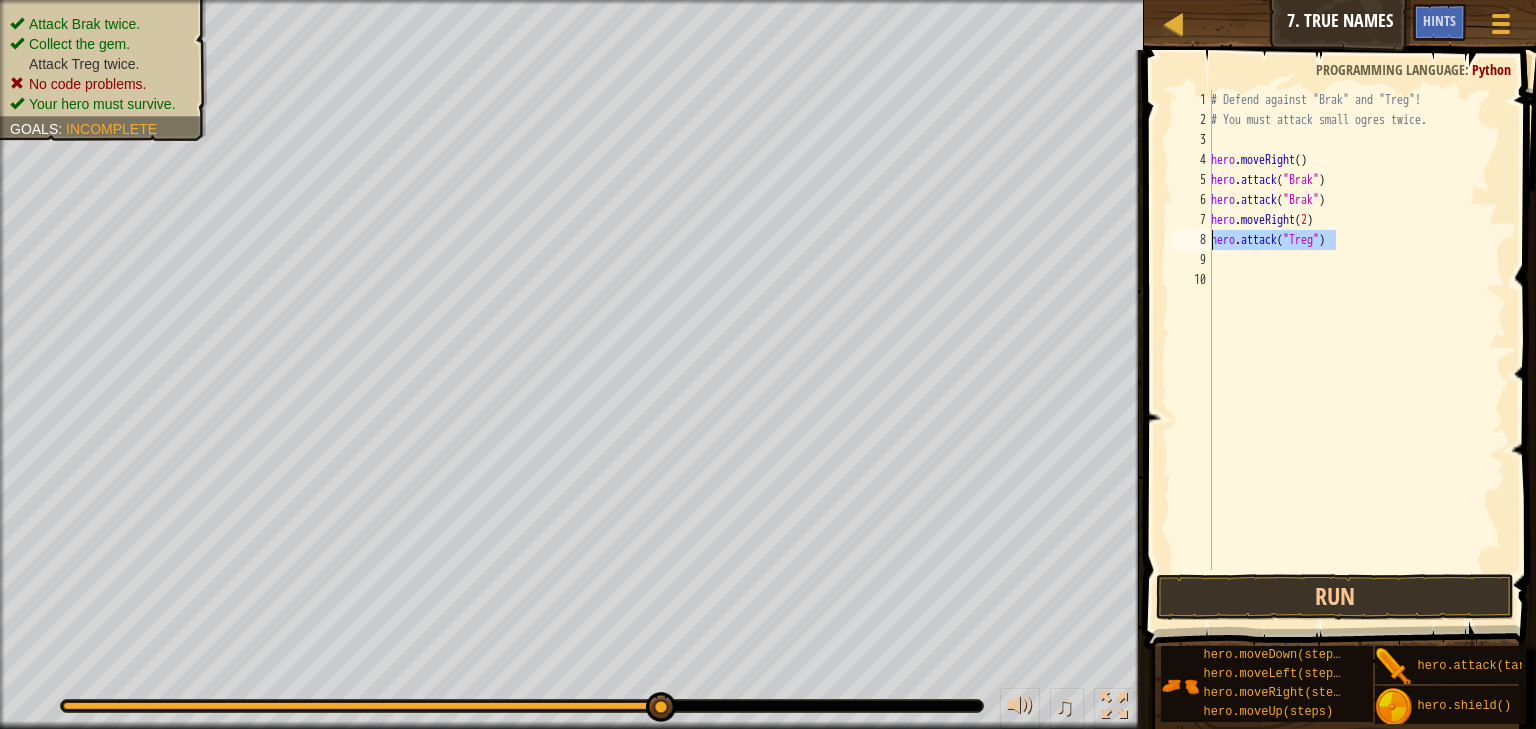 type on "hero.attack("Treg")" 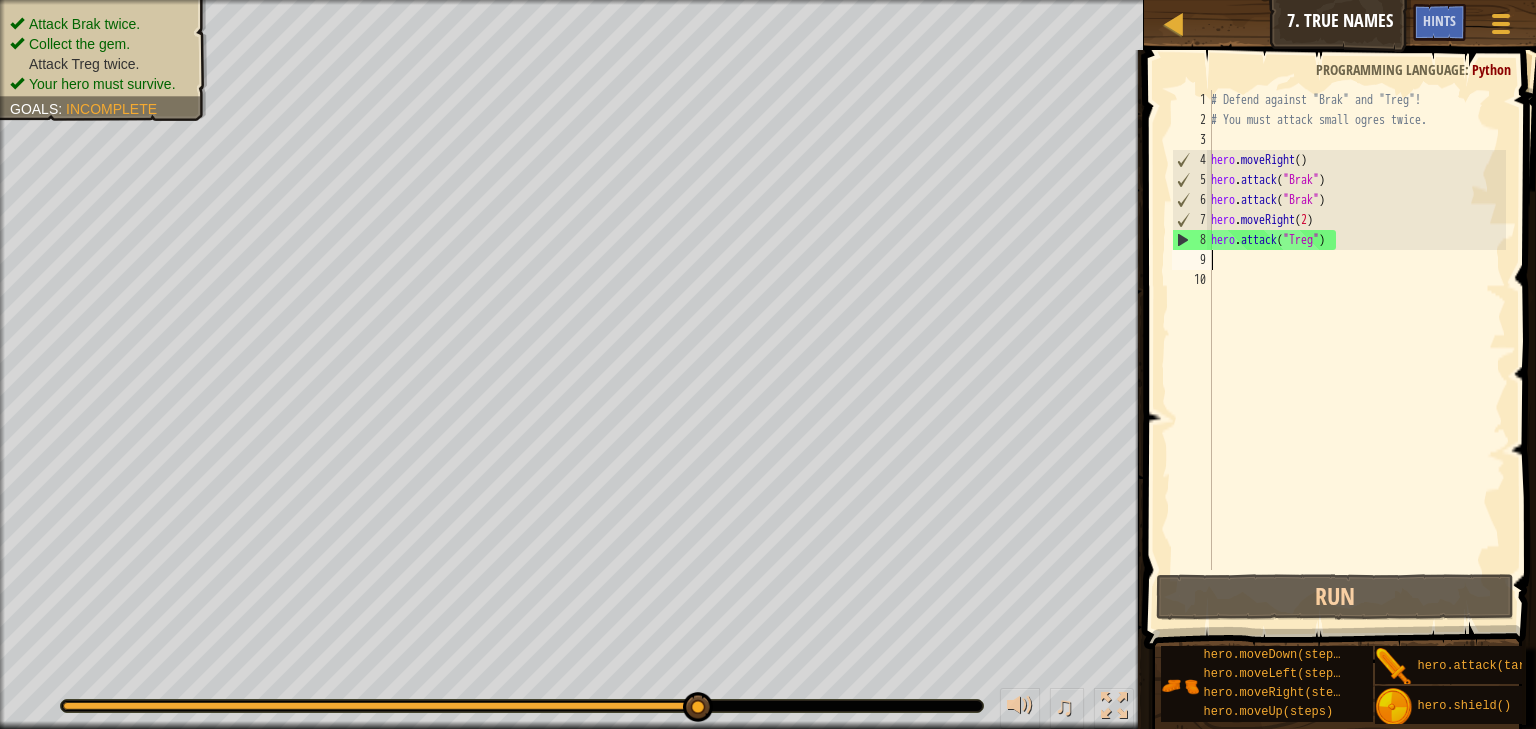 click on "# Defend against "Brak" and "Treg"! # You must attack small ogres twice. hero . moveRight ( ) hero . attack ( "Brak" ) hero . attack ( "Brak" ) hero . moveRight ( 2 ) hero . attack ( "Treg" )" at bounding box center [1356, 350] 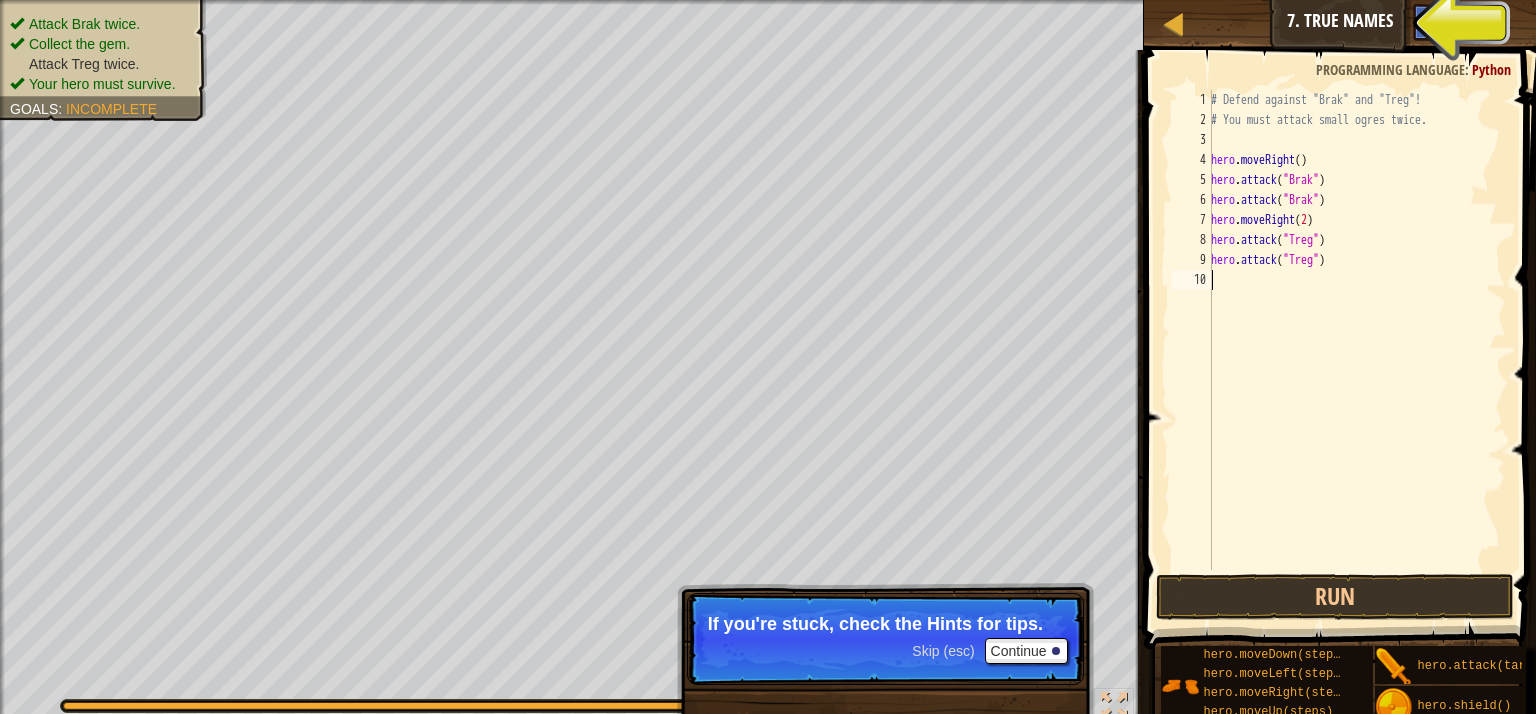drag, startPoint x: 1239, startPoint y: 273, endPoint x: 1220, endPoint y: 281, distance: 20.615528 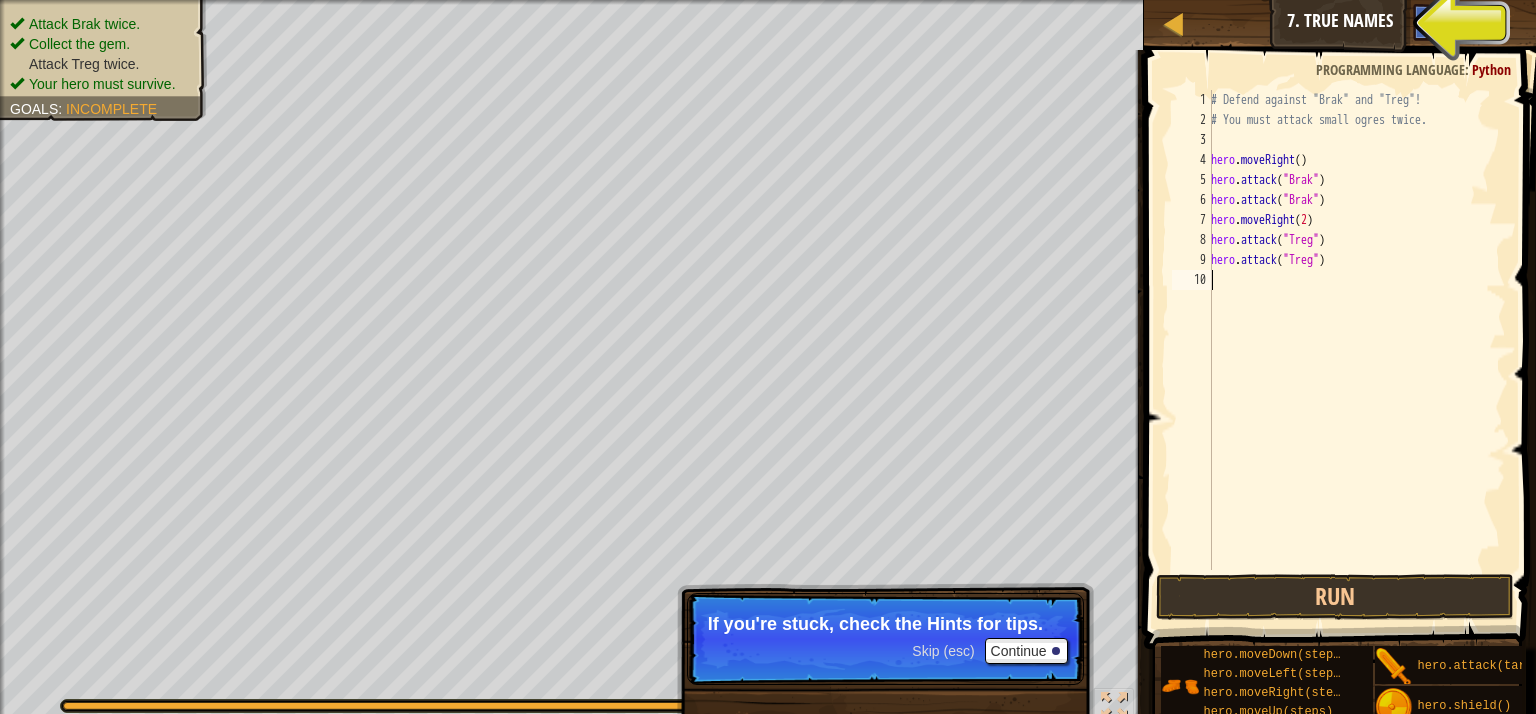 click on "# Defend against "Brak" and "Treg"! # You must attack small ogres twice. hero . moveRight ( ) hero . attack ( "Brak" ) hero . attack ( "Brak" ) hero . moveRight ( 2 ) hero . attack ( "Treg" ) hero . attack ( "Treg" )" at bounding box center (1356, 350) 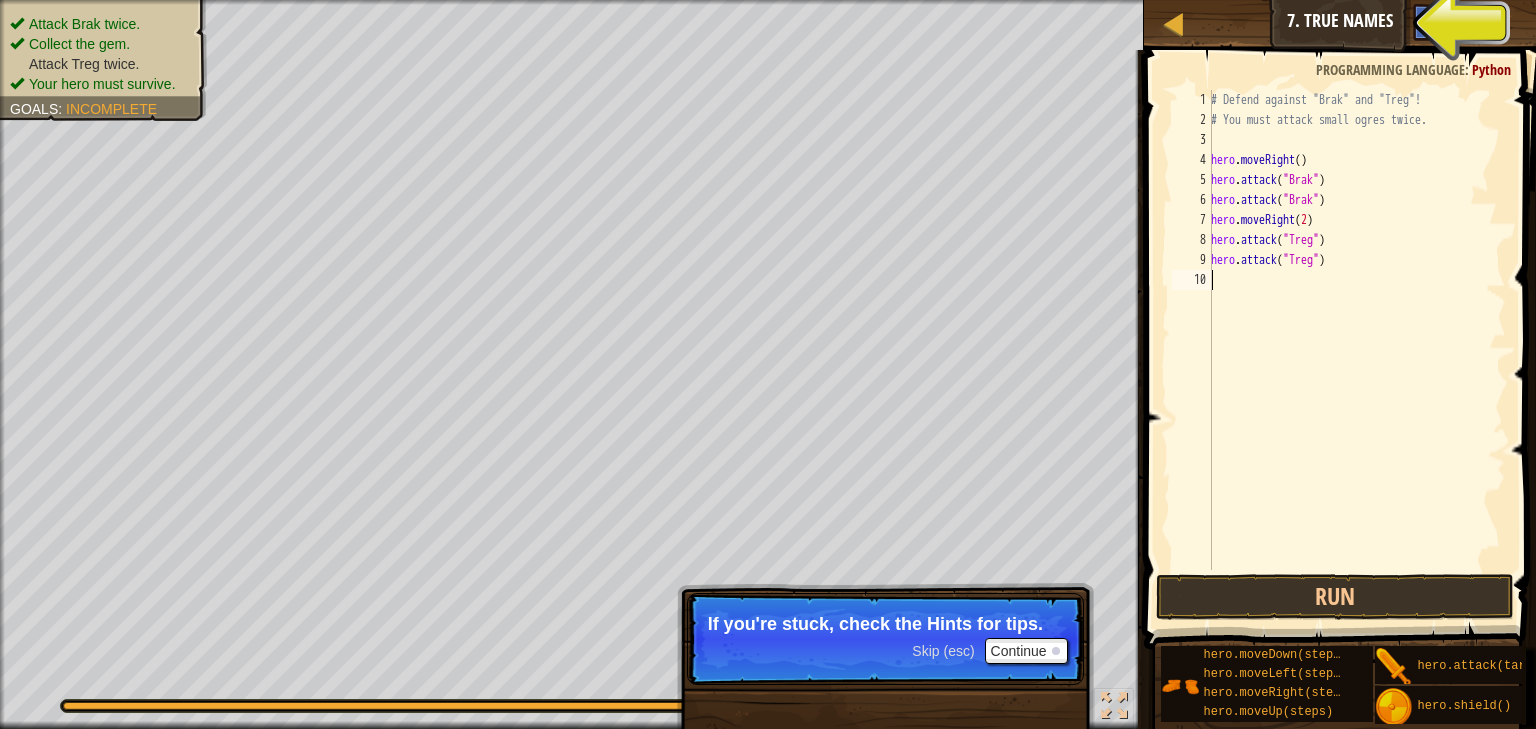 paste on "hero.attack("Treg")" 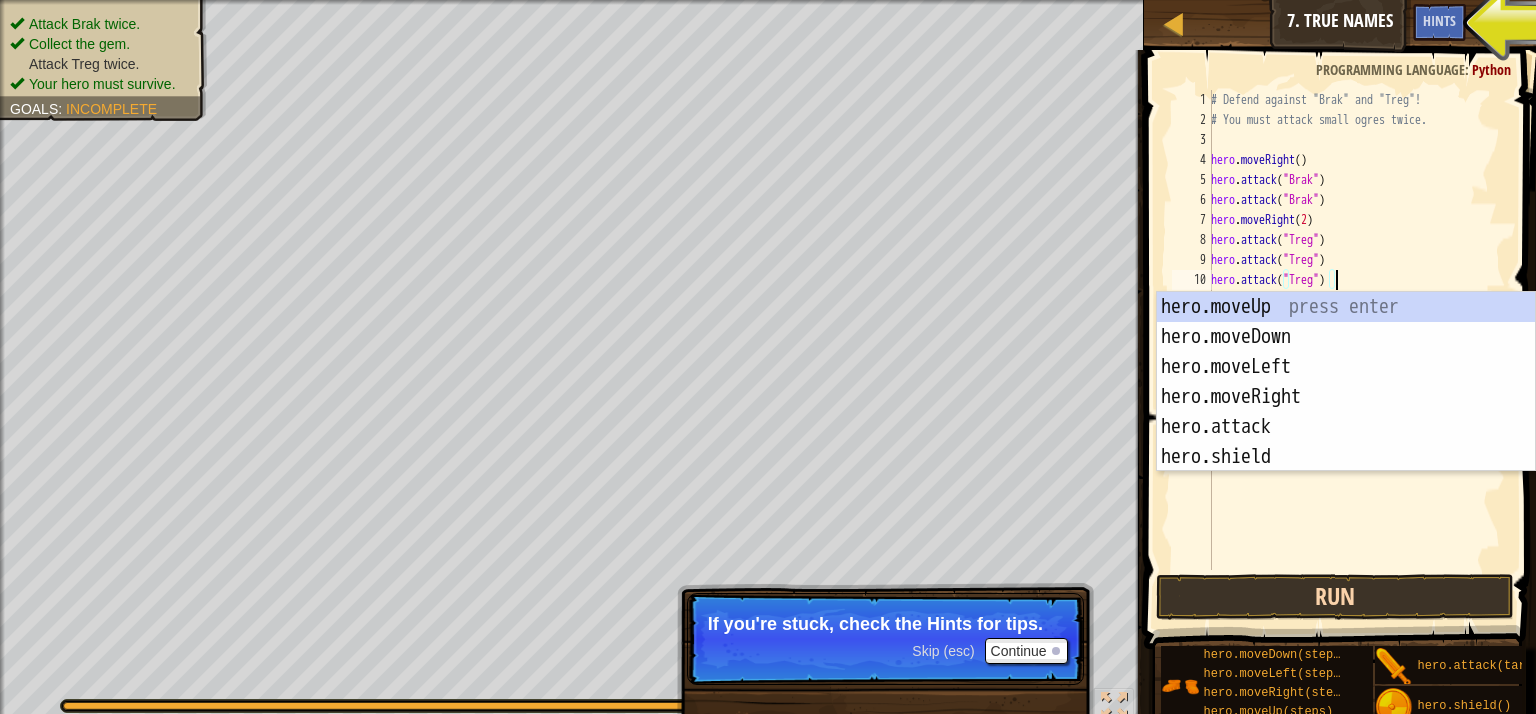 type on "hero.attack("Treg")" 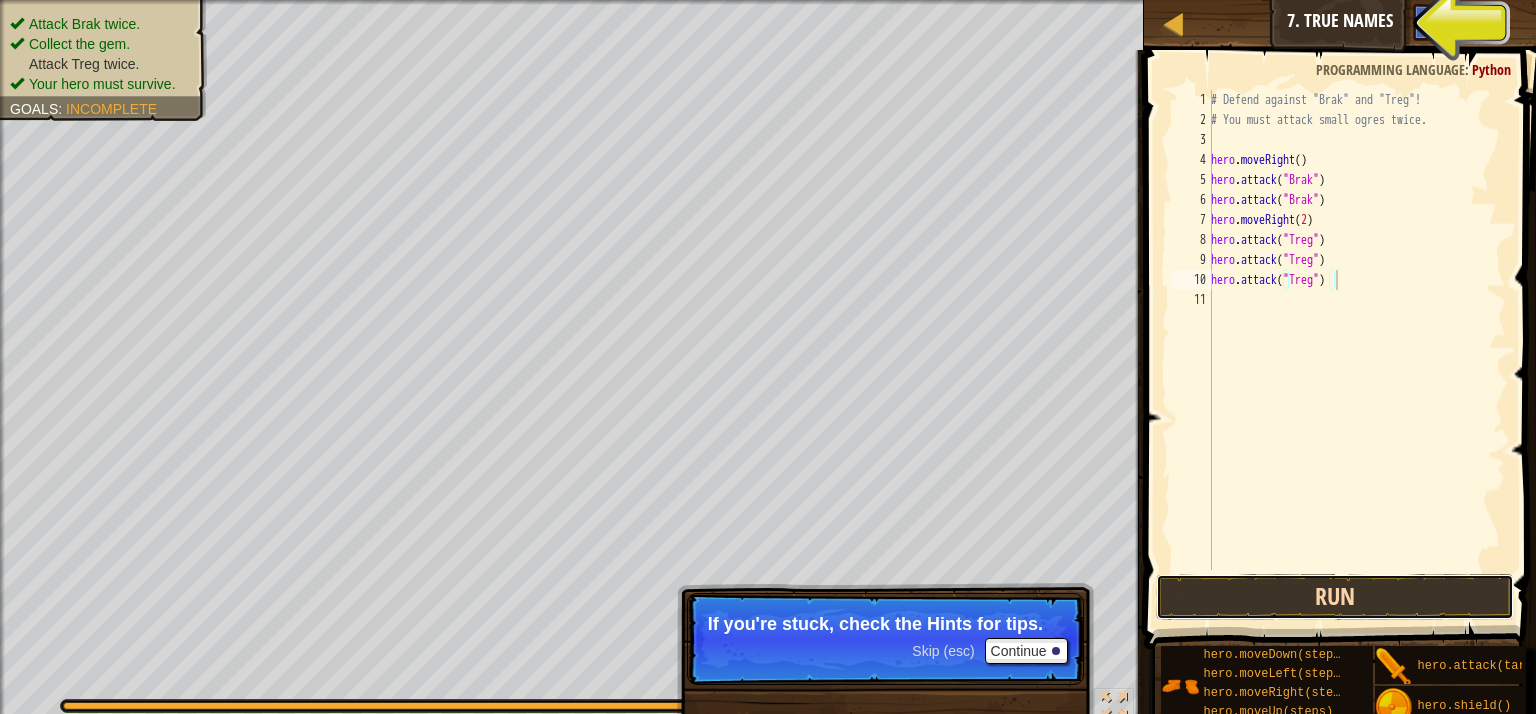 click on "Run" at bounding box center (1334, 597) 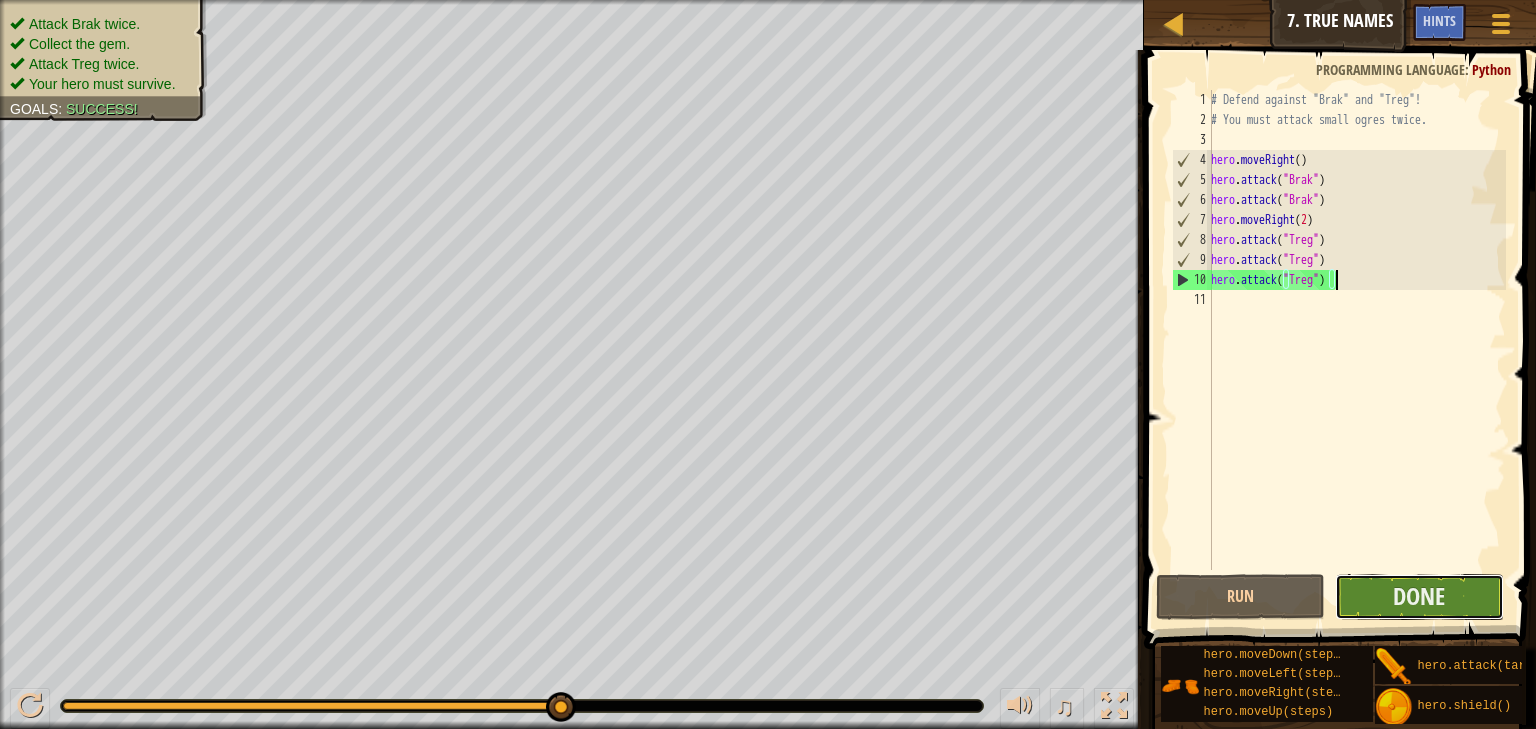 click on "Done" at bounding box center [1419, 597] 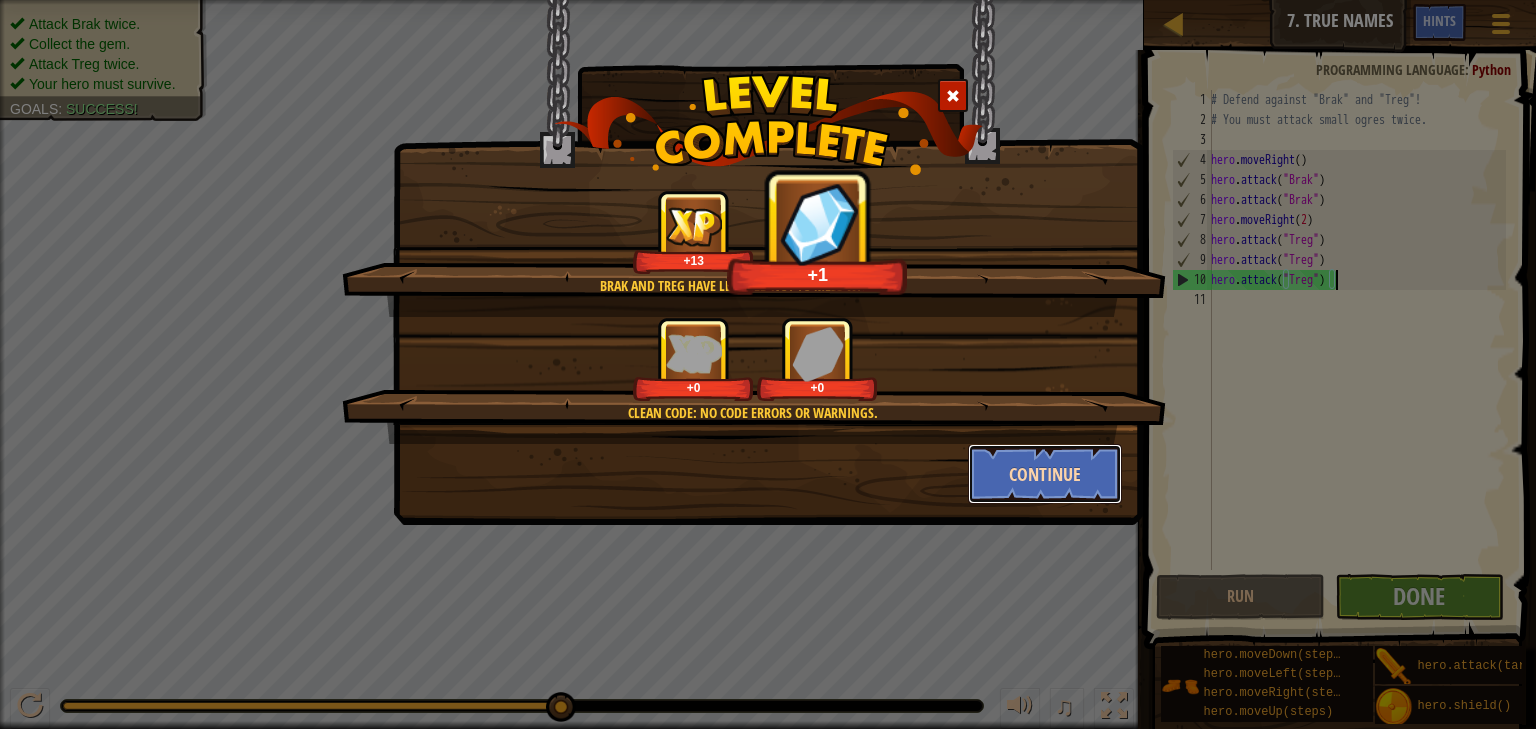 click on "Continue" at bounding box center [1045, 474] 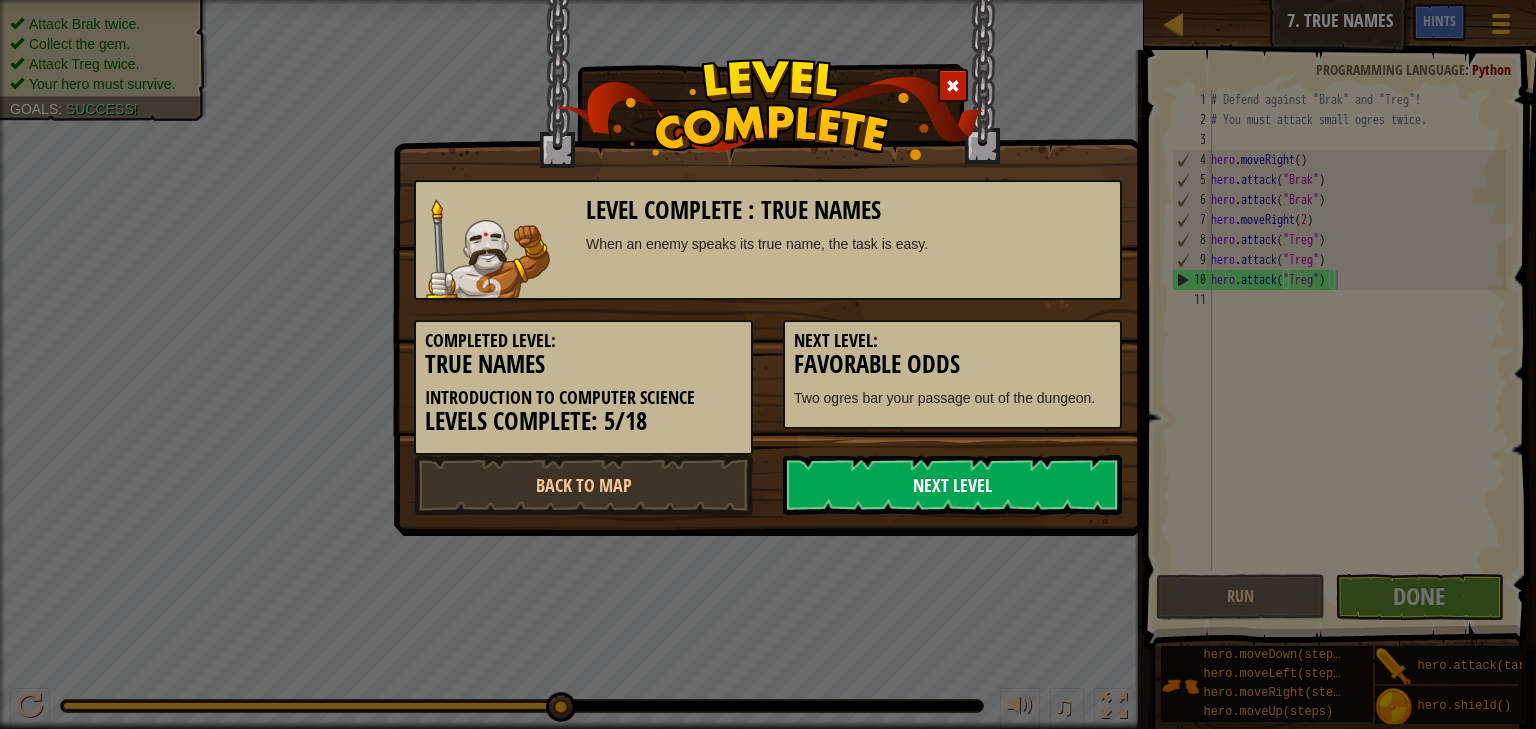 click on "Next Level" at bounding box center (952, 485) 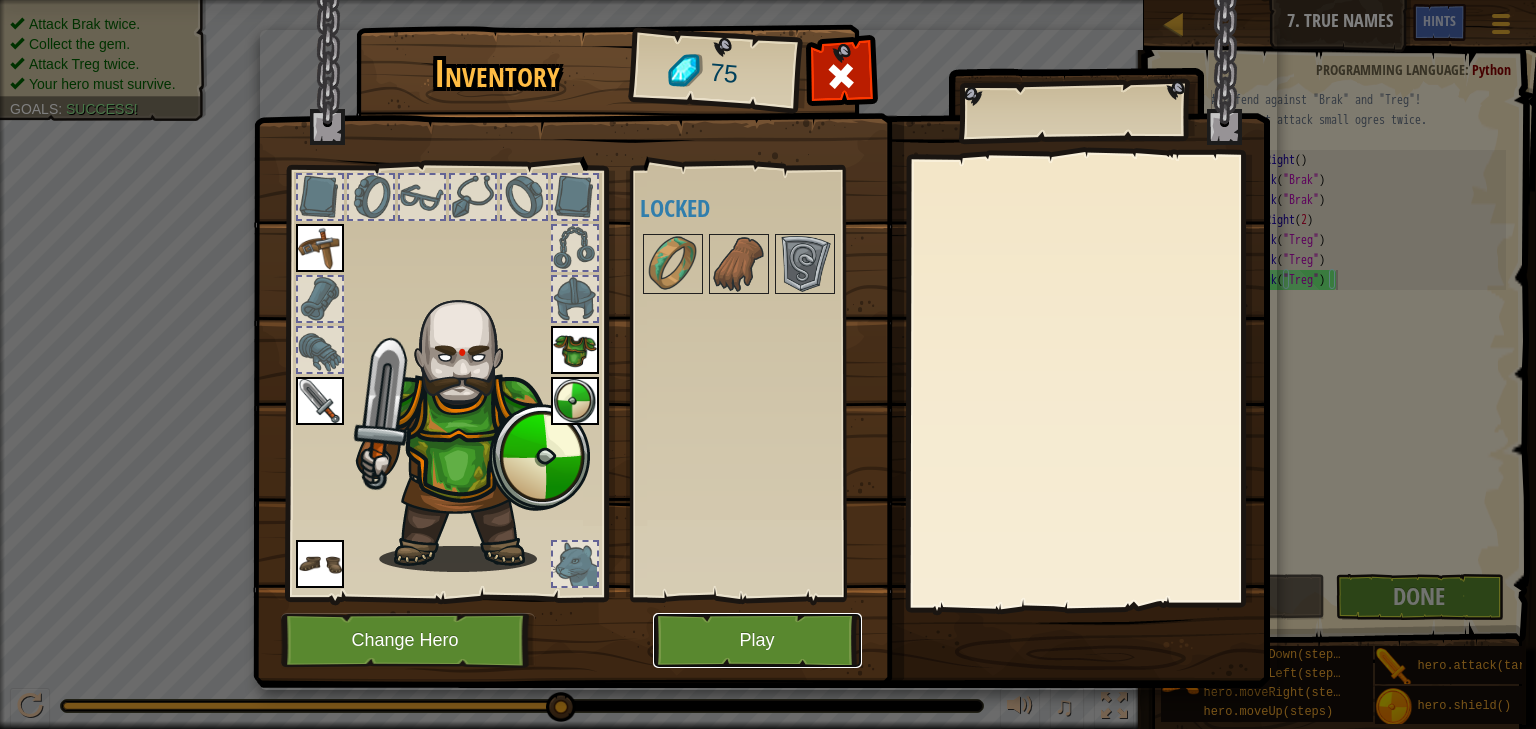 click on "Play" at bounding box center (757, 640) 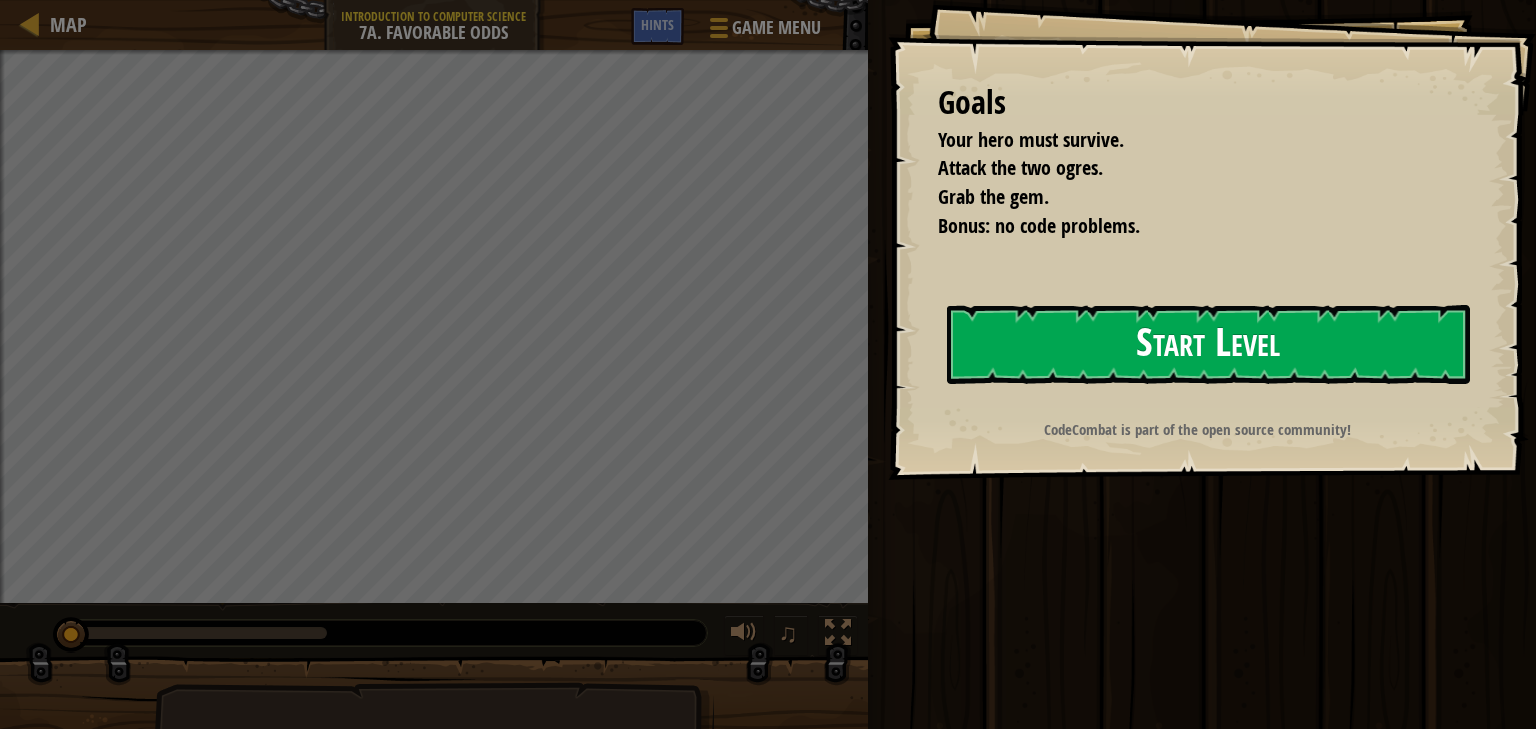 click on "Start Level" at bounding box center [1208, 344] 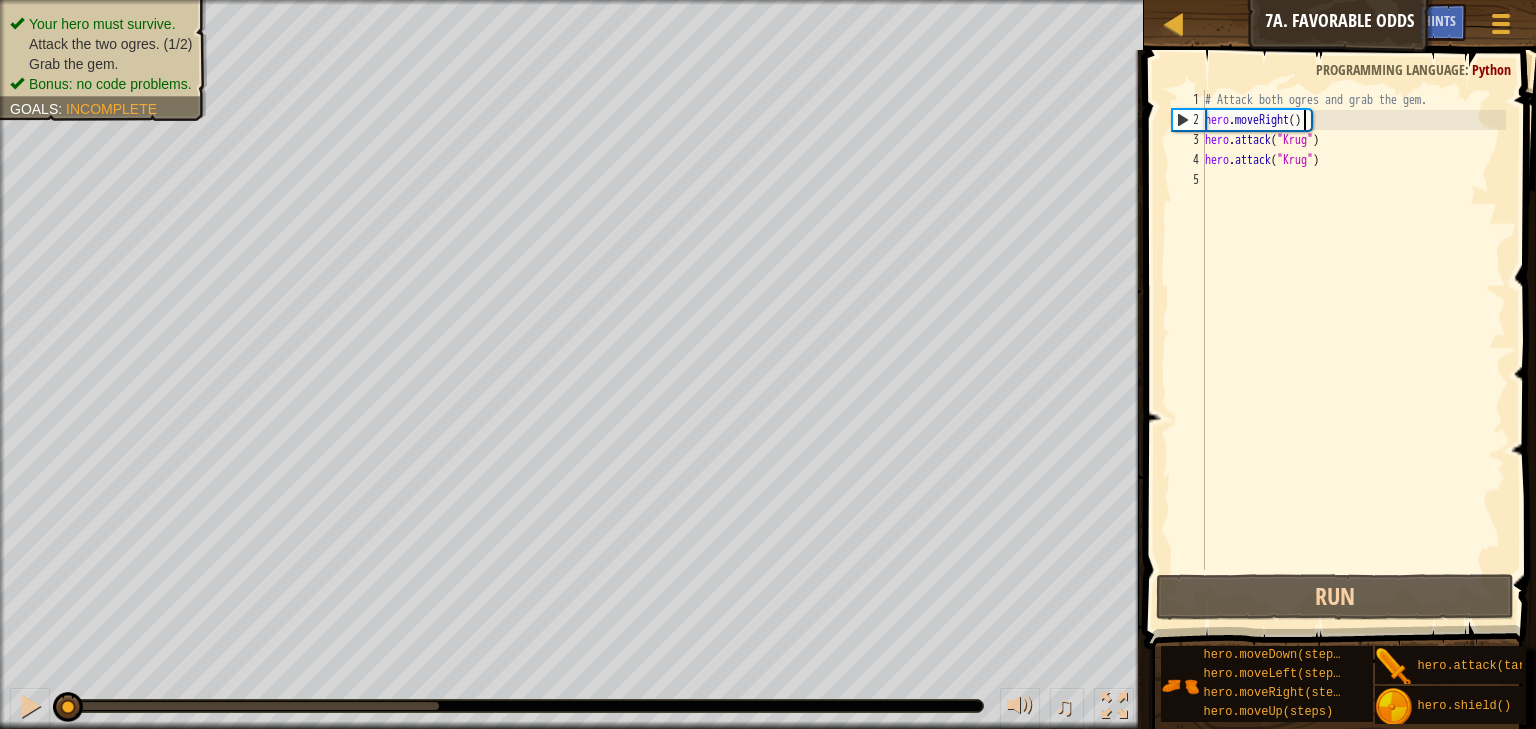 click on "# Attack both ogres and grab the gem. hero . moveRight ( ) hero . attack ( "[PERSON_NAME]" ) hero . attack ( "[PERSON_NAME]" )" at bounding box center [1353, 350] 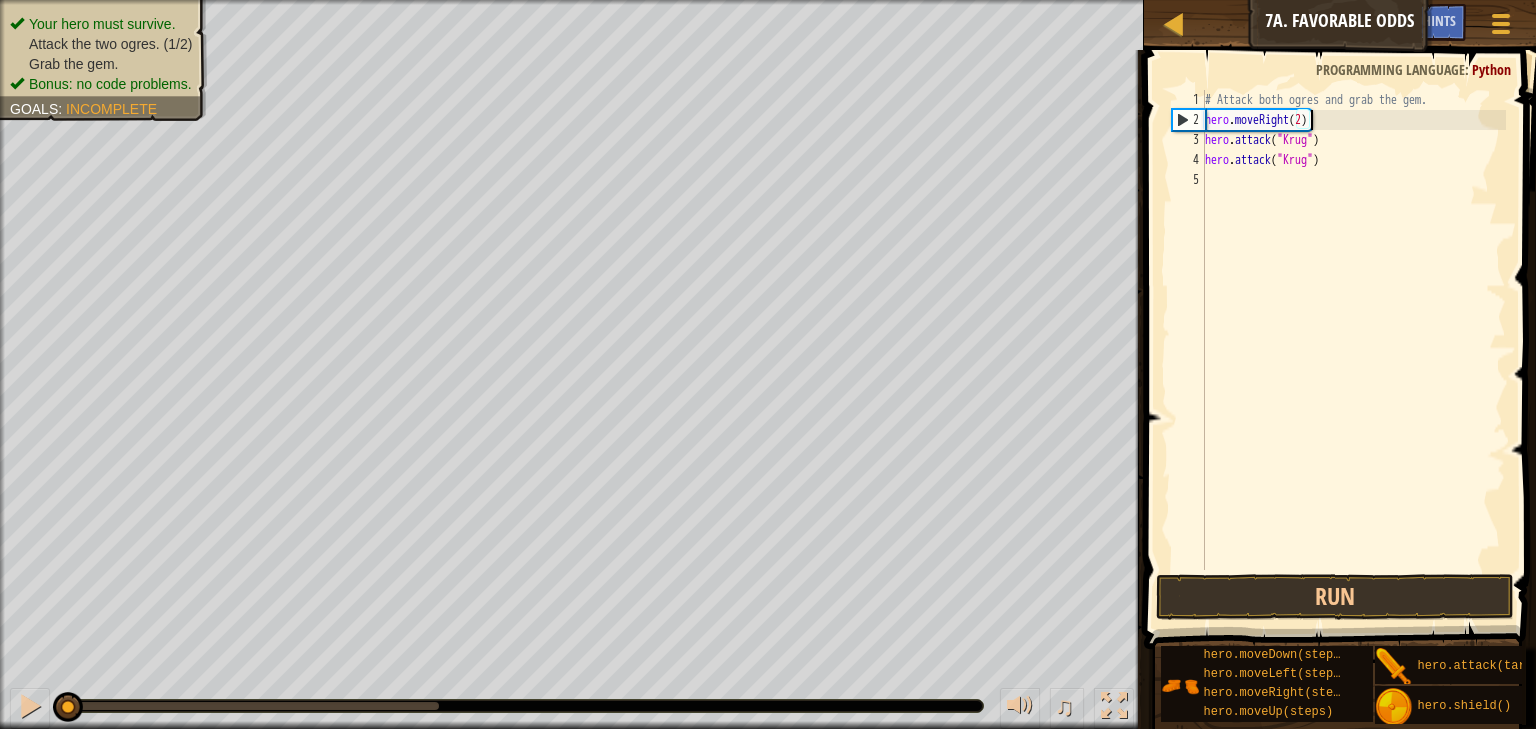 scroll, scrollTop: 9, scrollLeft: 8, axis: both 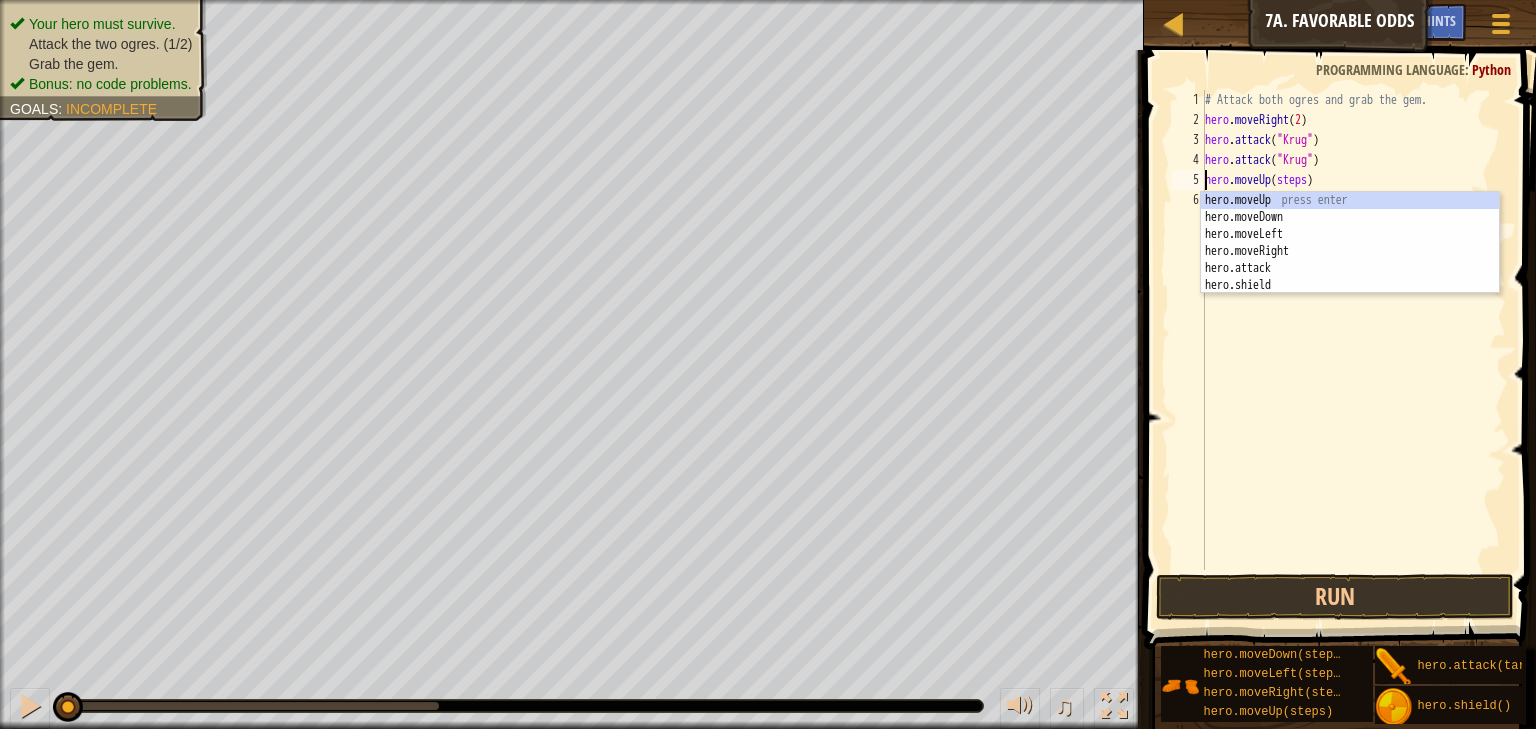 click on "# Attack both ogres and grab the gem. hero . moveRight ( 2 ) hero . attack ( "[PERSON_NAME]" ) hero . attack ( "[PERSON_NAME]" ) hero . moveUp ( steps )" at bounding box center [1353, 350] 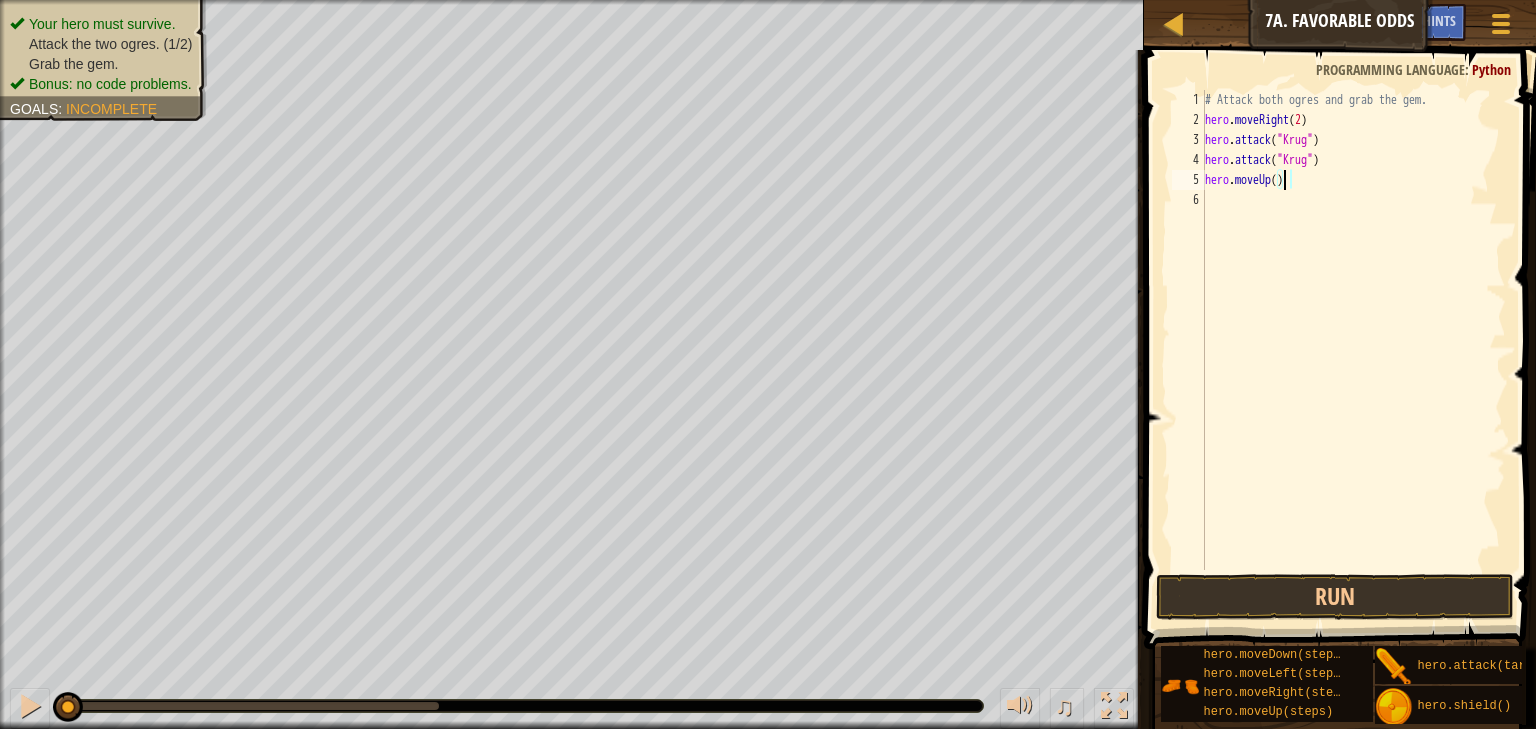 scroll, scrollTop: 9, scrollLeft: 6, axis: both 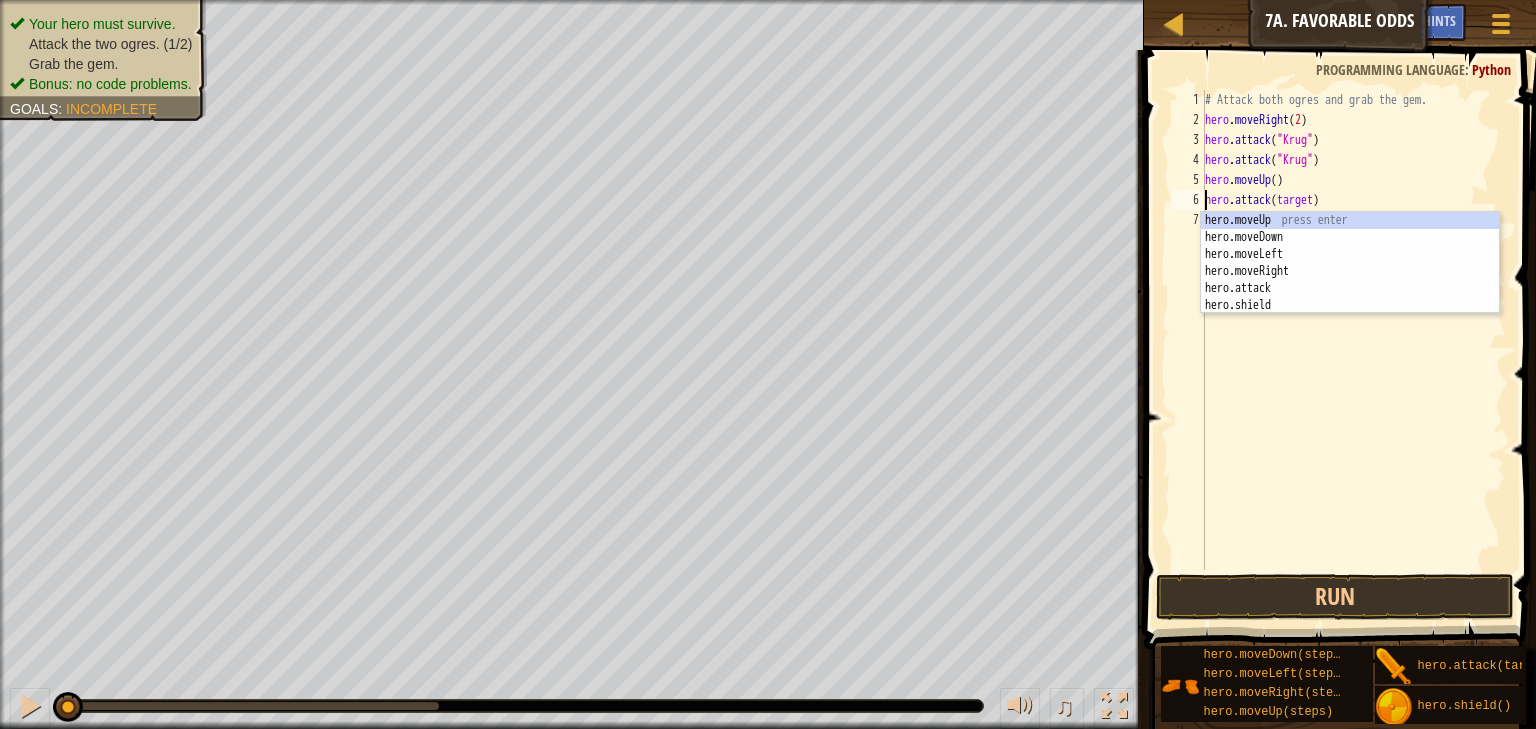 click on "# Attack both ogres and grab the gem. hero . moveRight ( 2 ) hero . attack ( "[PERSON_NAME]" ) hero . attack ( "[PERSON_NAME]" ) hero . moveUp ( ) hero . attack ( target )" at bounding box center [1353, 350] 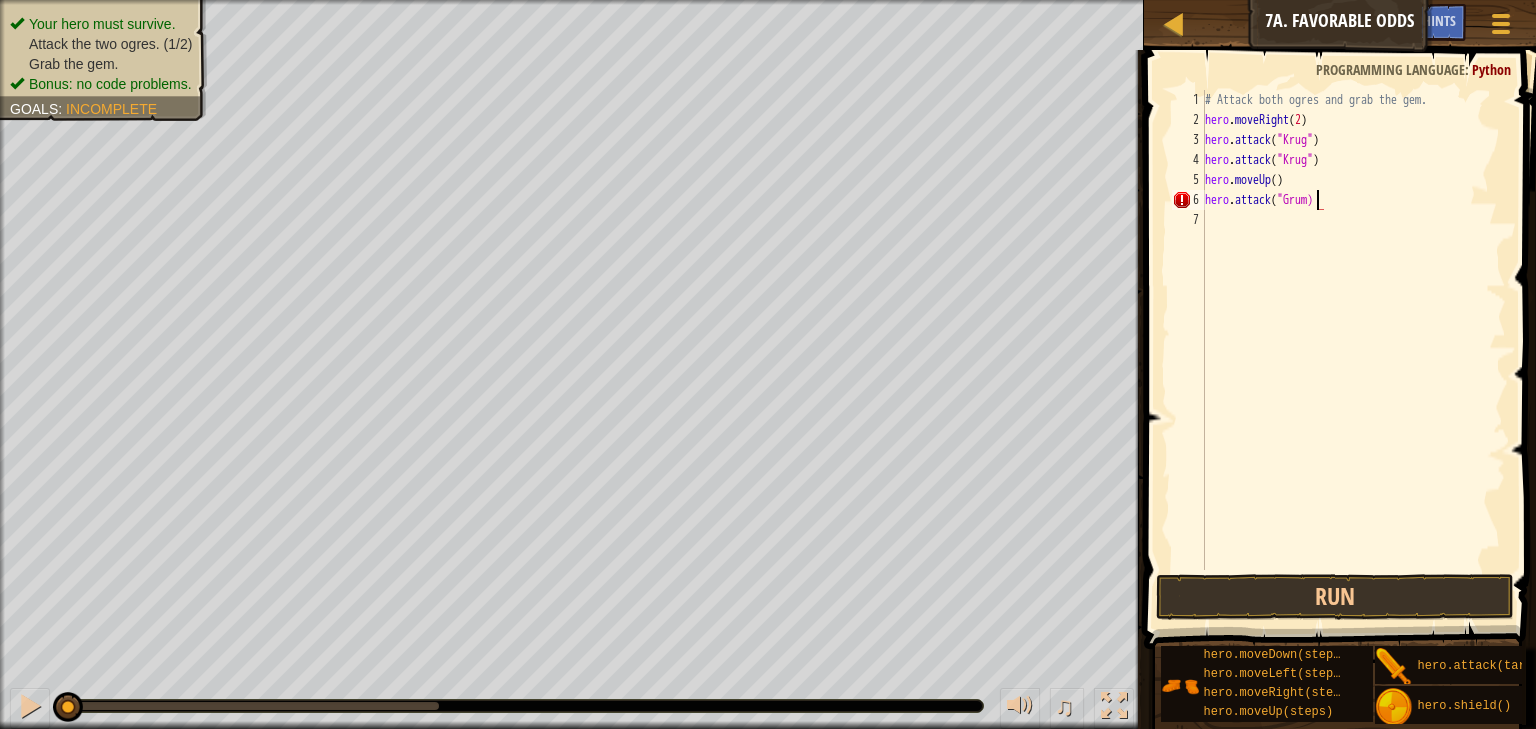 scroll, scrollTop: 9, scrollLeft: 9, axis: both 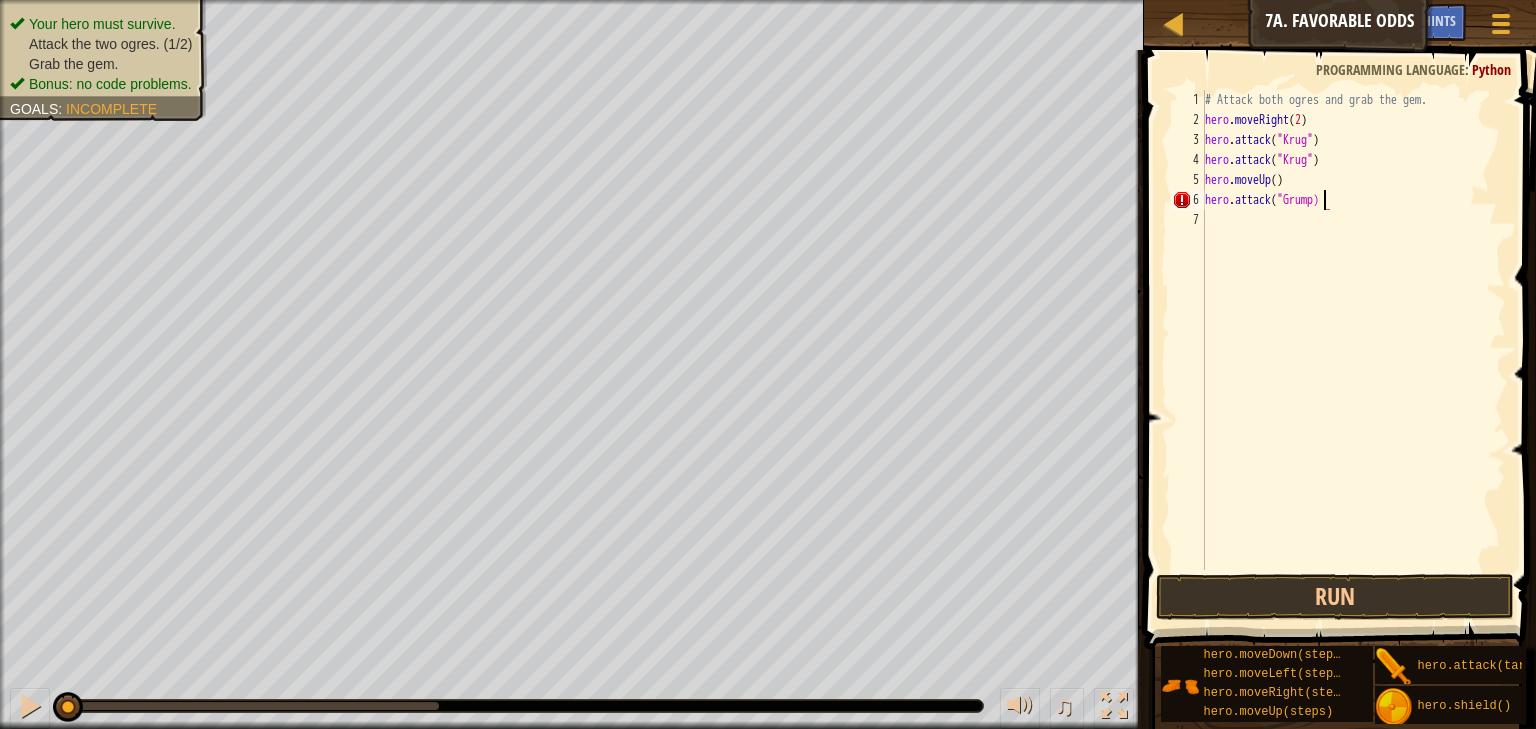 type on "hero.attack("Grump")" 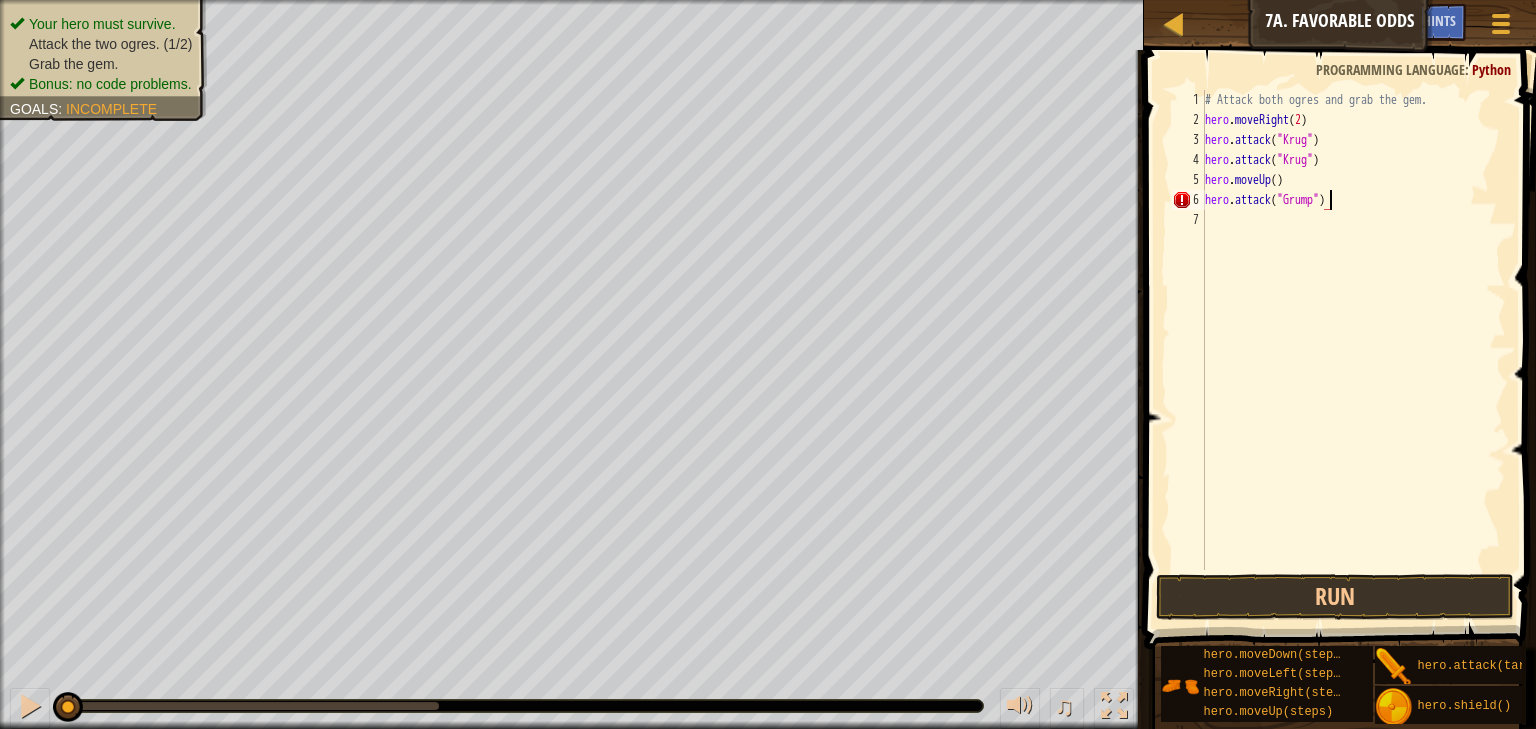 scroll, scrollTop: 9, scrollLeft: 10, axis: both 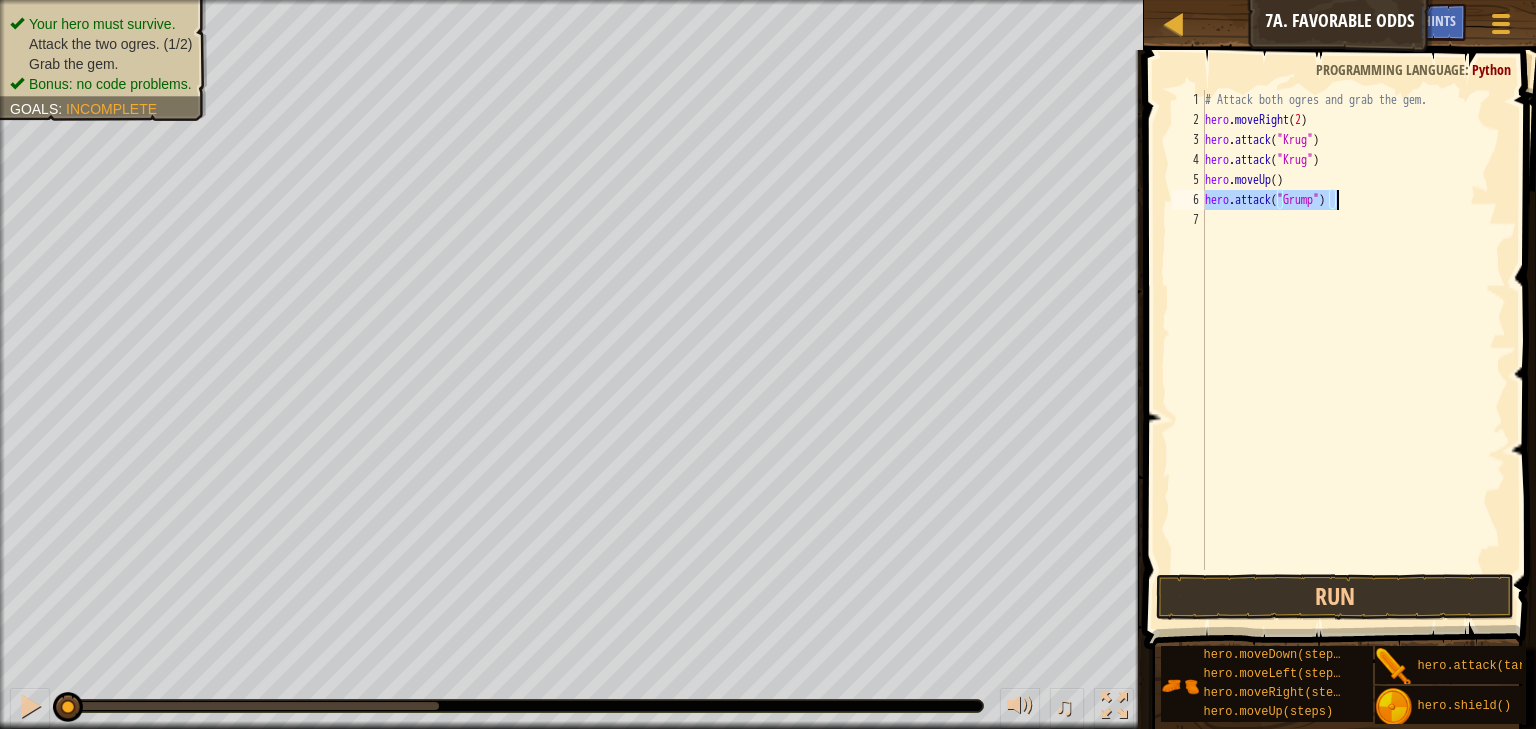 drag, startPoint x: 1204, startPoint y: 196, endPoint x: 1336, endPoint y: 202, distance: 132.13629 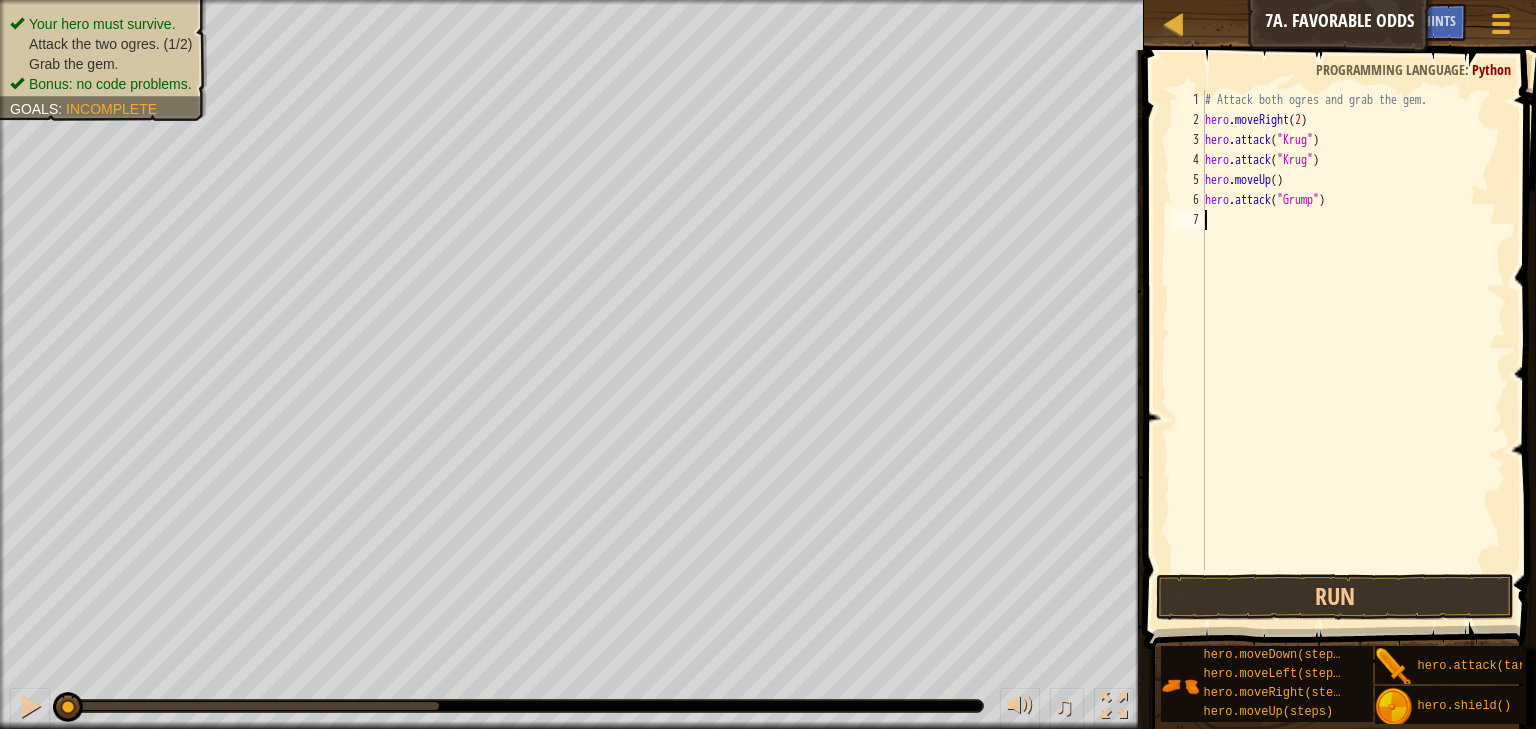 click on "# Attack both ogres and grab the gem. hero . moveRight ( 2 ) hero . attack ( "[PERSON_NAME]" ) hero . attack ( "[PERSON_NAME]" ) hero . moveUp ( ) hero . attack ( "Grump" )" at bounding box center (1353, 350) 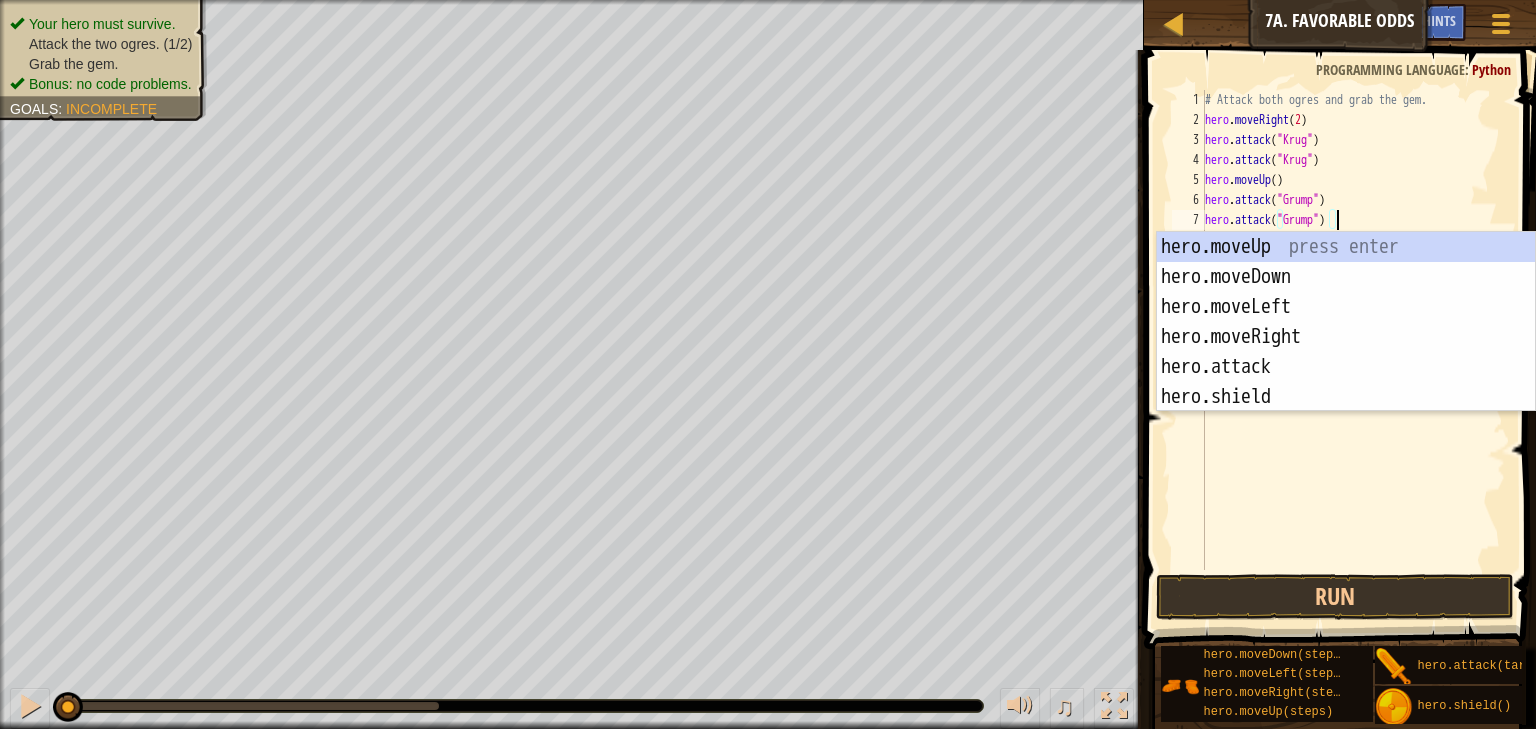 click on "# Attack both ogres and grab the gem. hero . moveRight ( 2 ) hero . attack ( "[PERSON_NAME]" ) hero . attack ( "[PERSON_NAME]" ) hero . moveUp ( ) hero . attack ( "Grump" ) hero . attack ( "Grump" )" at bounding box center (1353, 350) 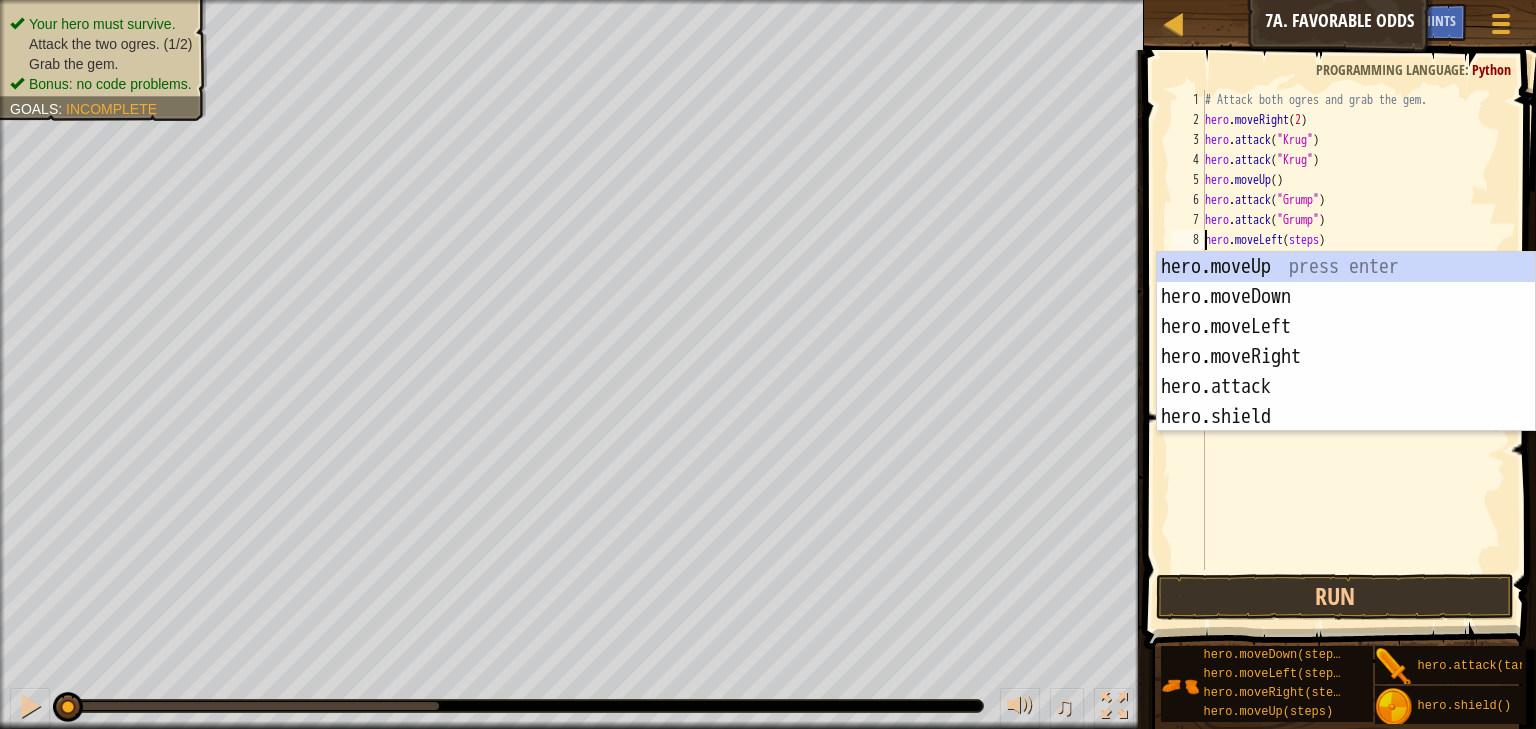 click on "# Attack both ogres and grab the gem. hero . moveRight ( 2 ) hero . attack ( "[PERSON_NAME]" ) hero . attack ( "[PERSON_NAME]" ) hero . moveUp ( ) hero . attack ( "Grump" ) hero . attack ( "Grump" ) hero . moveLeft ( steps )" at bounding box center (1353, 350) 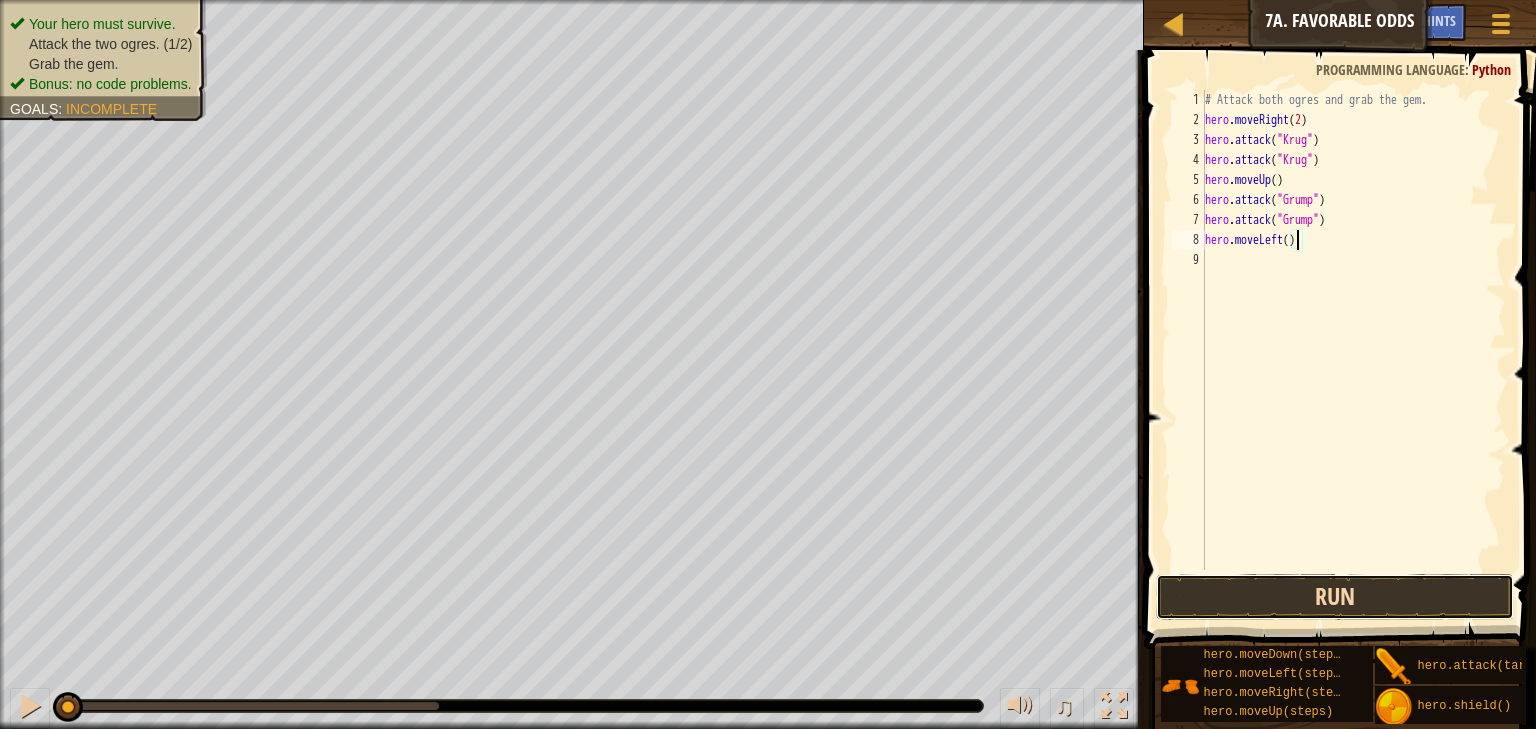 click on "Run" at bounding box center (1334, 597) 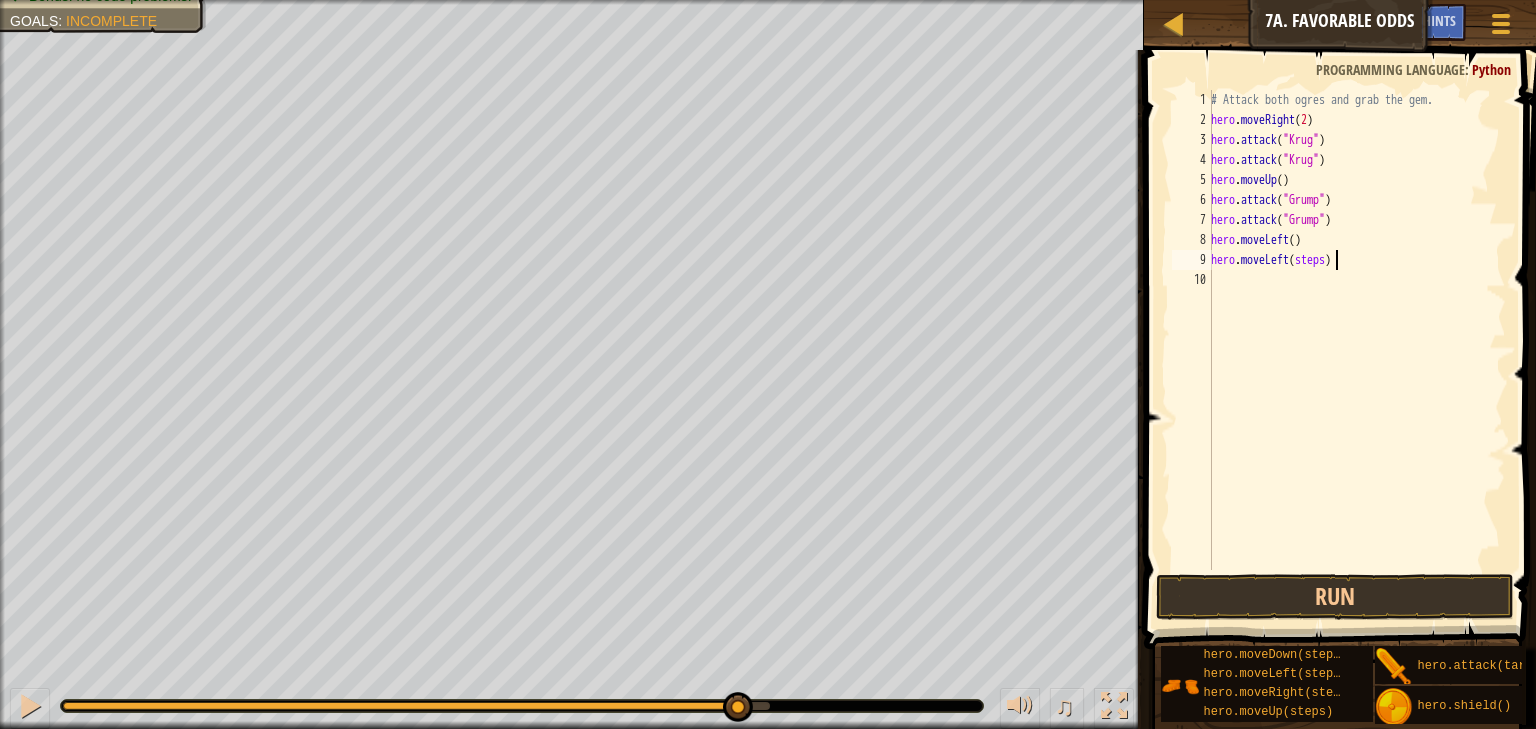 click on "# Attack both ogres and grab the gem. hero . moveRight ( 2 ) hero . attack ( "[PERSON_NAME]" ) hero . attack ( "[PERSON_NAME]" ) hero . moveUp ( ) hero . attack ( "Grump" ) hero . attack ( "Grump" ) hero . moveLeft ( ) hero . moveLeft ( steps )" at bounding box center (1356, 350) 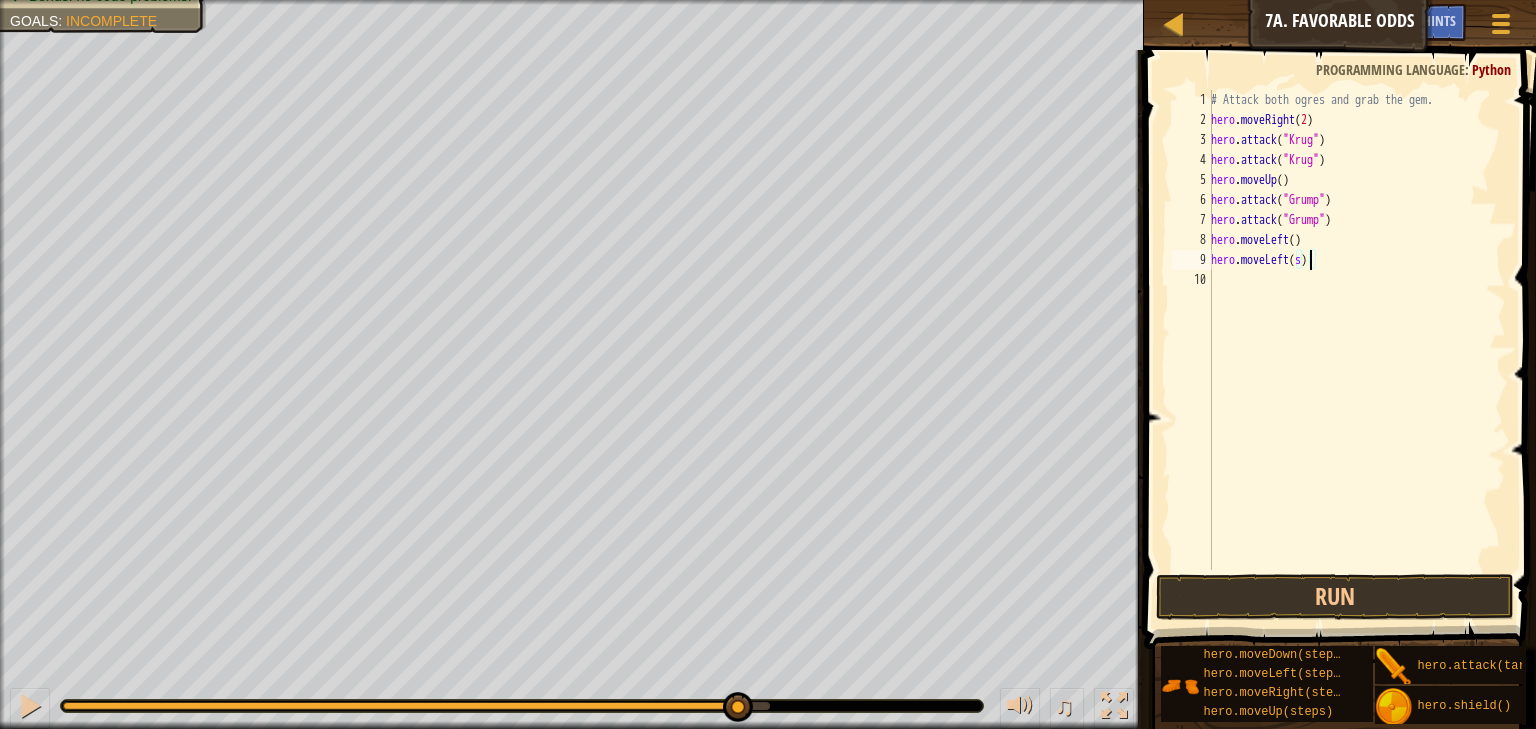 type on "hero.moveLeft()" 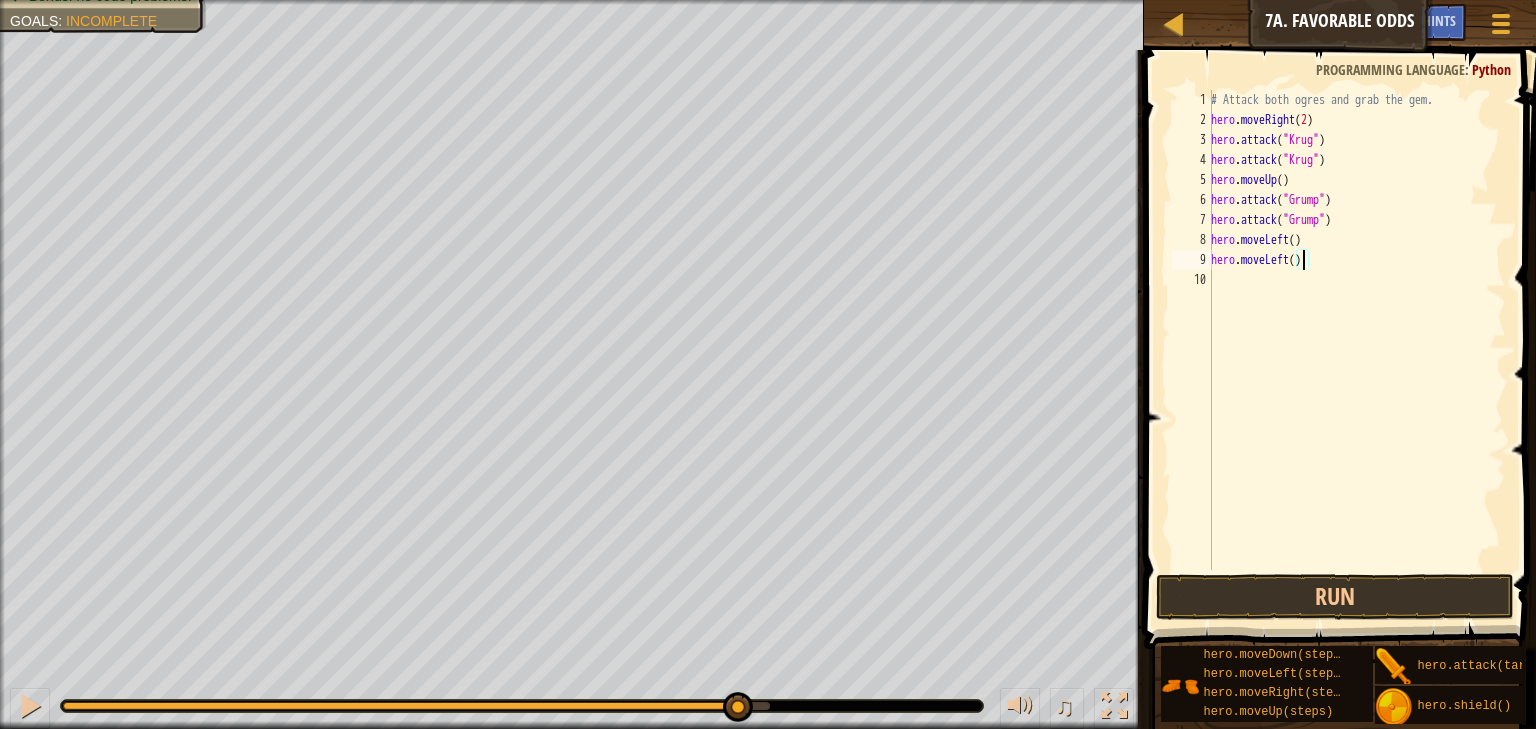type 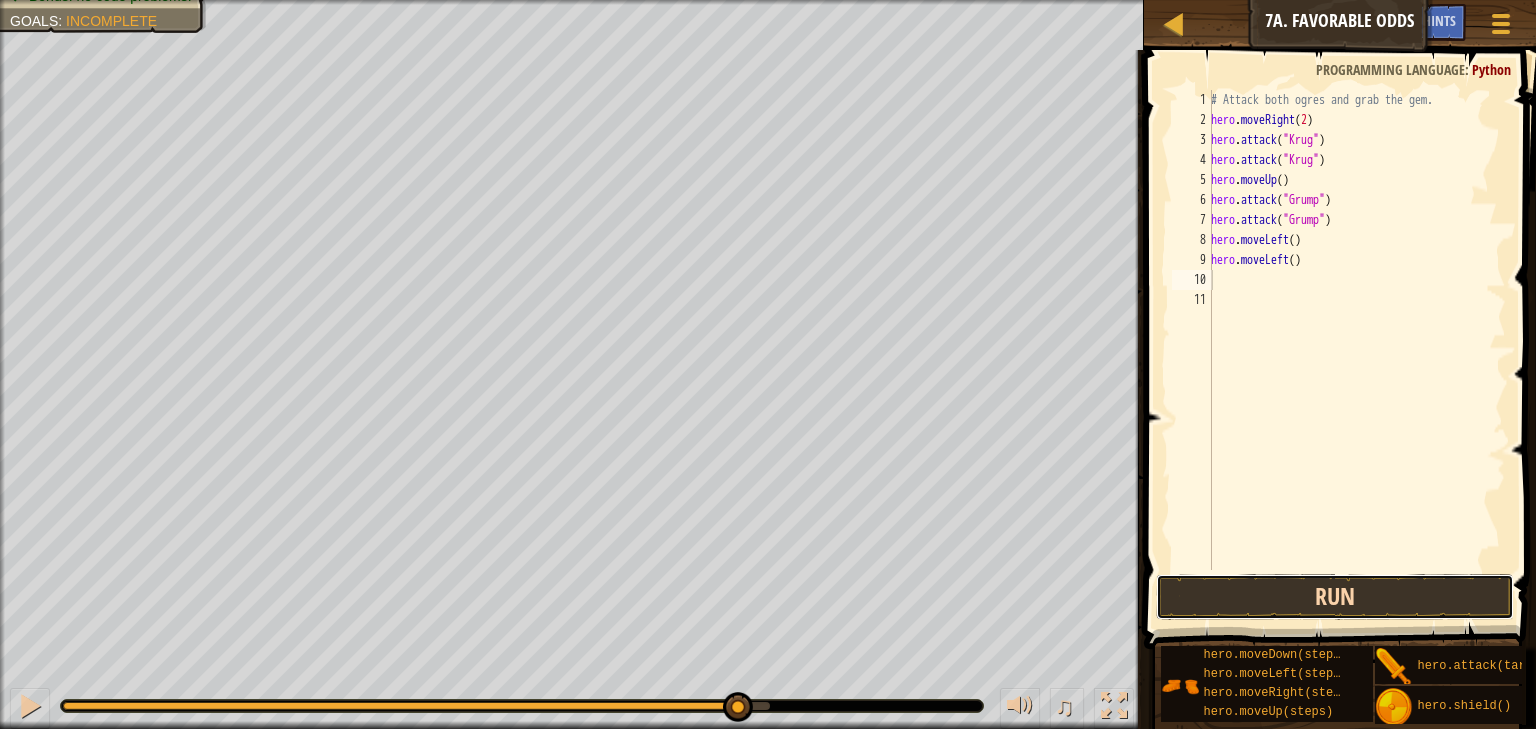 click on "Run" at bounding box center (1334, 597) 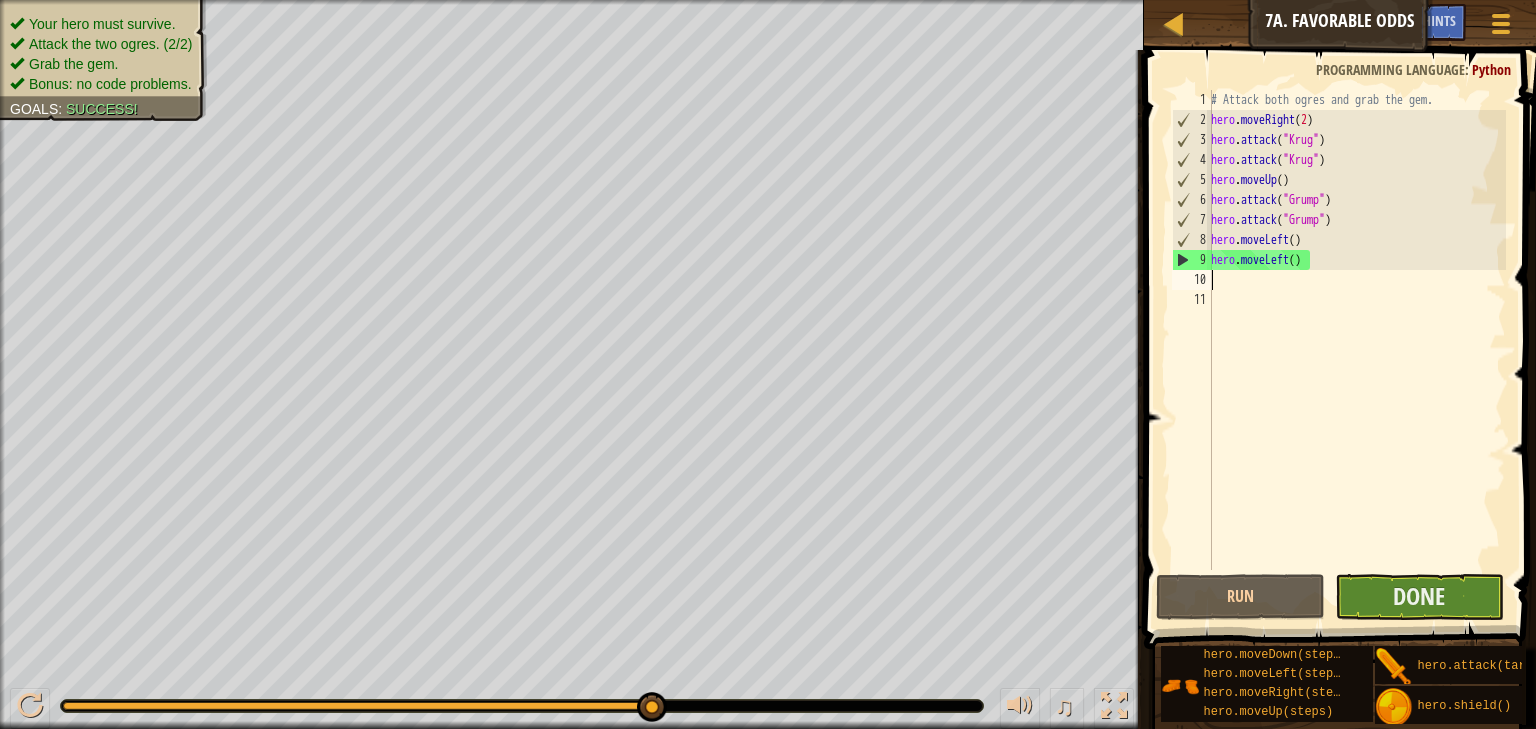 click on "1 2 3 4 5 6 7 8 9 10 11 # Attack both [PERSON_NAME] and grab the gem. hero . moveRight ( 2 ) hero . attack ( "[PERSON_NAME]" ) hero . attack ( "[PERSON_NAME]" ) hero . moveUp ( ) hero . attack ( "Grump" ) hero . attack ( "Grump" ) hero . moveLeft ( ) hero . moveLeft ( )     הההההההההההההההההההההההההההההההההההההההההההההההההההההההההההההההההההההההההההההההההההההההההההההההההההההההההההההההההההההההההההההההההההההההההההההההההההההההההההההההההההההההההההההההההההההההההההההההההההההההההההההההההההההההההההההההההההההההההההההההההההההההההההההההה XXXXXXXXXXXXXXXXXXXXXXXXXXXXXXXXXXXXXXXXXXXXXXXXXXXXXXXXXXXXXXXXXXXXXXXXXXXXXXXXXXXXXXXXXXXXXXXXXXXXXXXXXXXXXXXXXXXXXXXXXXXXXXXXXXXXXXXXXXXXXXXXXXXXXXXXXXXXXXXXXXXXXXXXXXXXXXXXXXXXXXXXXXXXXXXXXXXXXXXXXXXXXXXXXXXXXXXXXXXXXXXXXXXXXXXXXXXXXXXXXXXXXXXXXXXXXXXX :" at bounding box center [1337, 389] 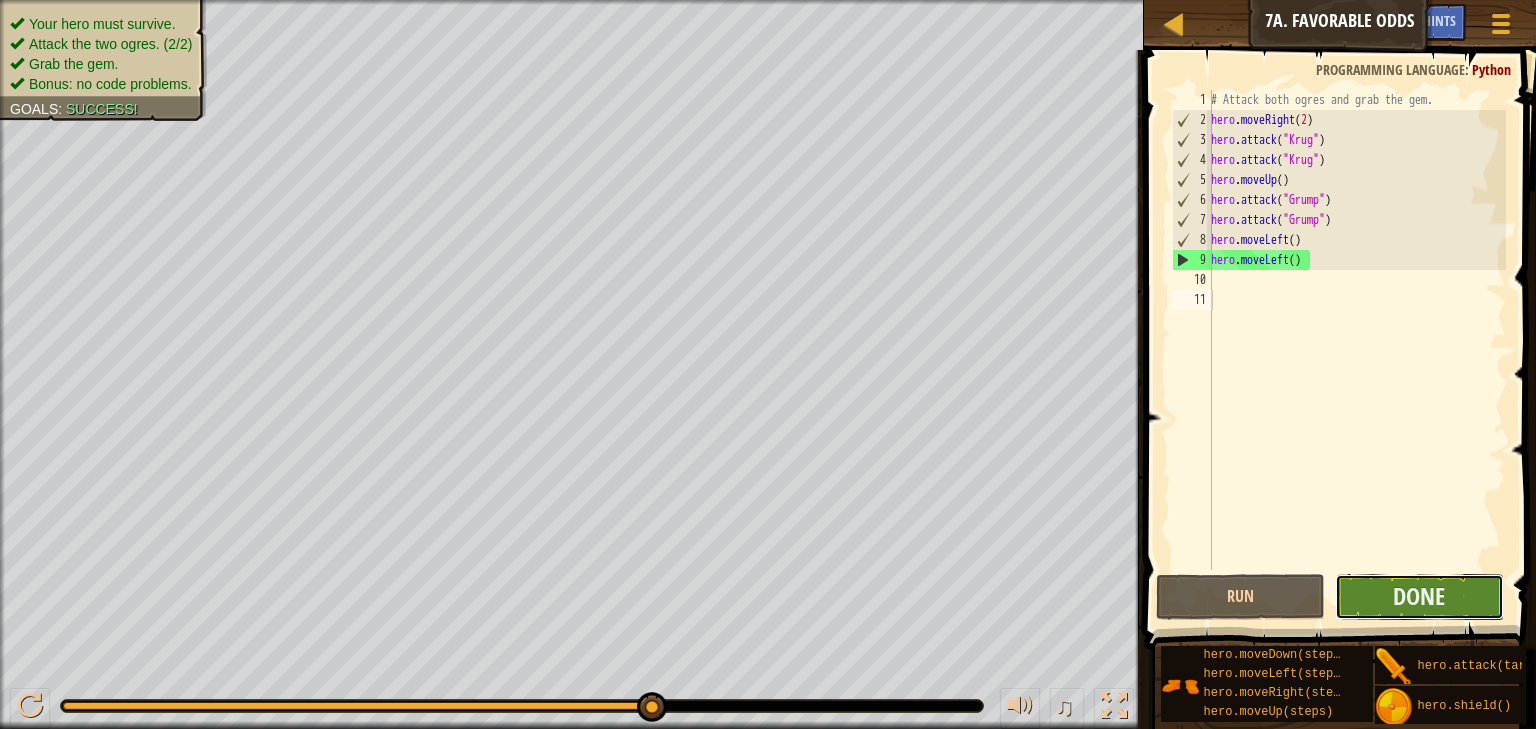 click on "Done" at bounding box center [1419, 597] 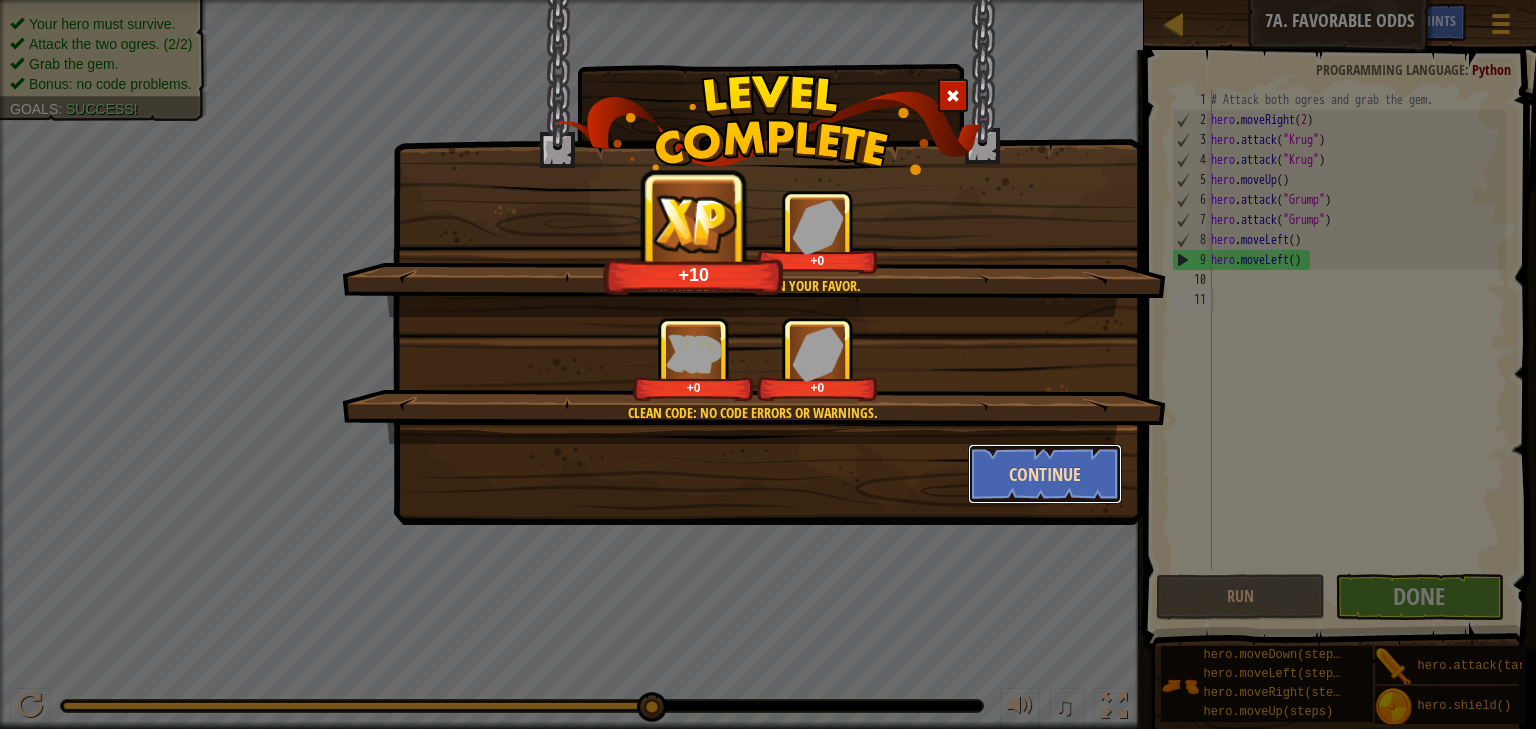 click on "Continue" at bounding box center (1045, 474) 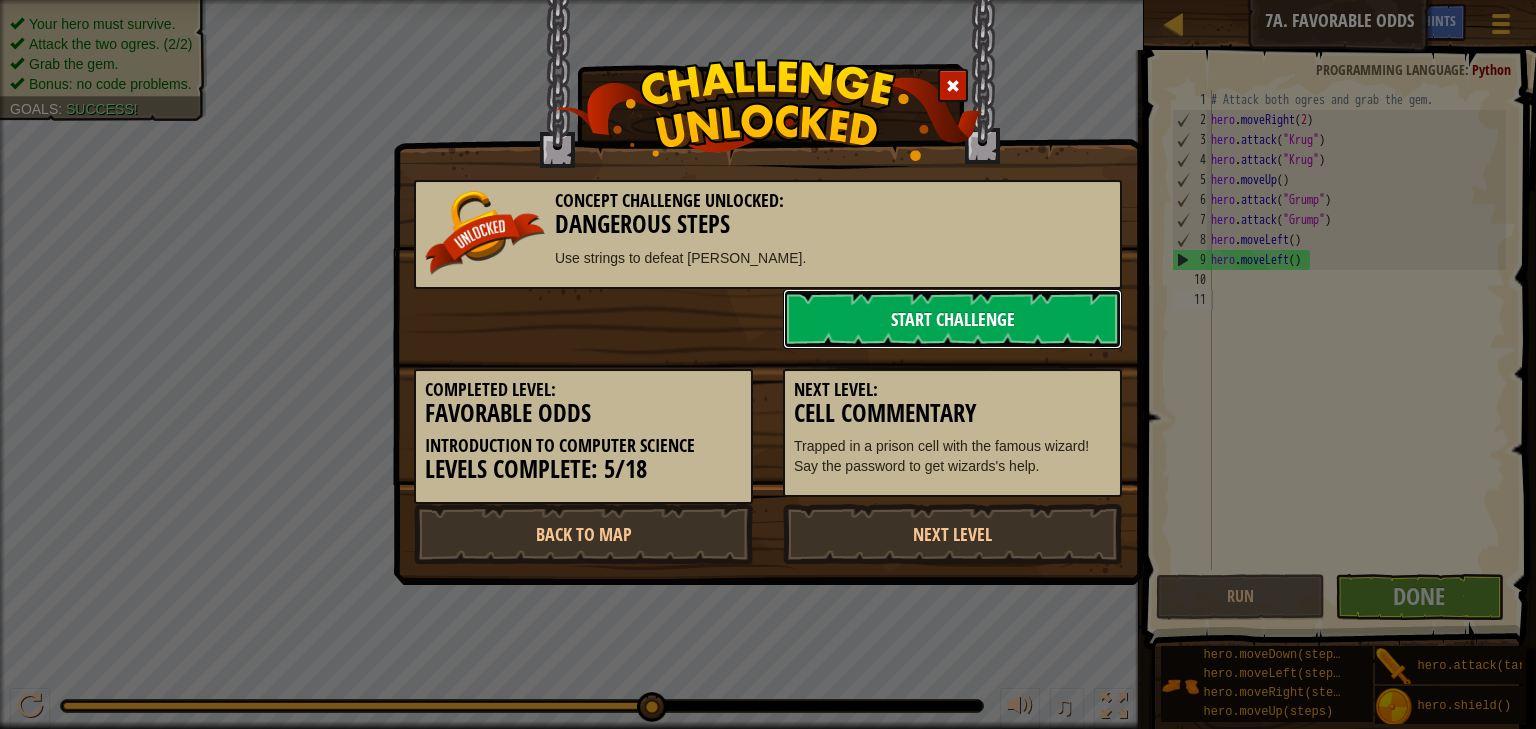 click on "Start Challenge" at bounding box center (952, 319) 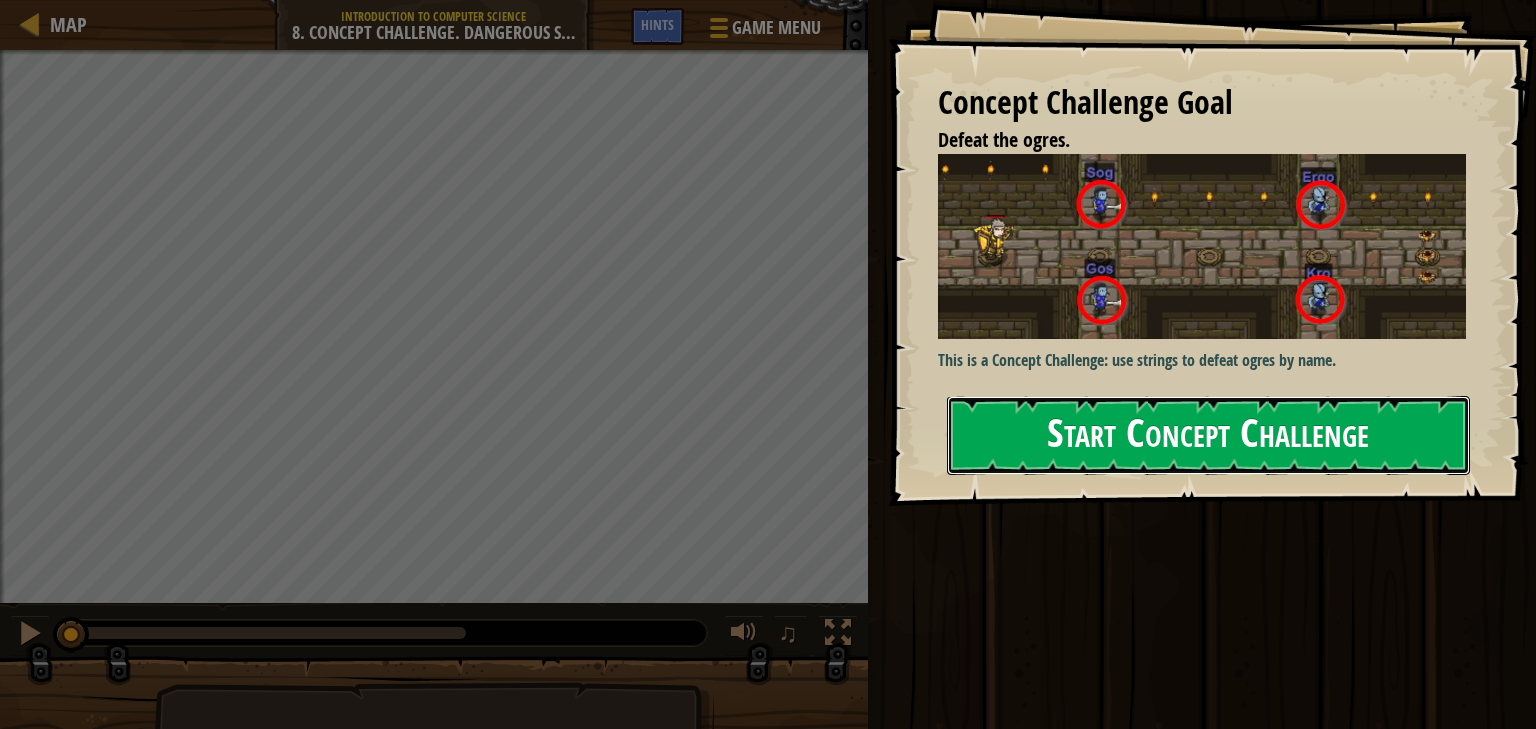 click on "Start Concept Challenge" at bounding box center [1208, 435] 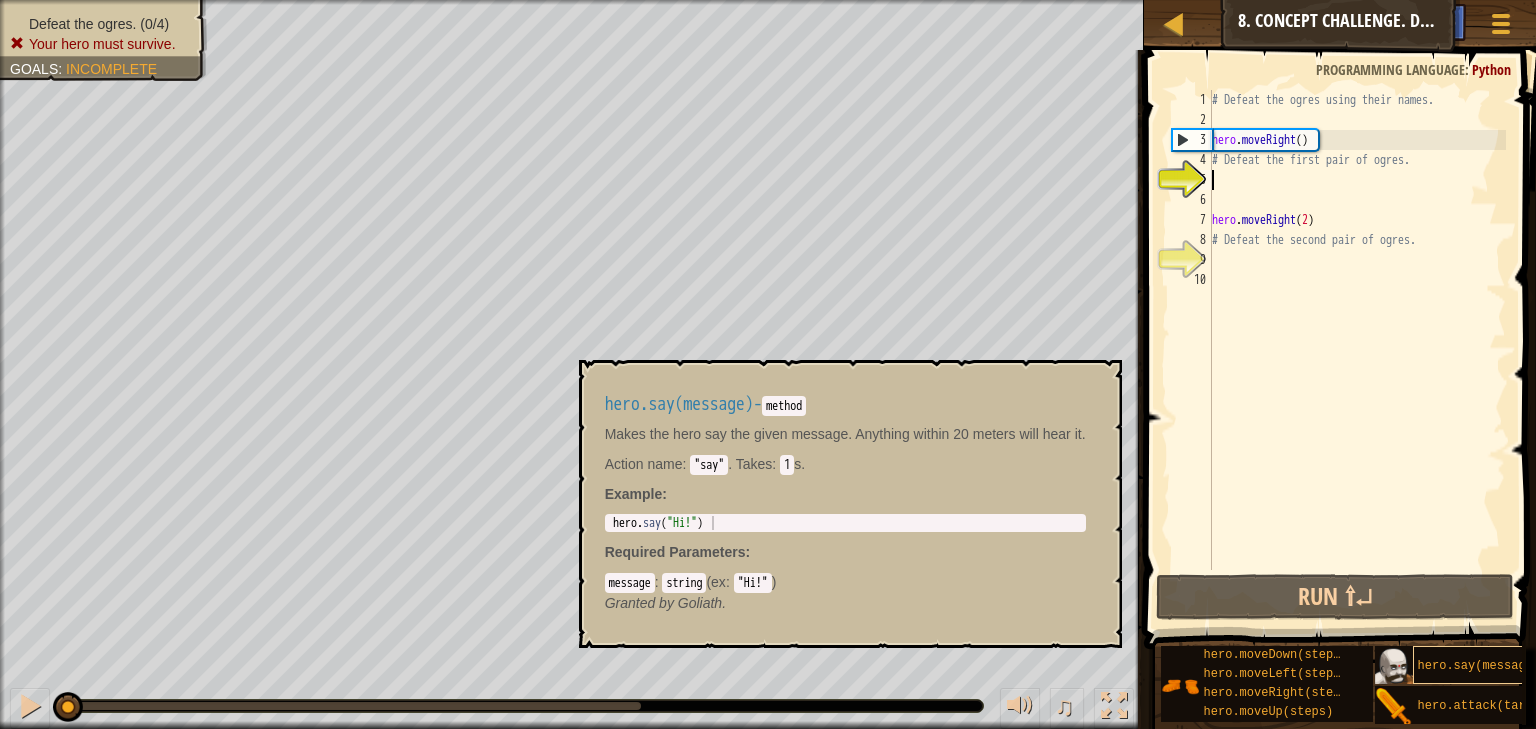 scroll, scrollTop: 15, scrollLeft: 0, axis: vertical 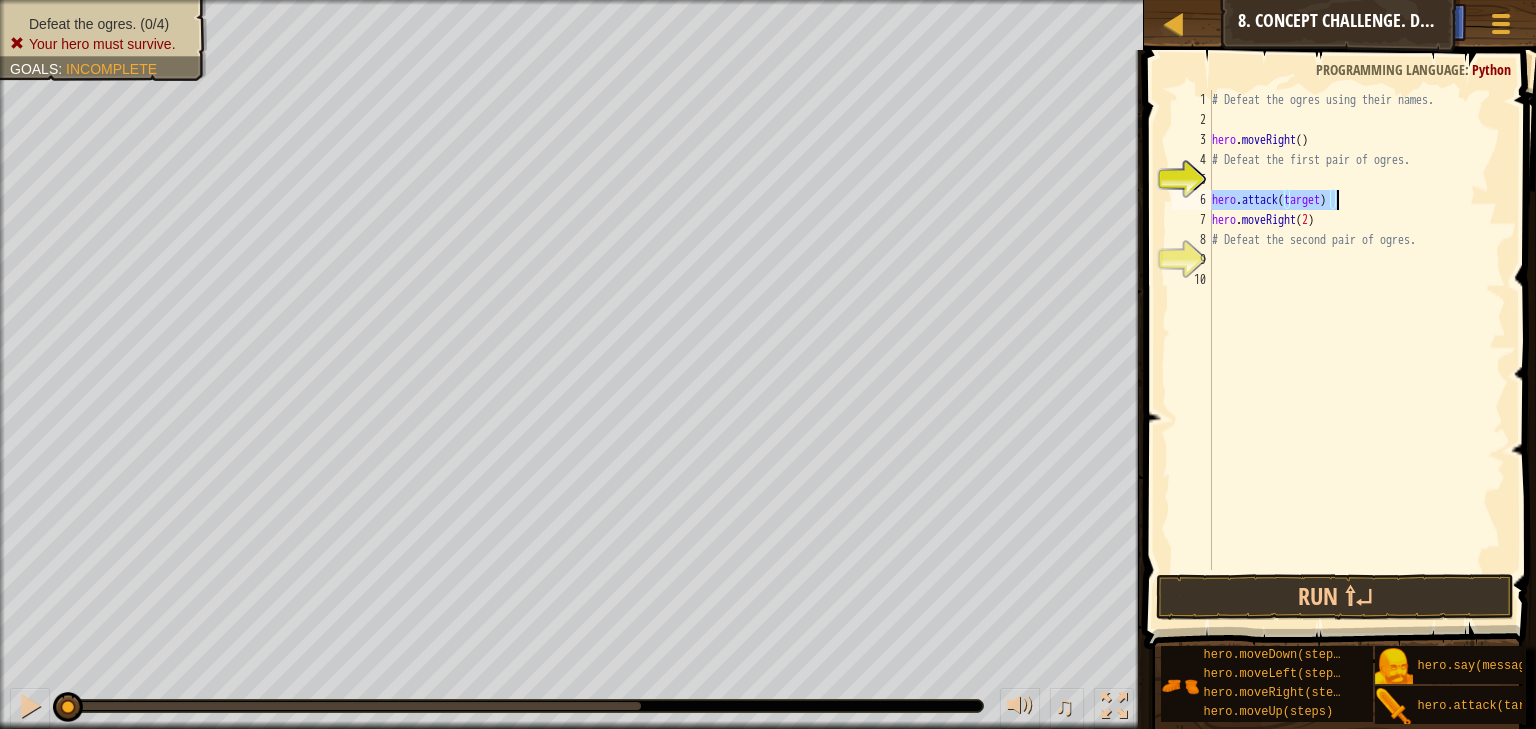 click on "# Defeat the ogres using their names. hero . moveRight ( ) # Defeat the first pair of ogres. hero . attack ( target ) hero . moveRight ( 2 ) # Defeat the second pair of ogres." at bounding box center (1357, 330) 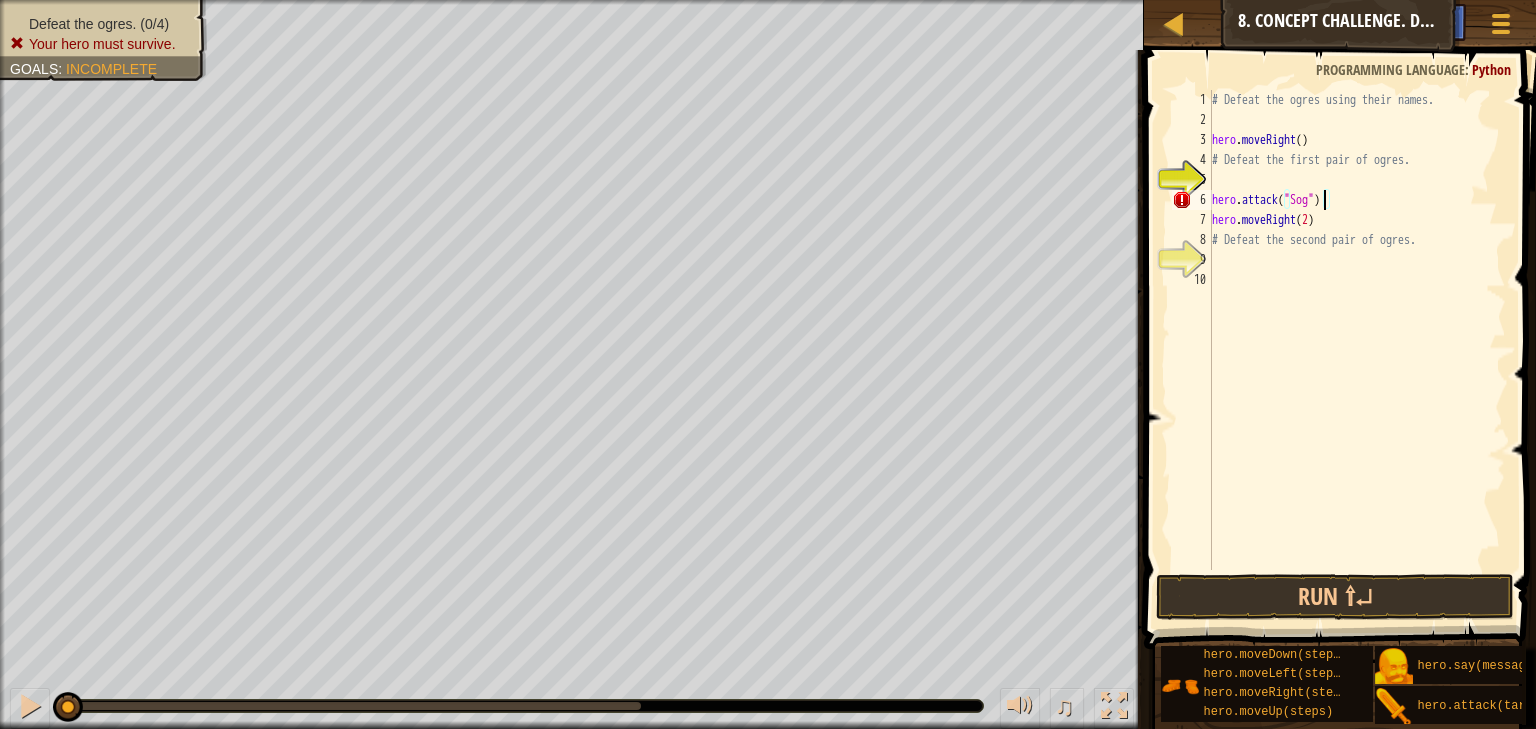 scroll, scrollTop: 9, scrollLeft: 8, axis: both 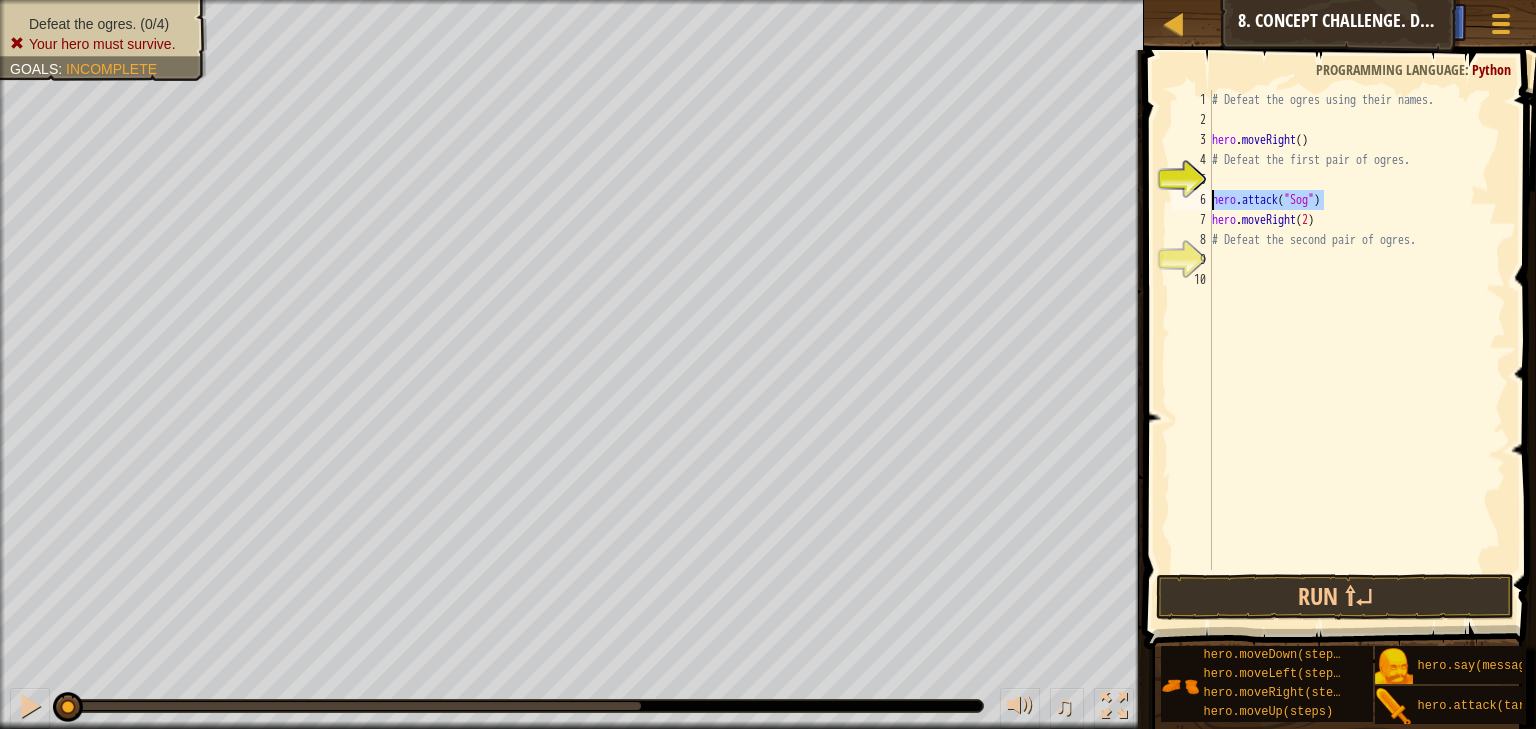 drag, startPoint x: 1326, startPoint y: 202, endPoint x: 1195, endPoint y: 195, distance: 131.18689 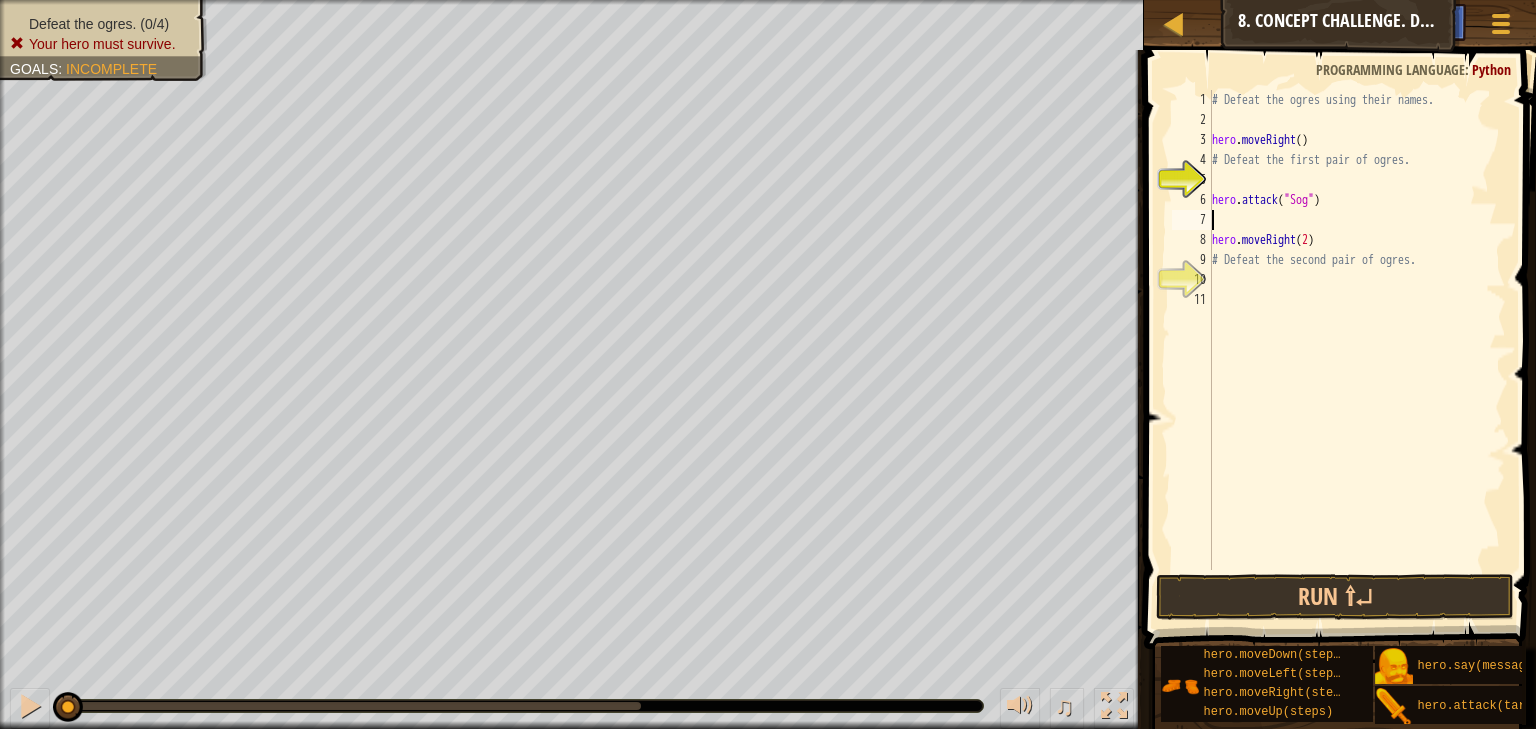 paste 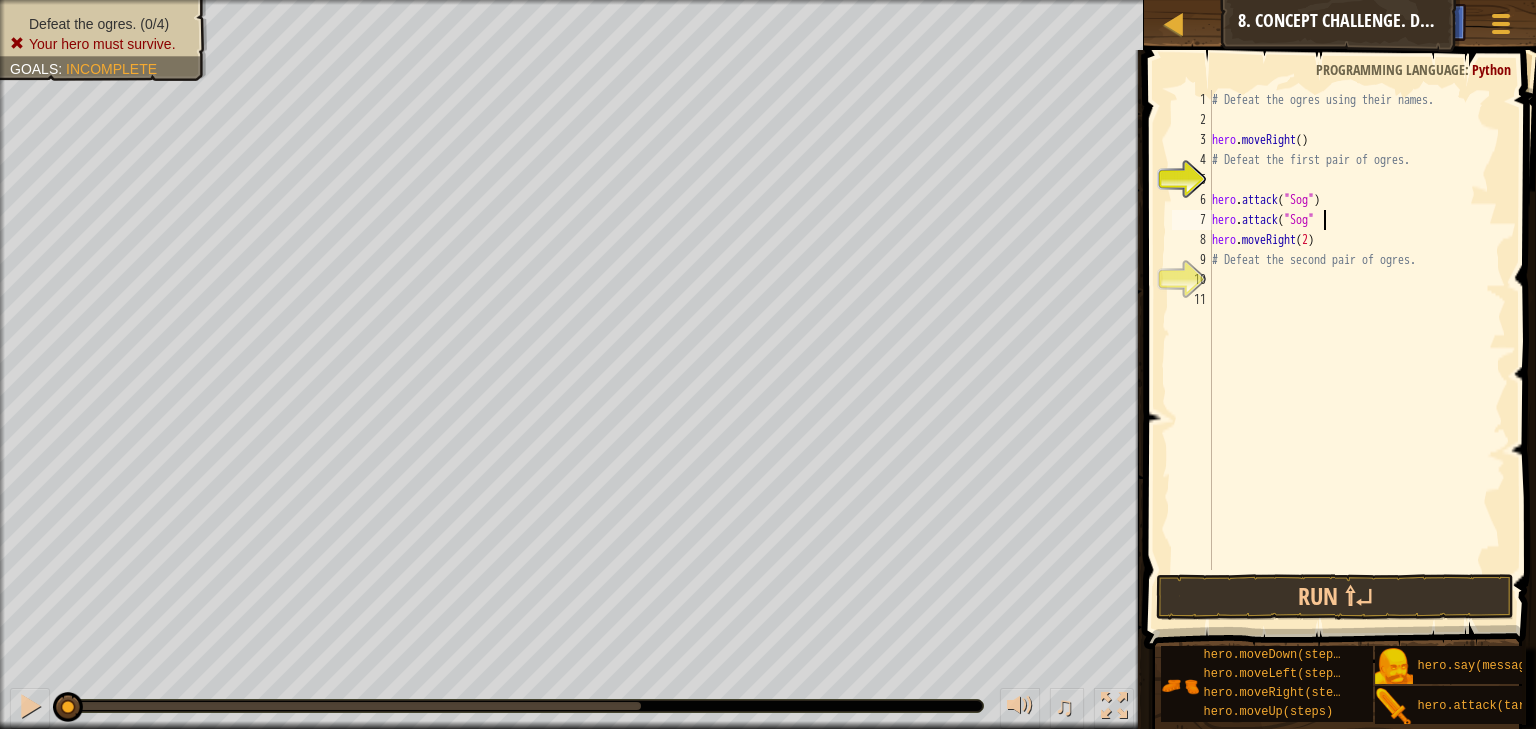 scroll, scrollTop: 9, scrollLeft: 8, axis: both 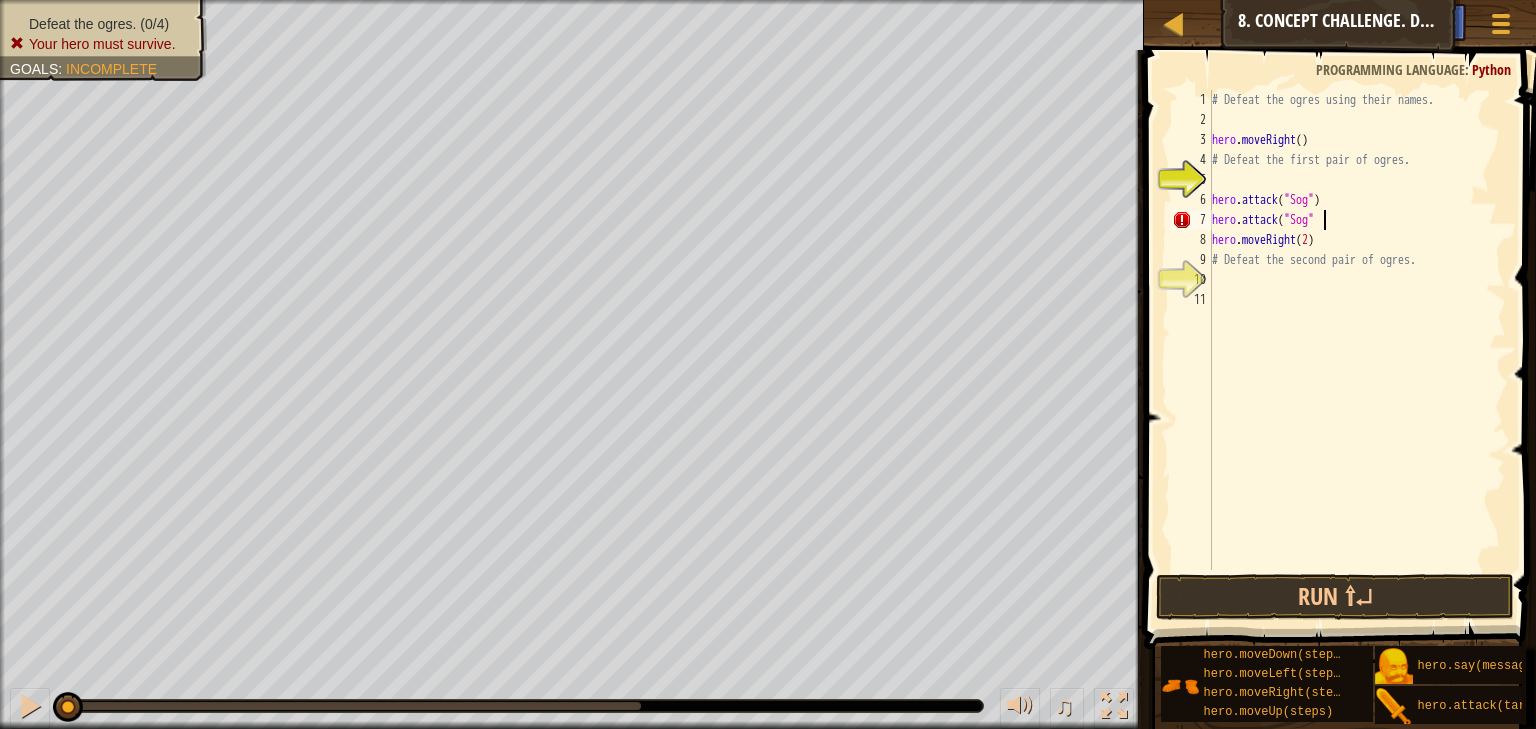 type on "hero.attack("Sog")" 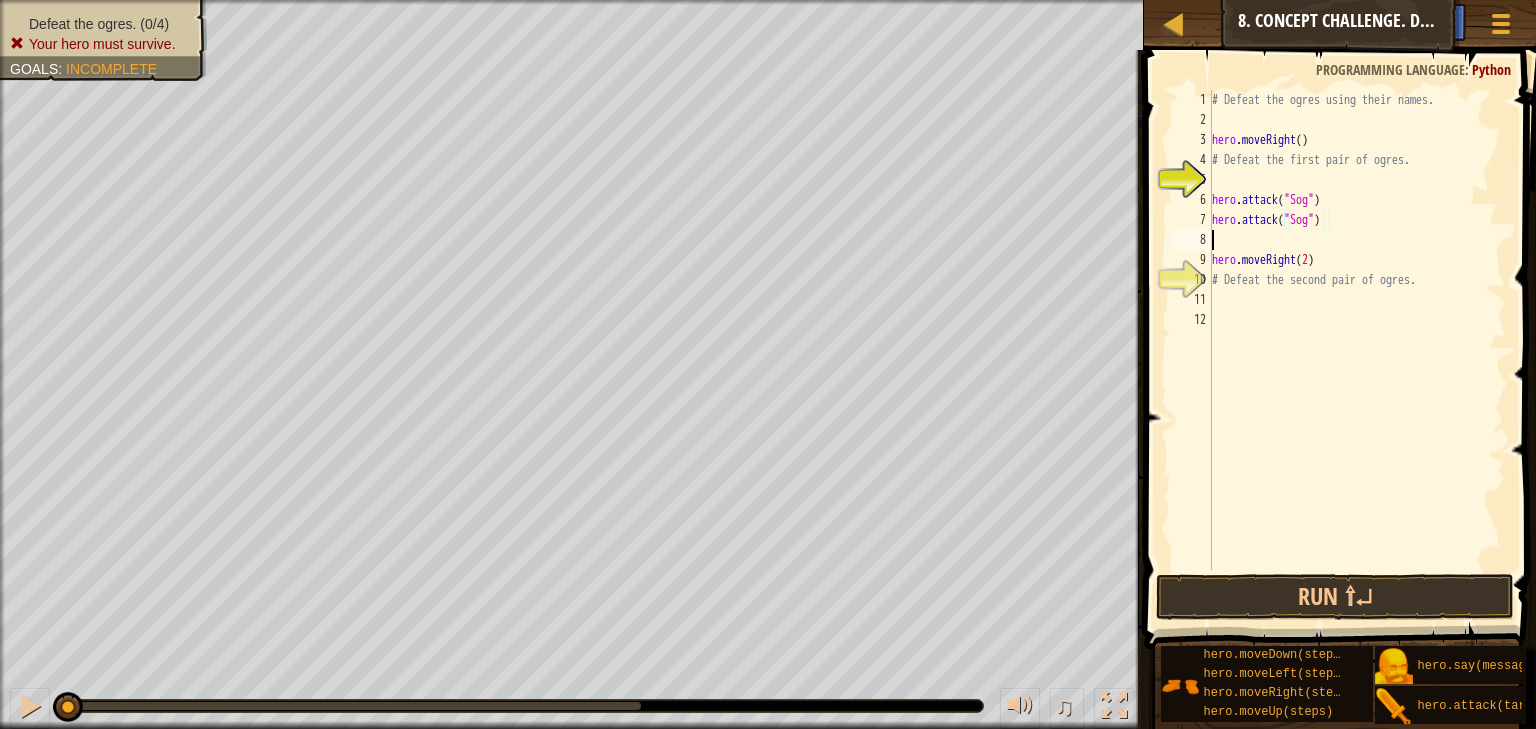 scroll, scrollTop: 9, scrollLeft: 0, axis: vertical 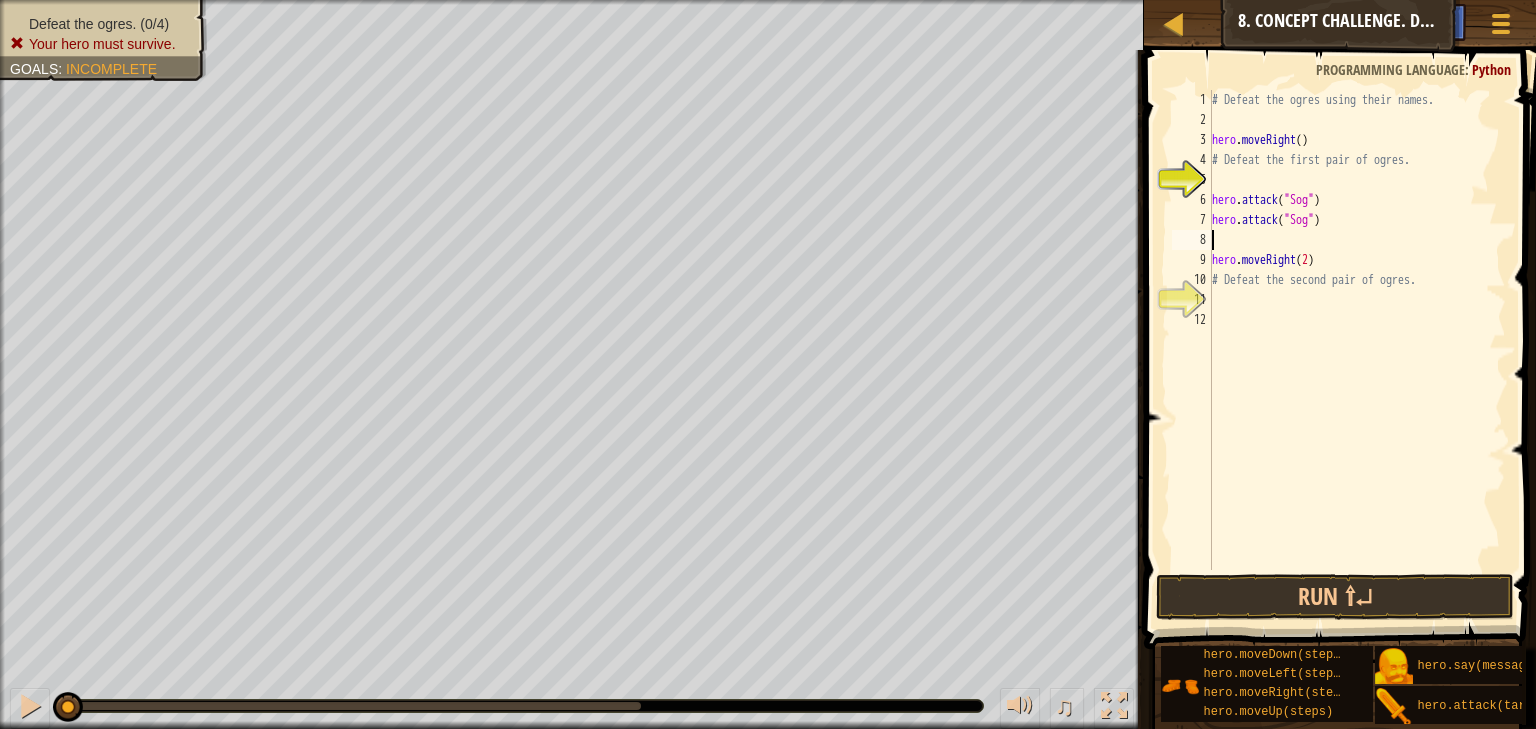 paste on "hero.attack("Sog"" 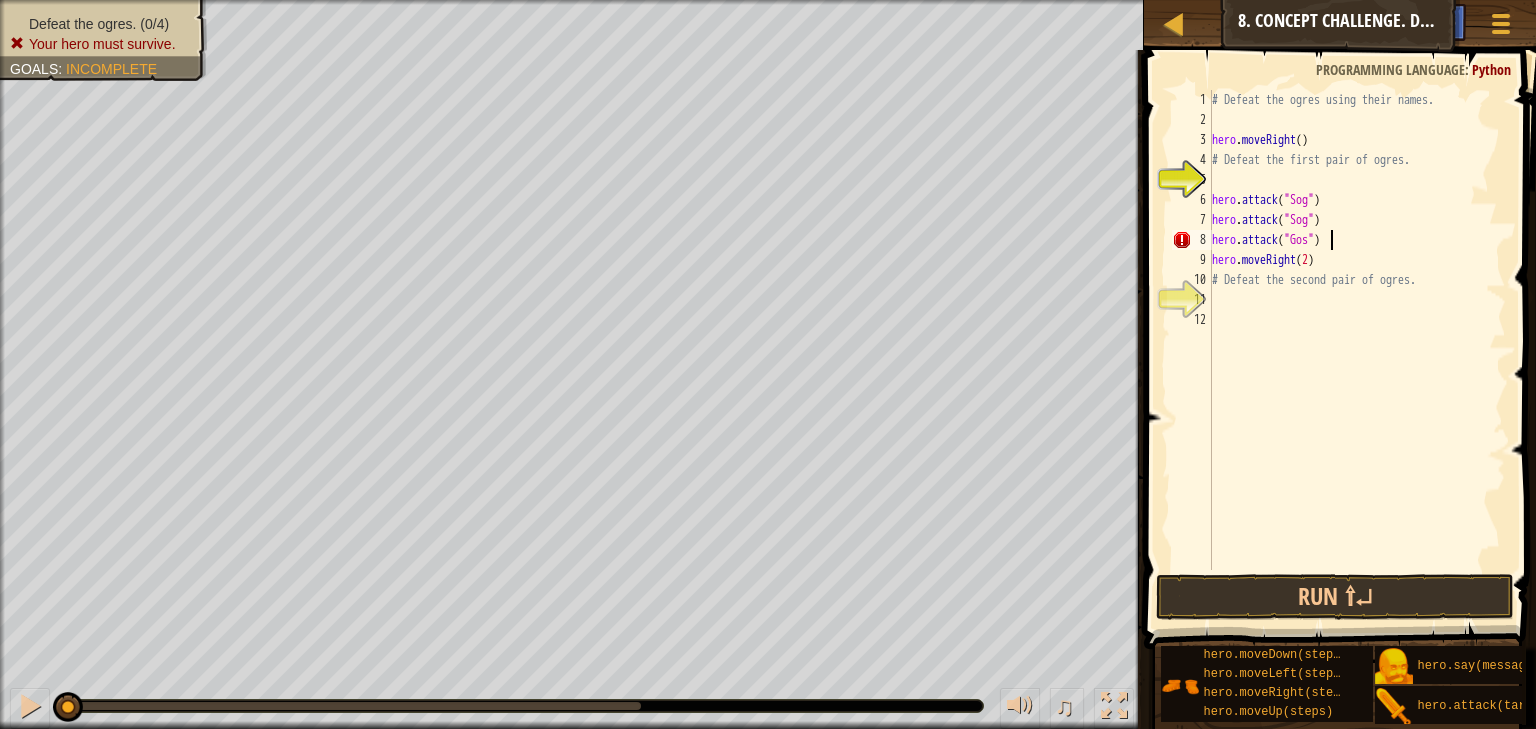 scroll, scrollTop: 9, scrollLeft: 8, axis: both 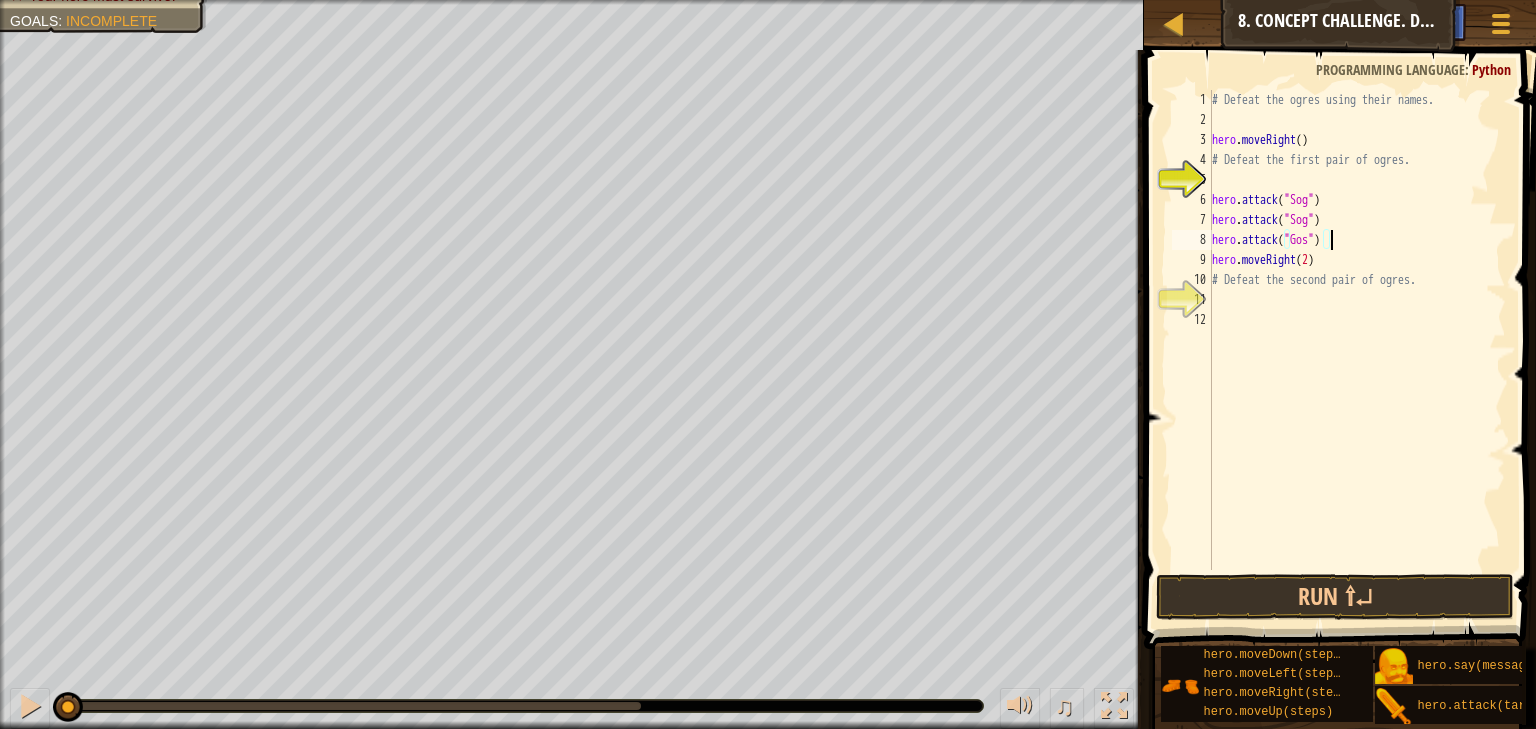 type on "hero.attack("Gos")" 